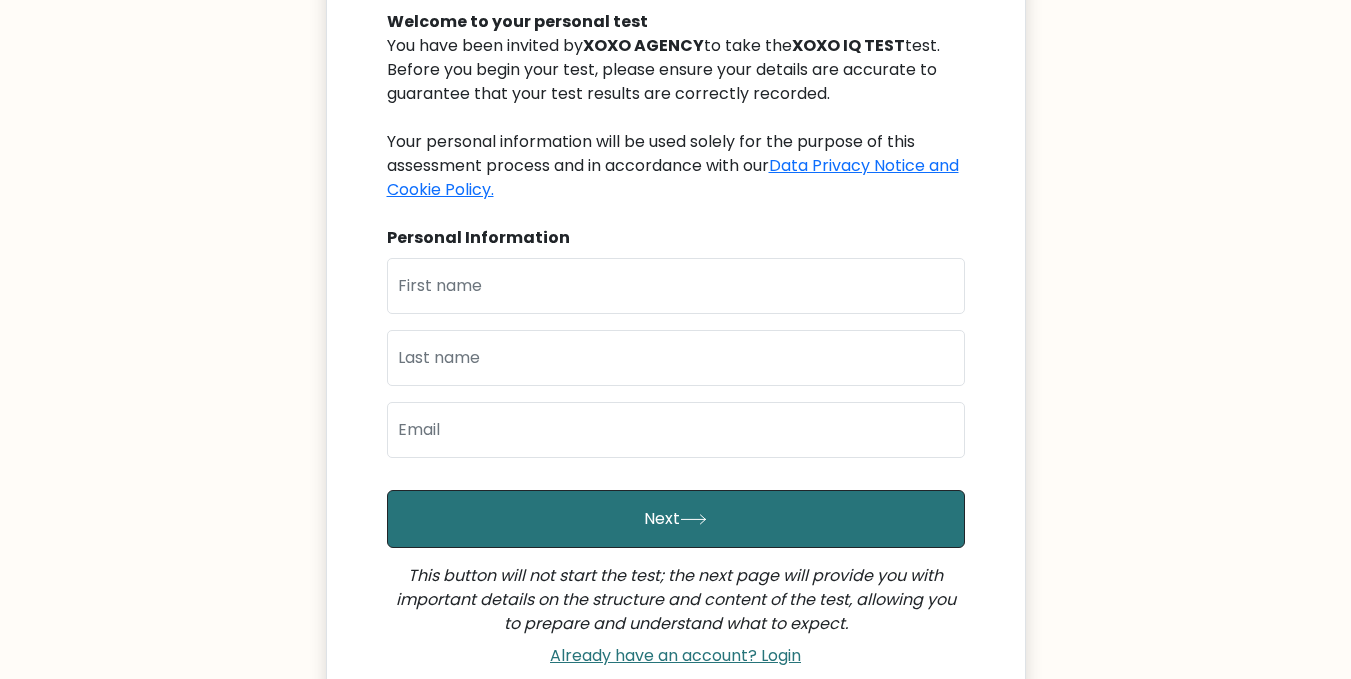 scroll, scrollTop: 236, scrollLeft: 0, axis: vertical 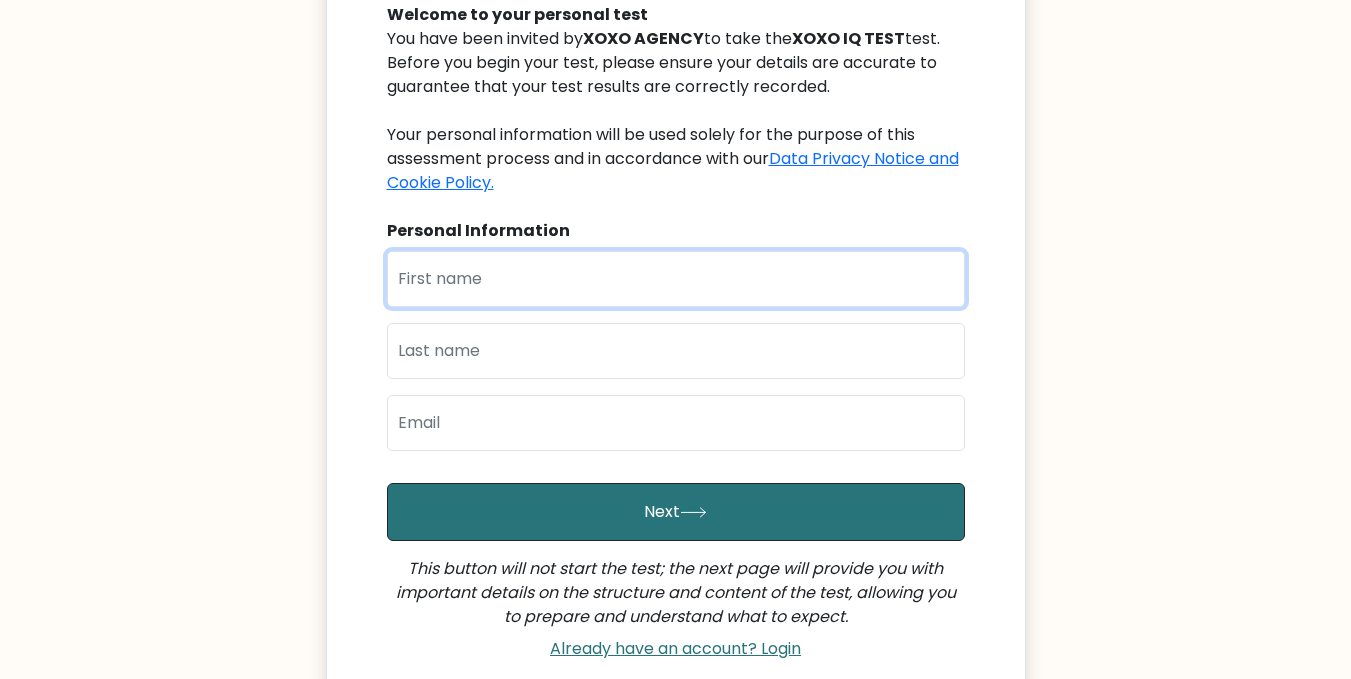 click at bounding box center (676, 279) 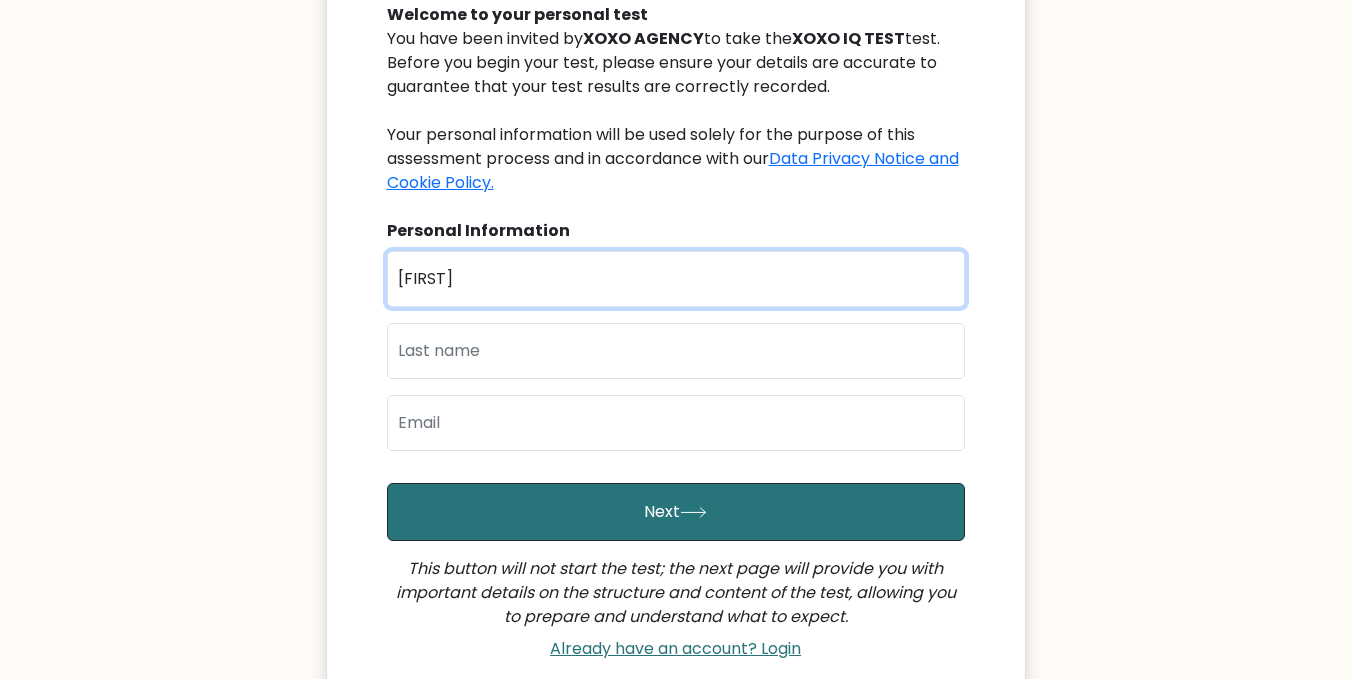 type on "[FIRST]" 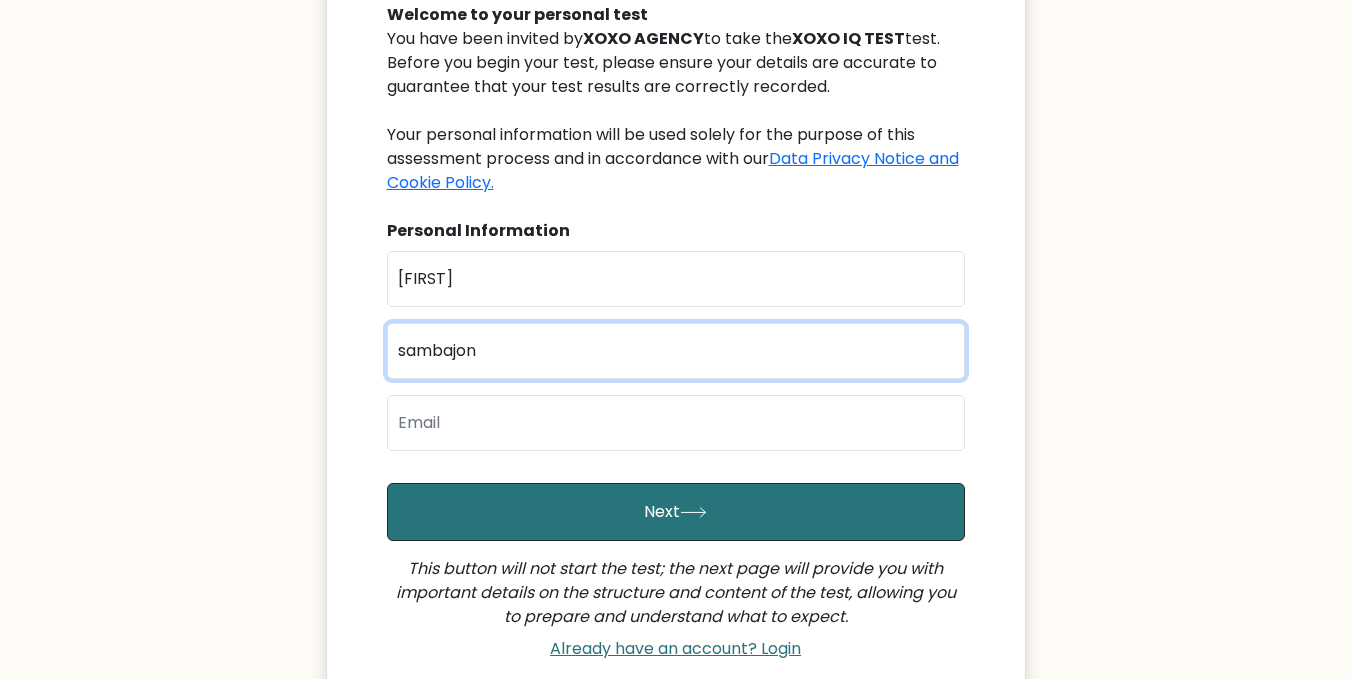 type on "sambajon" 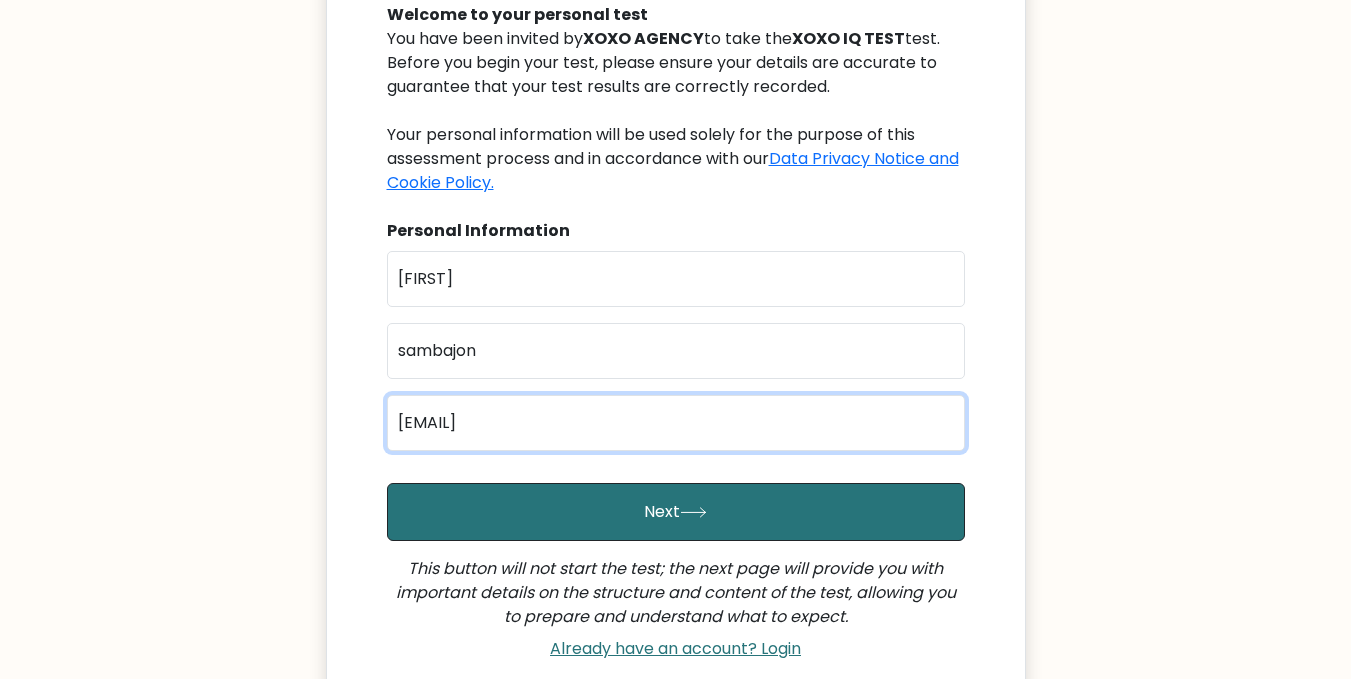 scroll, scrollTop: 442, scrollLeft: 0, axis: vertical 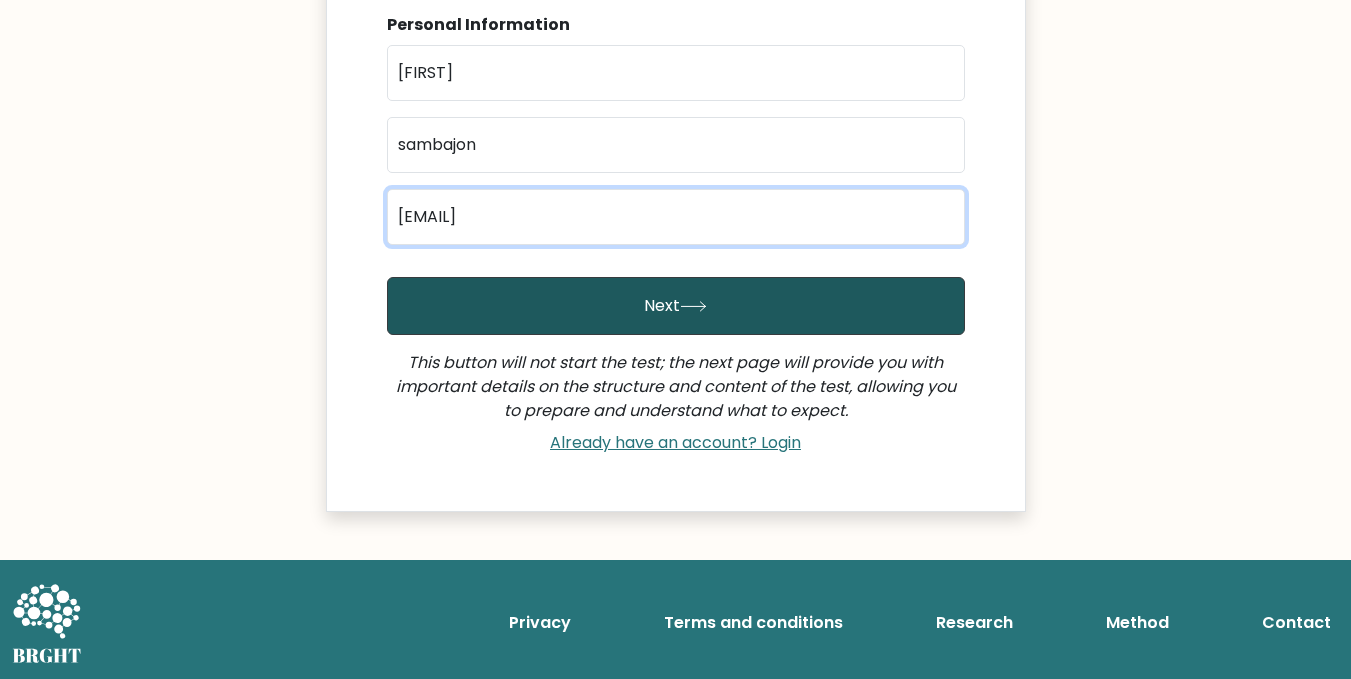 type on "fujiaaron1@gmail.com" 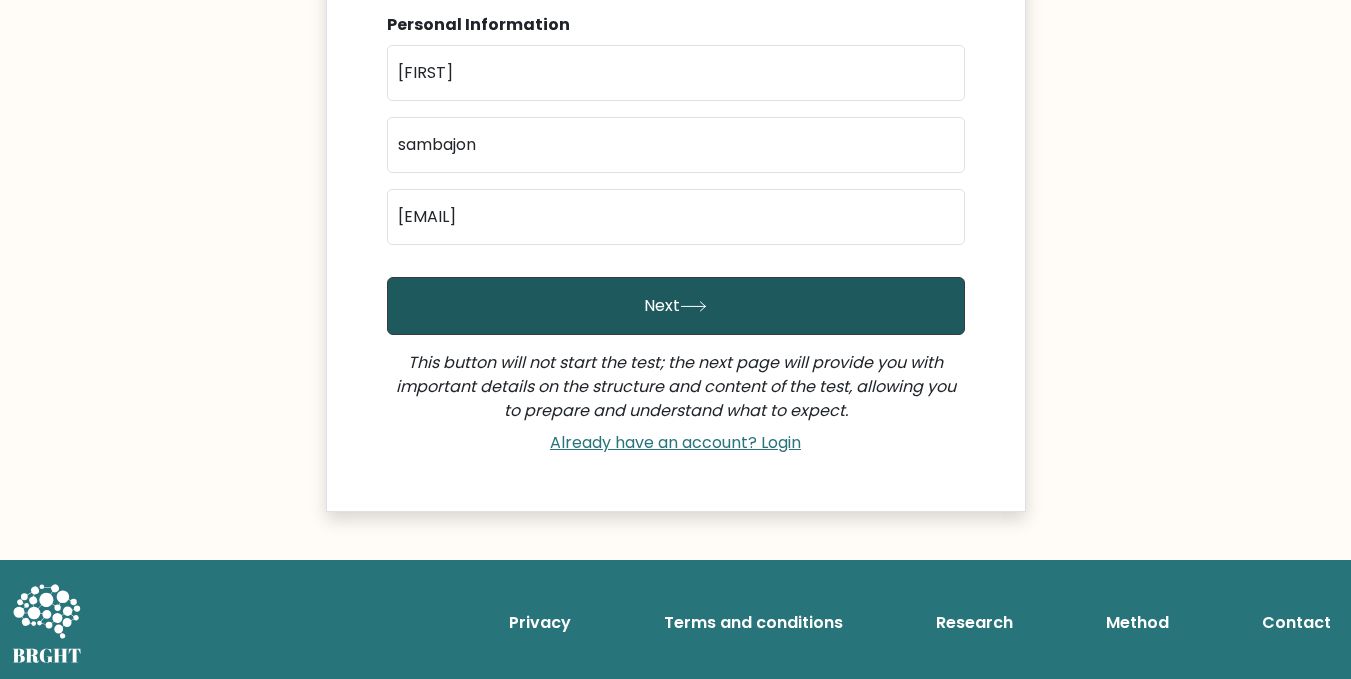 click on "Next" at bounding box center [676, 306] 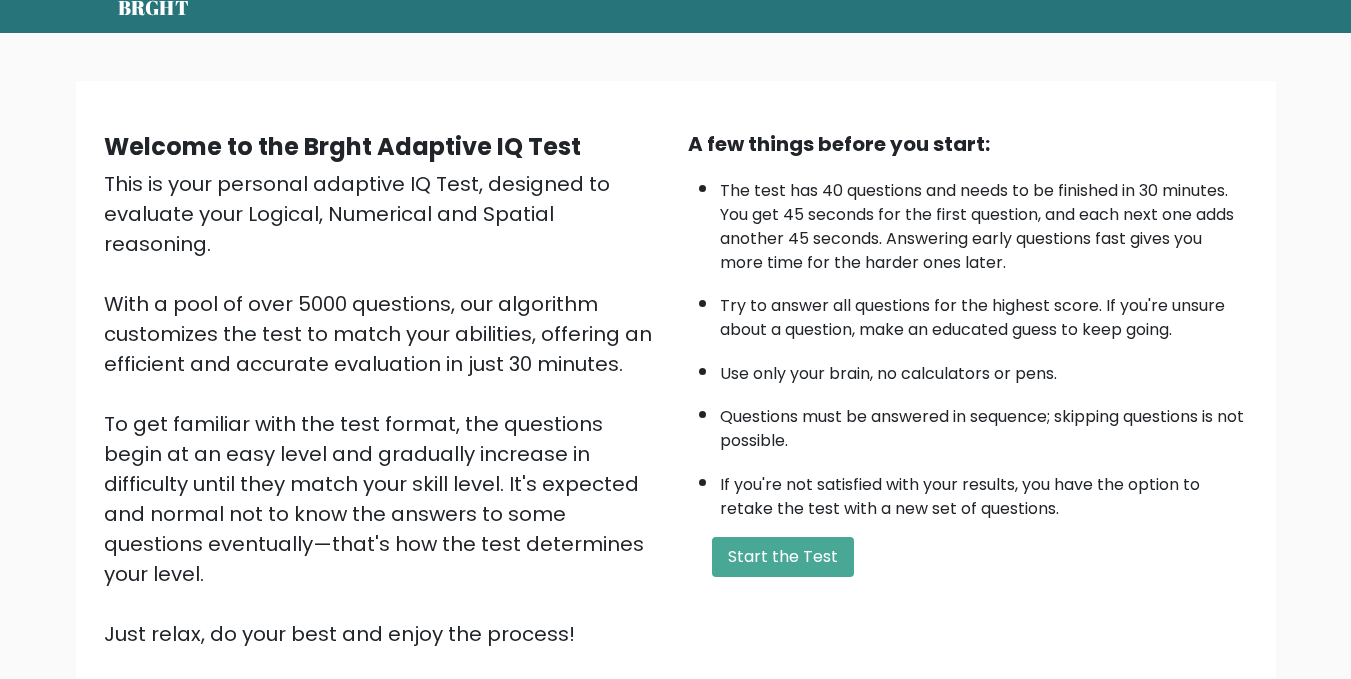 scroll, scrollTop: 74, scrollLeft: 0, axis: vertical 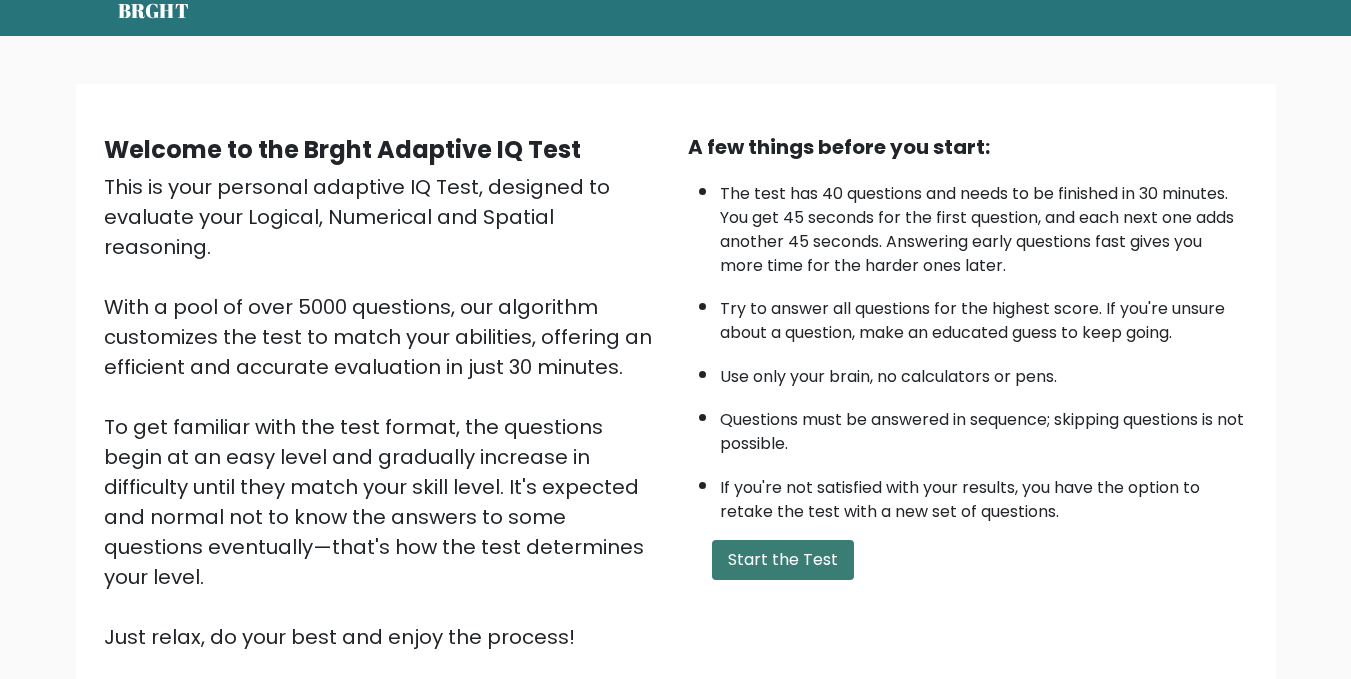click on "Start the Test" at bounding box center [783, 560] 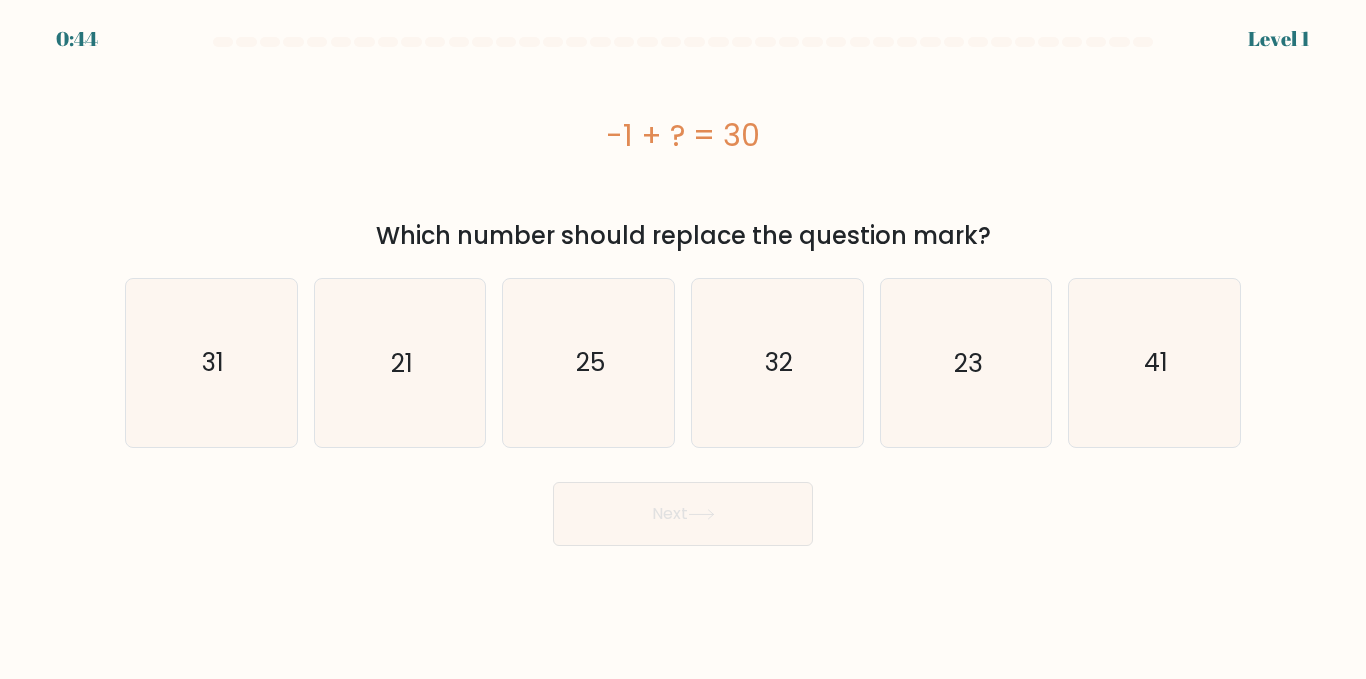 scroll, scrollTop: 0, scrollLeft: 0, axis: both 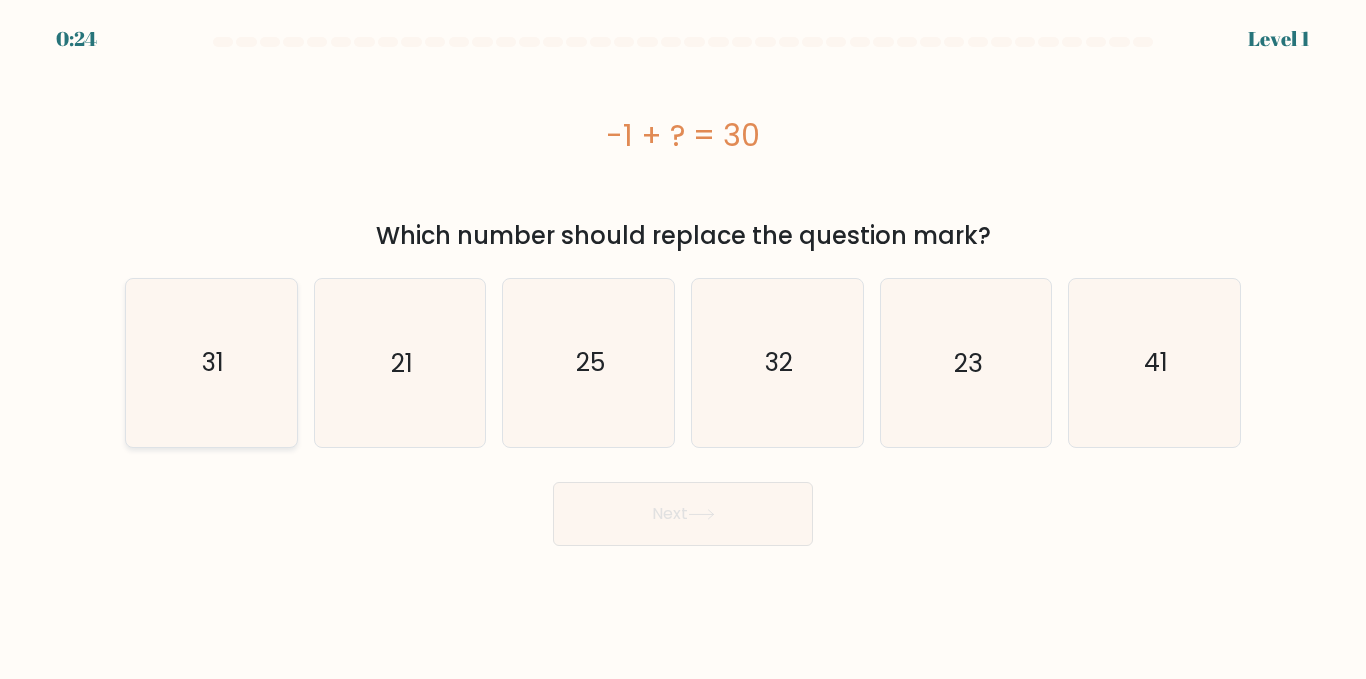 click on "31" 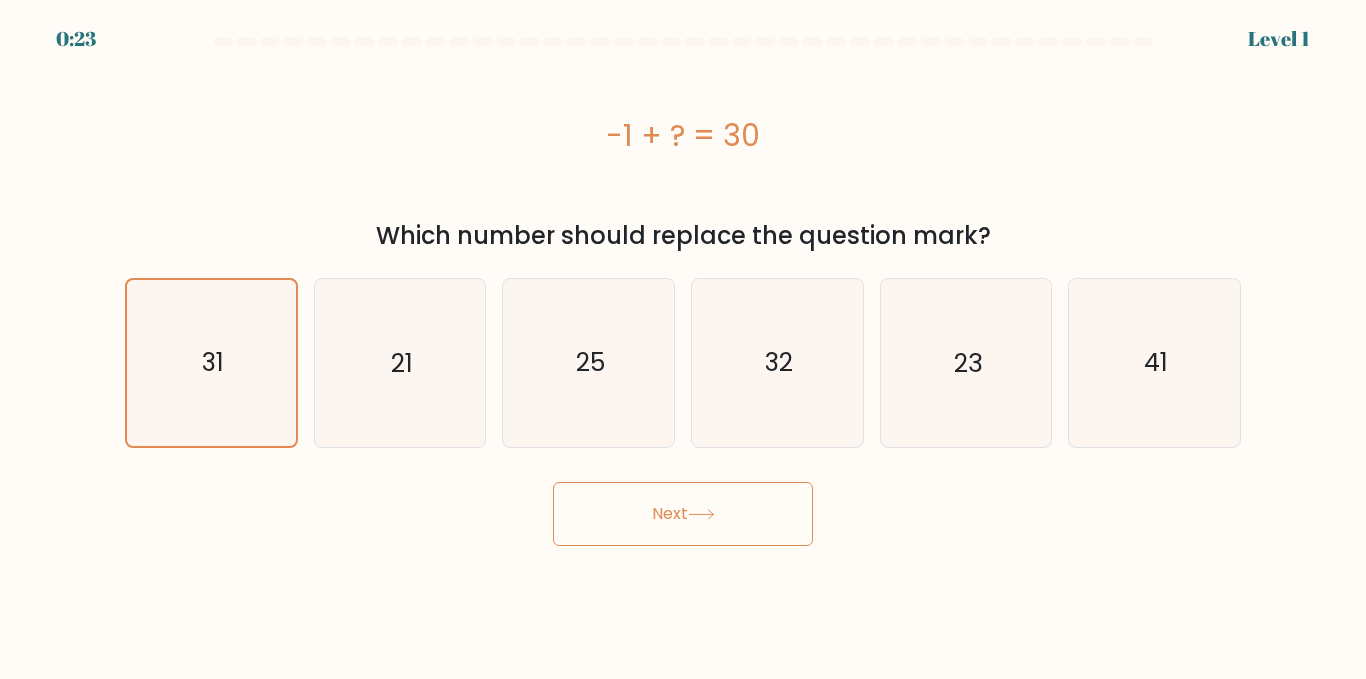 click on "Next" at bounding box center (683, 514) 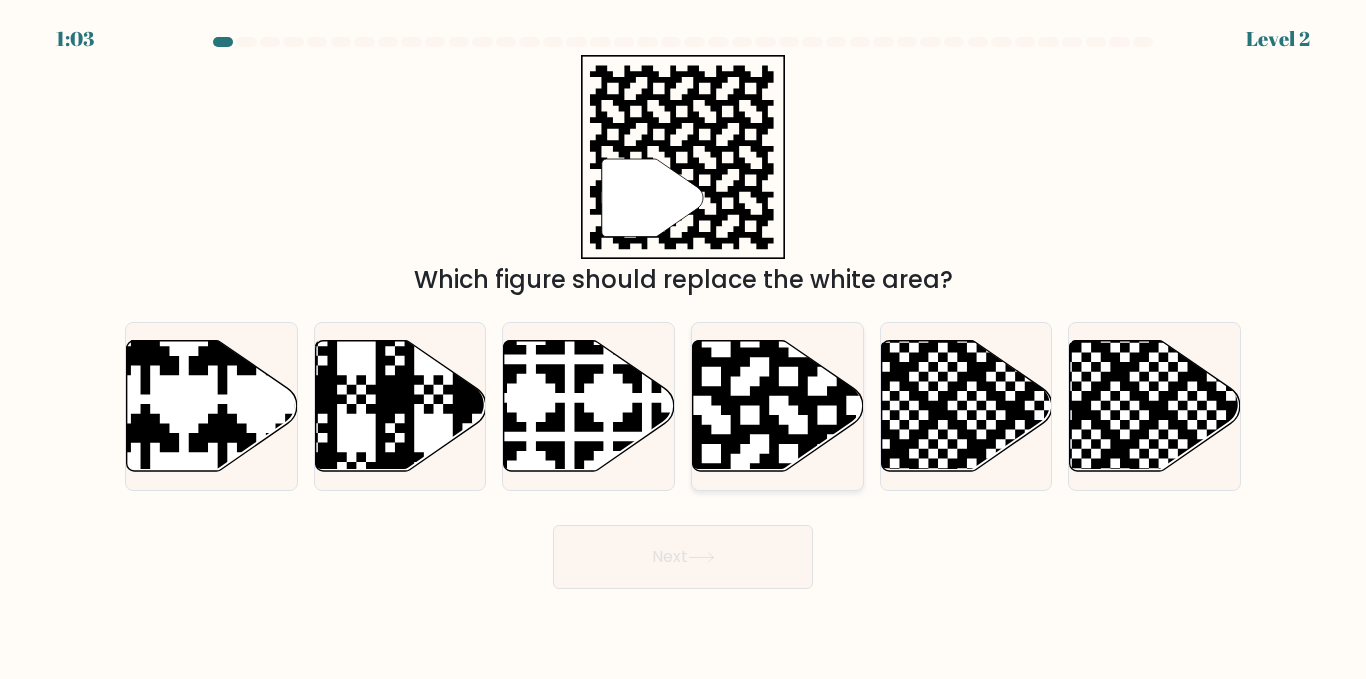 click 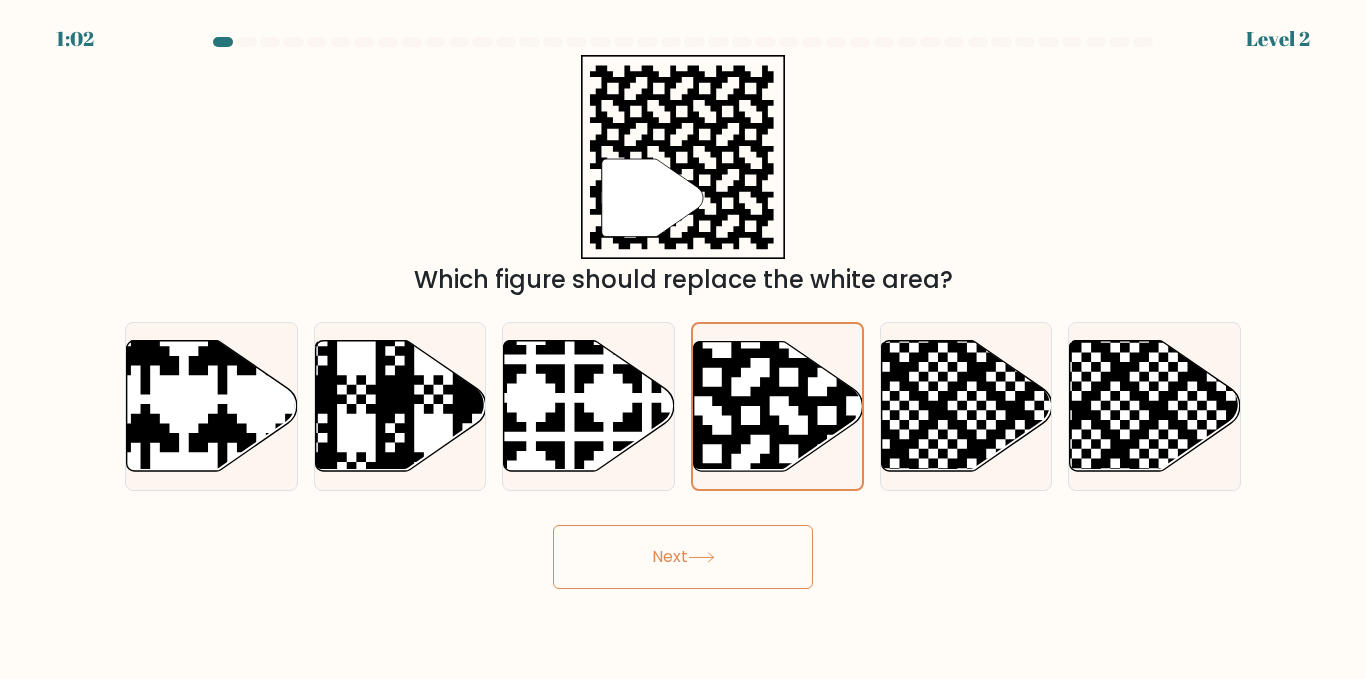 click on "Next" at bounding box center [683, 557] 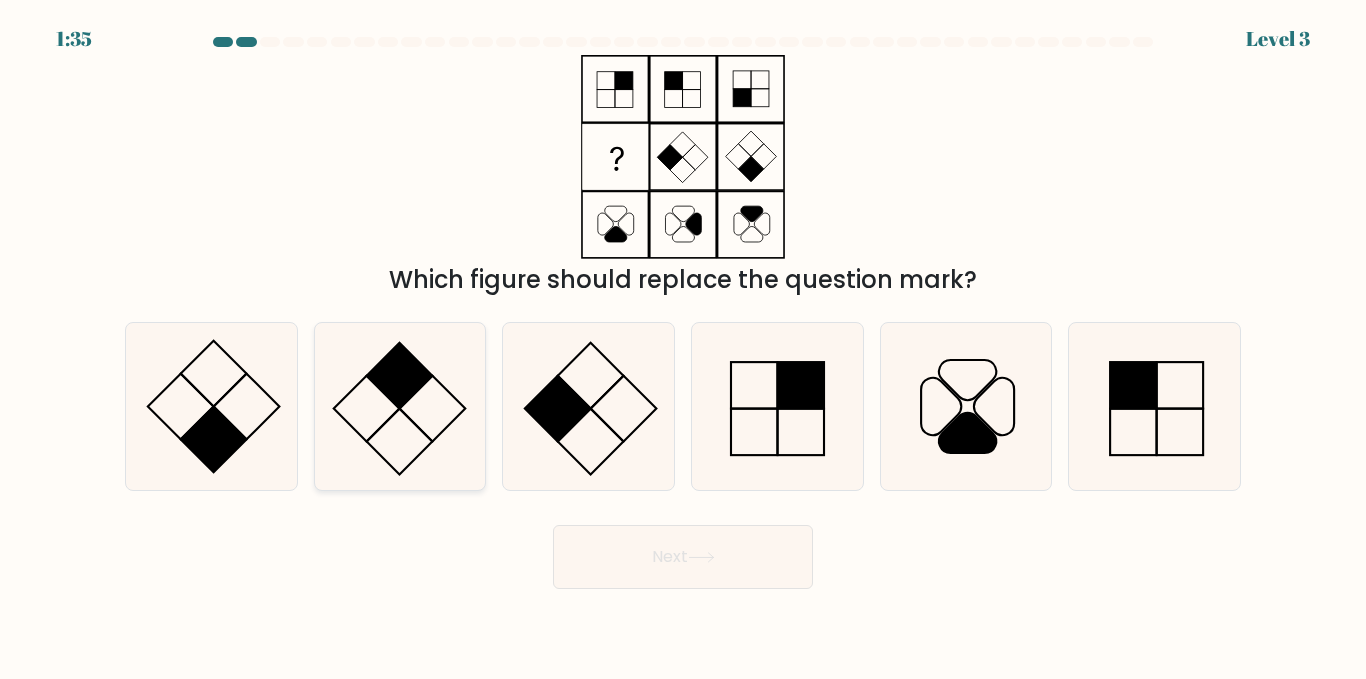 click 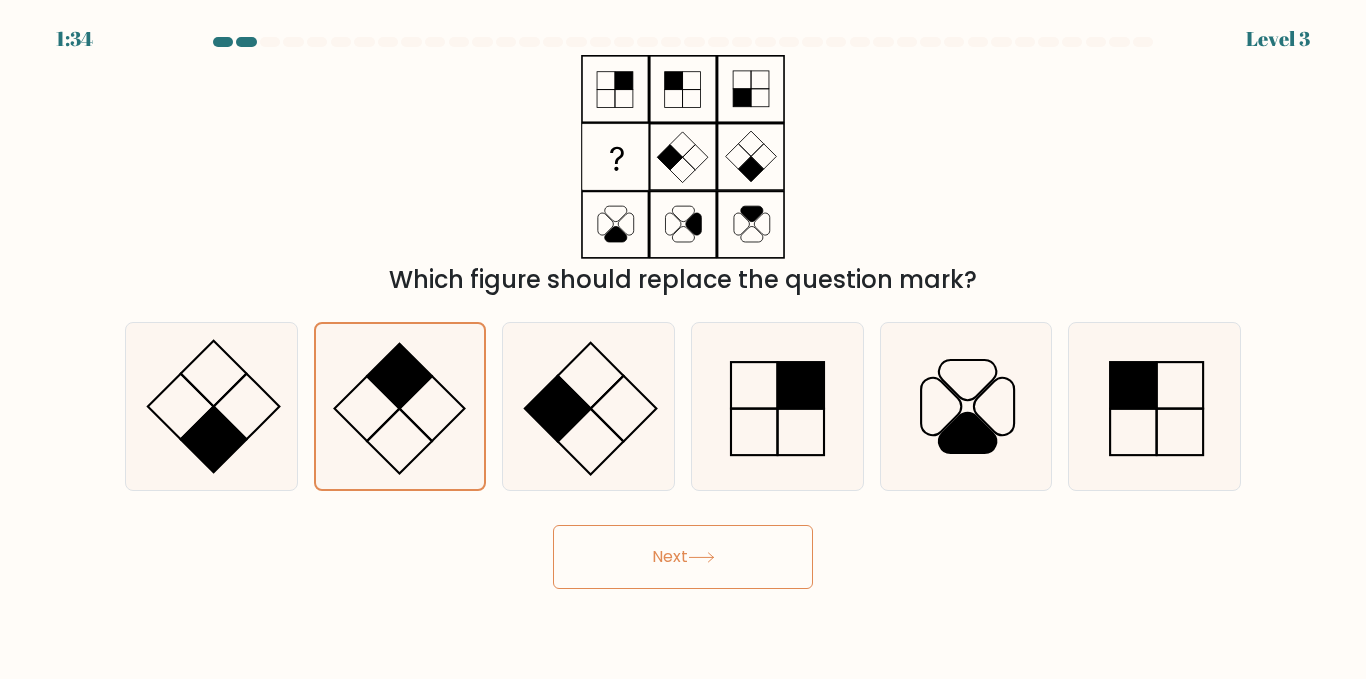 click on "Next" at bounding box center [683, 557] 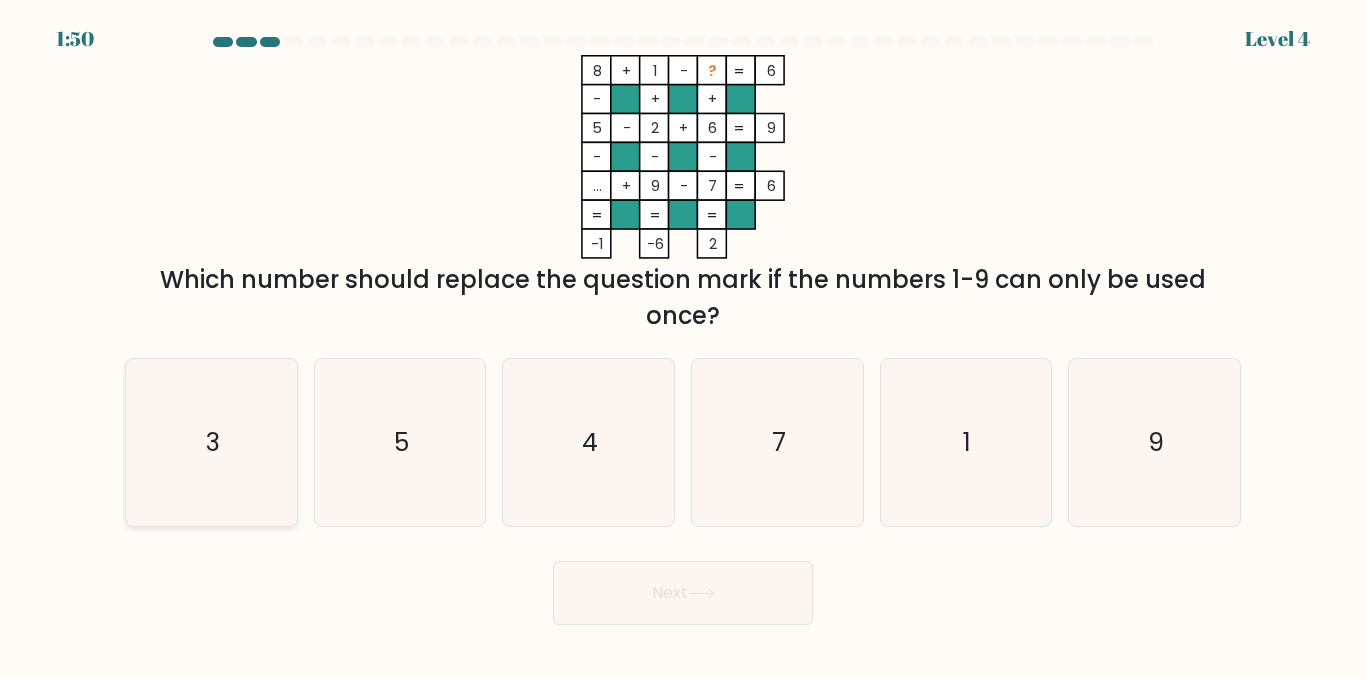 click on "3" 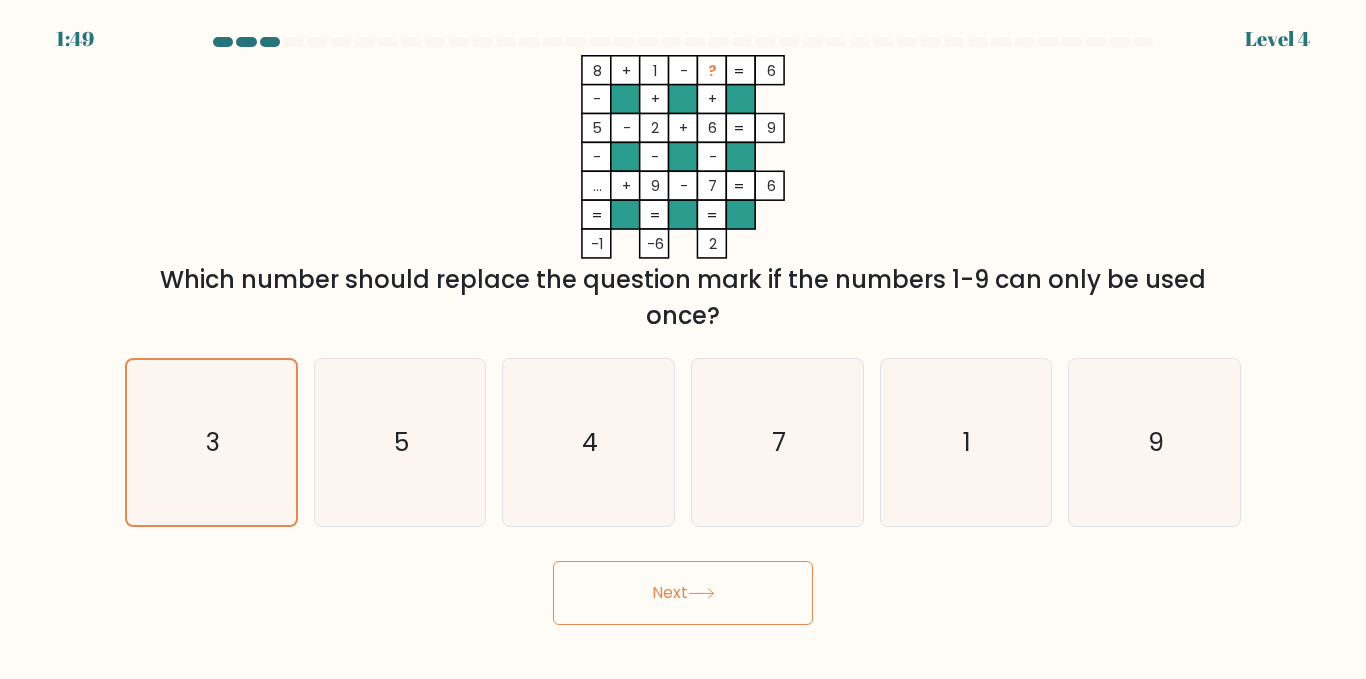 click on "Next" at bounding box center (683, 593) 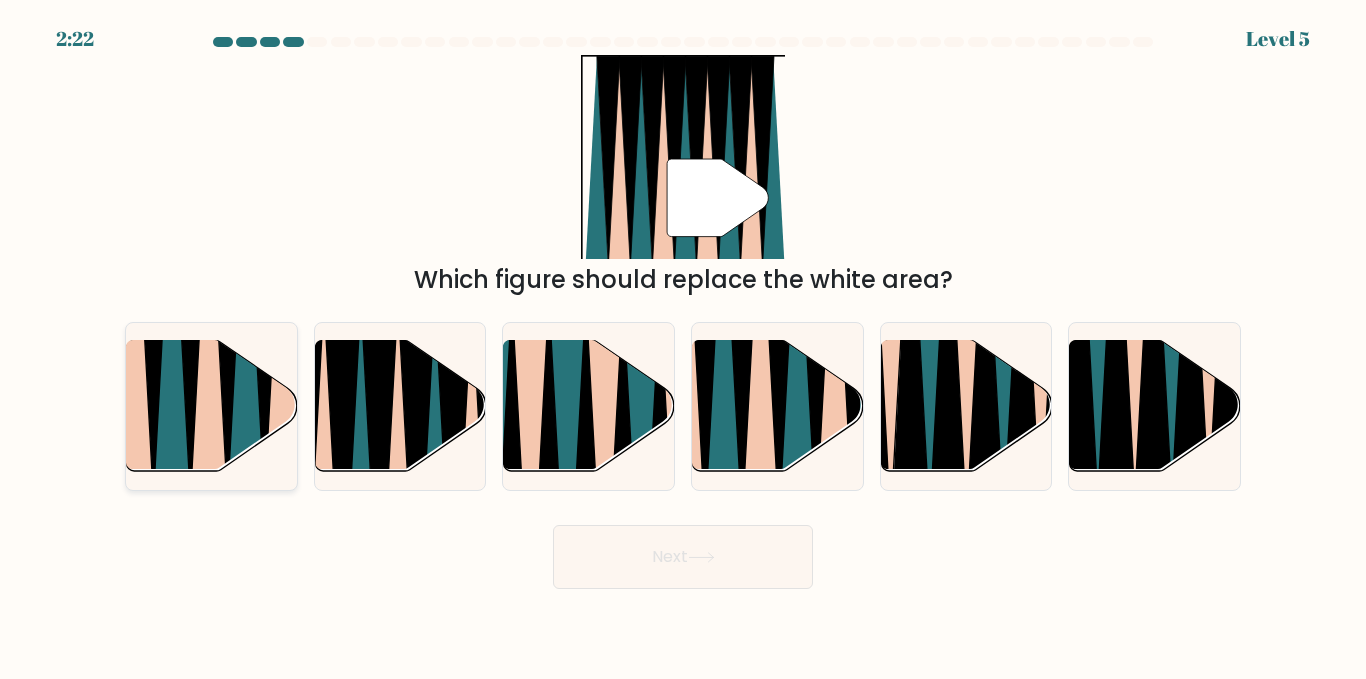 click 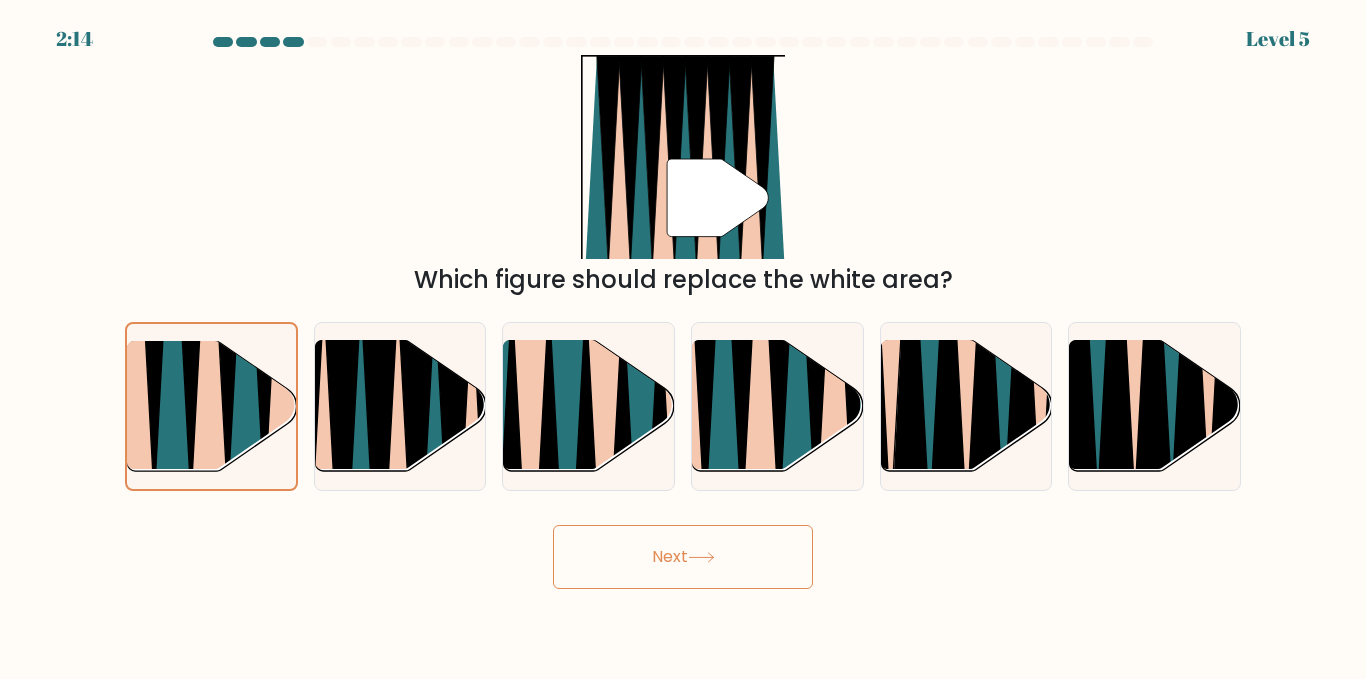click on "Next" at bounding box center [683, 557] 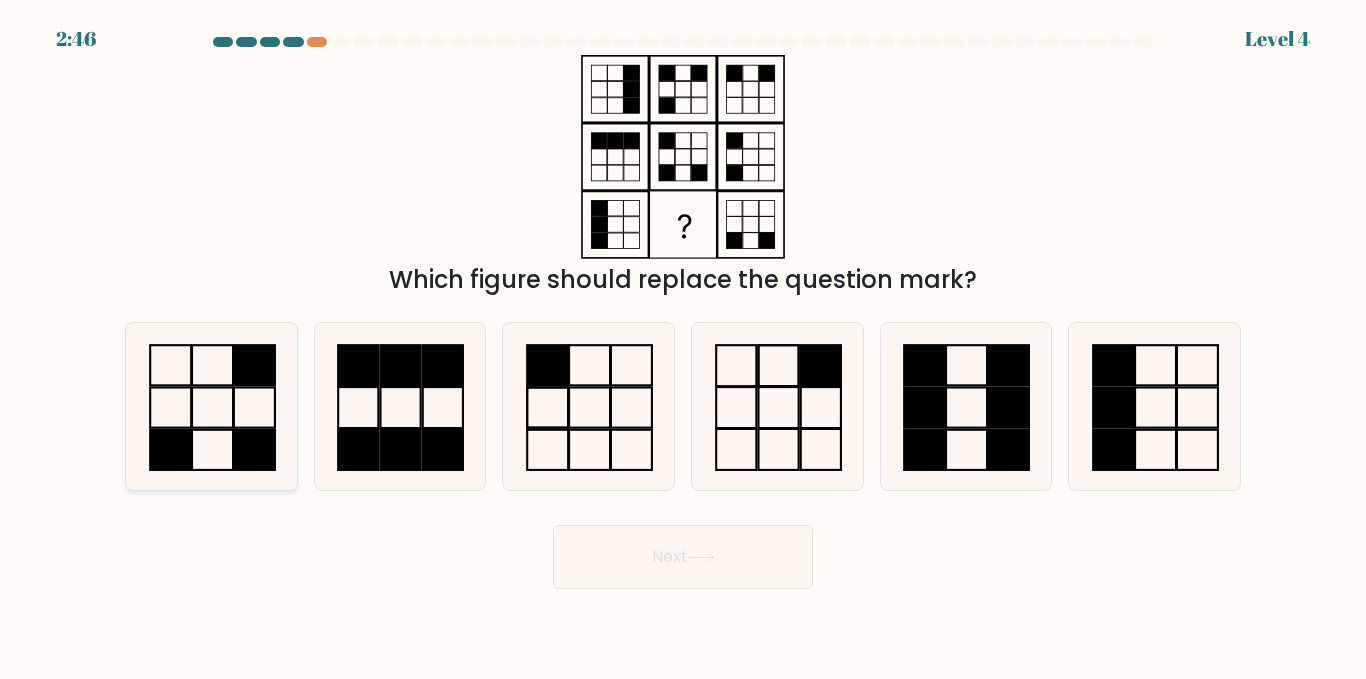 click 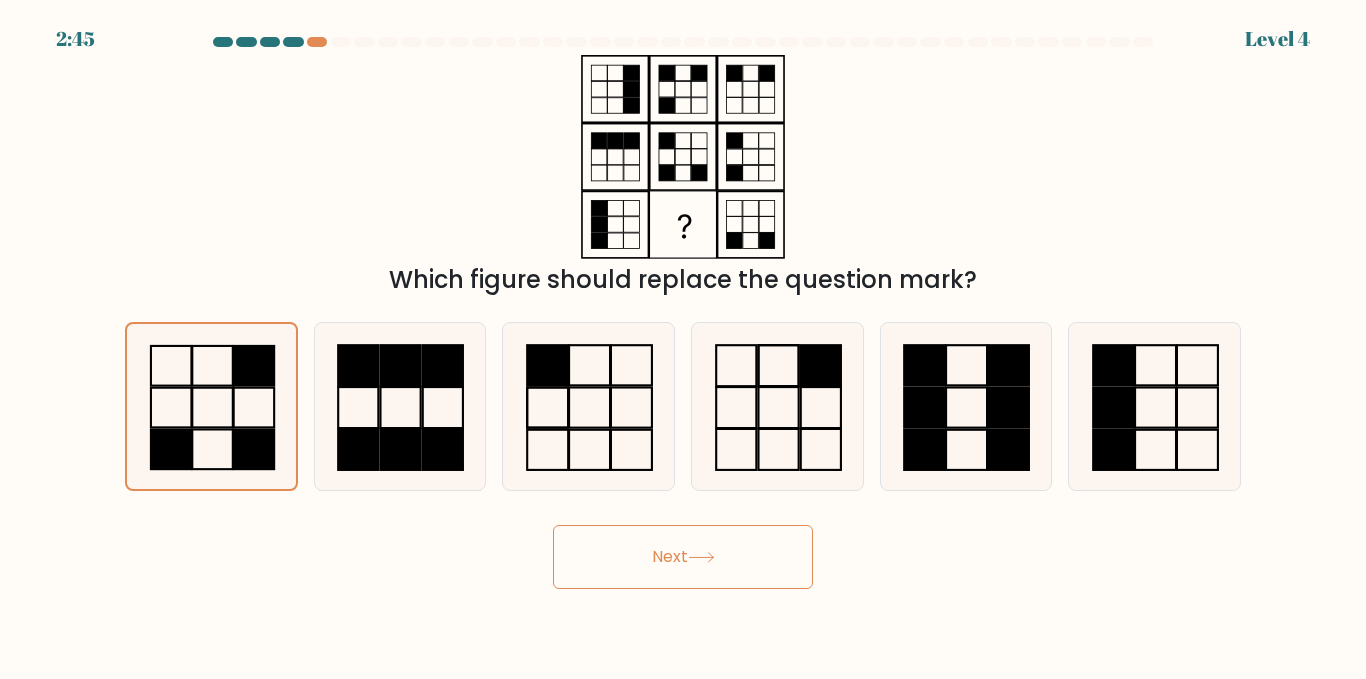 click on "Next" at bounding box center (683, 557) 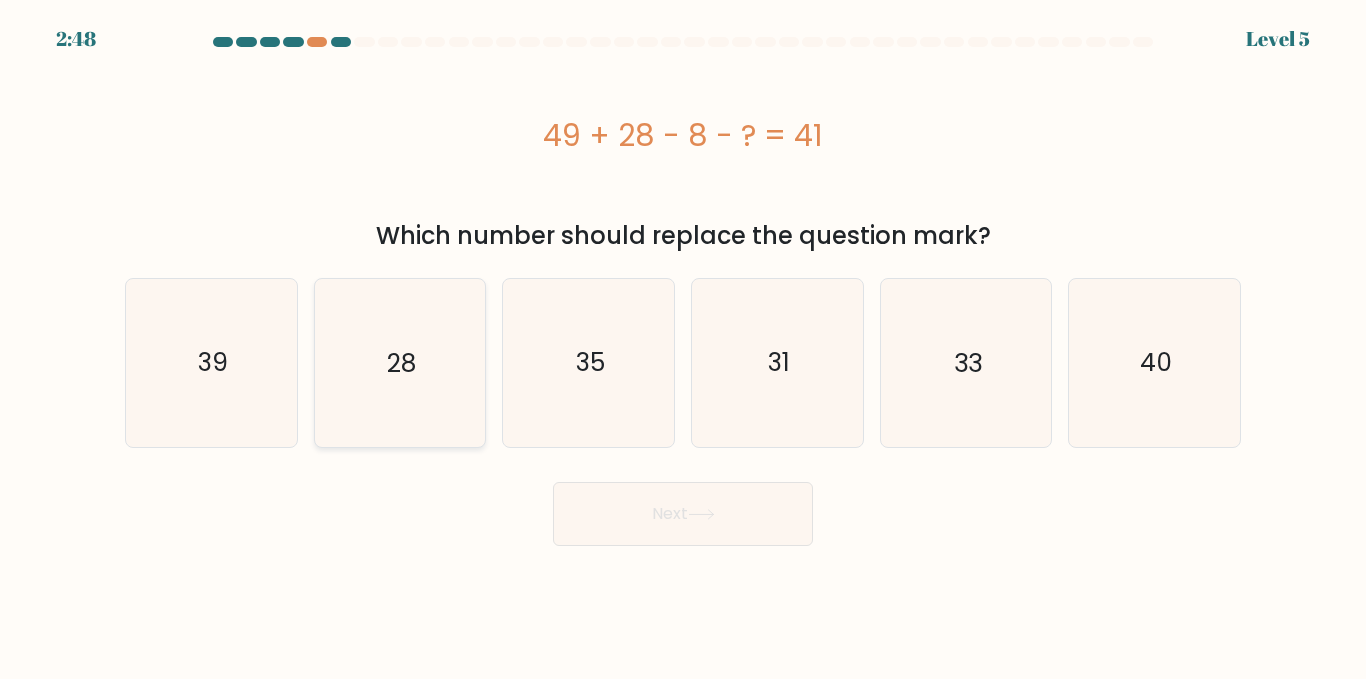 click on "28" 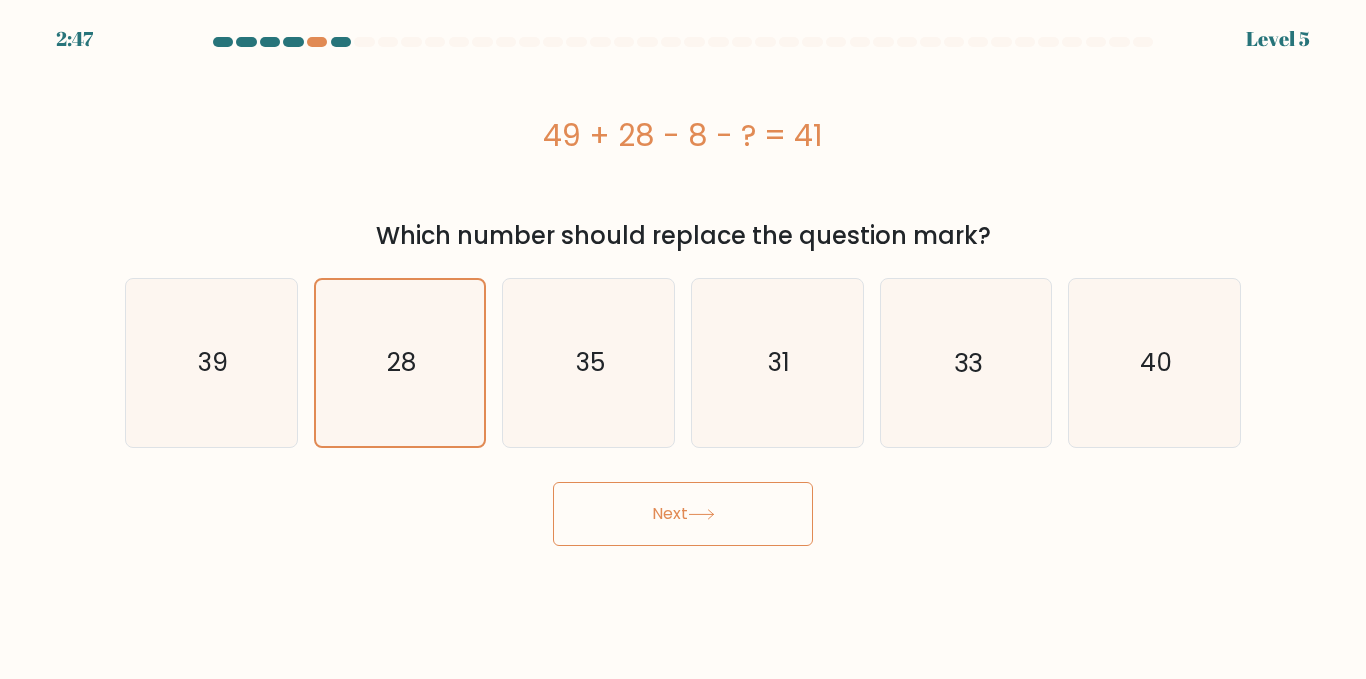 click on "Next" at bounding box center [683, 514] 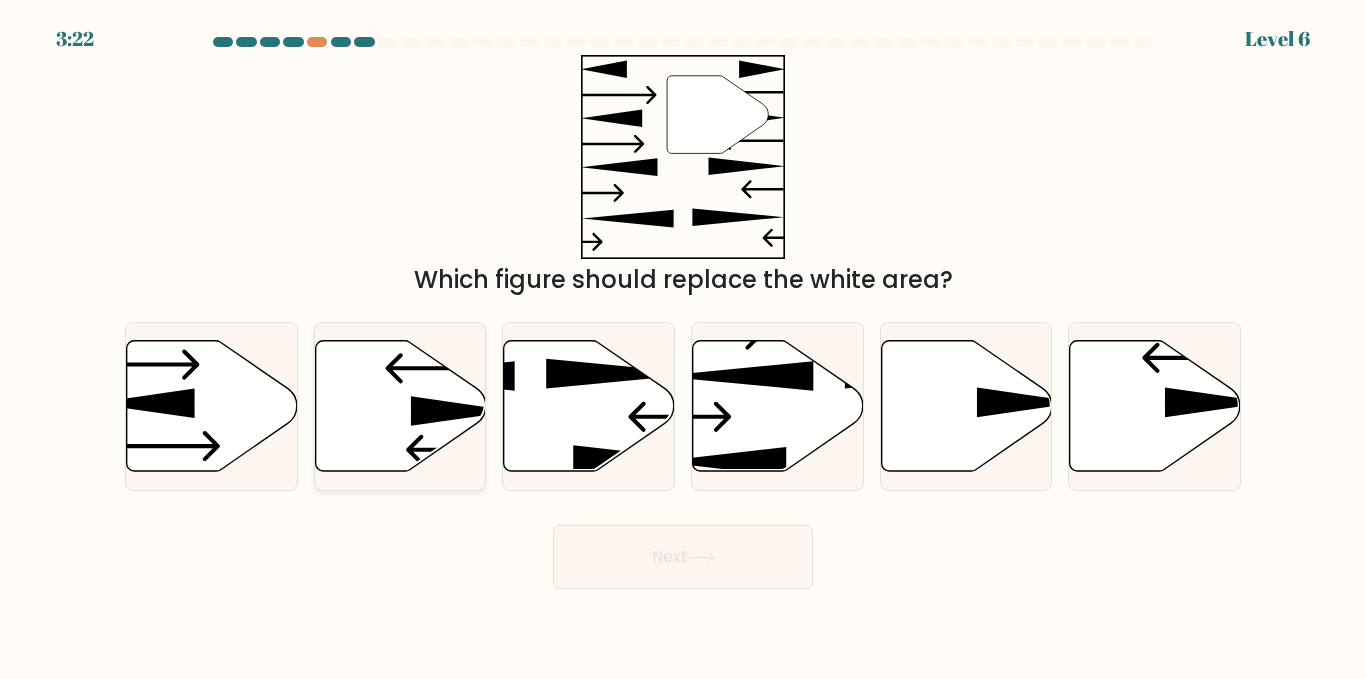 click 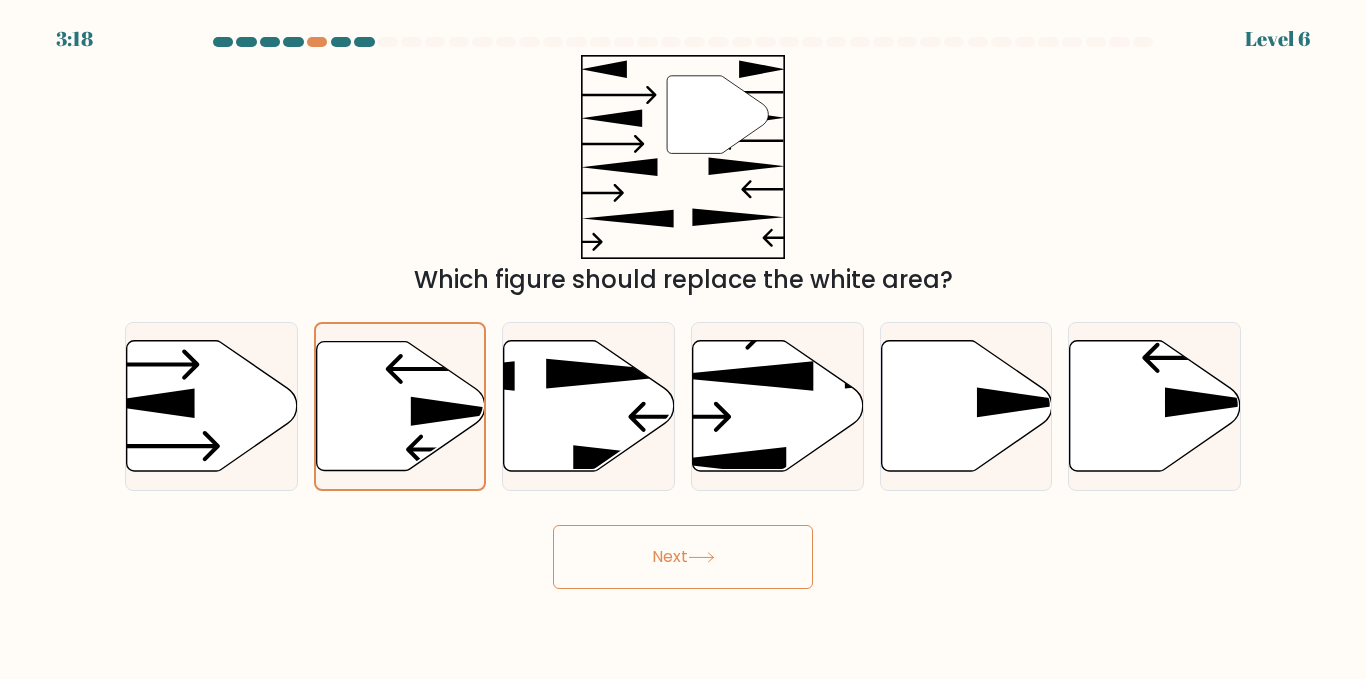 click on "Next" at bounding box center [683, 557] 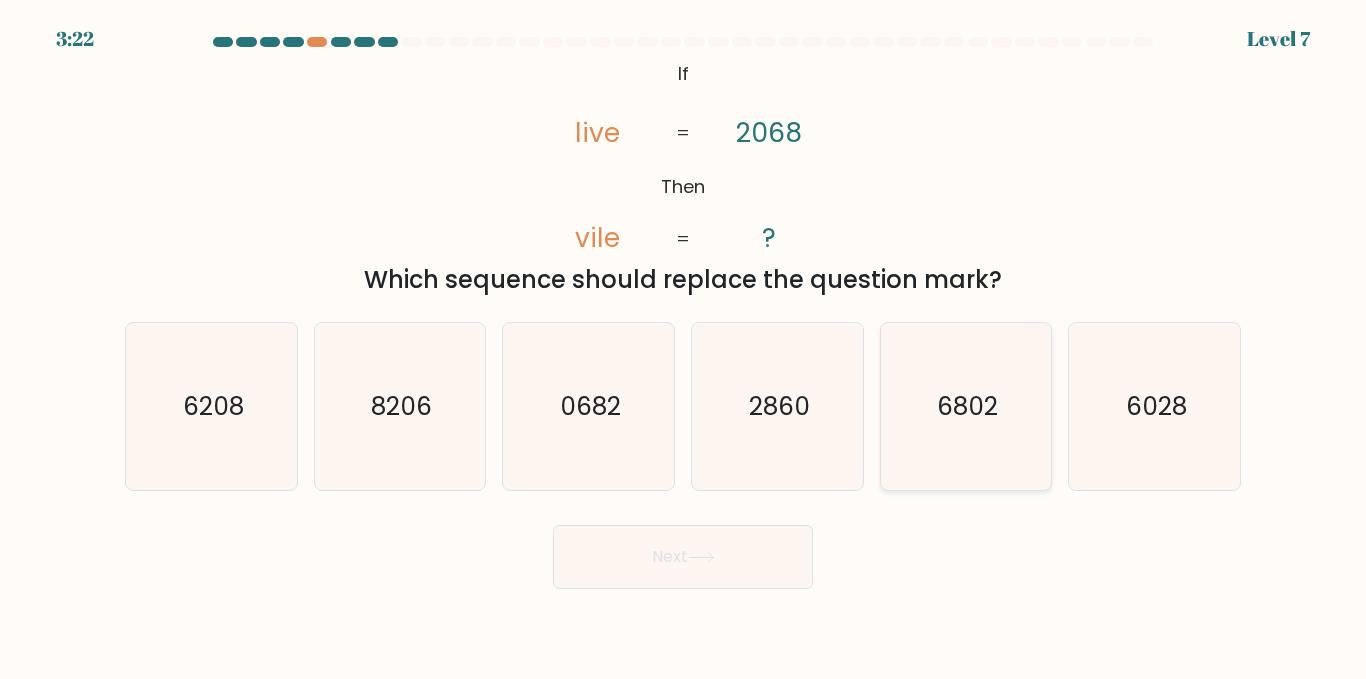 click on "6802" 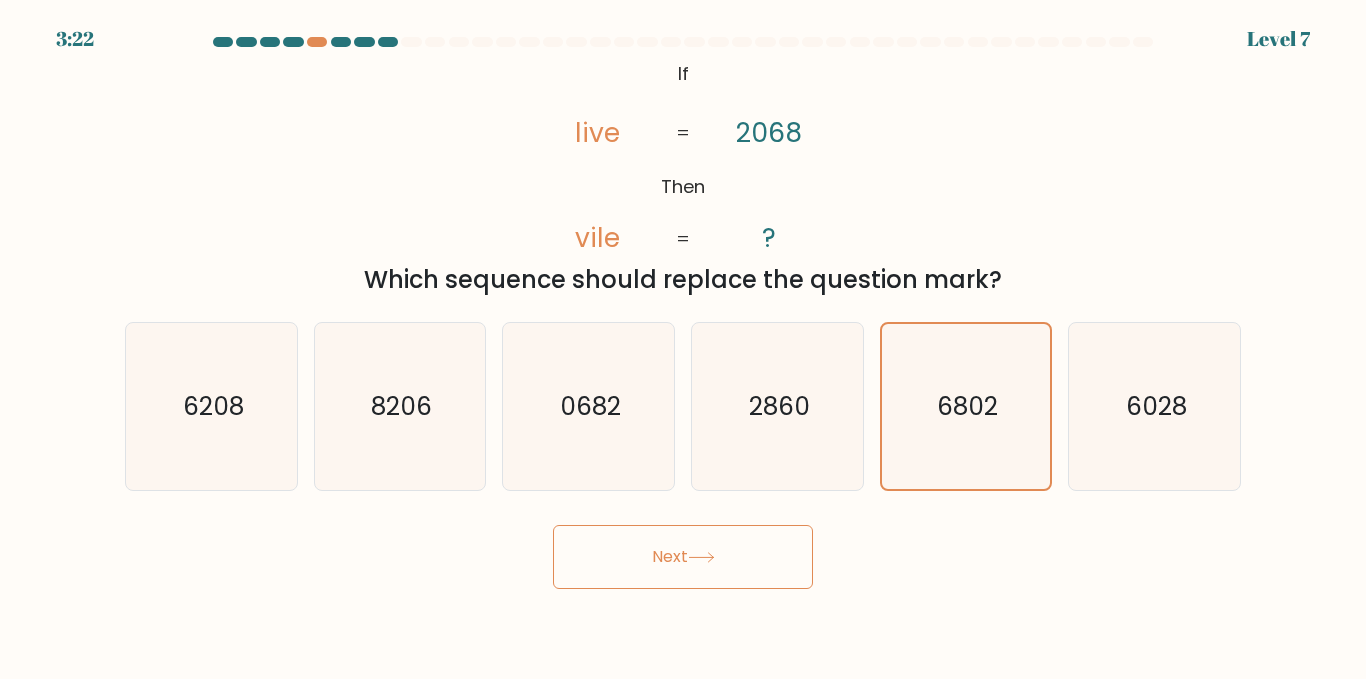 click 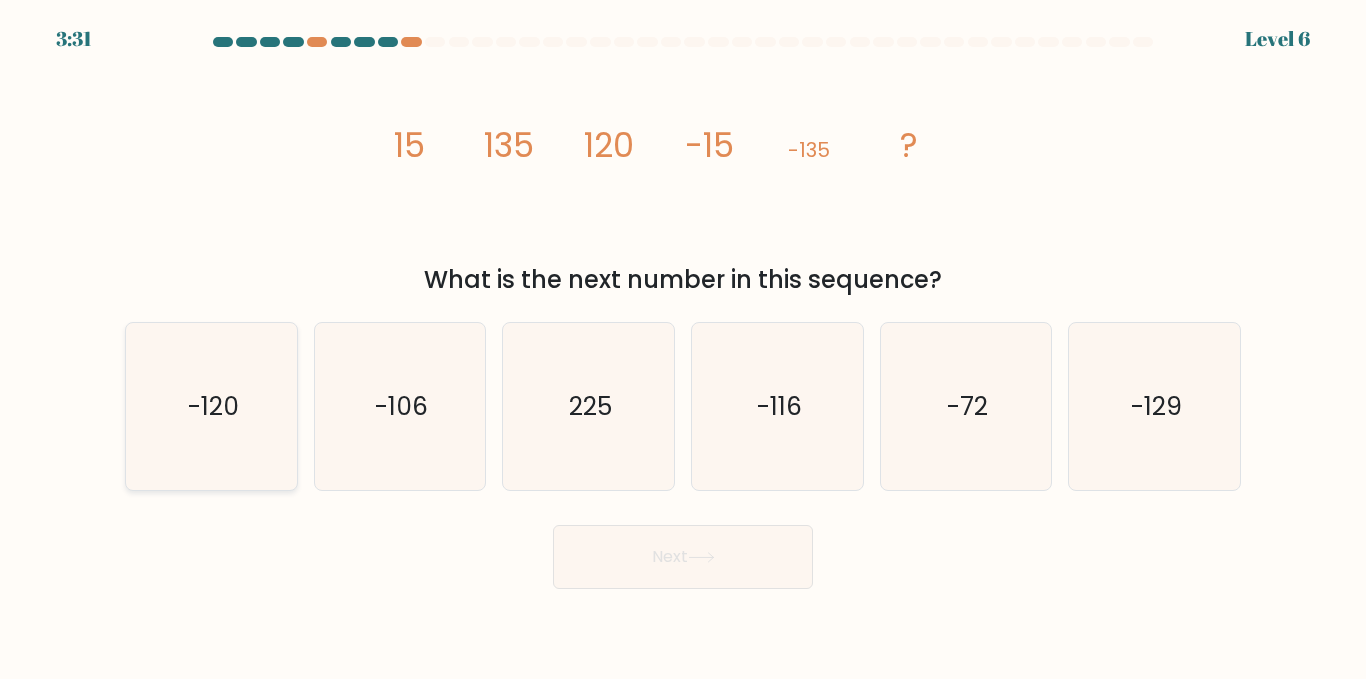 click on "-120" 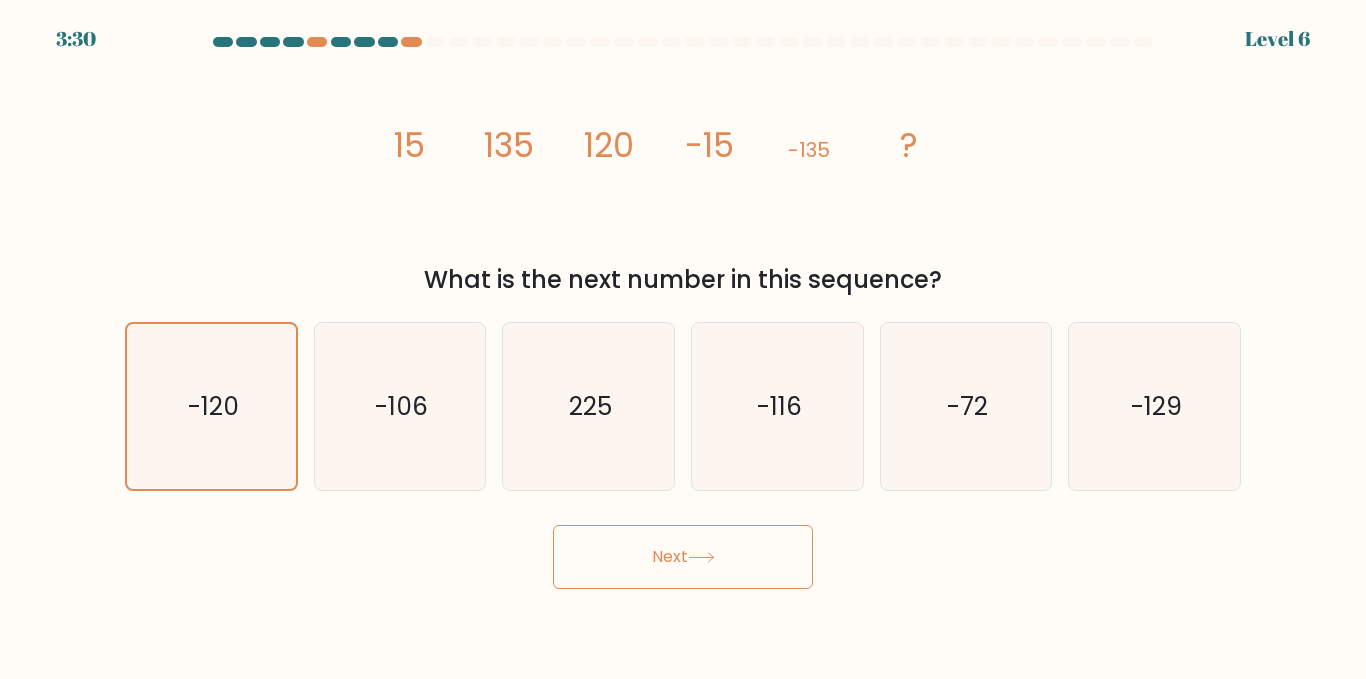 click on "Next" at bounding box center (683, 557) 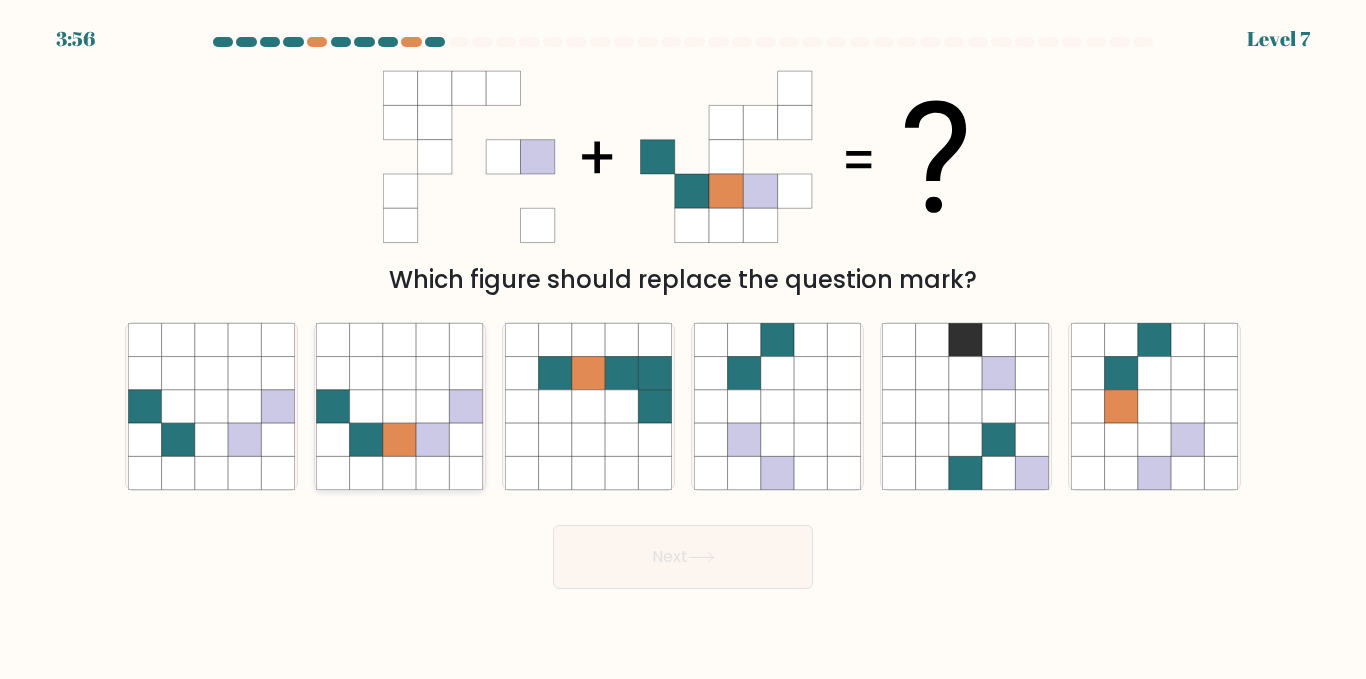click 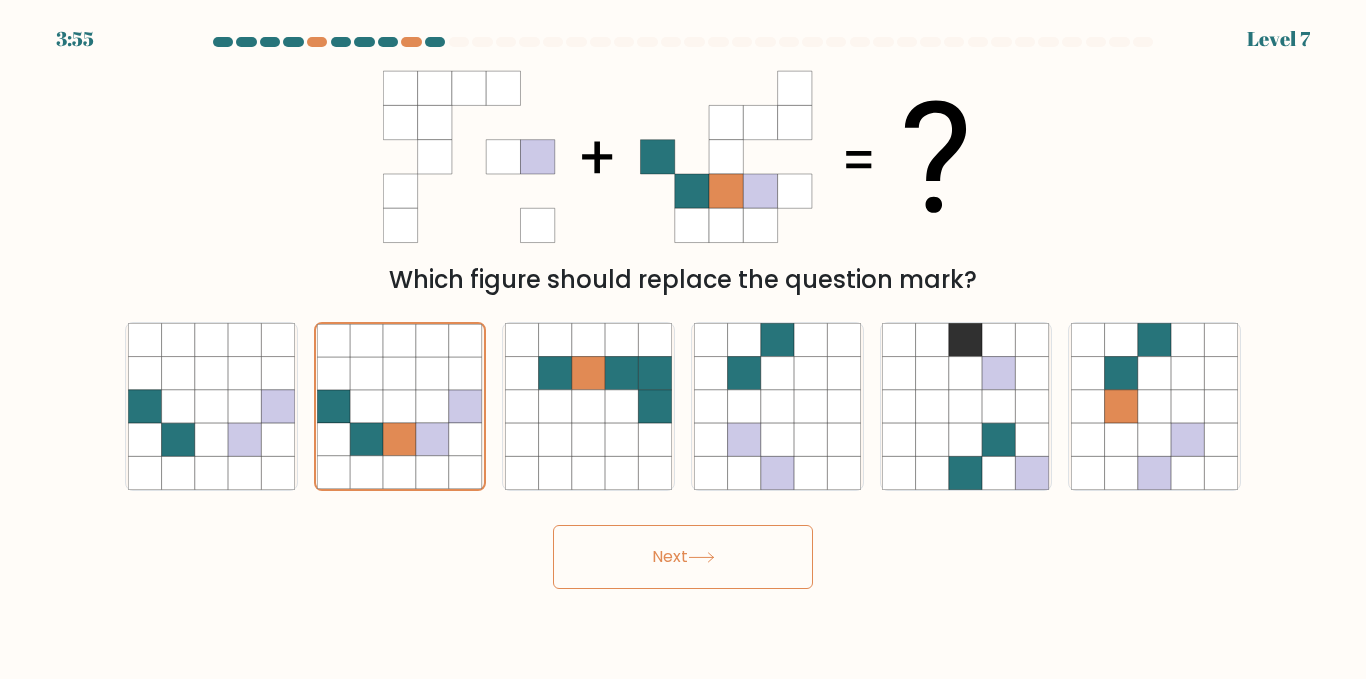 click on "Next" at bounding box center (683, 557) 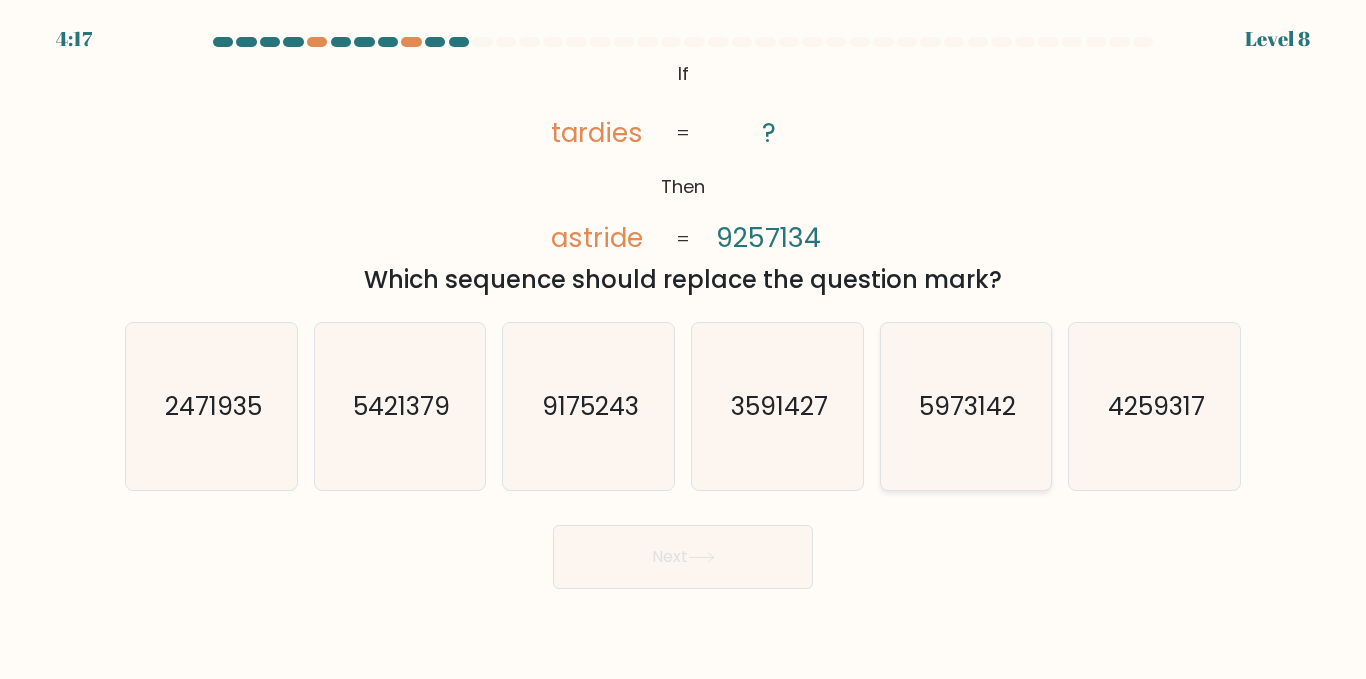 click on "5973142" 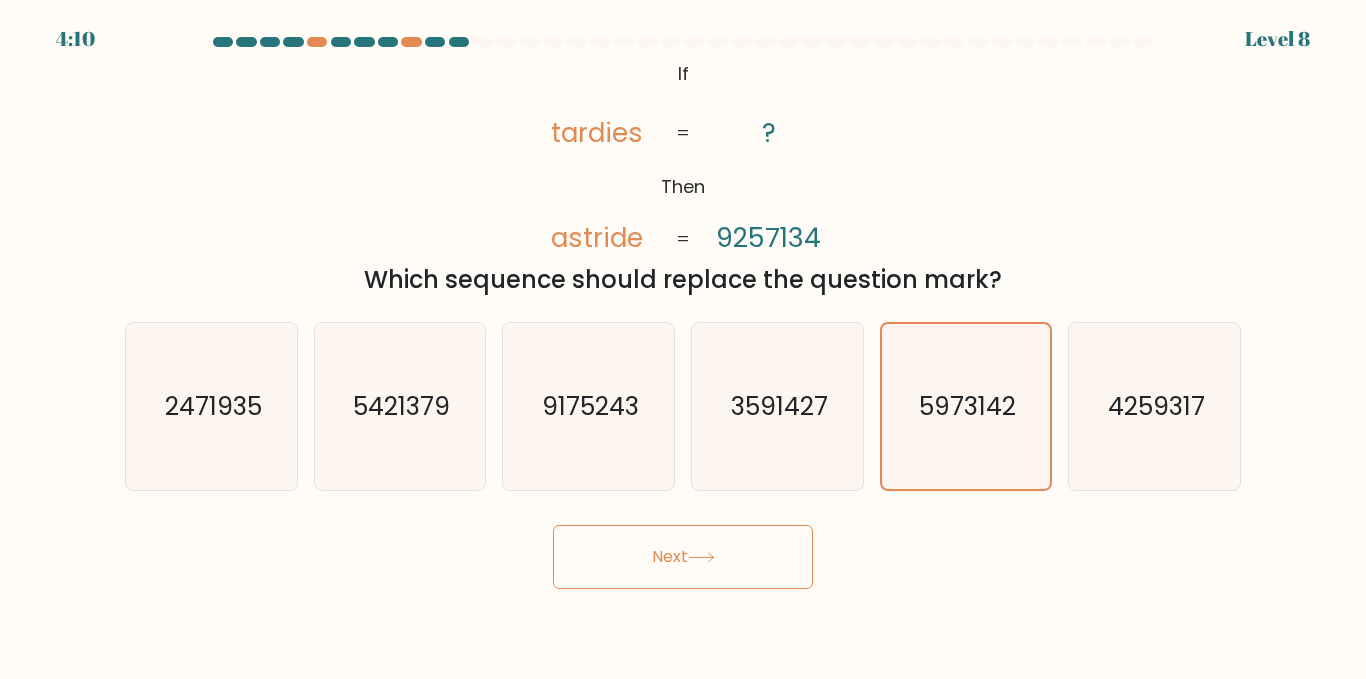 click on "Next" at bounding box center [683, 557] 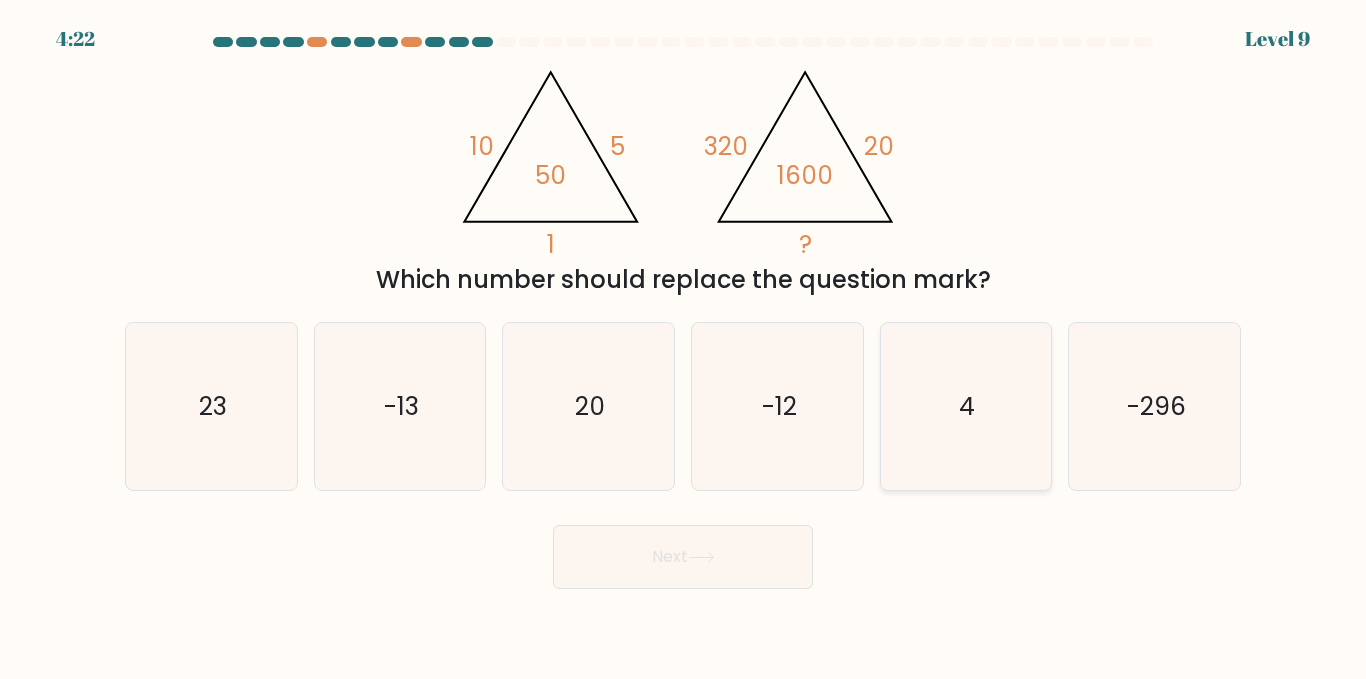 click on "4" 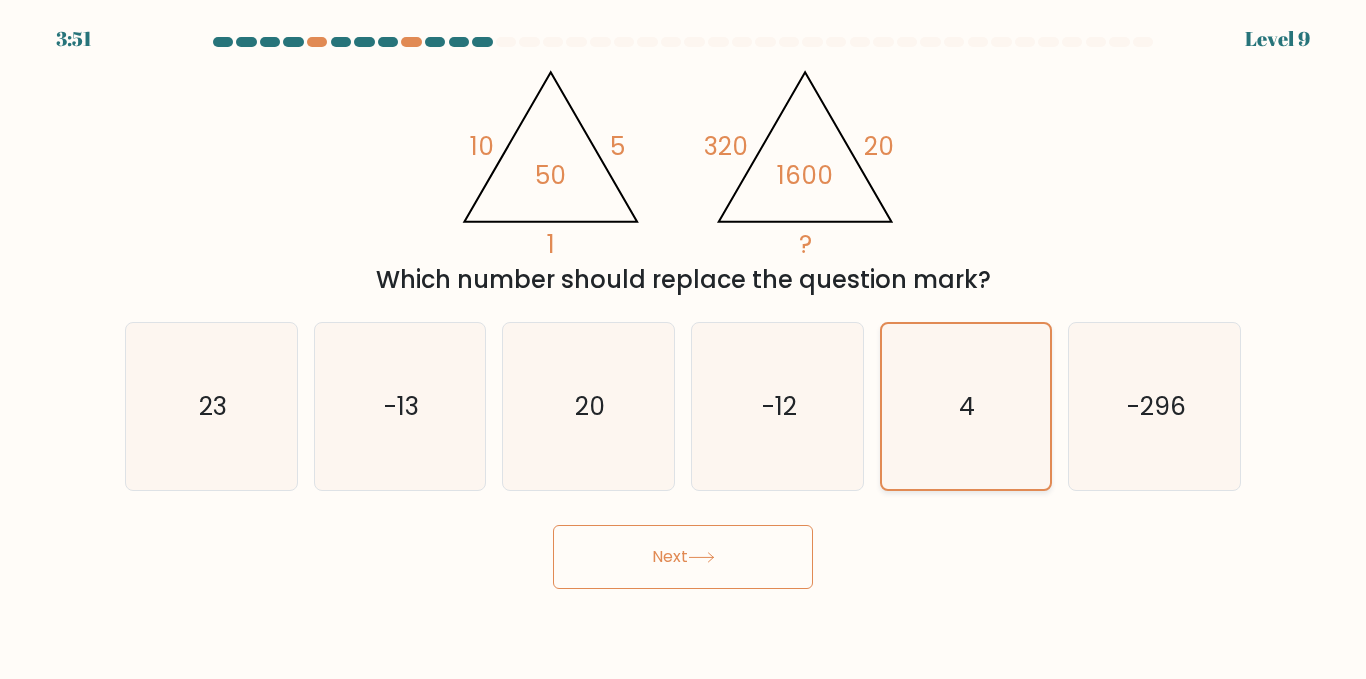click on "4" 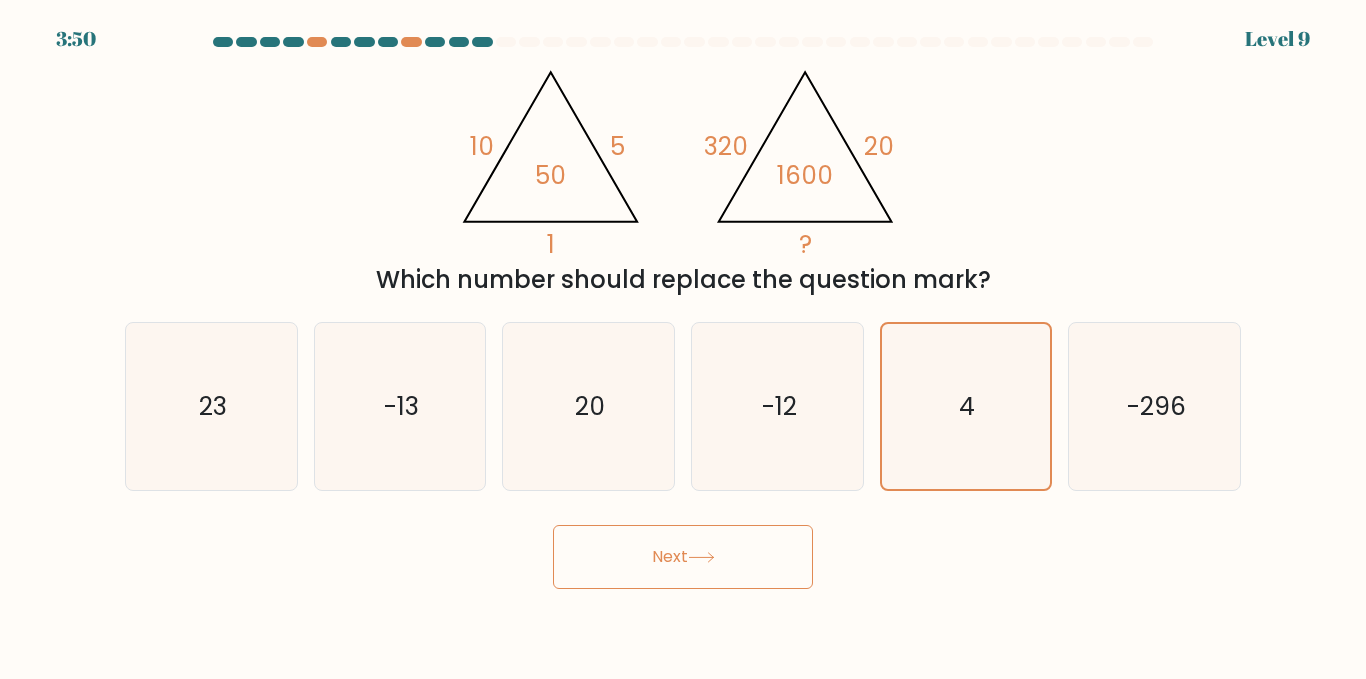 click 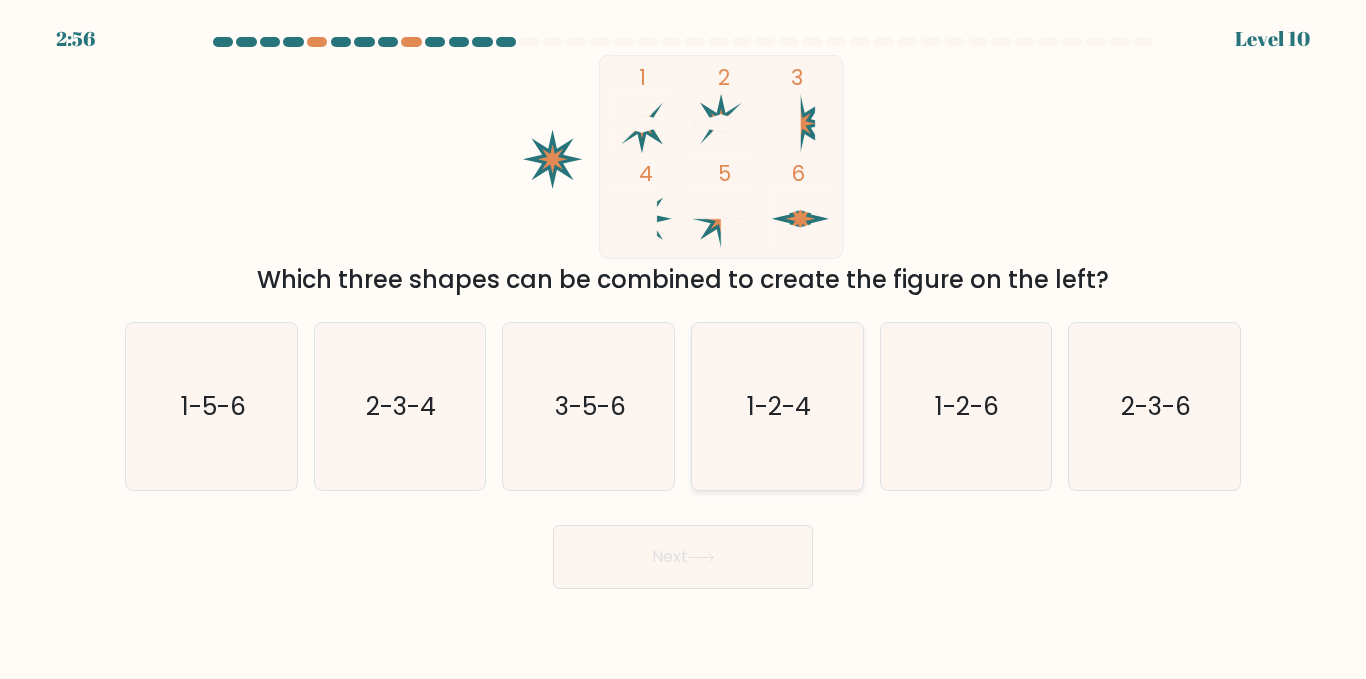 click on "1-2-4" 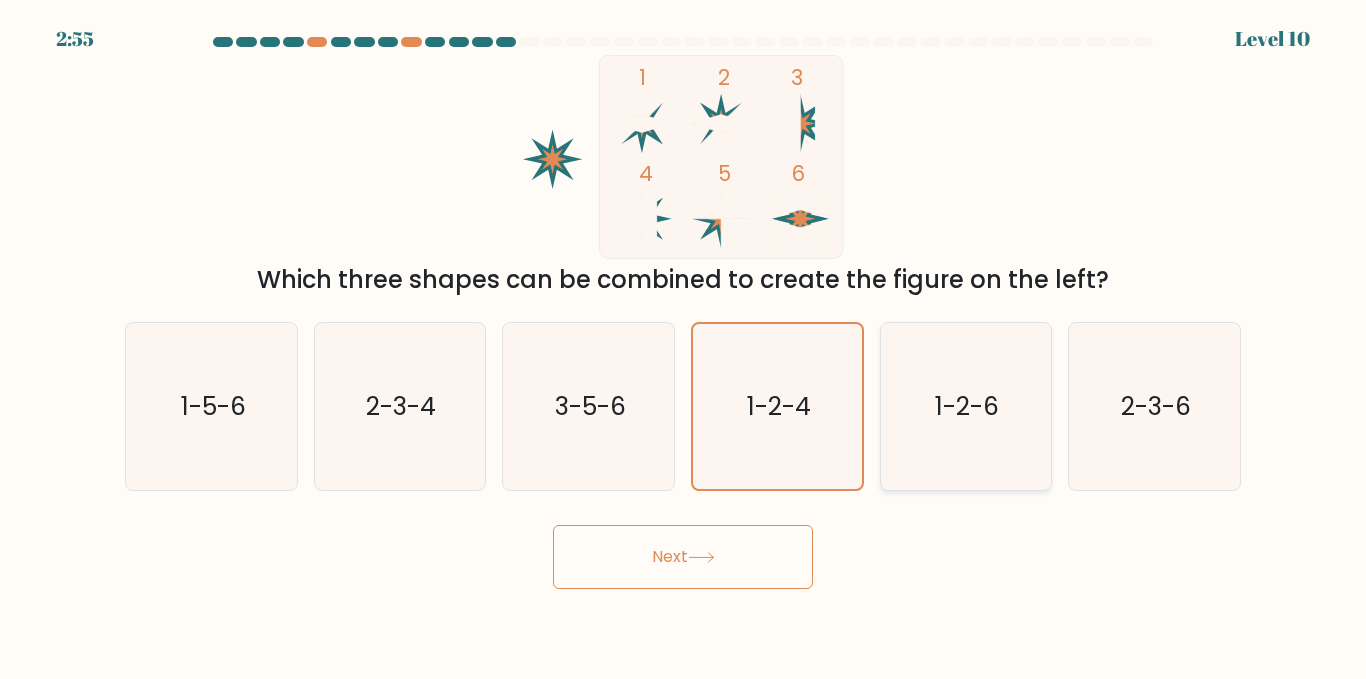 click on "1-2-6" 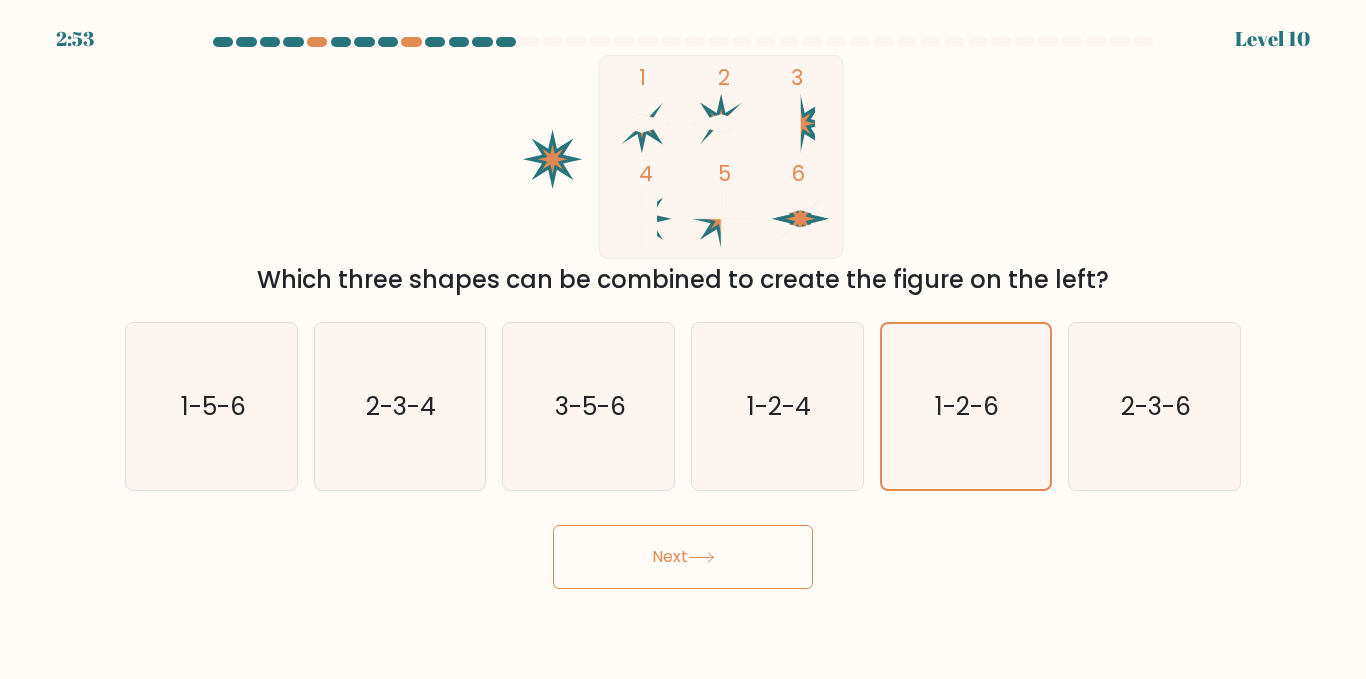 click on "Next" at bounding box center (683, 557) 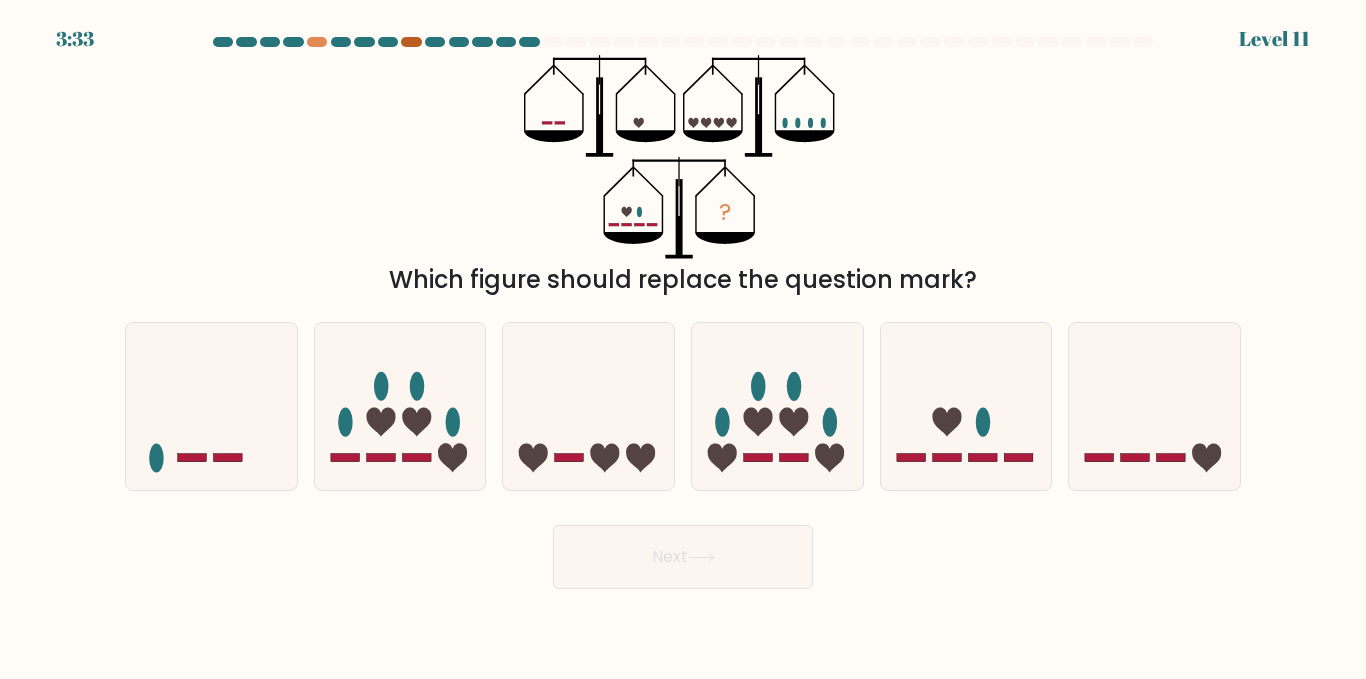 click at bounding box center [411, 42] 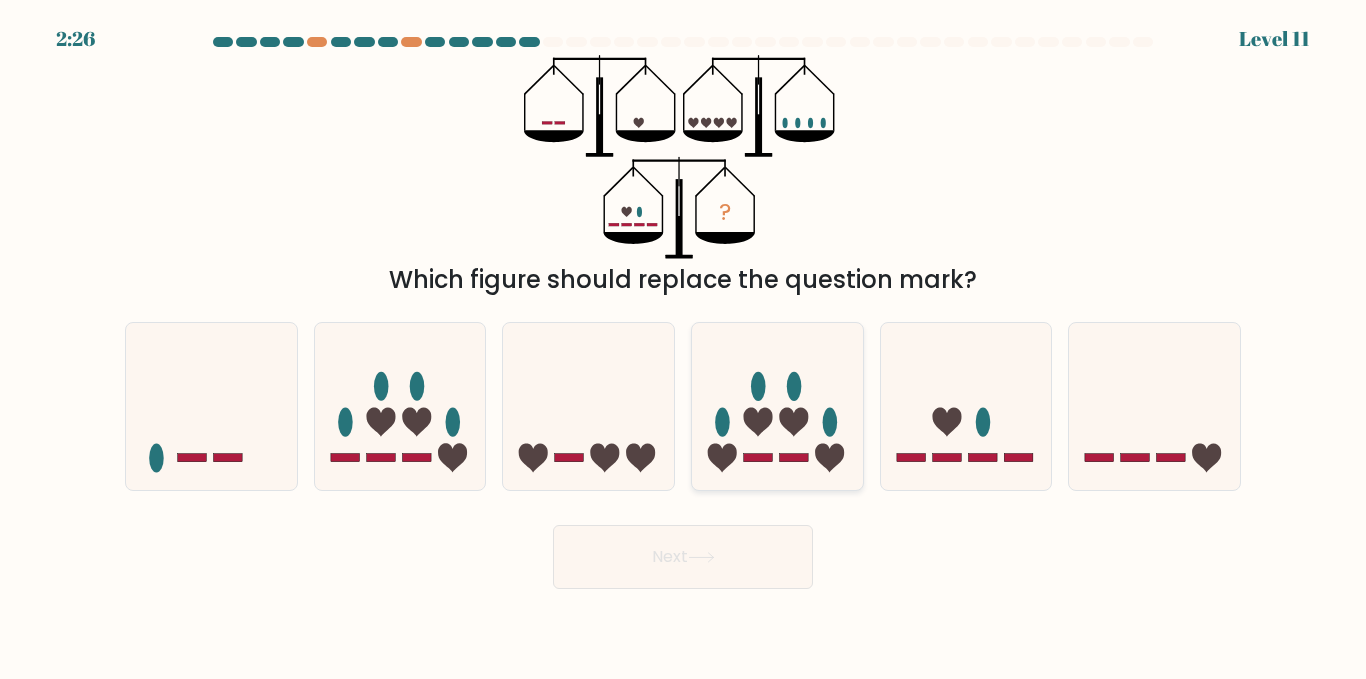 click 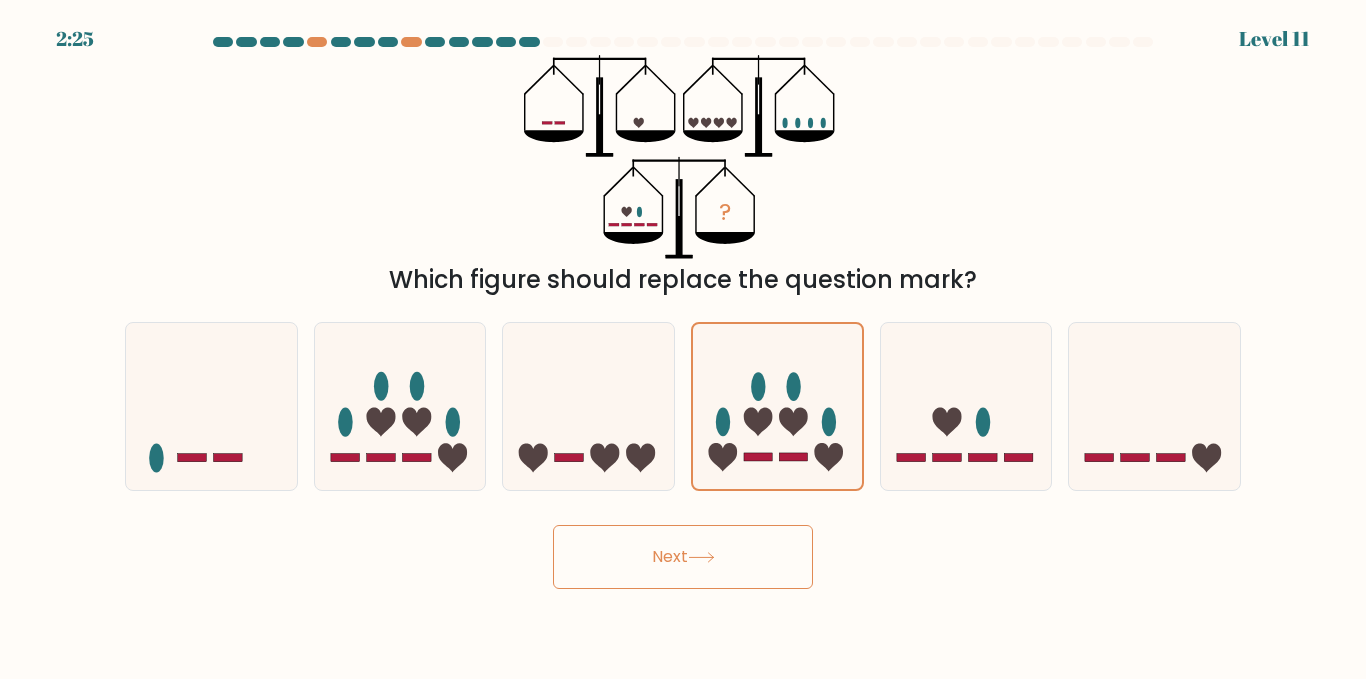 click on "Next" at bounding box center (683, 557) 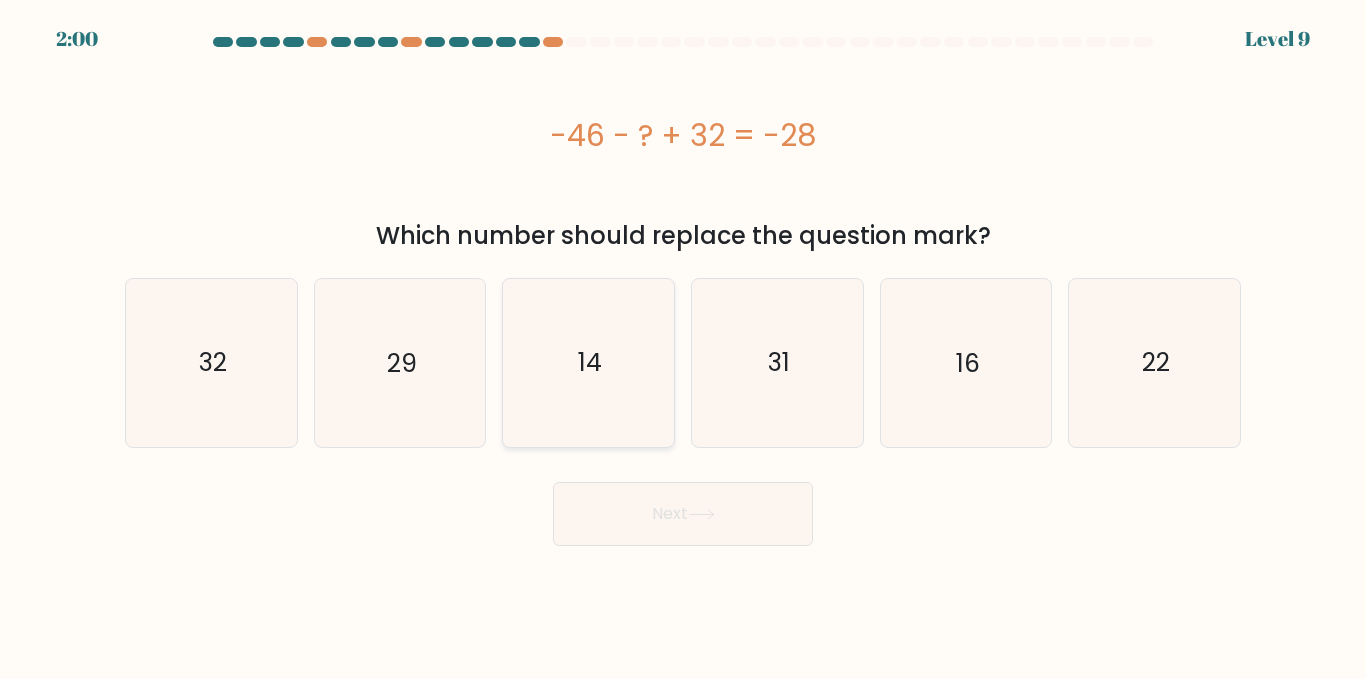 click on "14" 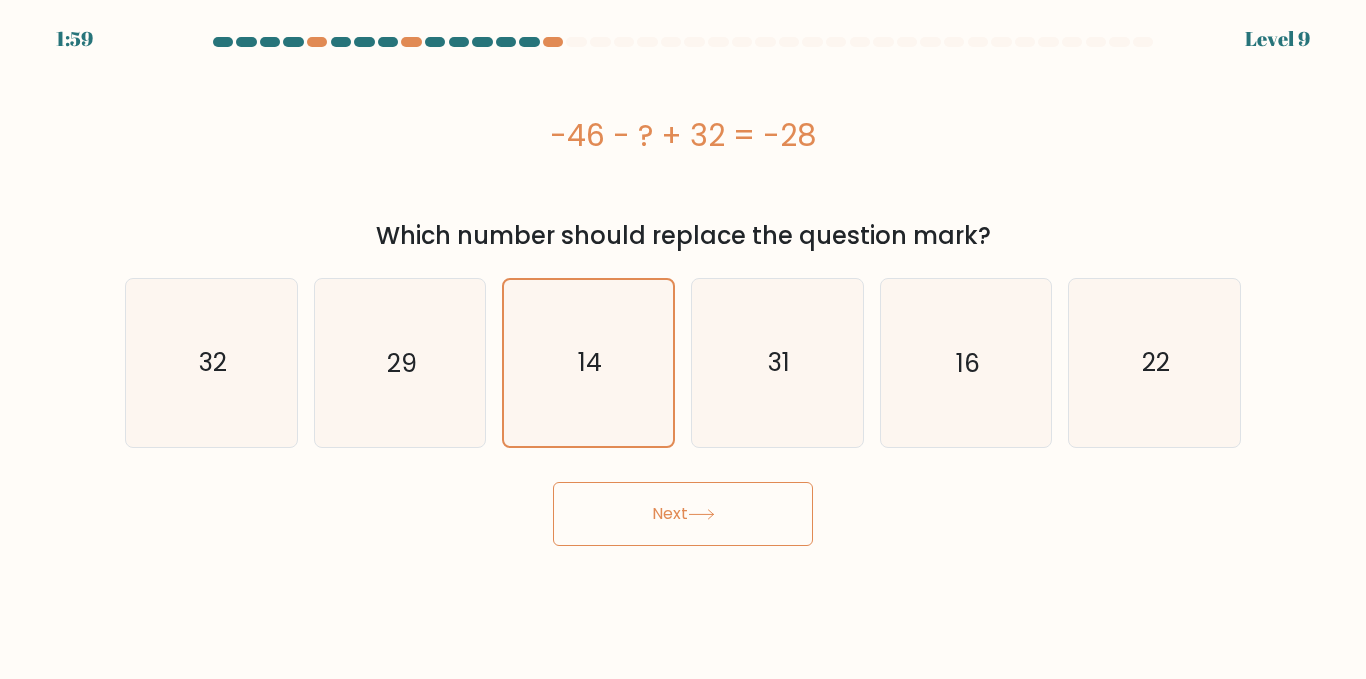 click on "Next" at bounding box center [683, 514] 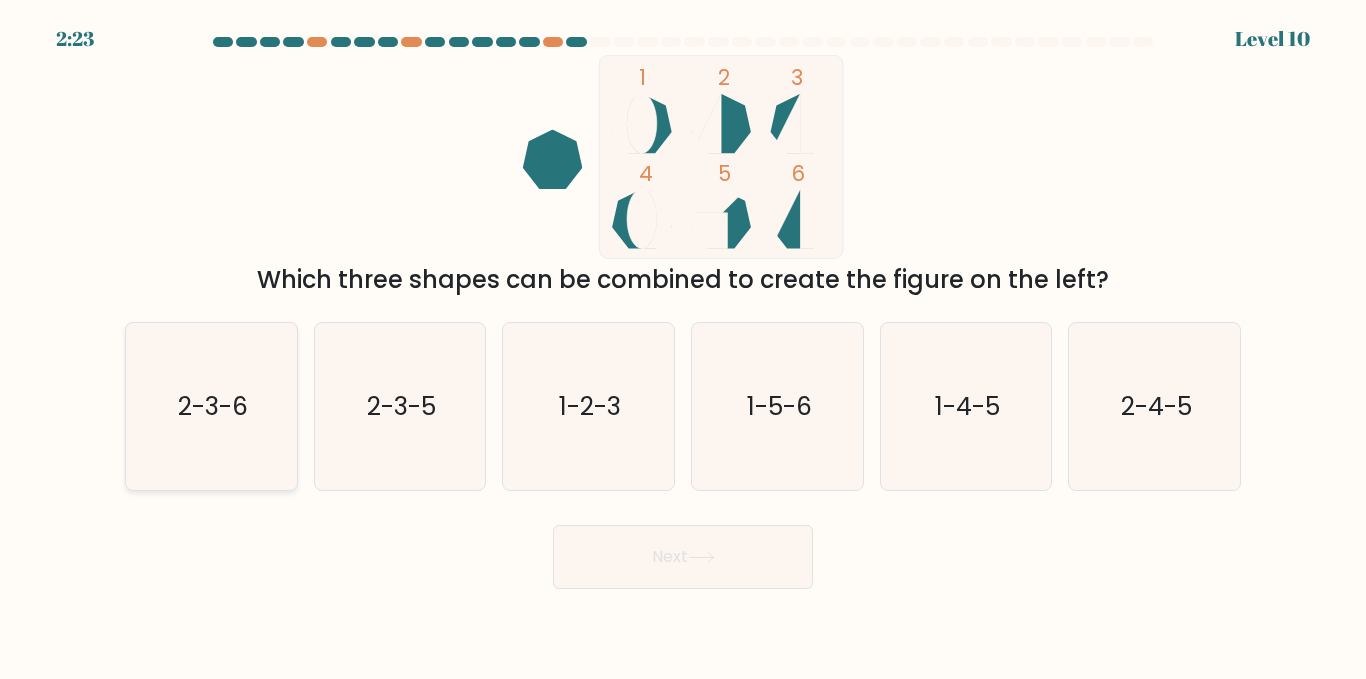 click on "2-3-6" 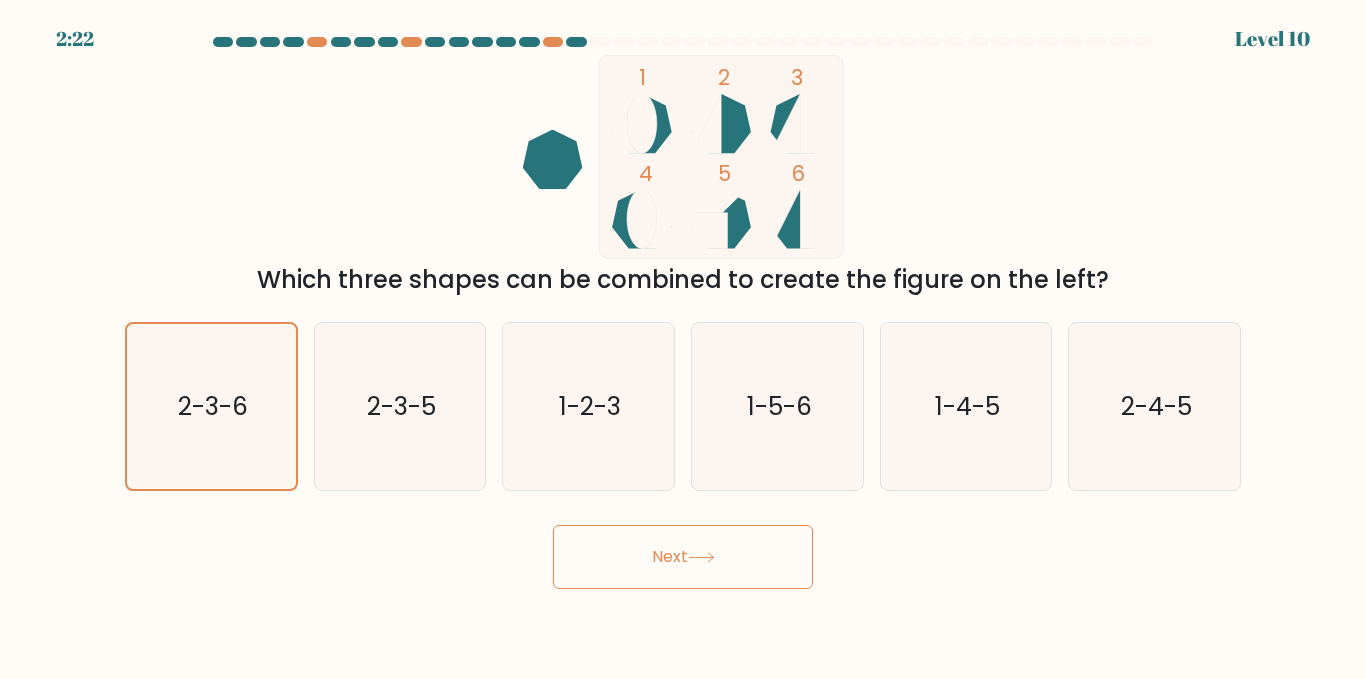 click on "Next" at bounding box center [683, 557] 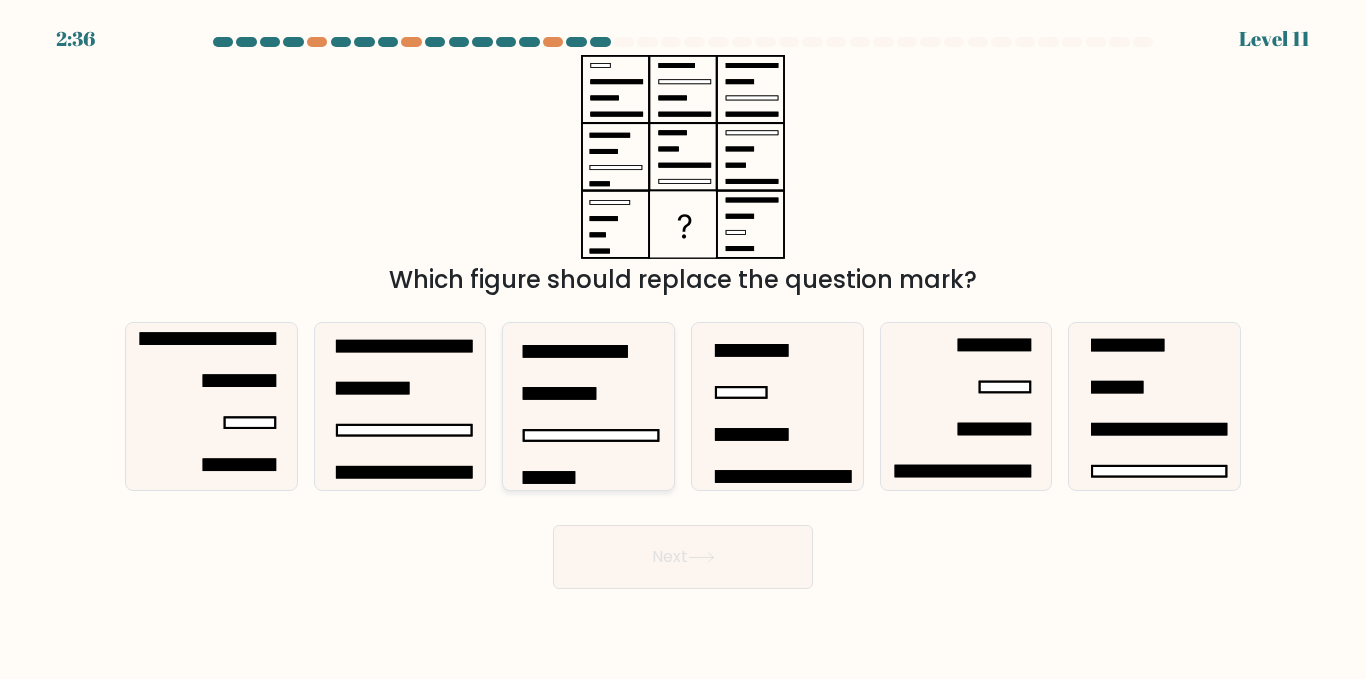 click 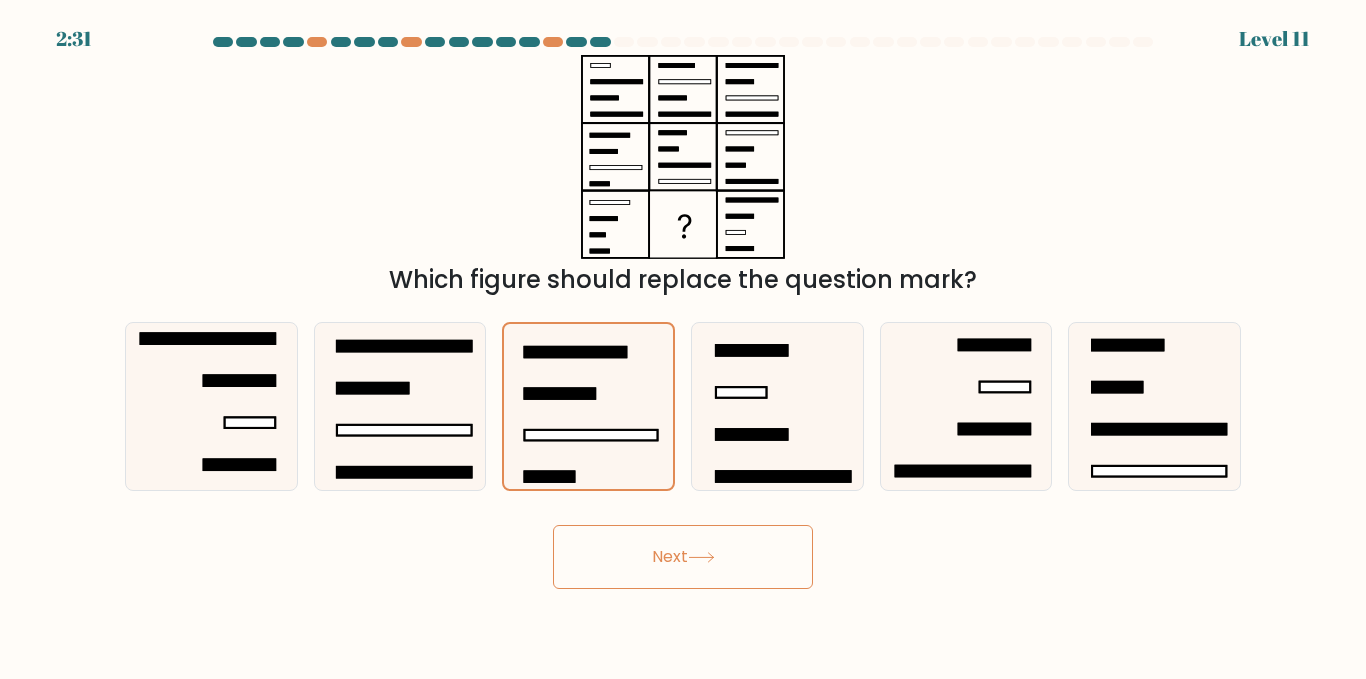 click on "Next" at bounding box center (683, 557) 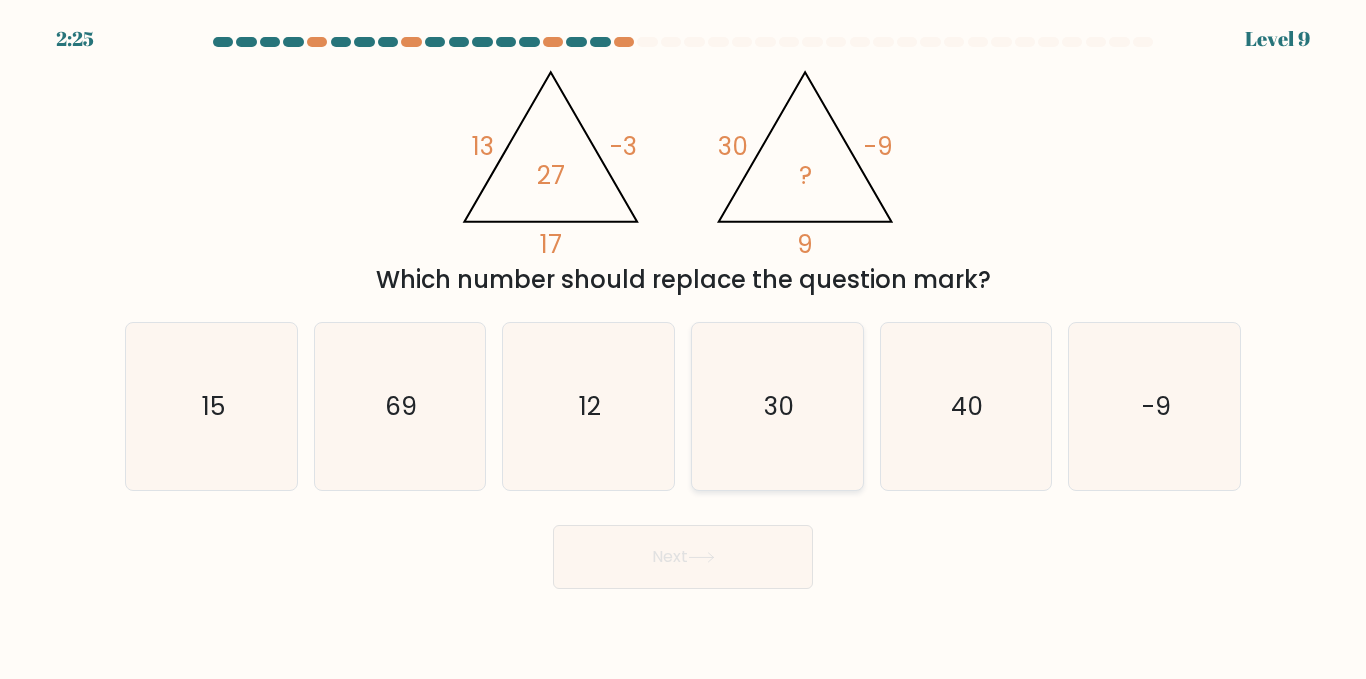 click on "30" 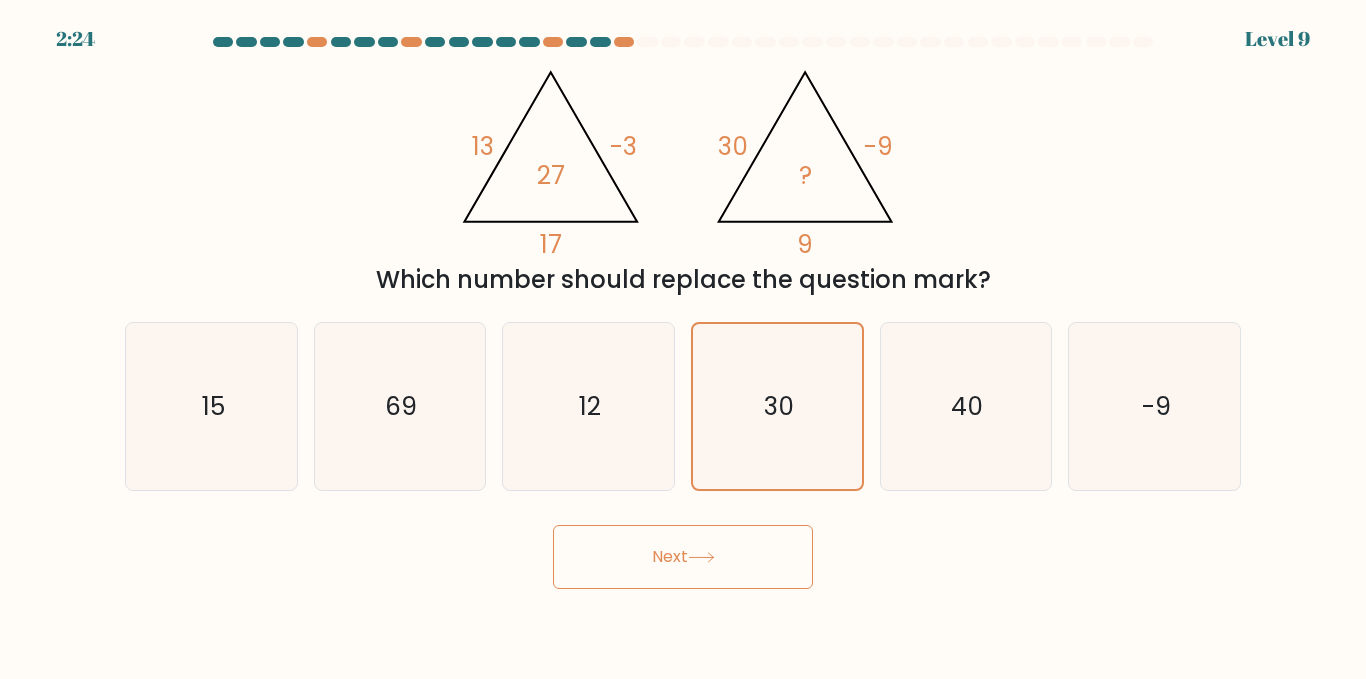 click on "Next" at bounding box center [683, 557] 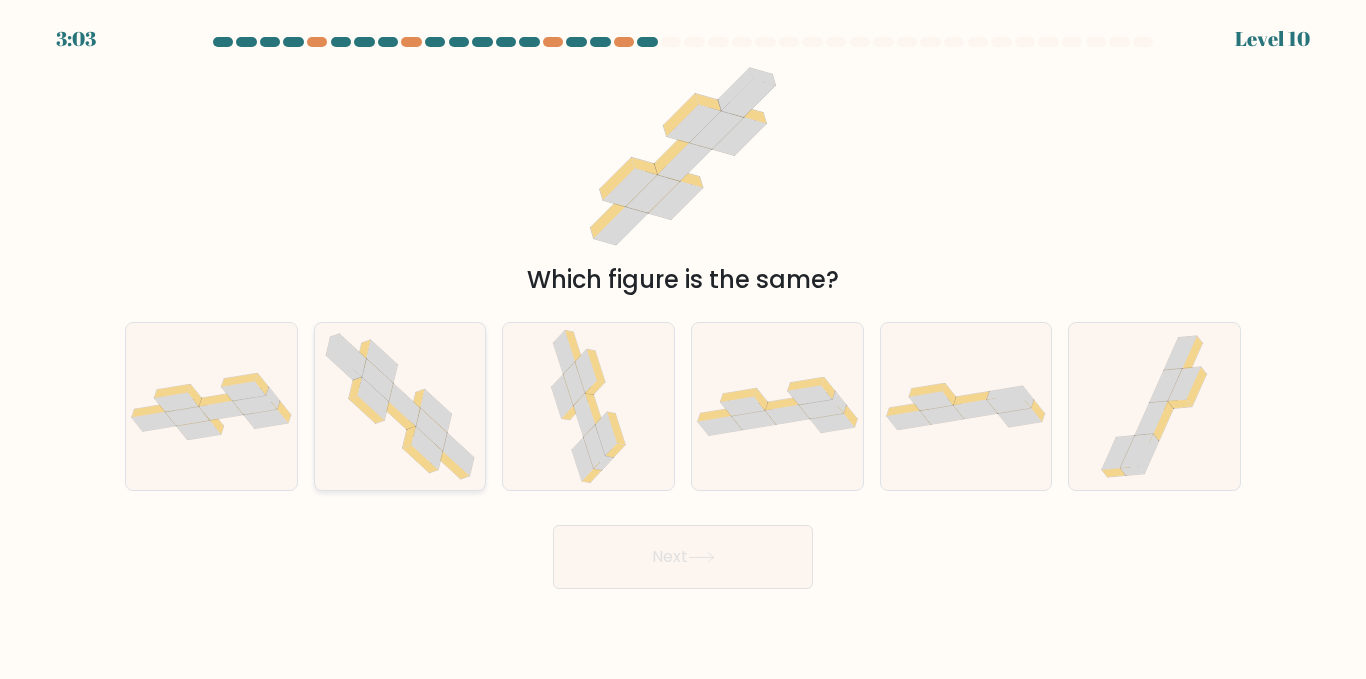 click 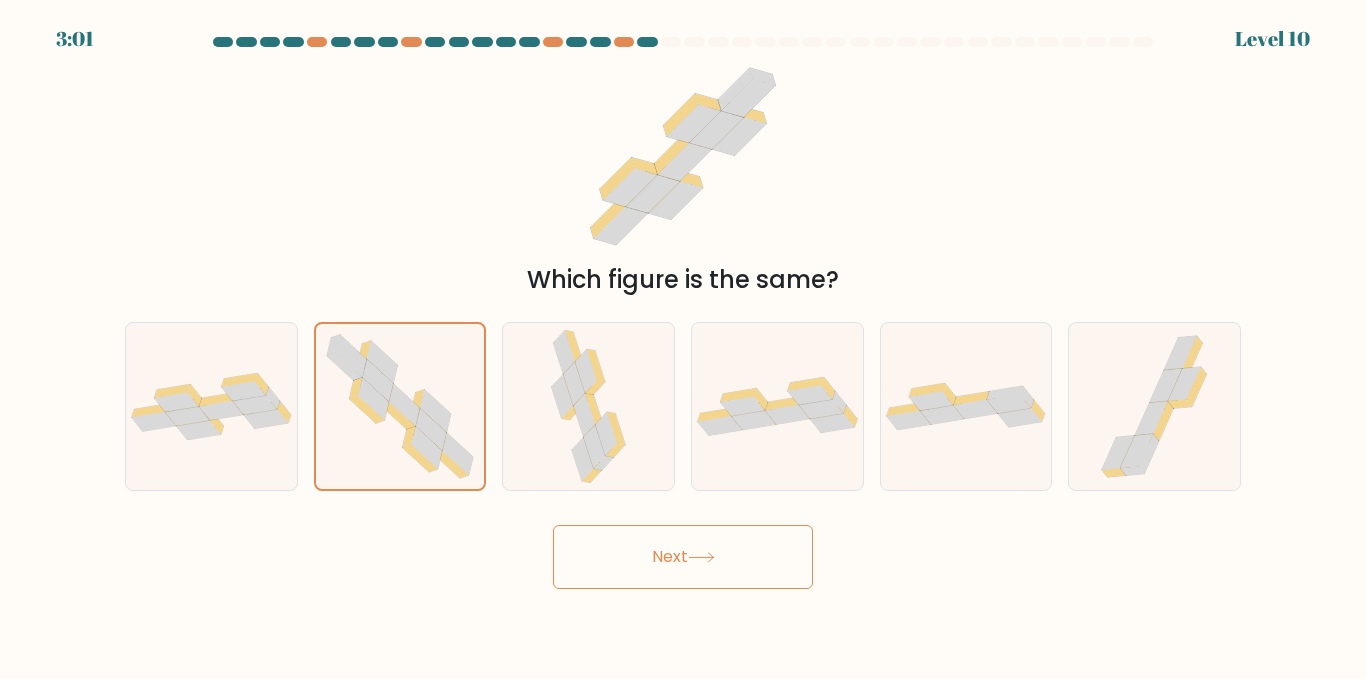 click on "Next" at bounding box center (683, 557) 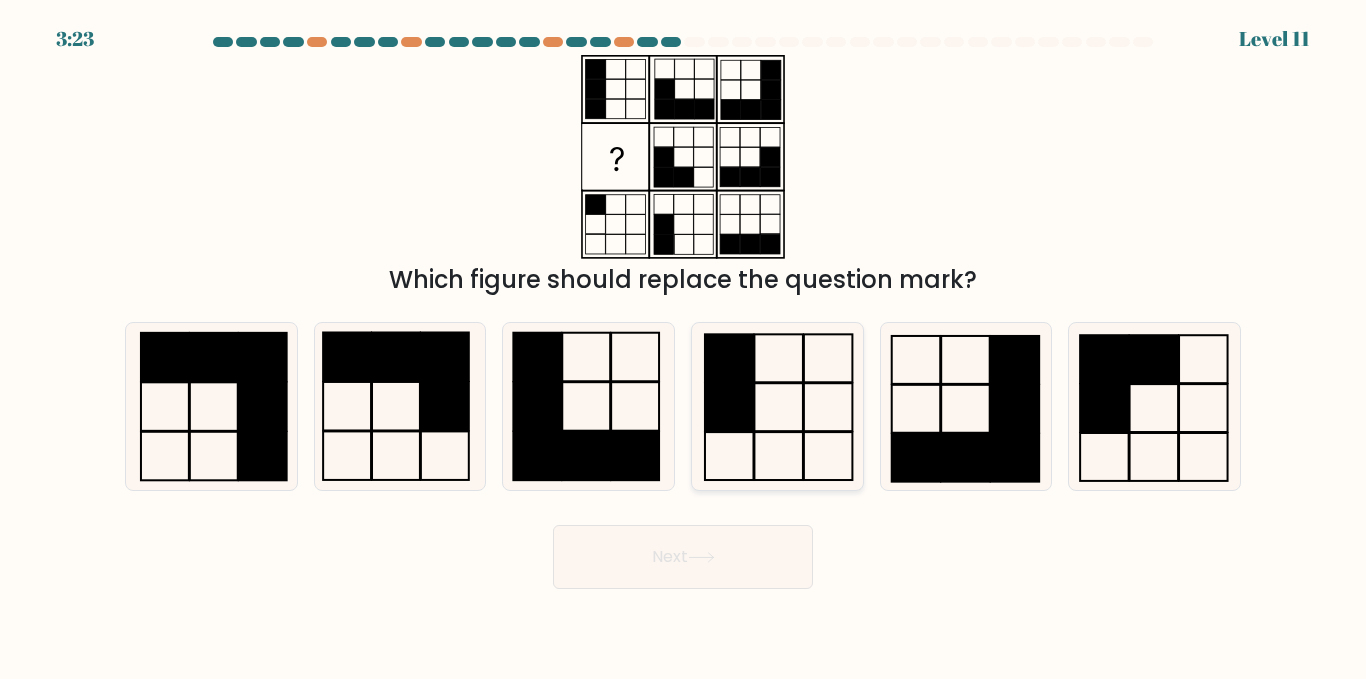 click 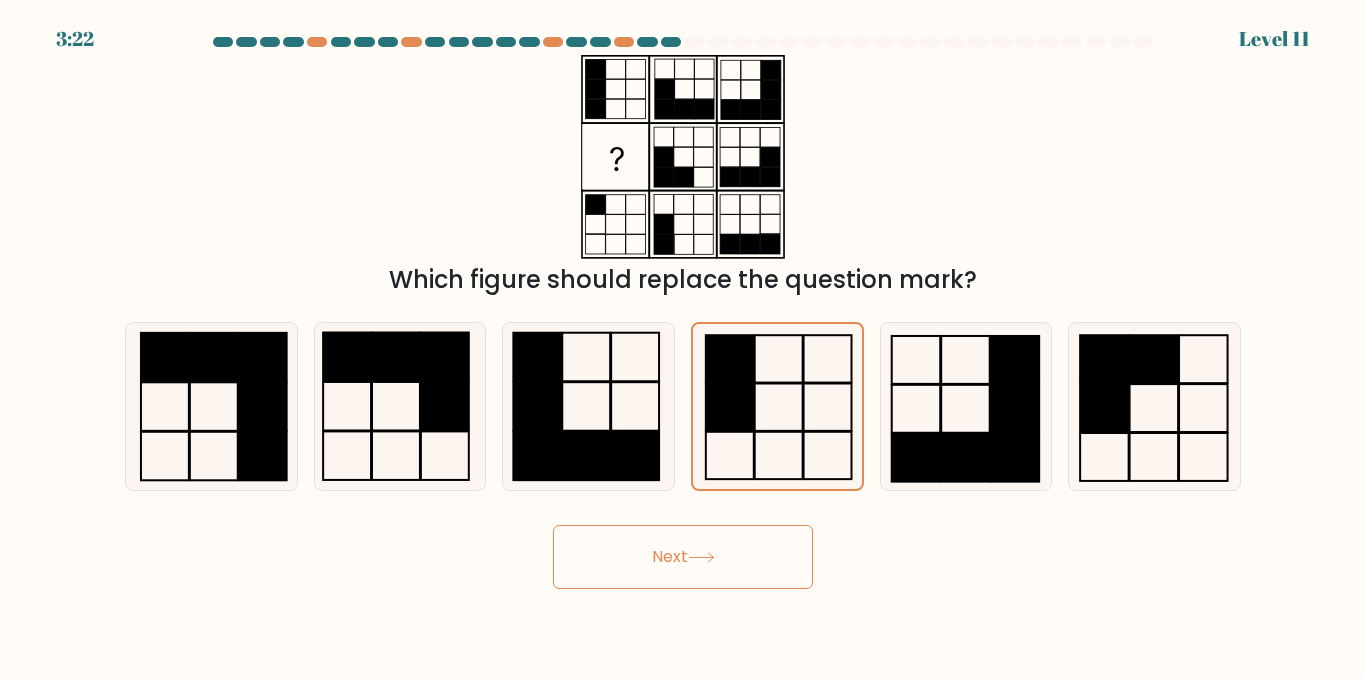 click on "Next" at bounding box center [683, 557] 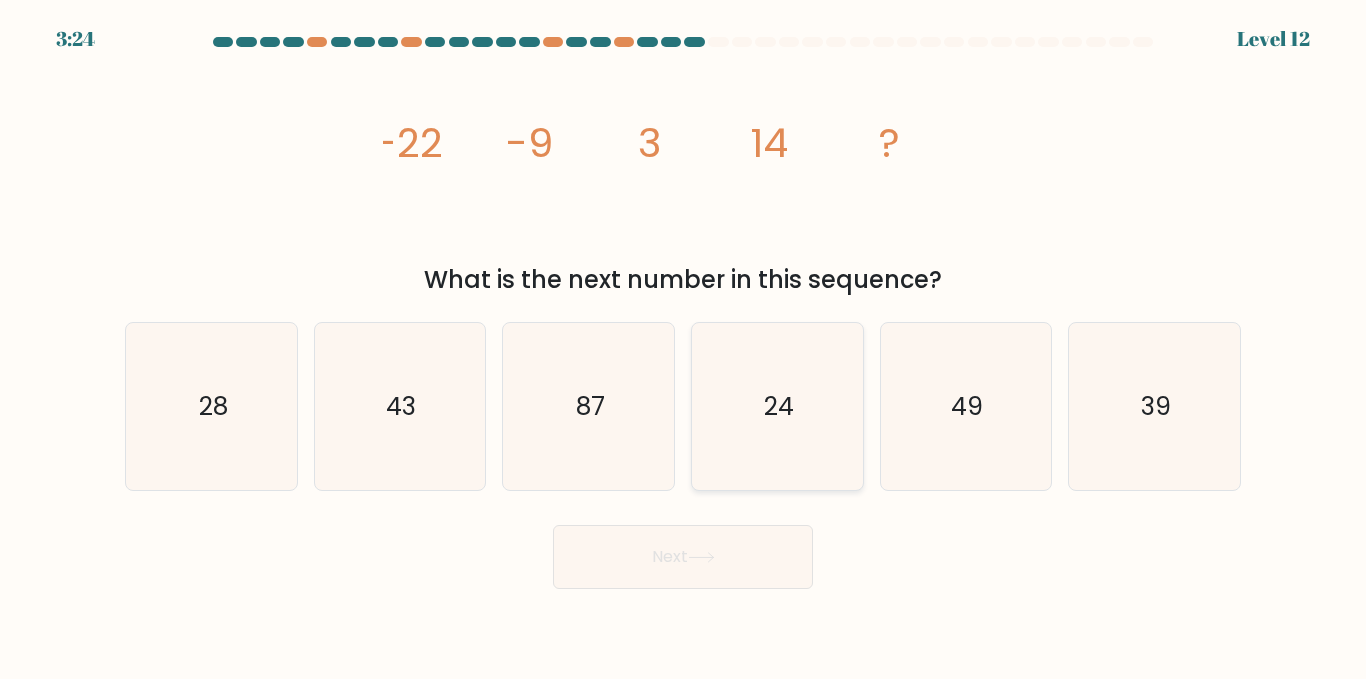 click on "24" 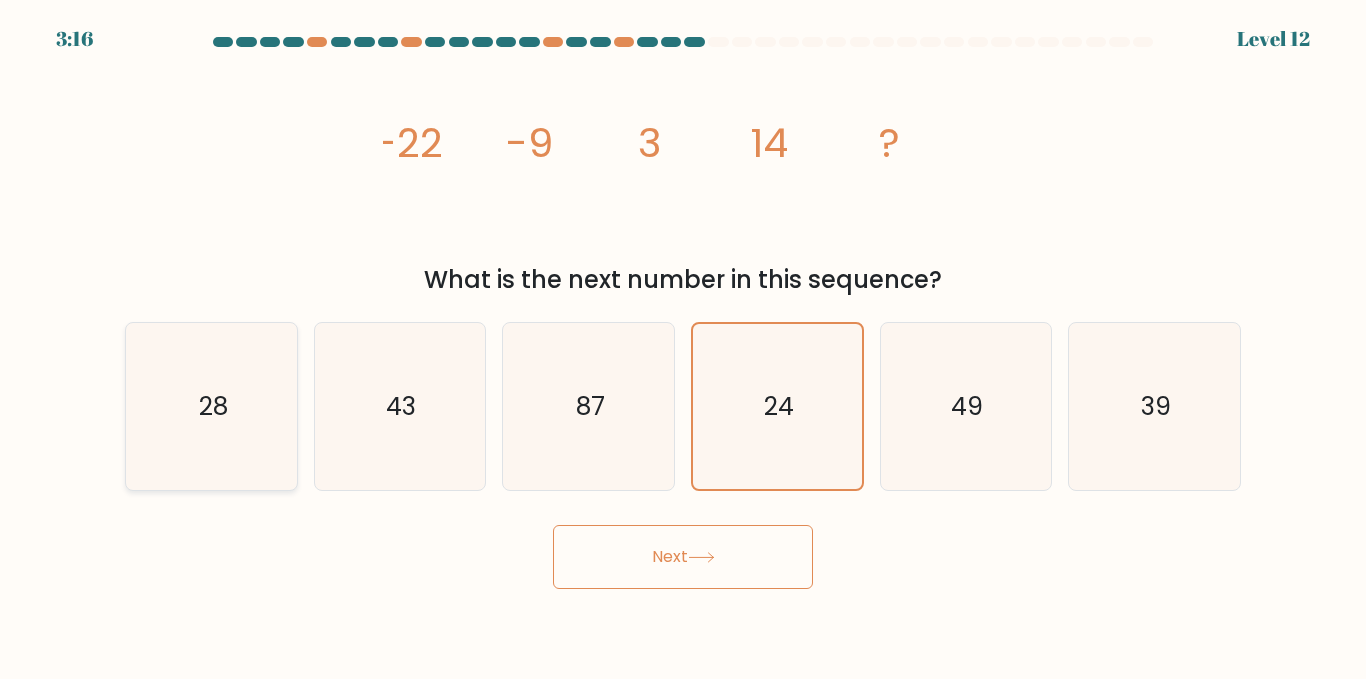 click on "28" 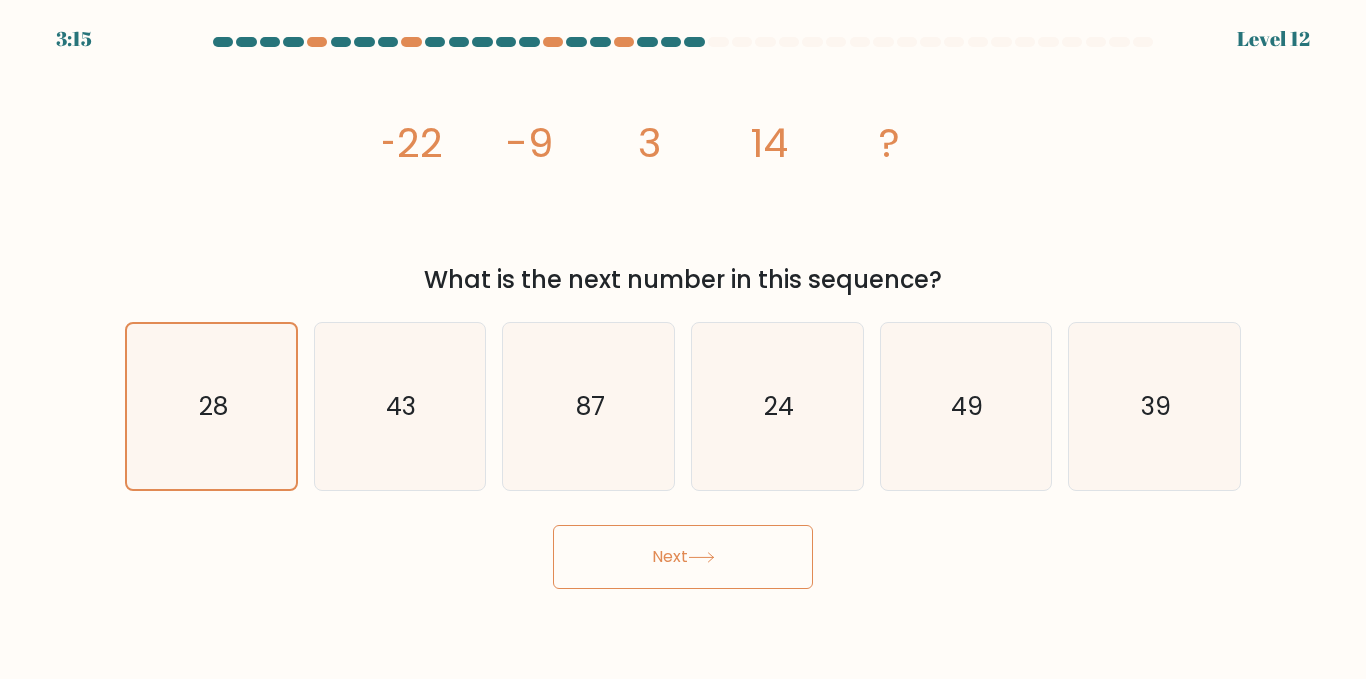 click on "Next" at bounding box center (683, 557) 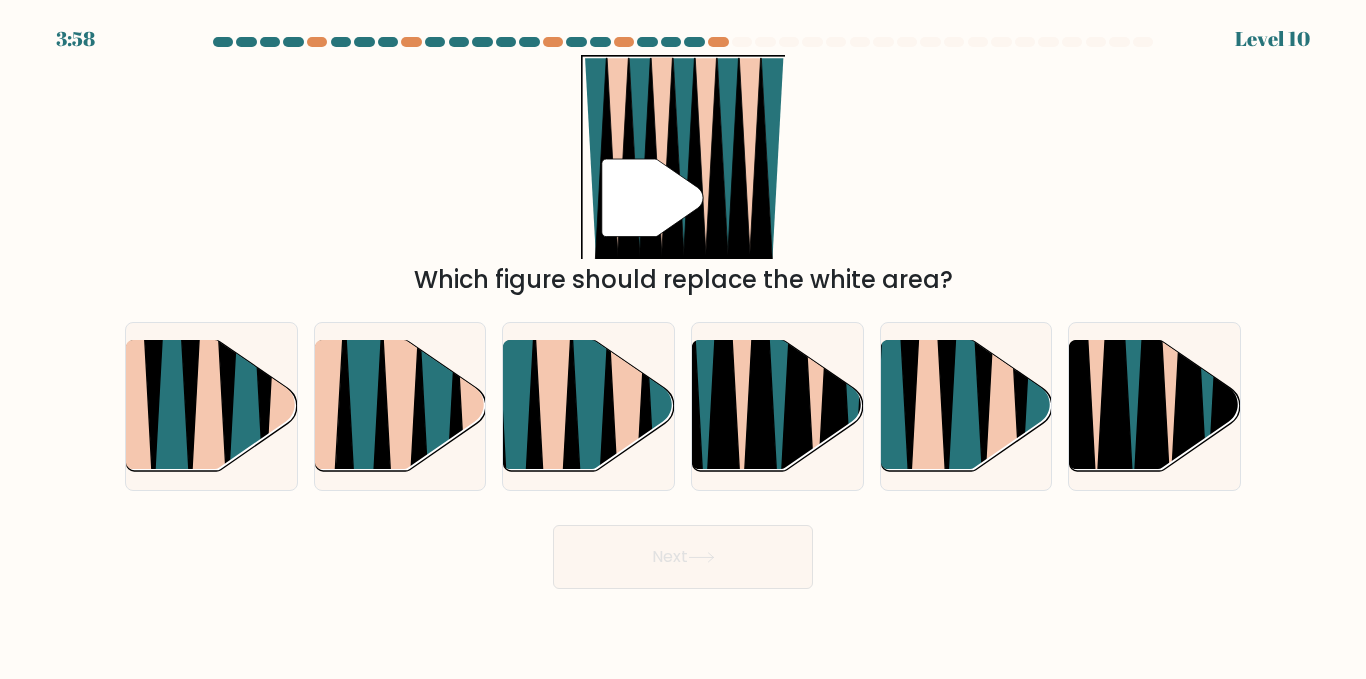 click on "Next" at bounding box center (683, 557) 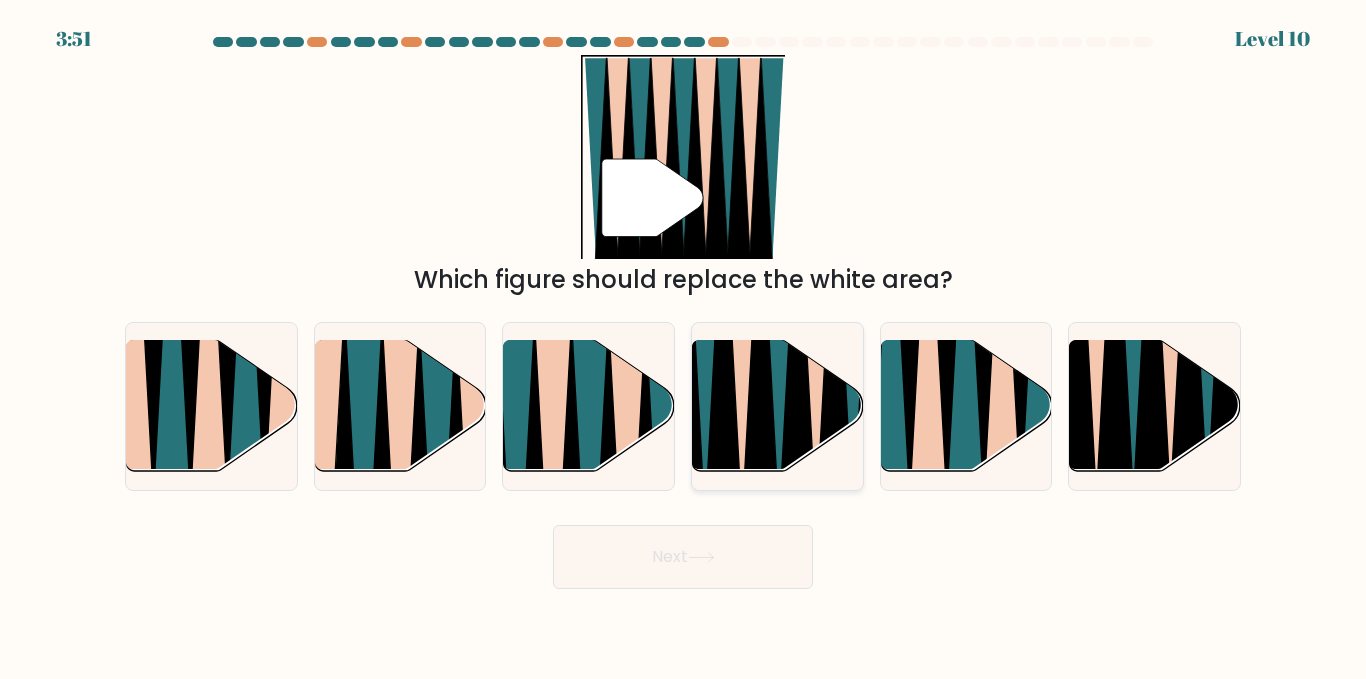 click 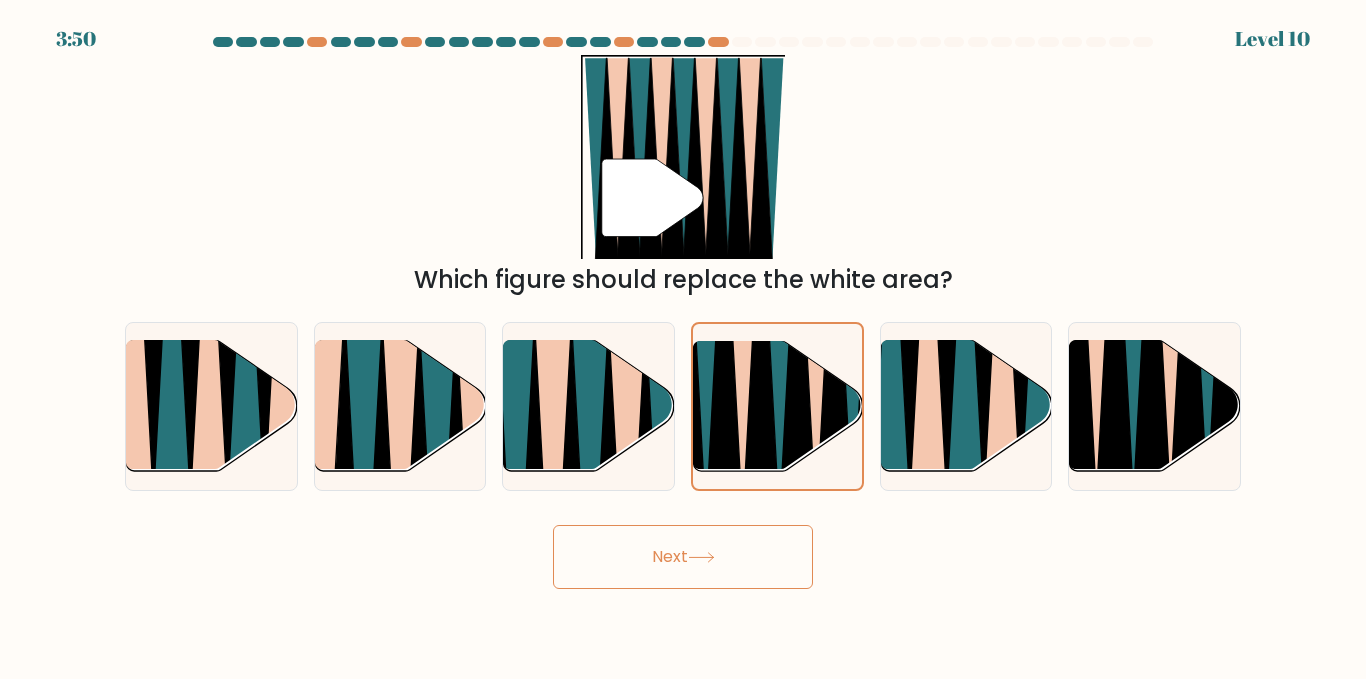 click on "Next" at bounding box center [683, 557] 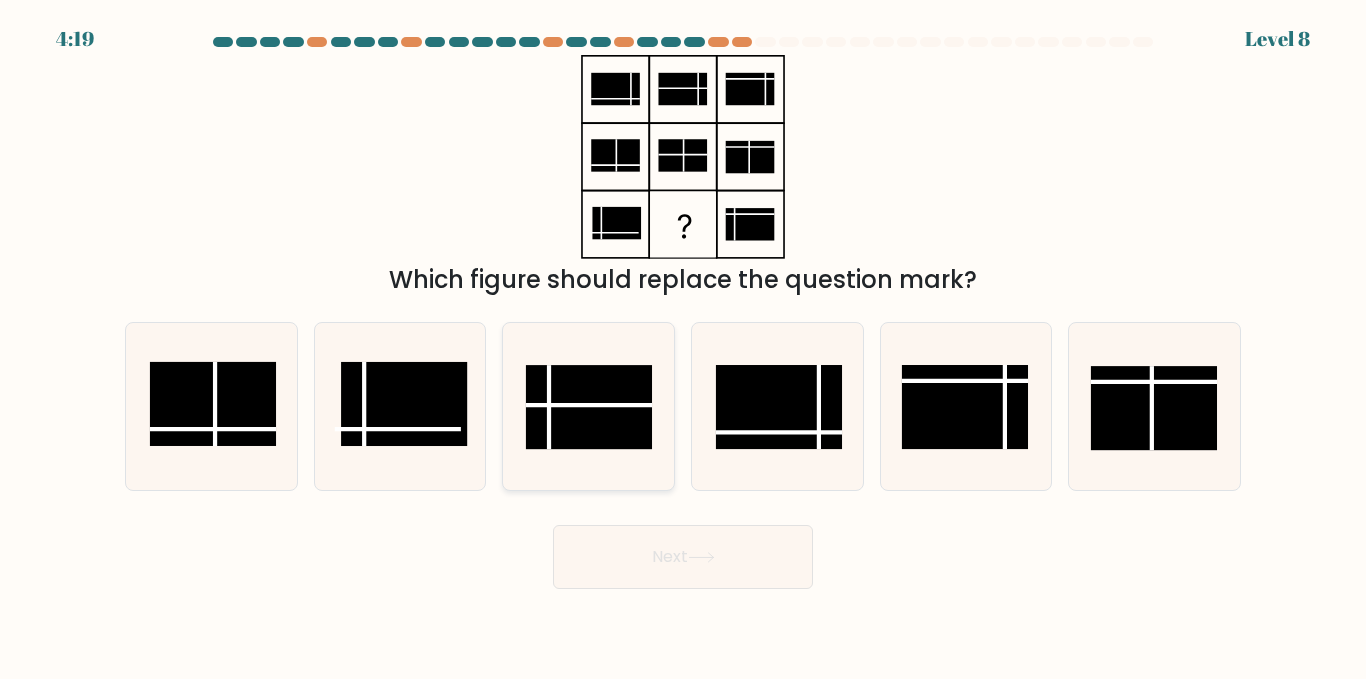click 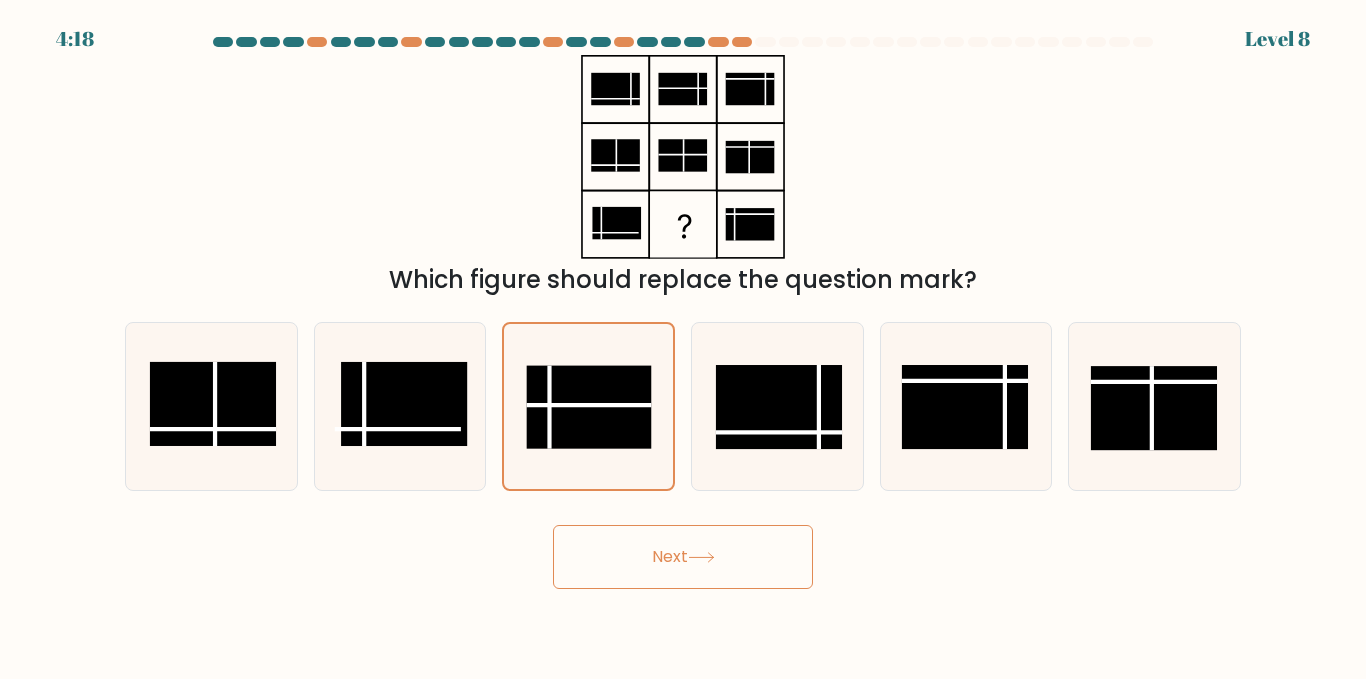 click 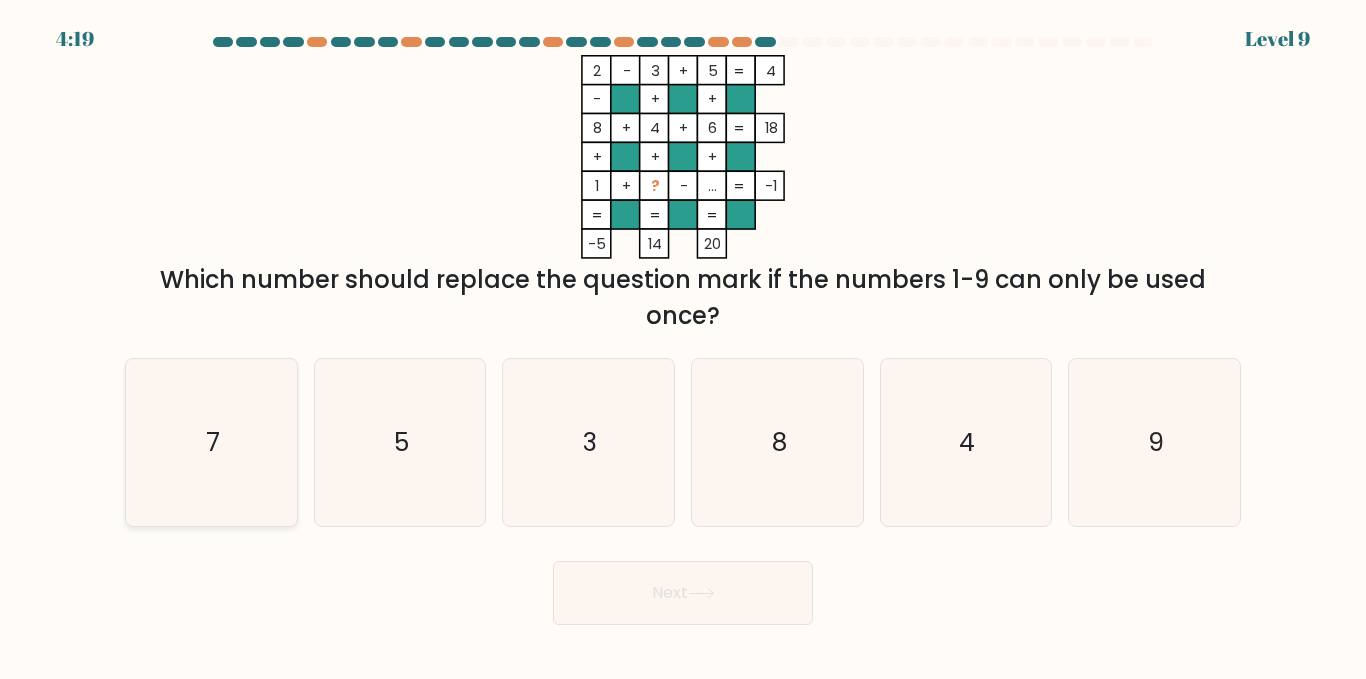click on "7" 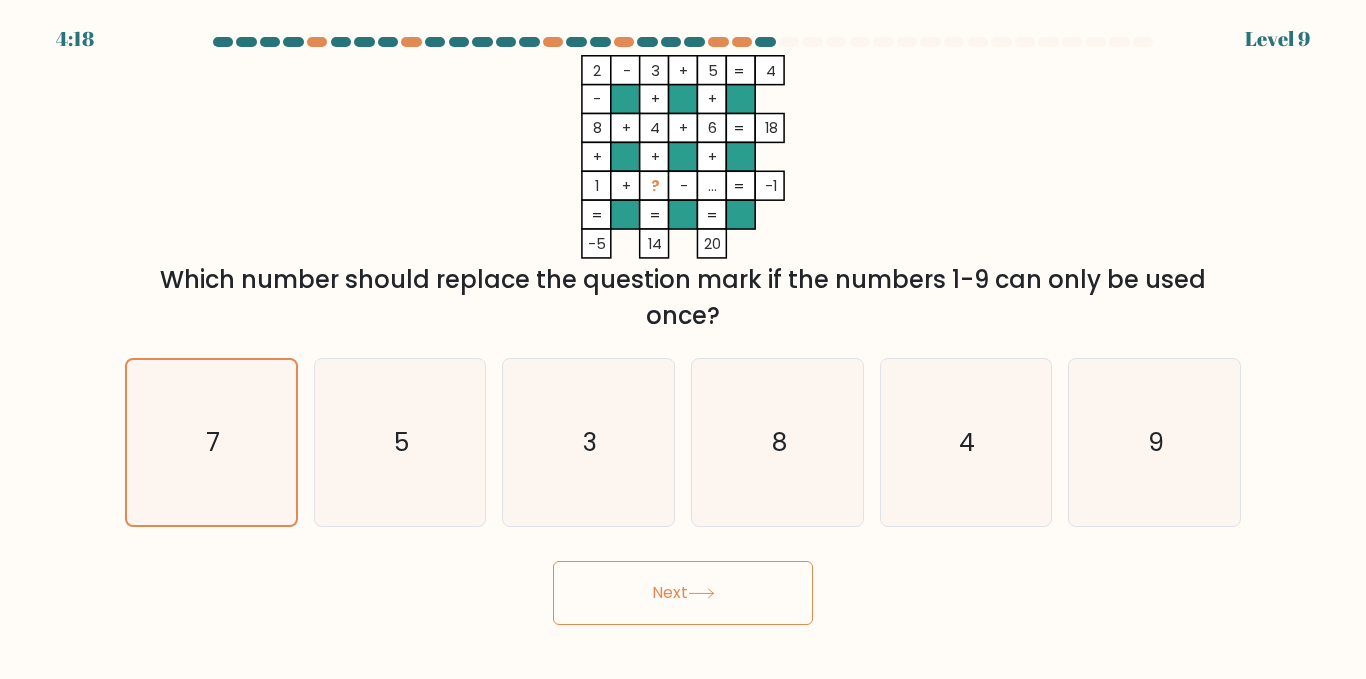 click on "Next" at bounding box center (683, 593) 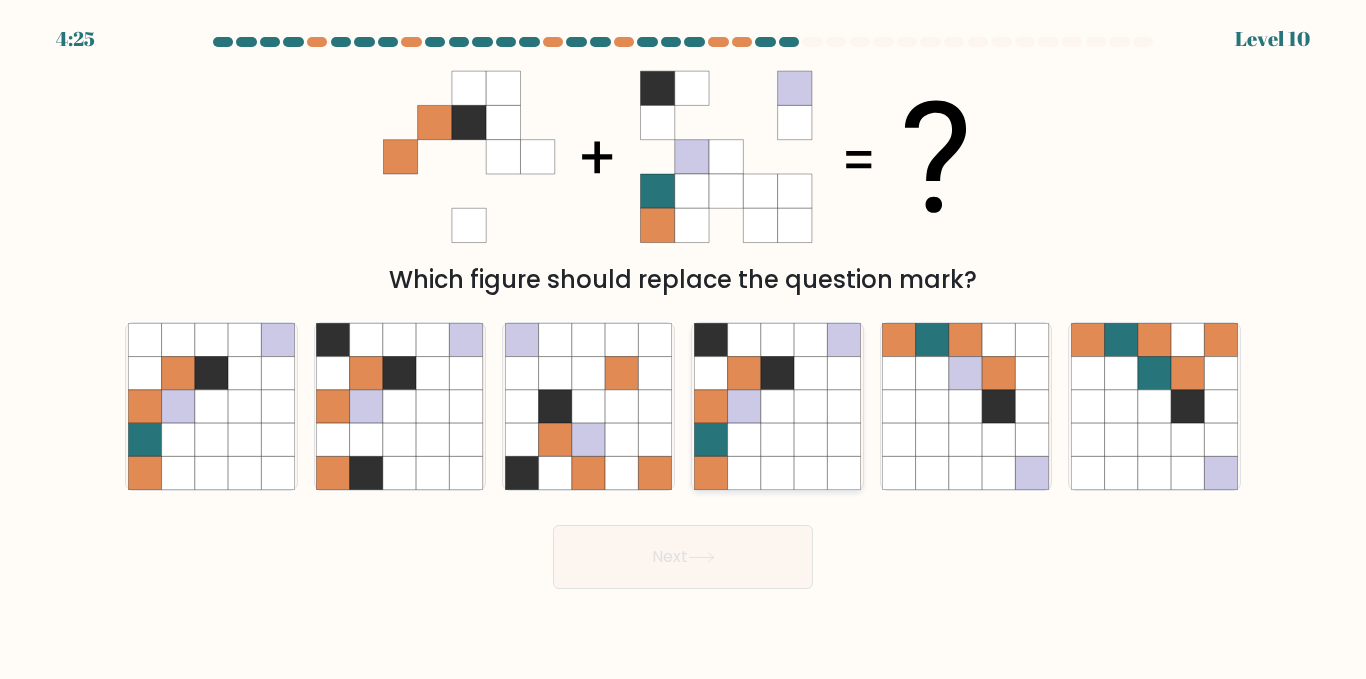 click 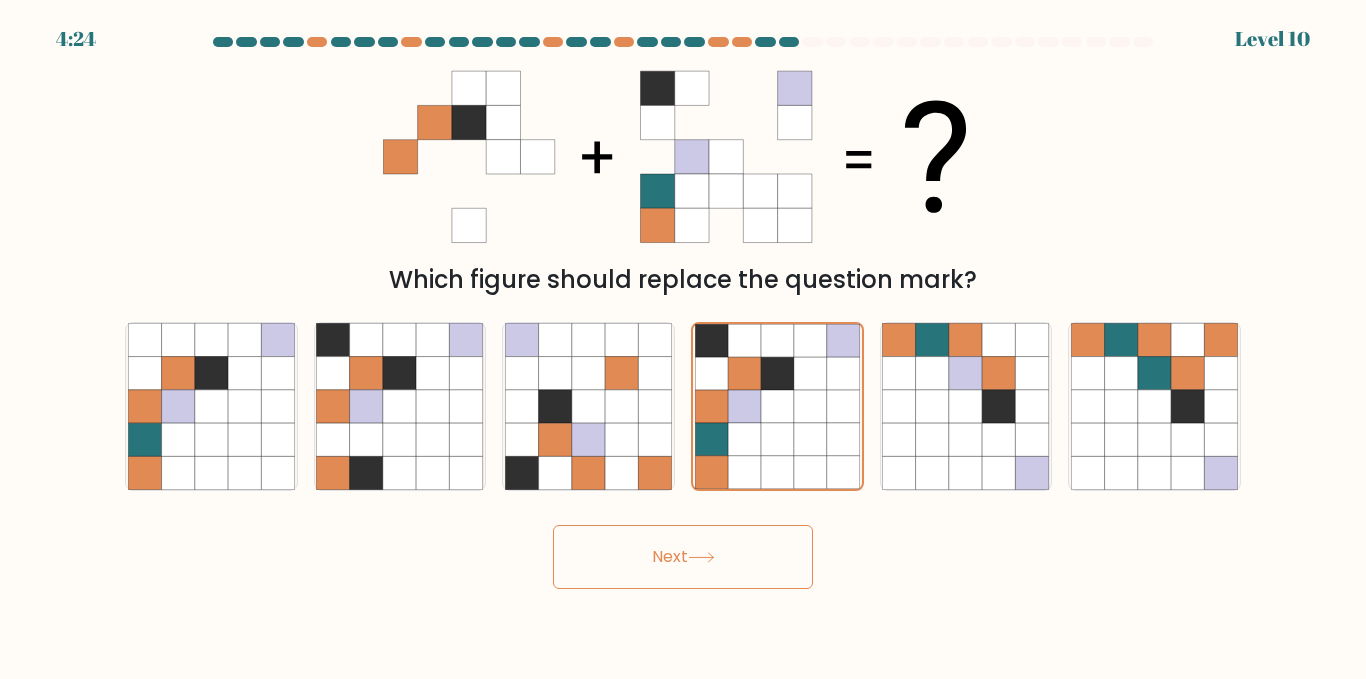 click on "Next" at bounding box center (683, 557) 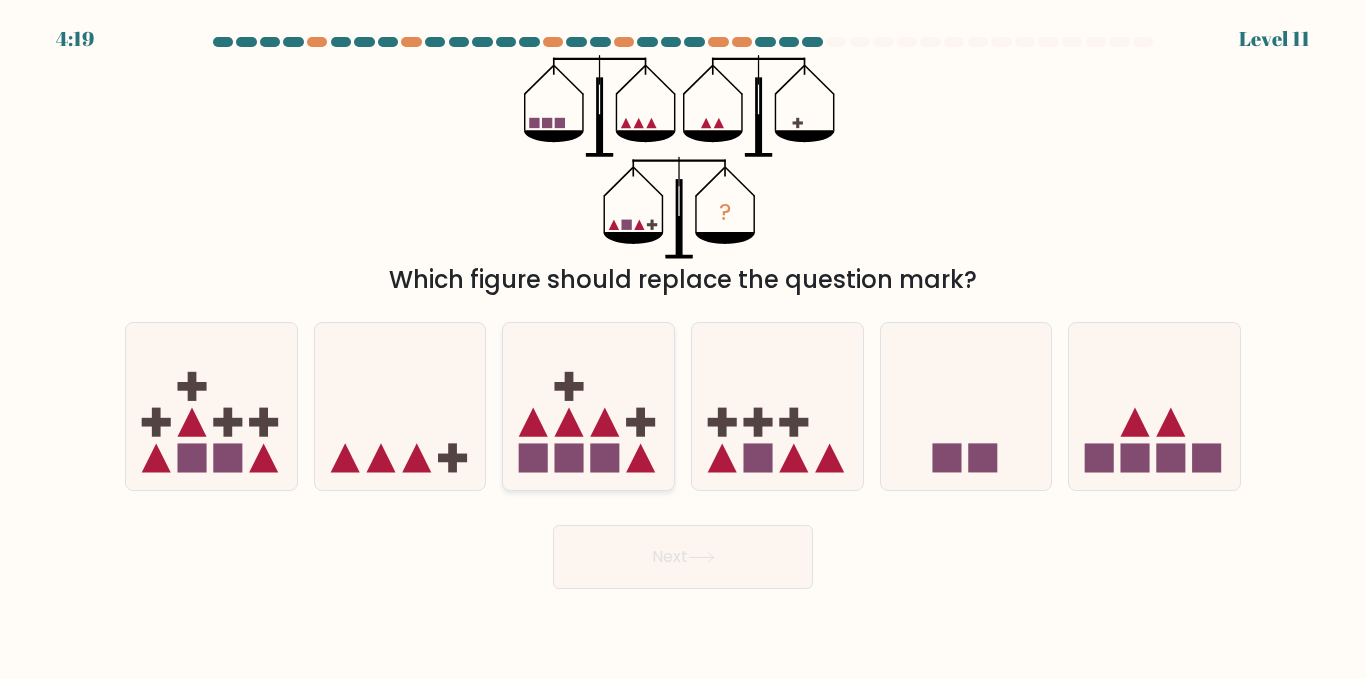 click 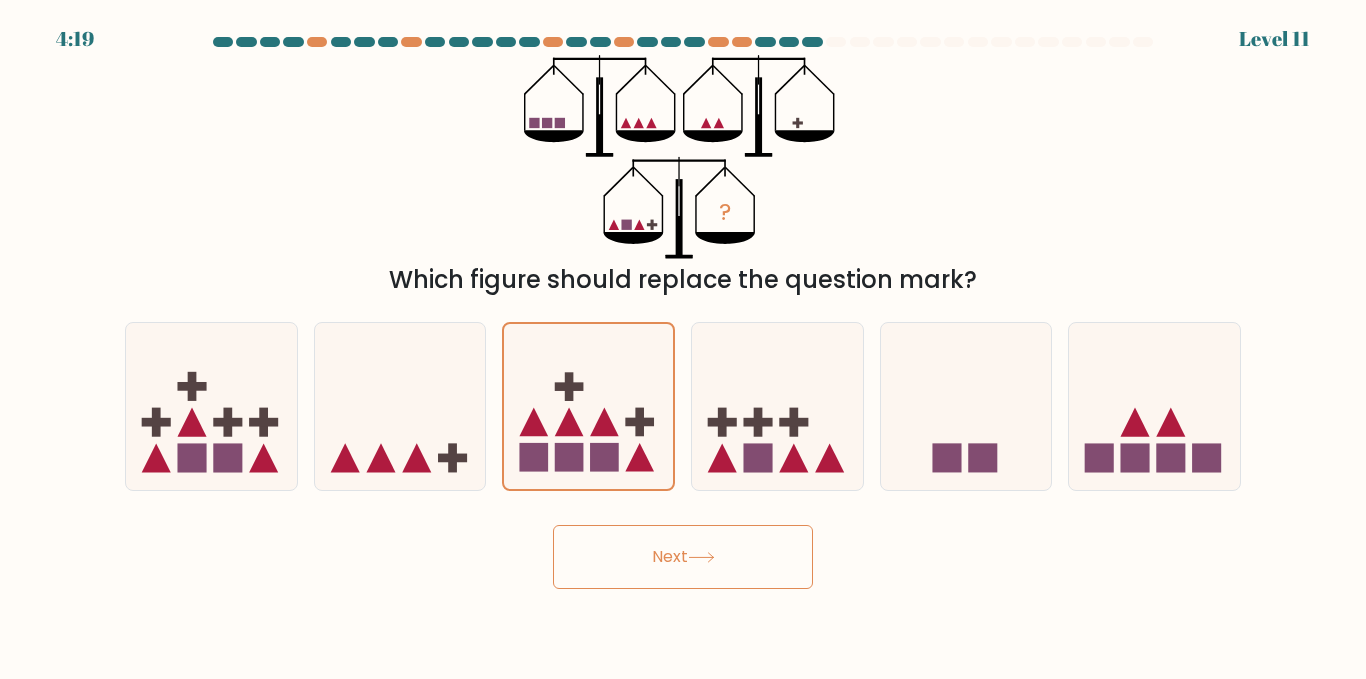 click on "Next" at bounding box center (683, 557) 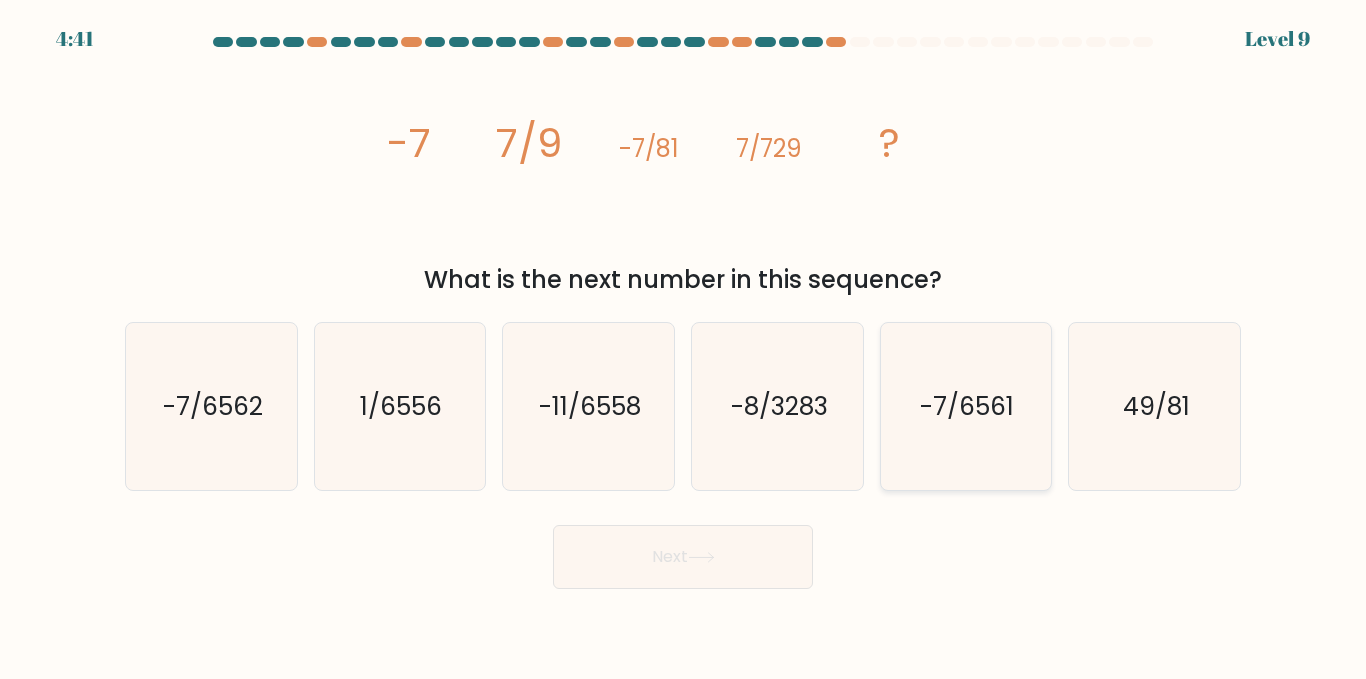 click on "-7/6561" 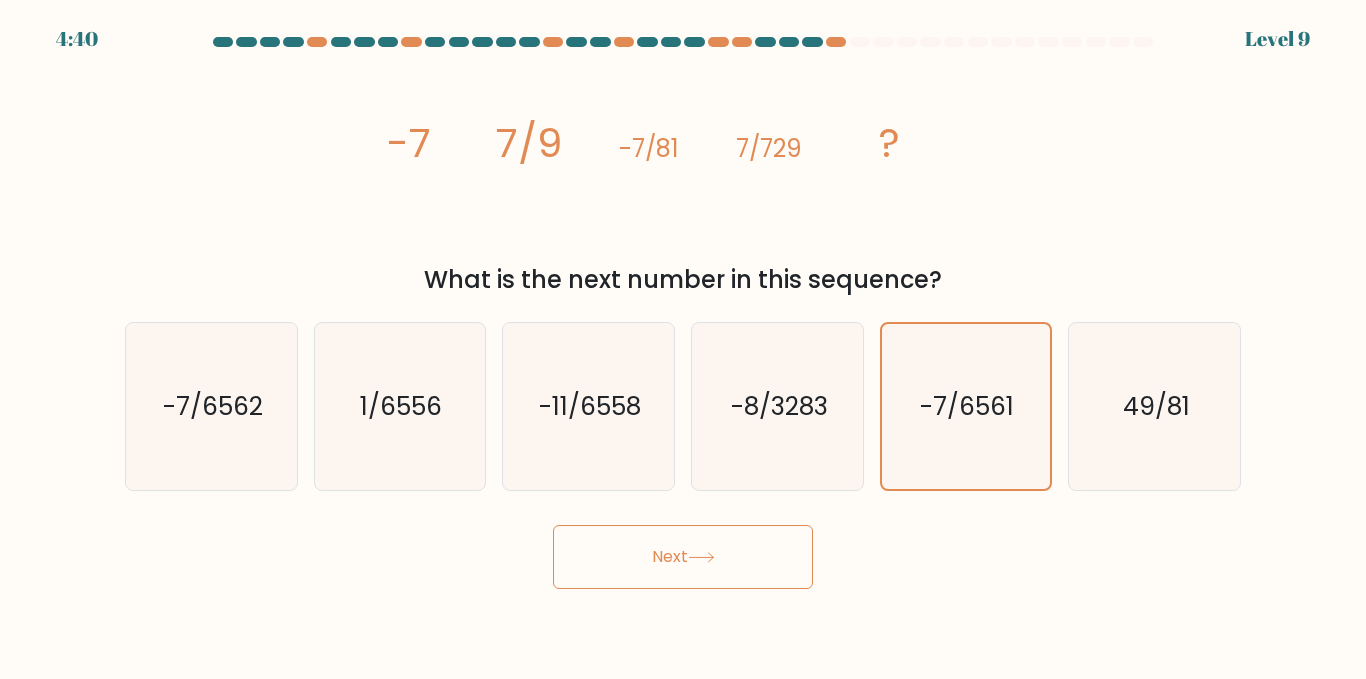 click on "Next" at bounding box center [683, 557] 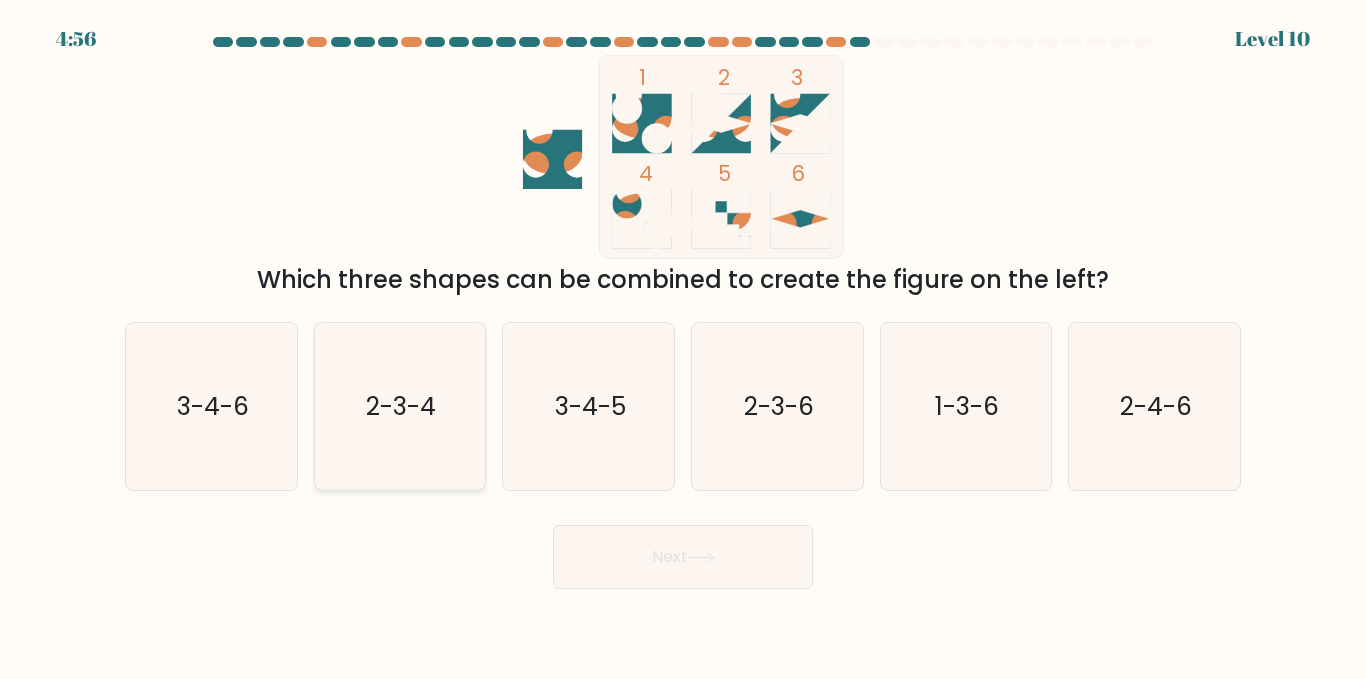 click on "2-3-4" 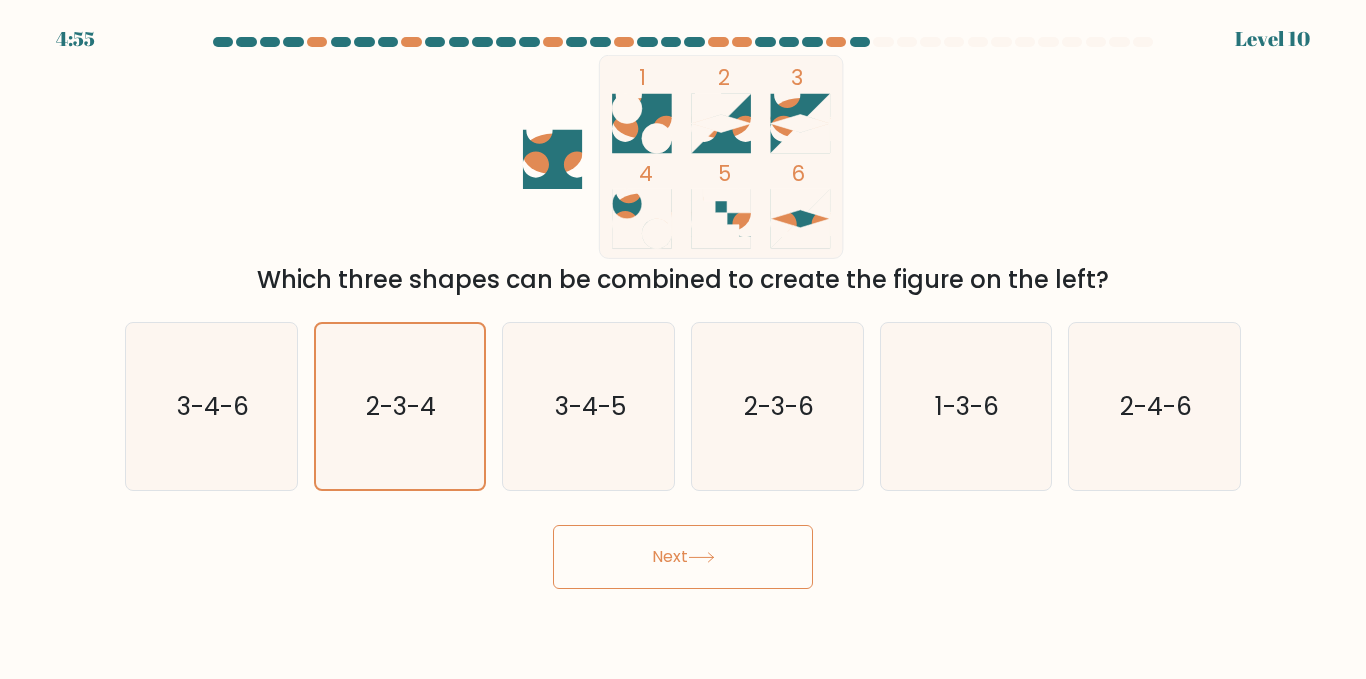 click on "Next" at bounding box center [683, 557] 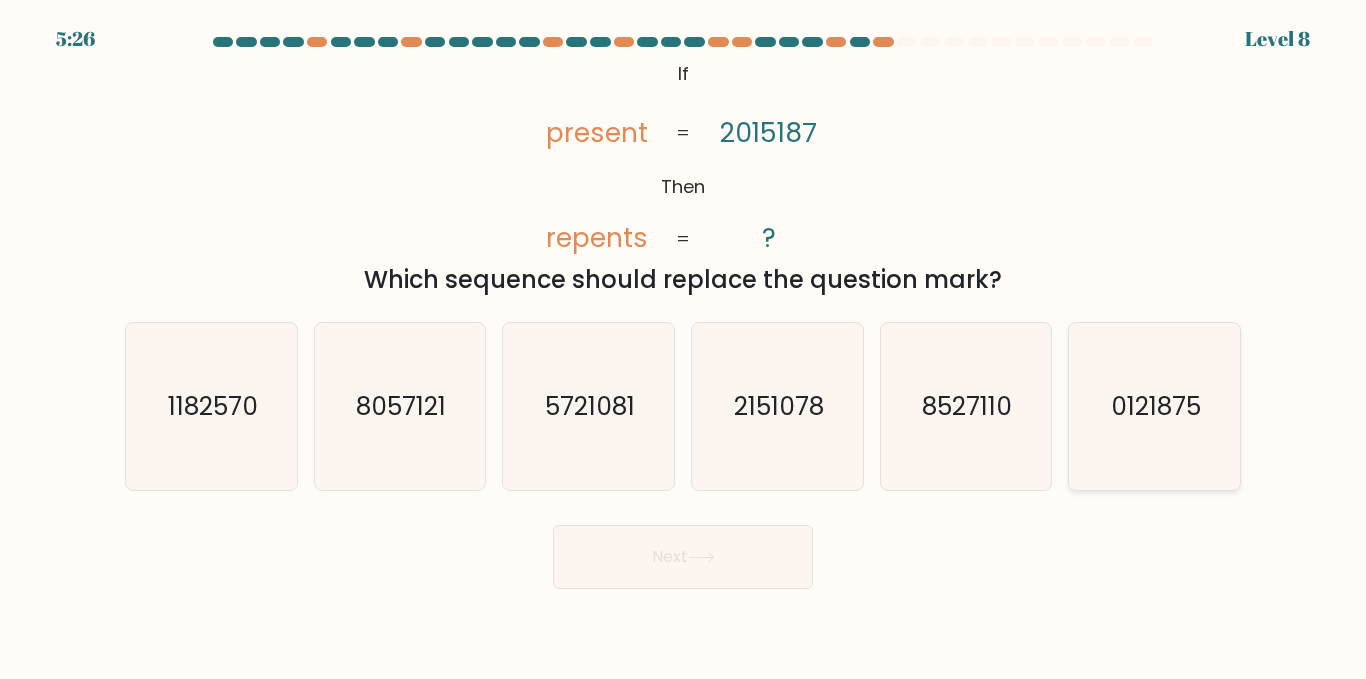 click on "0121875" 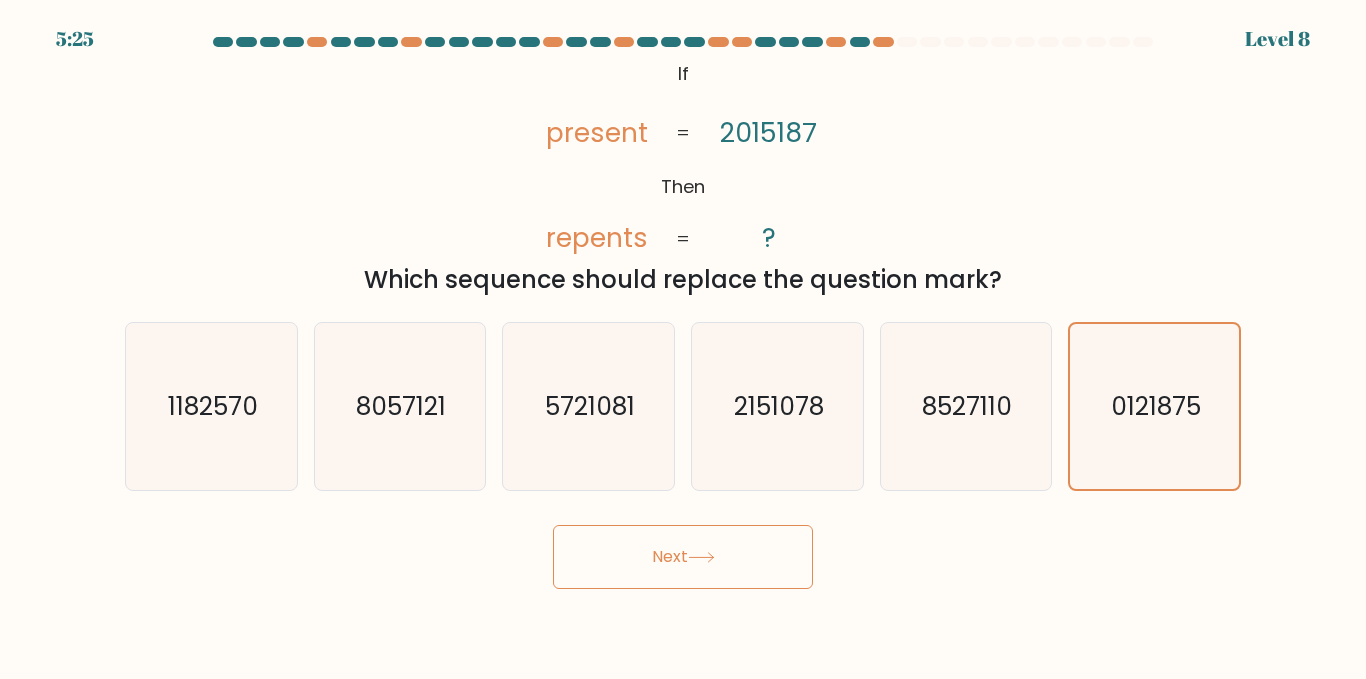 click on "Next" at bounding box center [683, 557] 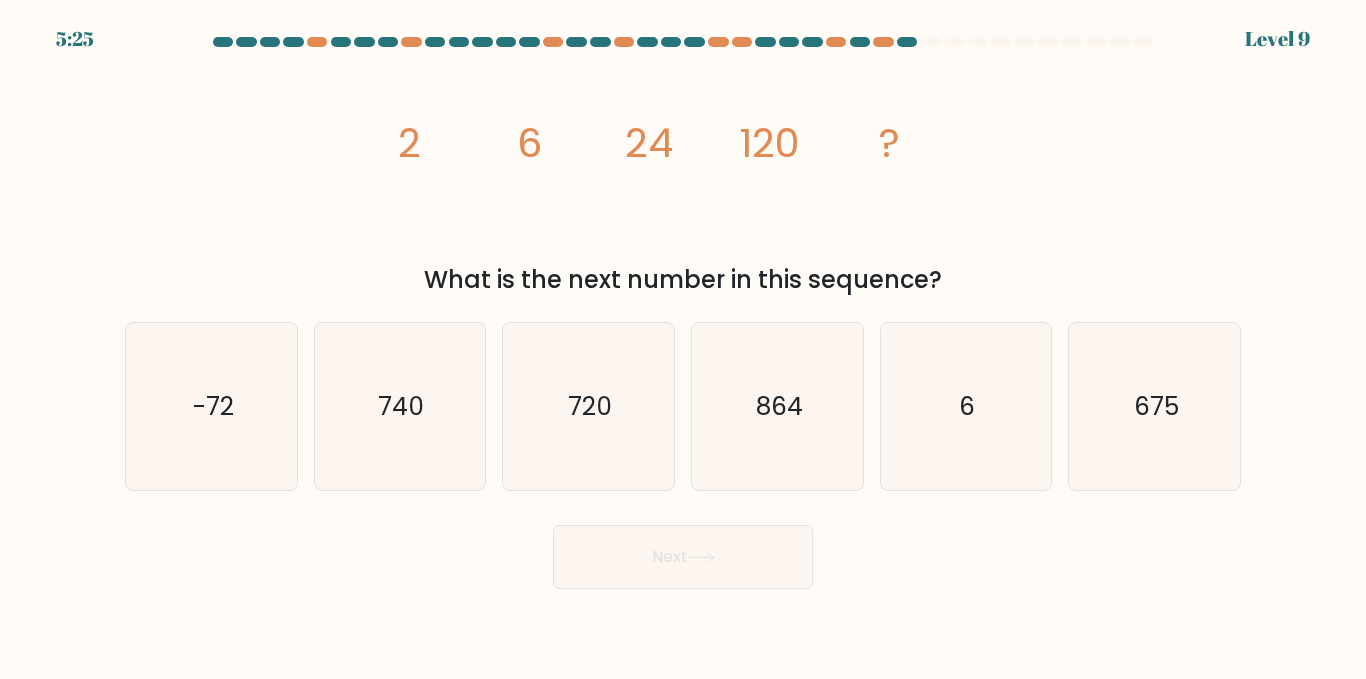 click on "Next" at bounding box center [683, 557] 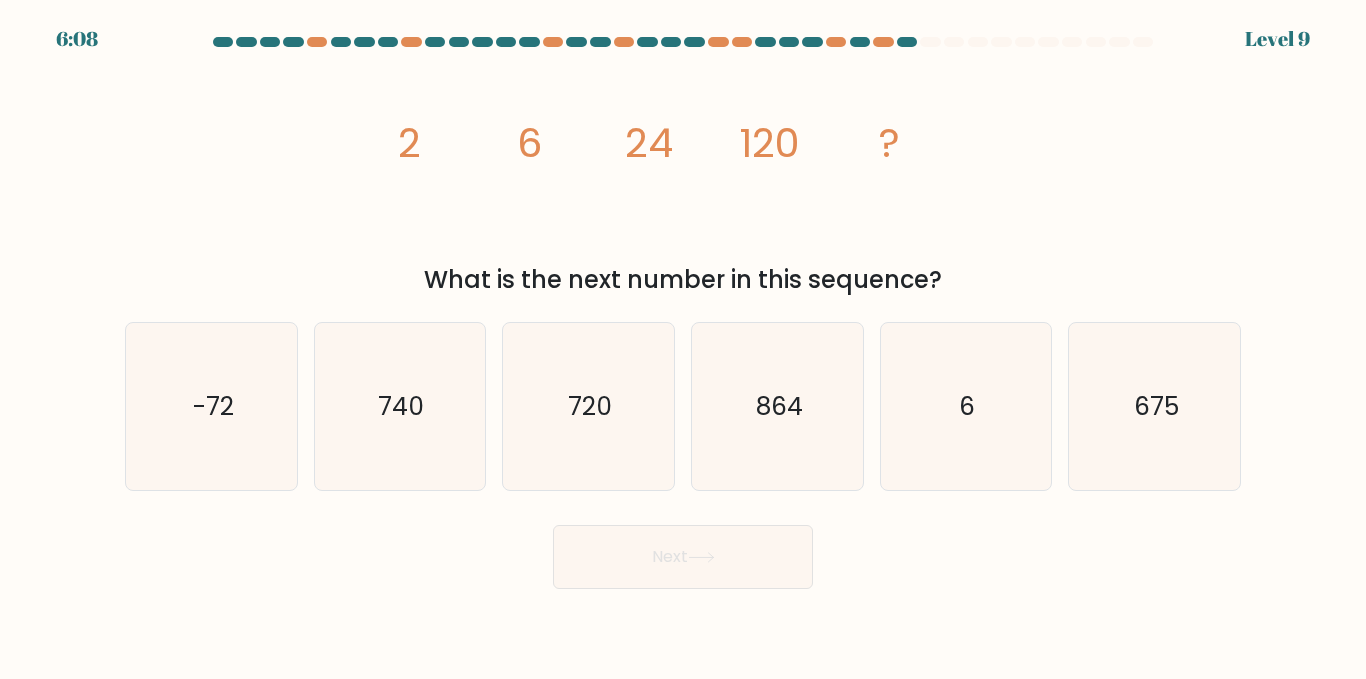 click at bounding box center [683, 313] 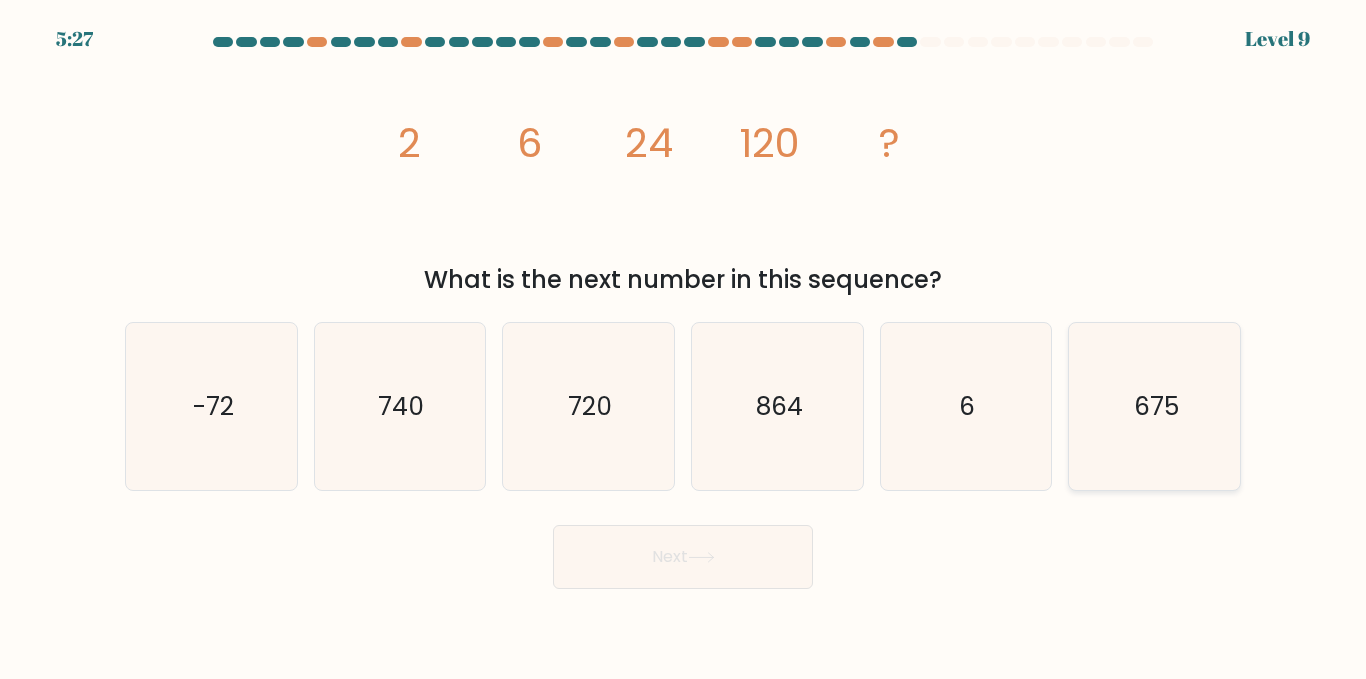 click on "675" 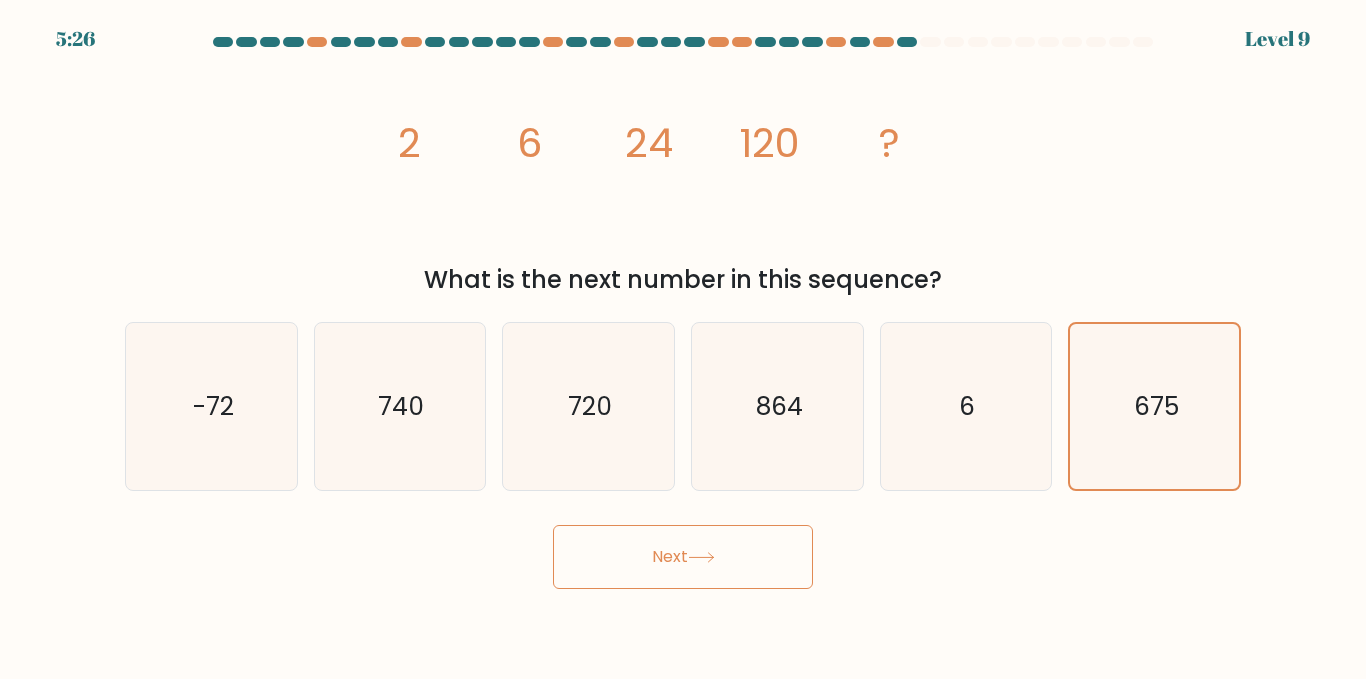 click on "Next" at bounding box center [683, 557] 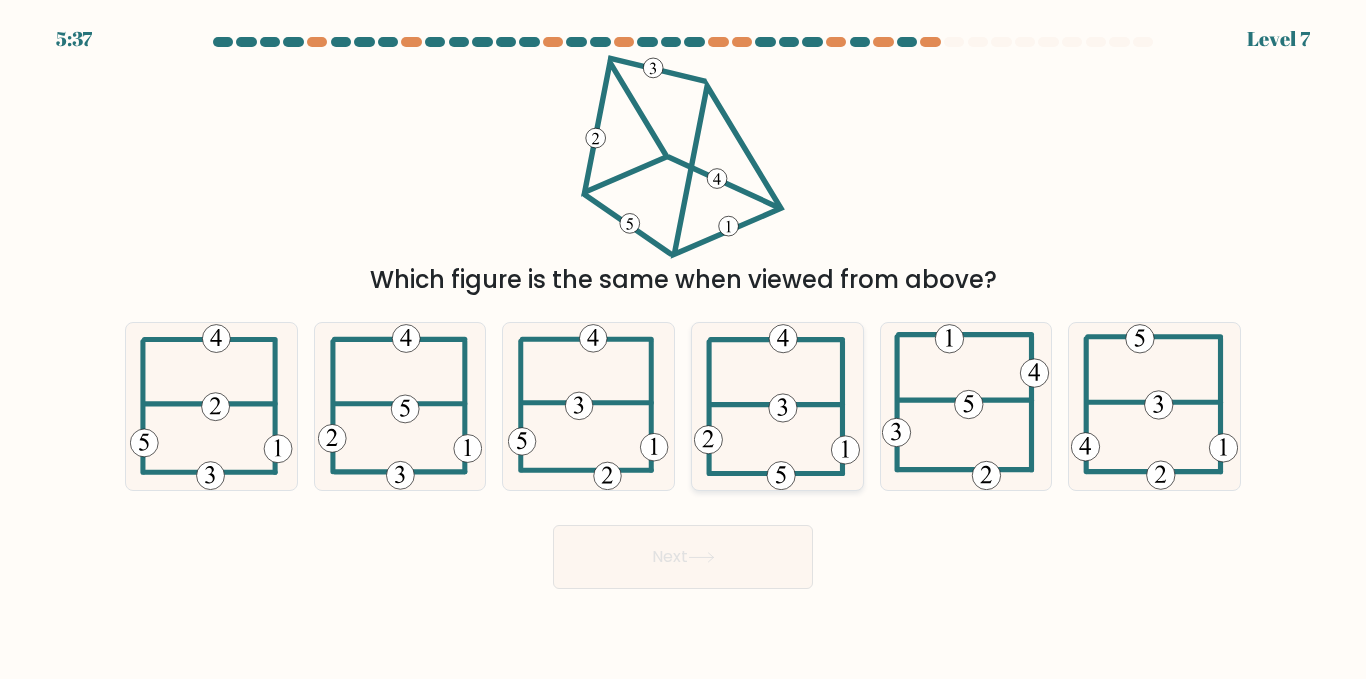 drag, startPoint x: 594, startPoint y: 467, endPoint x: 833, endPoint y: 465, distance: 239.00836 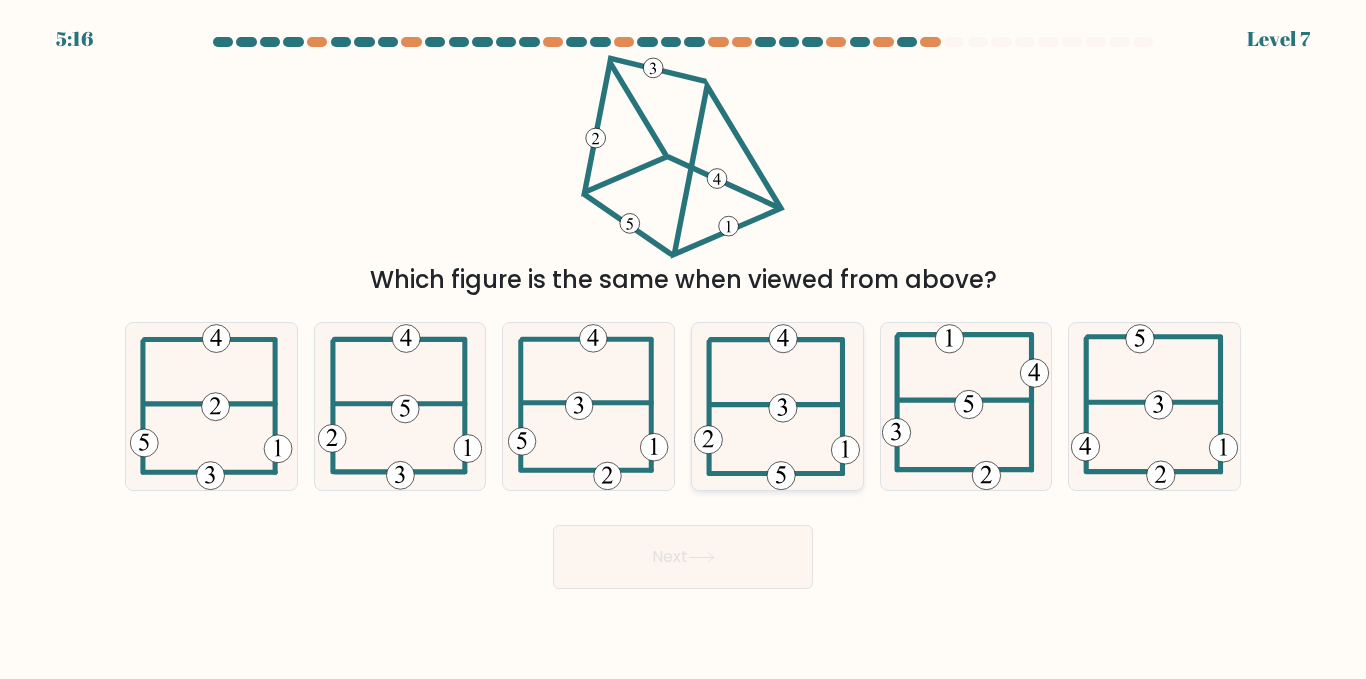 click 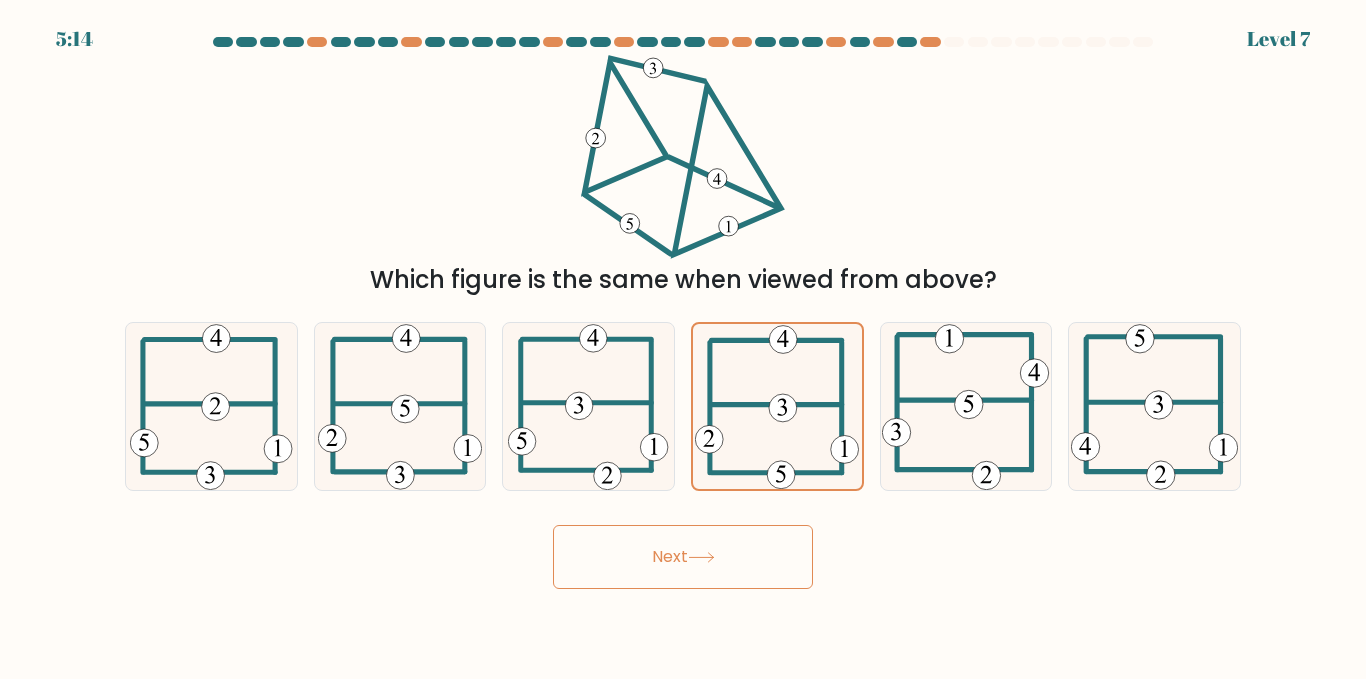 click on "Next" at bounding box center (683, 557) 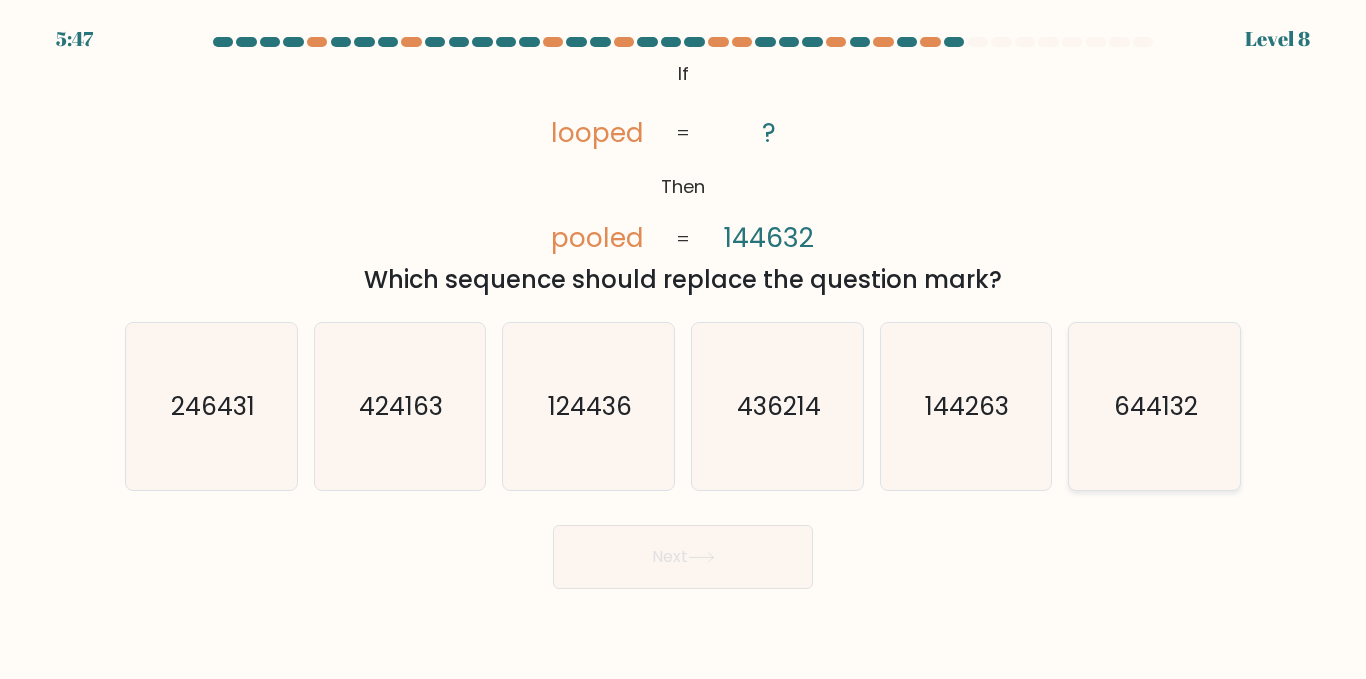 click on "644132" 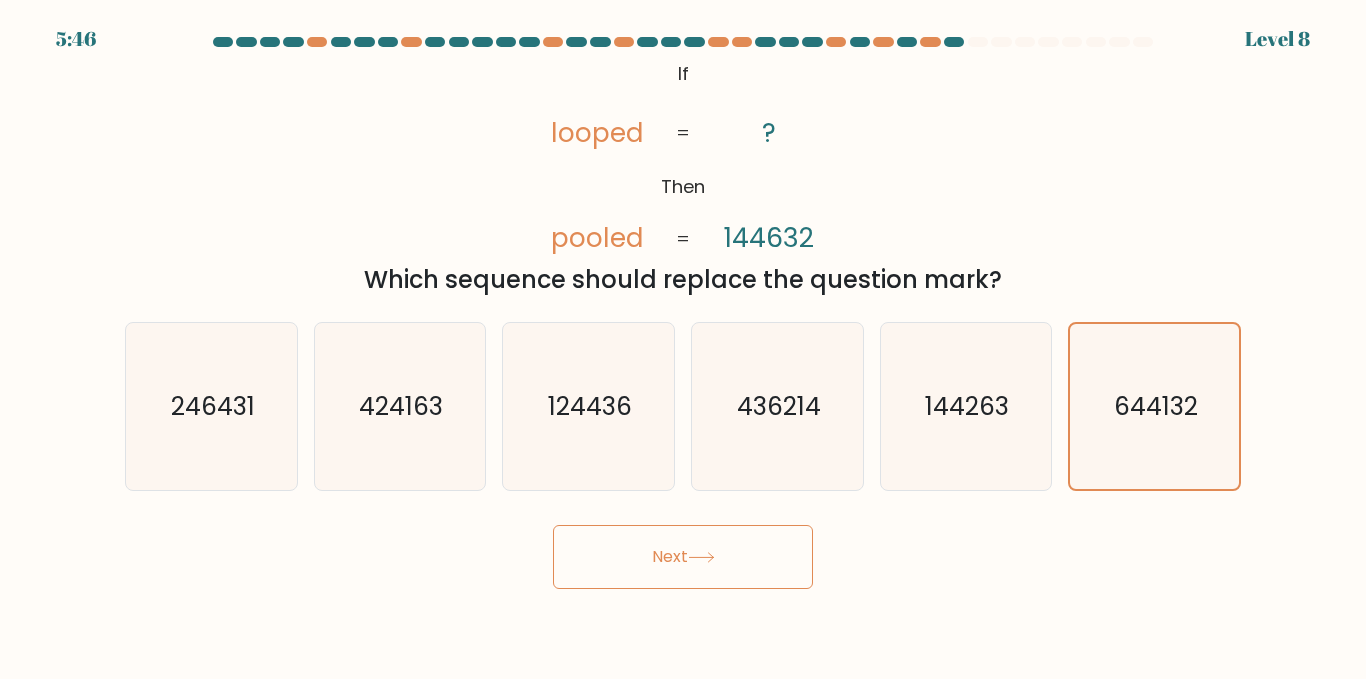 click on "Next" at bounding box center (683, 557) 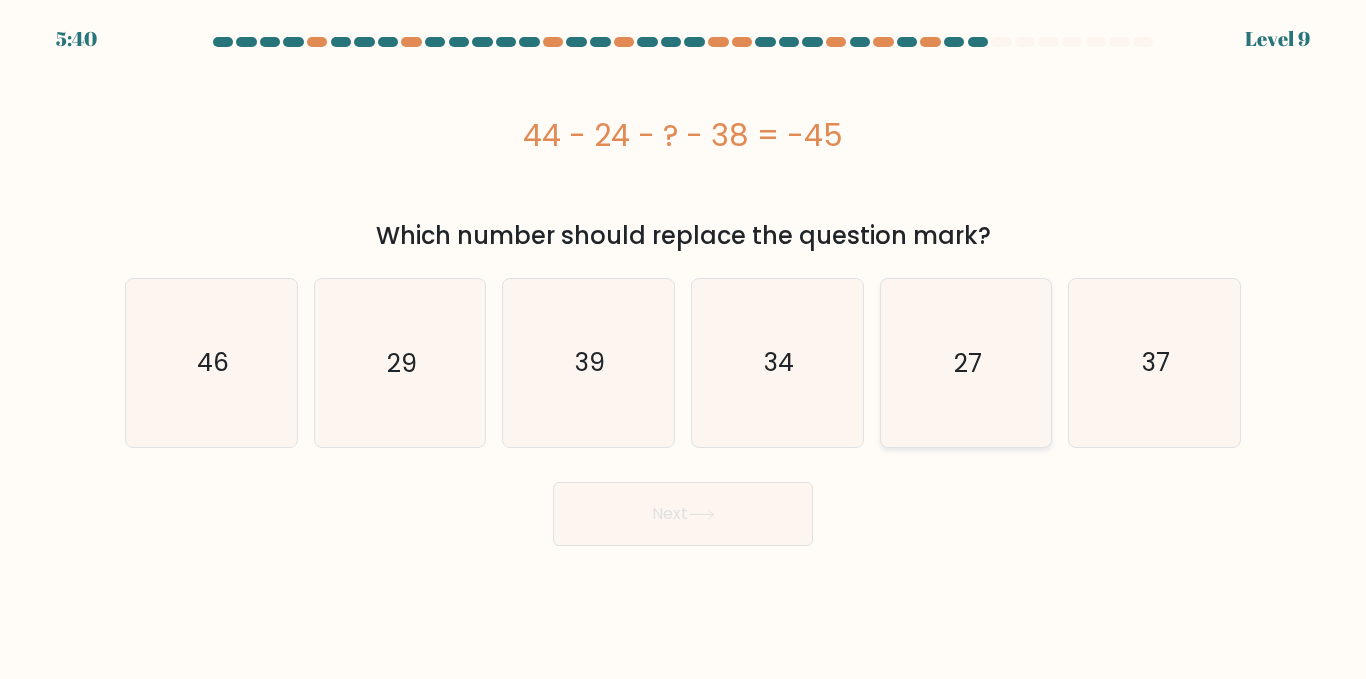 click on "27" 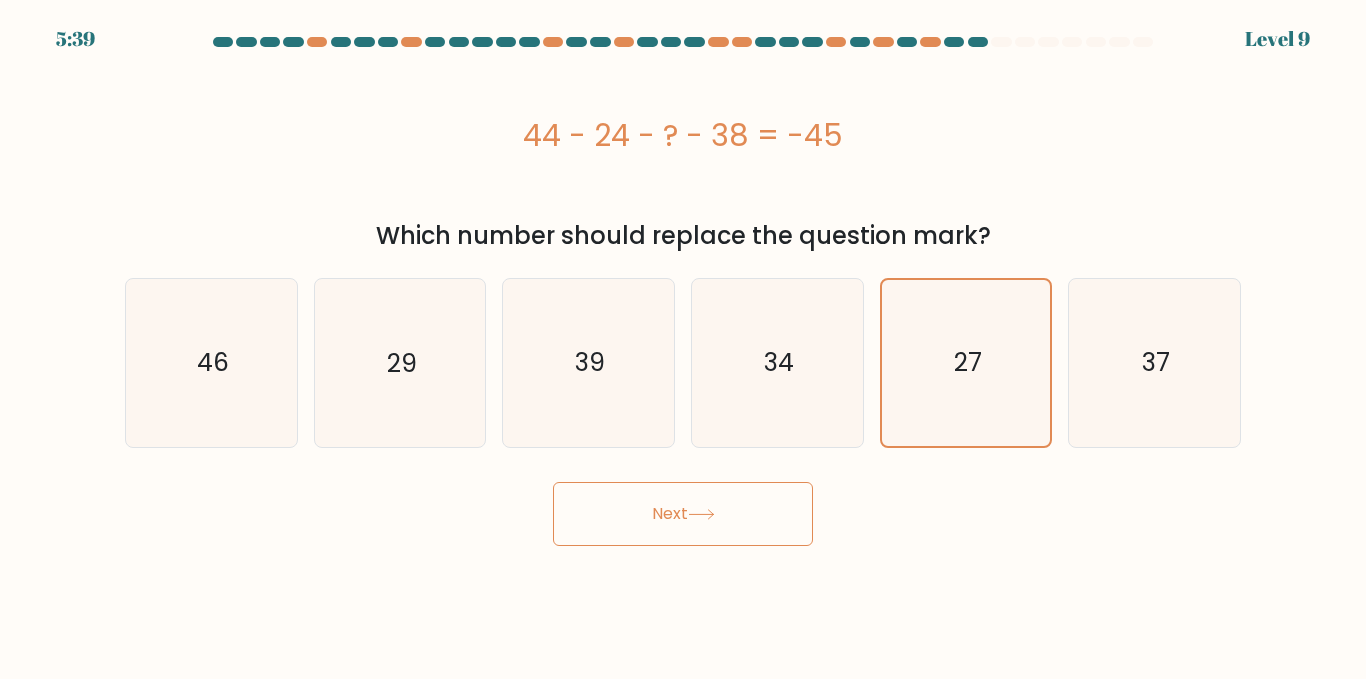 click on "Next" at bounding box center [683, 514] 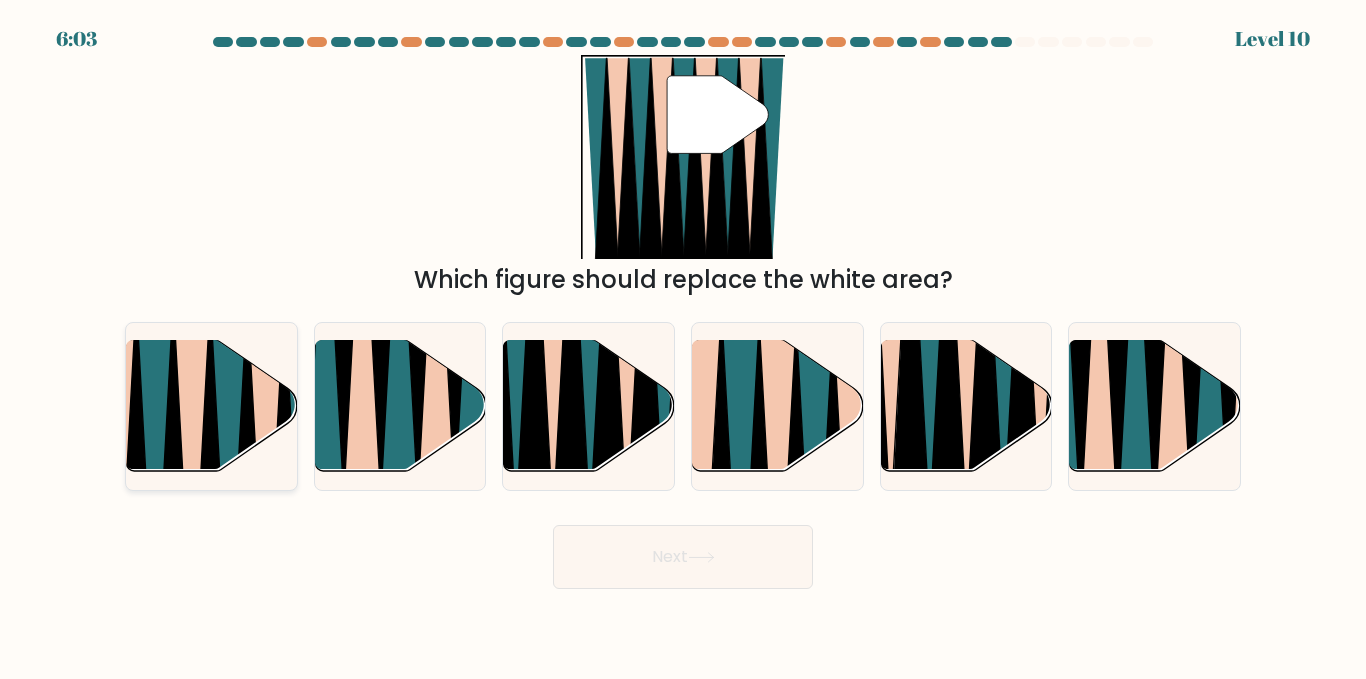 click 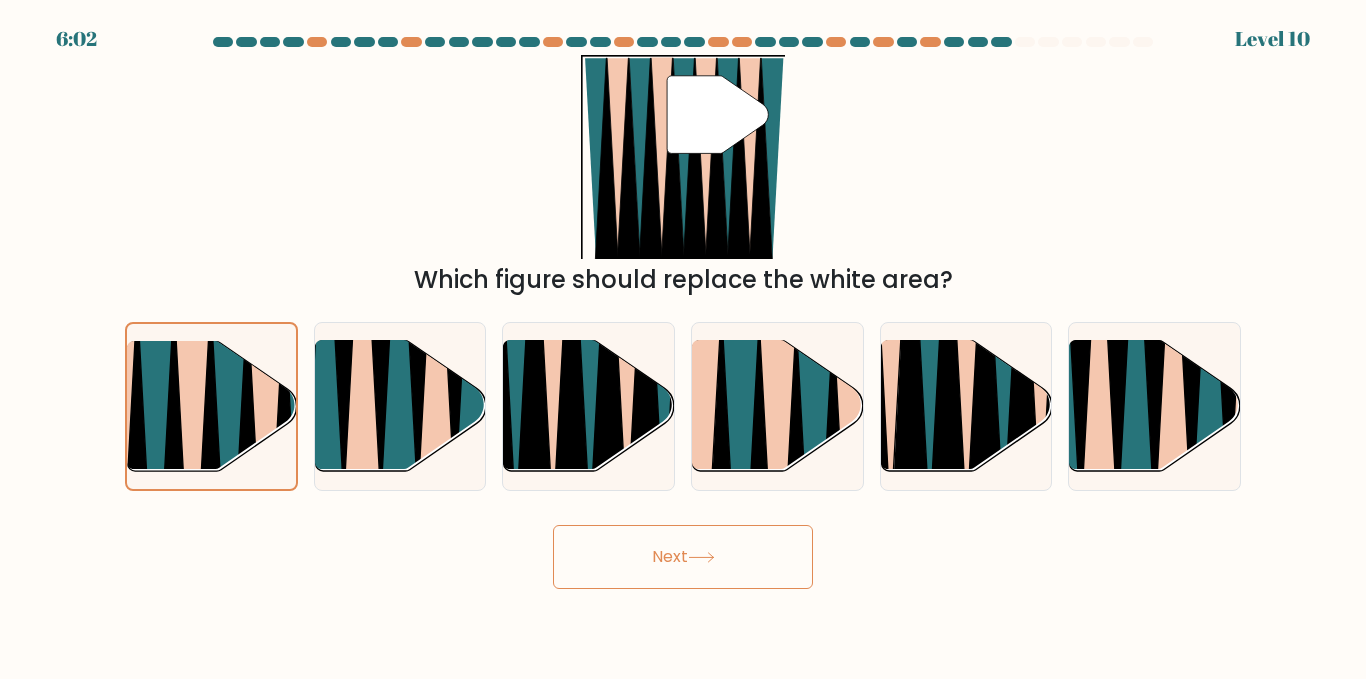 click on "Next" at bounding box center [683, 557] 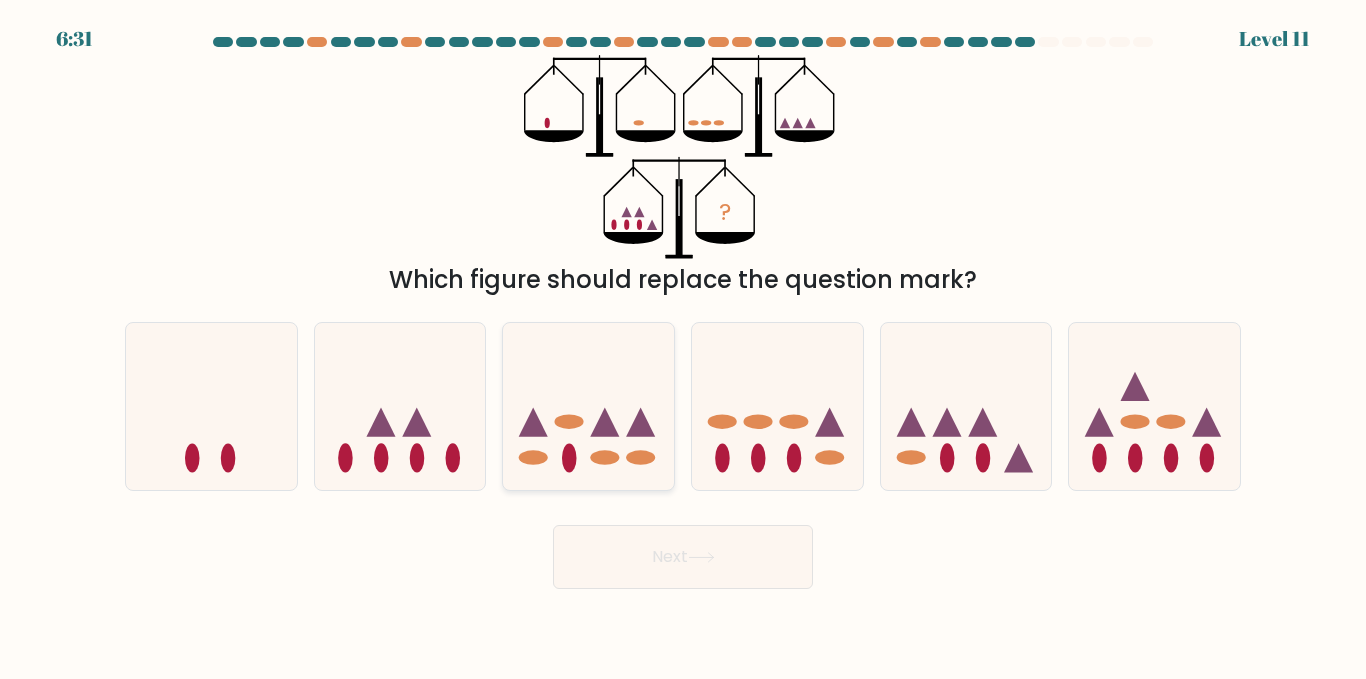 click 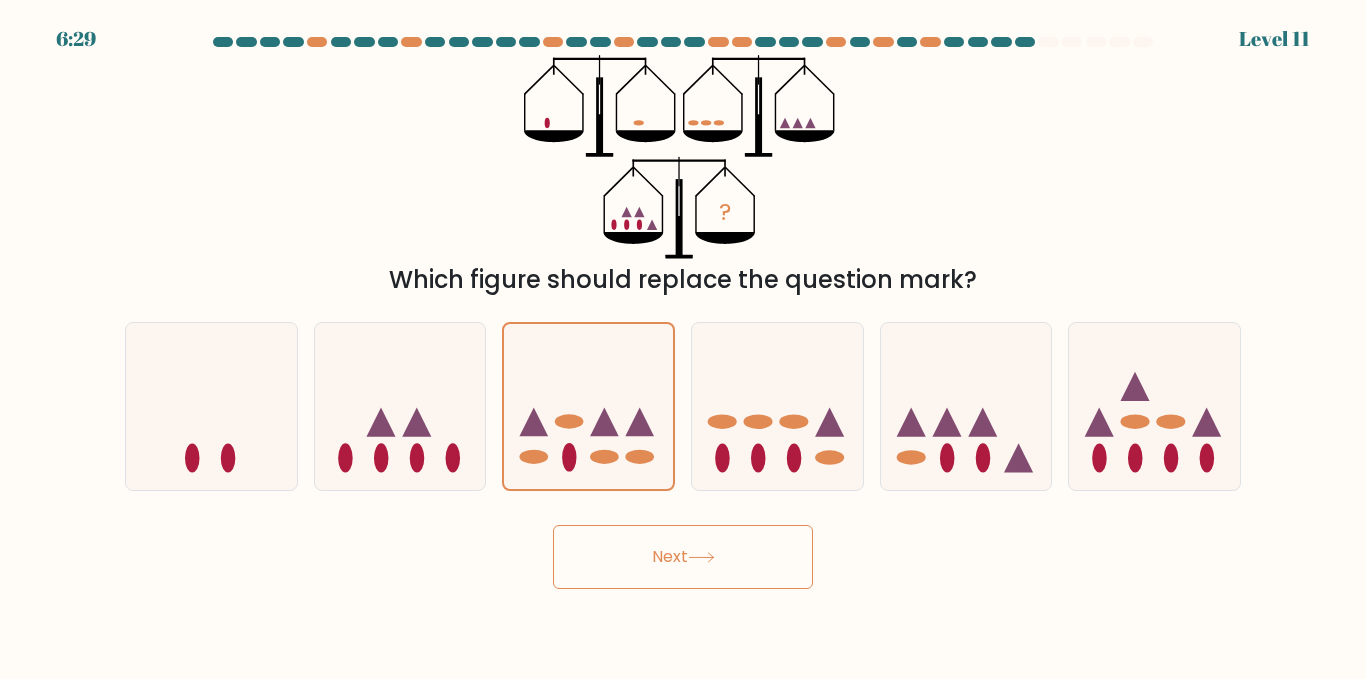 click on "Next" at bounding box center (683, 557) 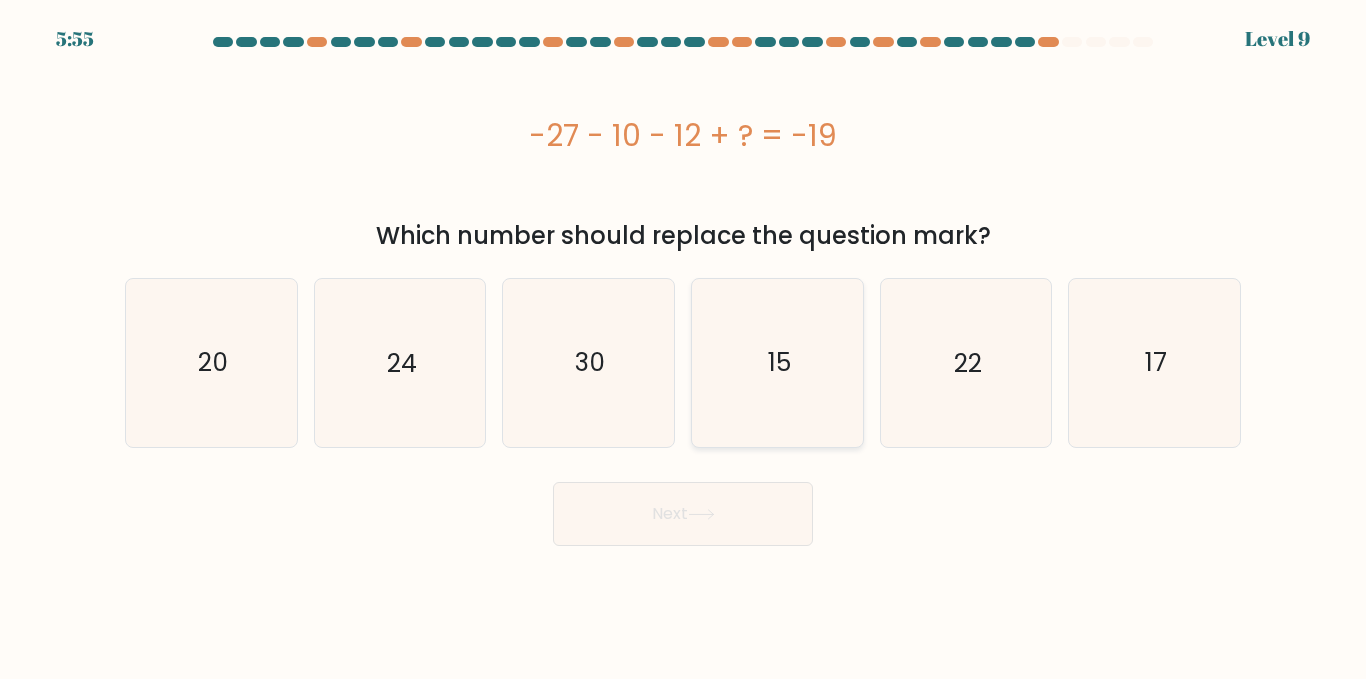 click on "15" 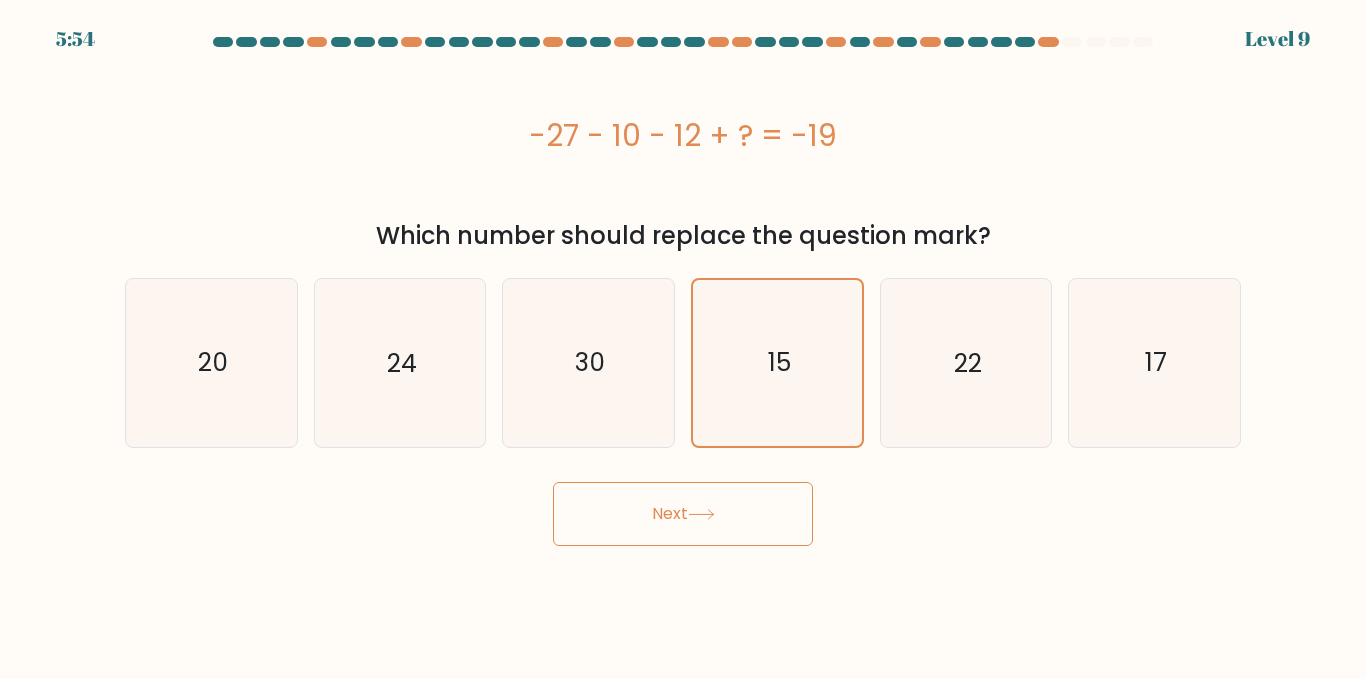 click on "Next" at bounding box center (683, 514) 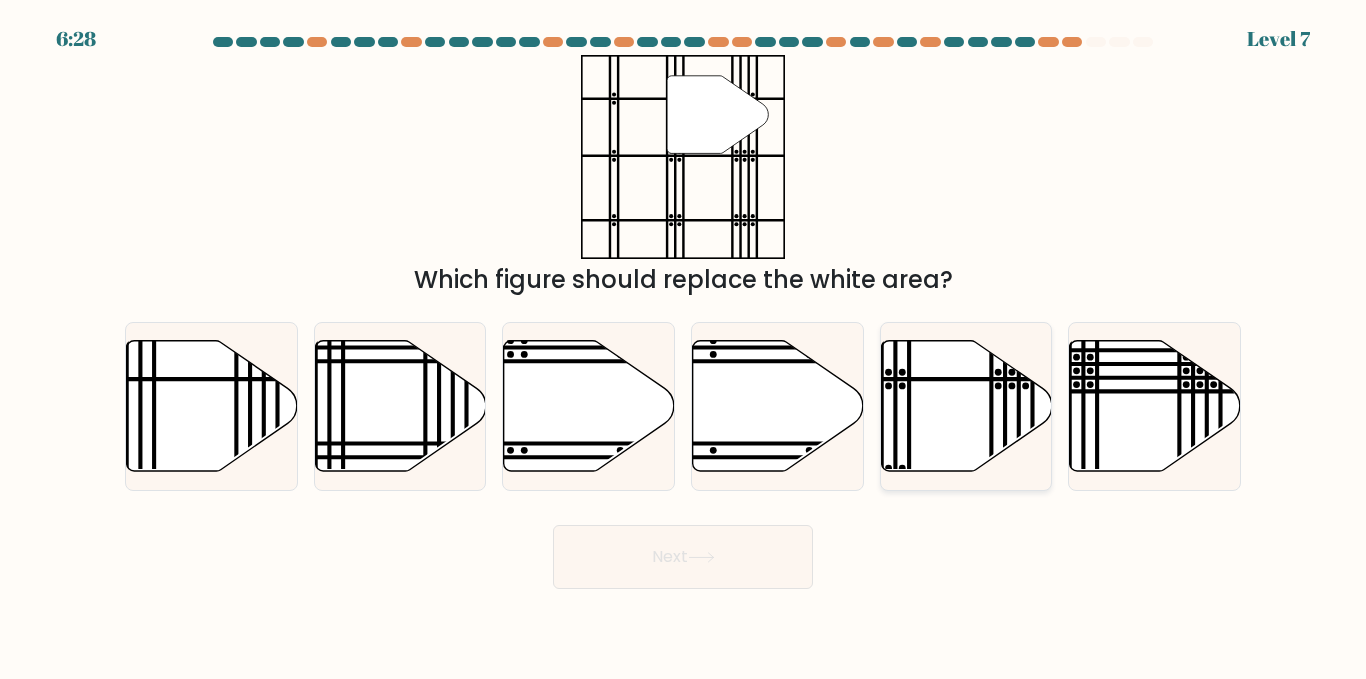 click 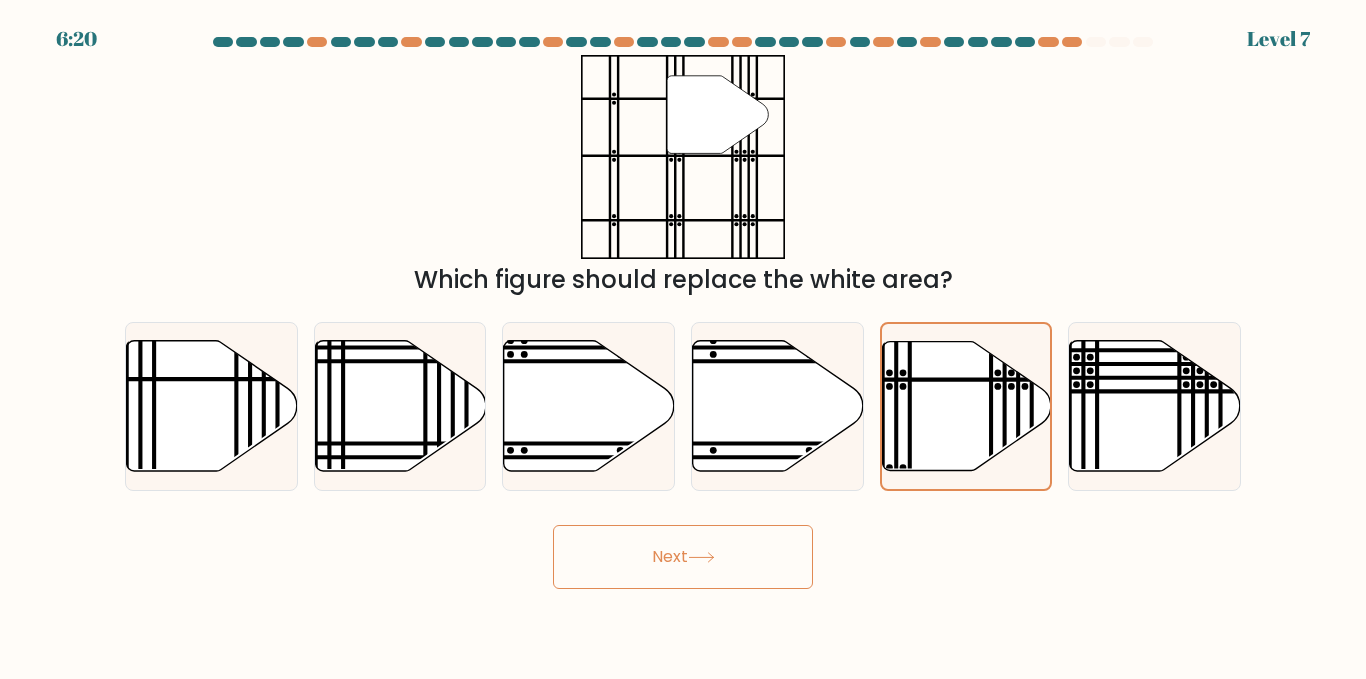 click on "Next" at bounding box center [683, 557] 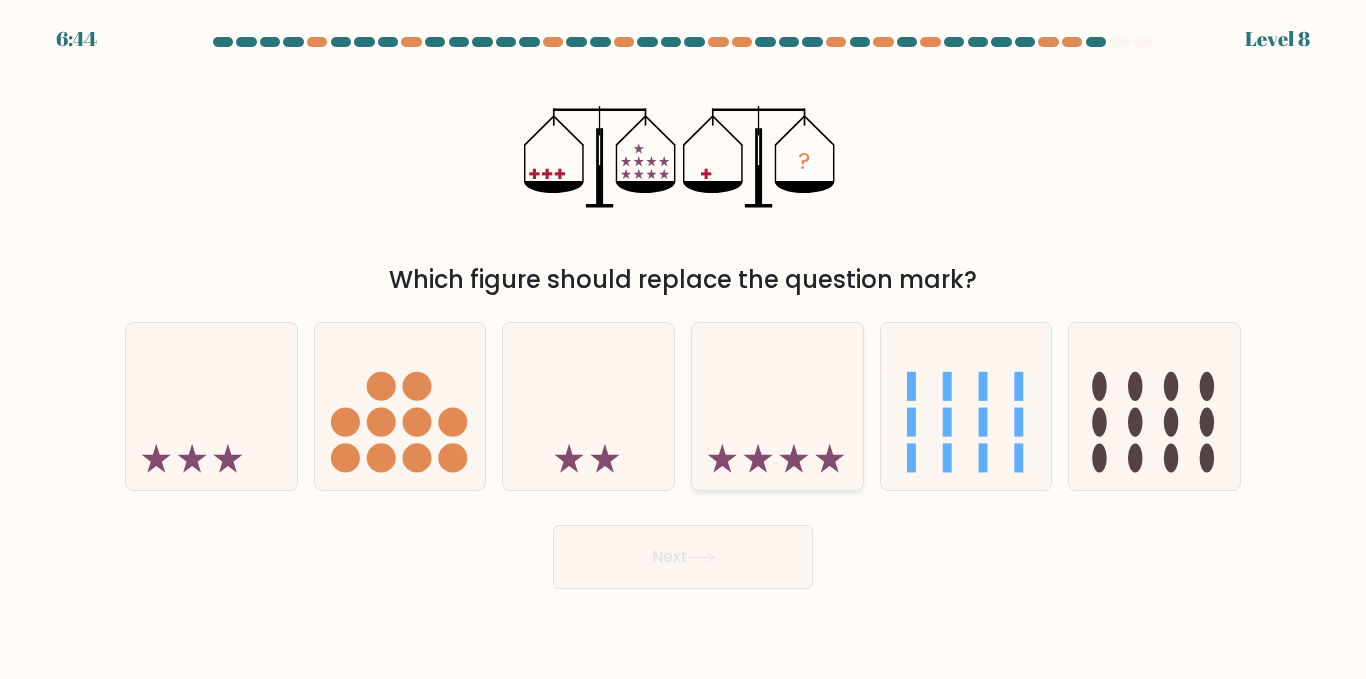 click 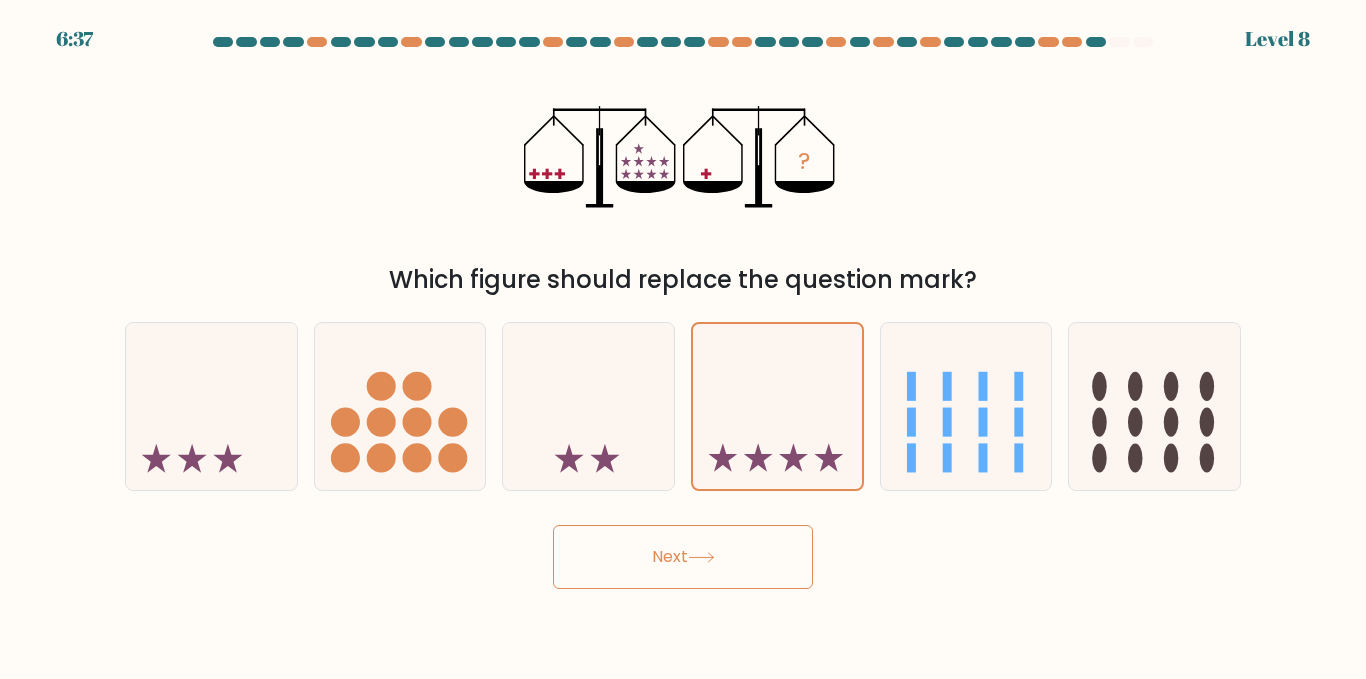 click on "Next" at bounding box center (683, 557) 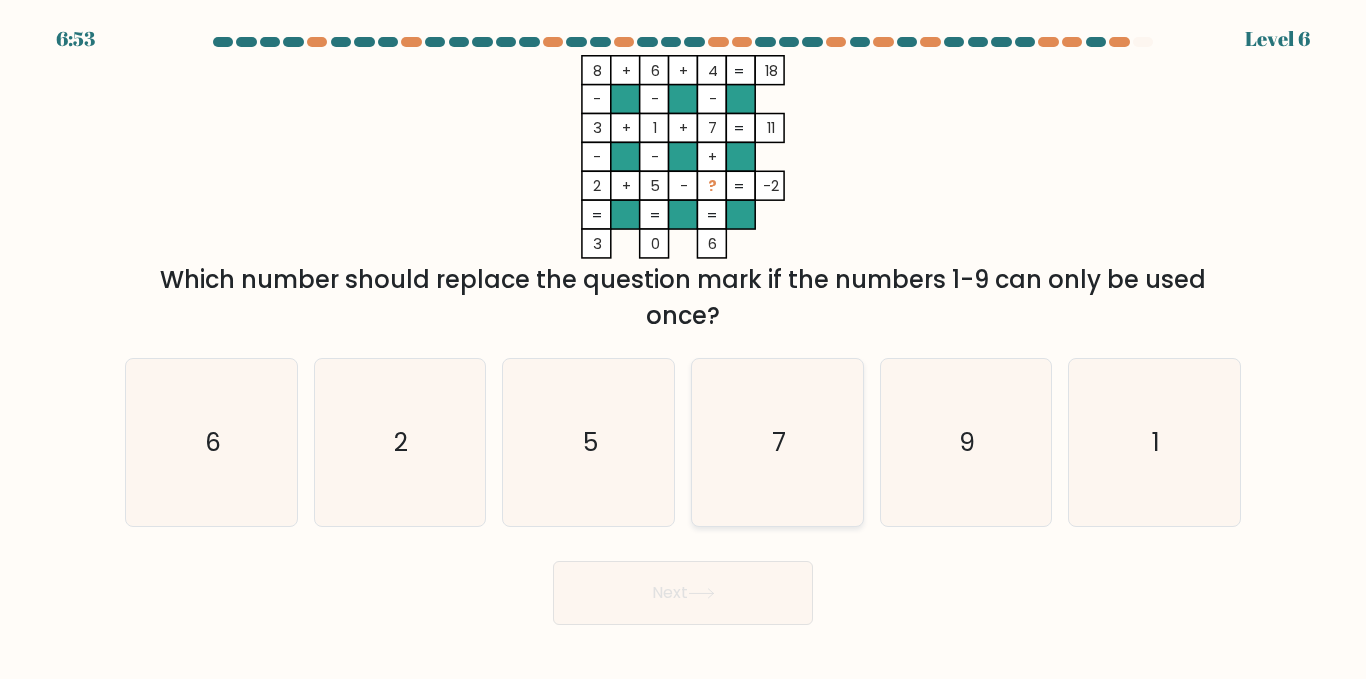 click on "7" 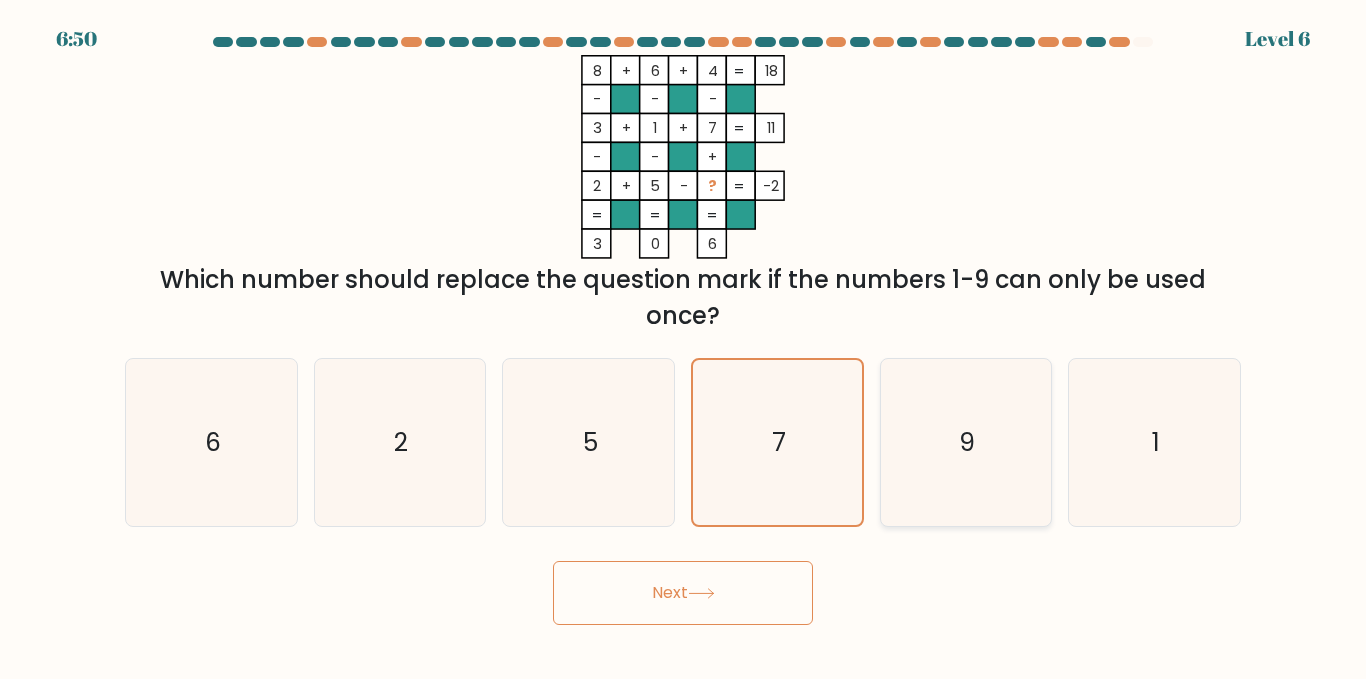 click on "9" 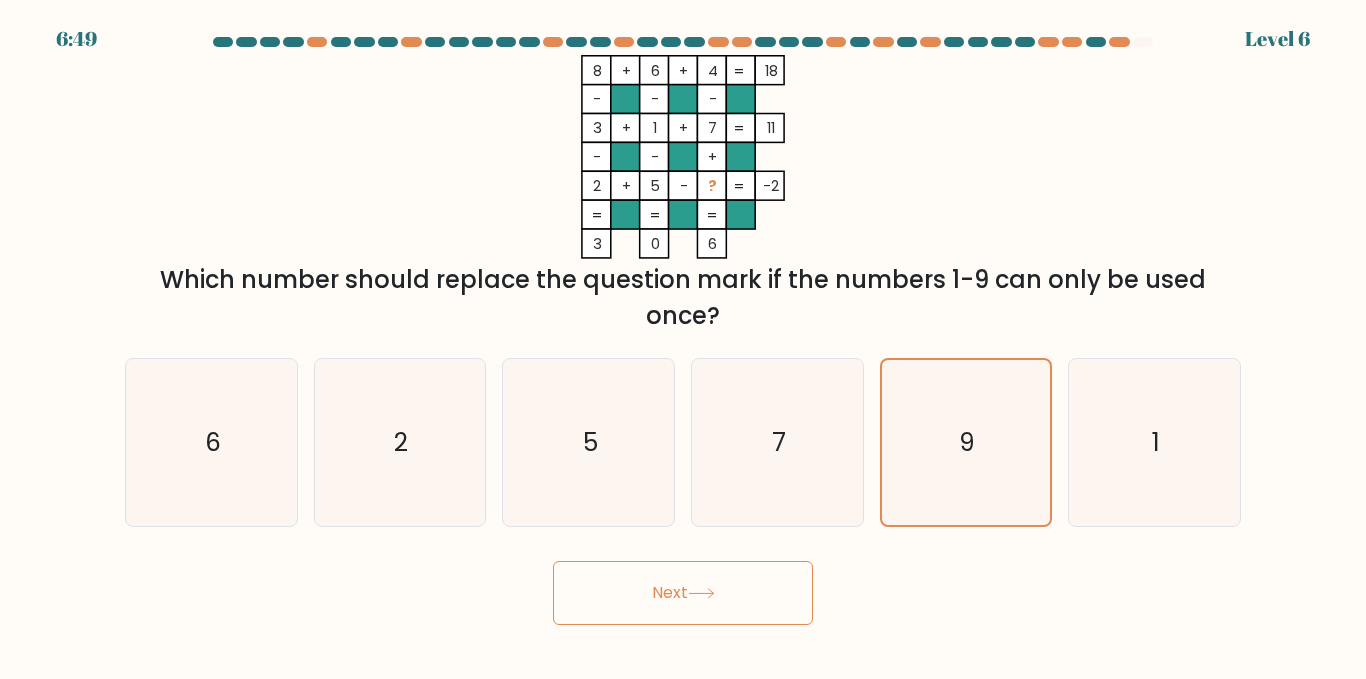 click on "Next" at bounding box center (683, 593) 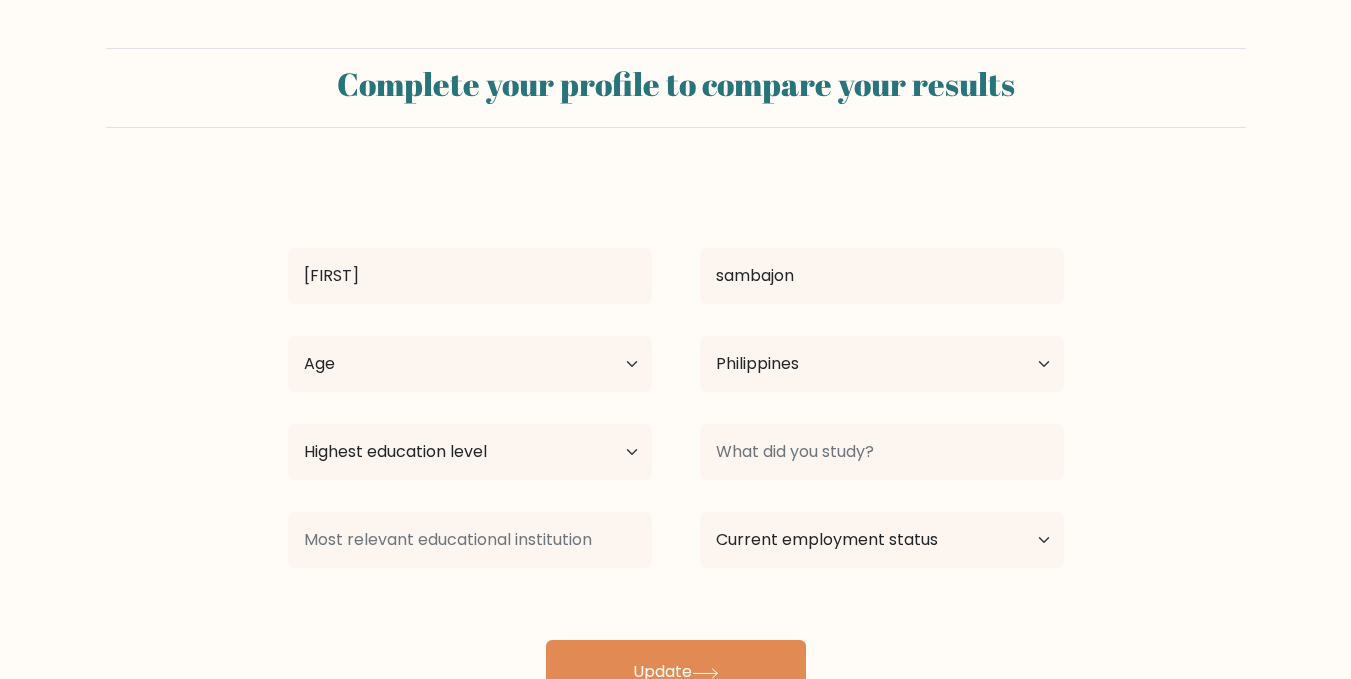 select on "PH" 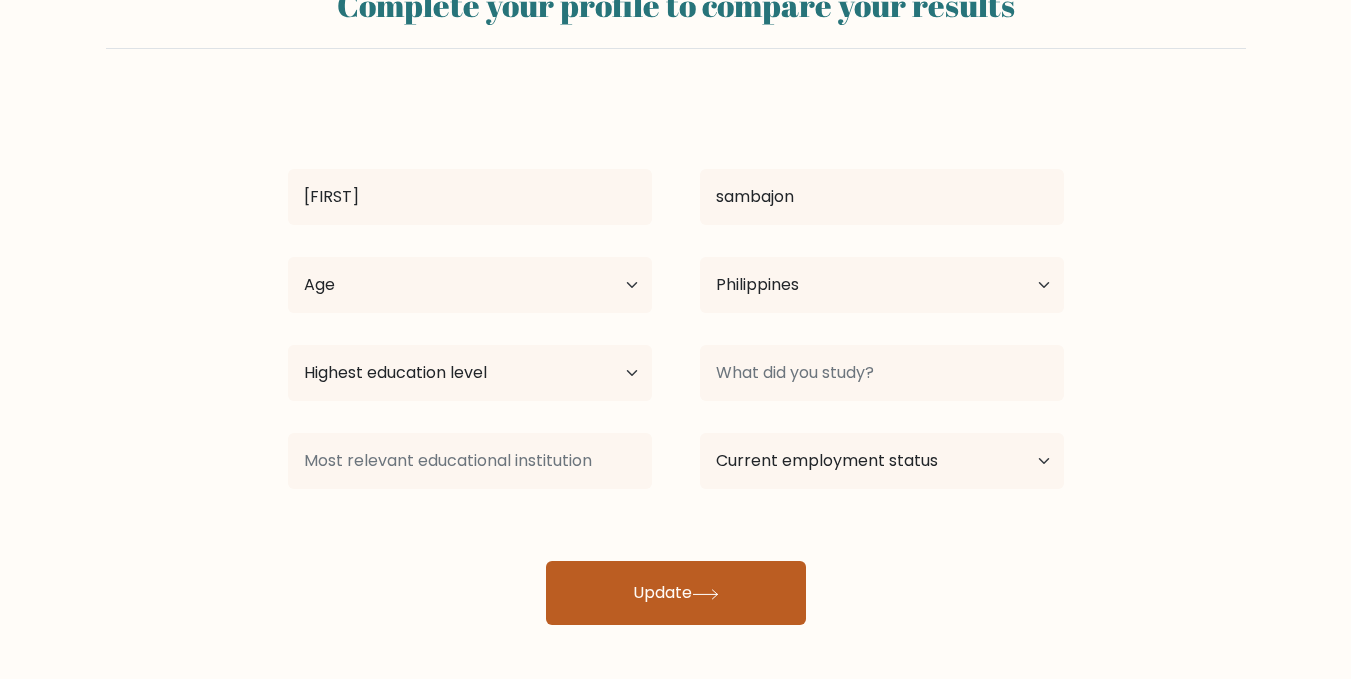 click on "Update" at bounding box center [676, 593] 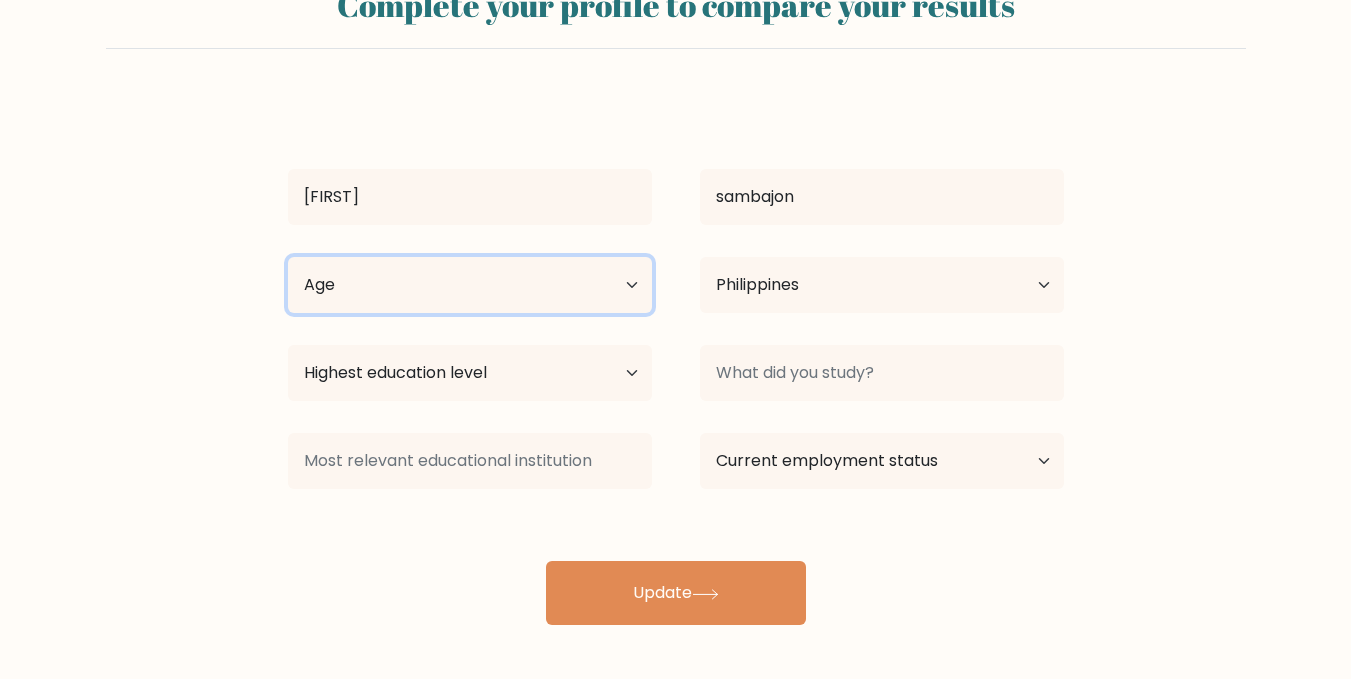 click on "Age
Under 18 years old
18-24 years old
25-34 years old
35-44 years old
45-54 years old
55-64 years old
65 years old and above" at bounding box center (470, 285) 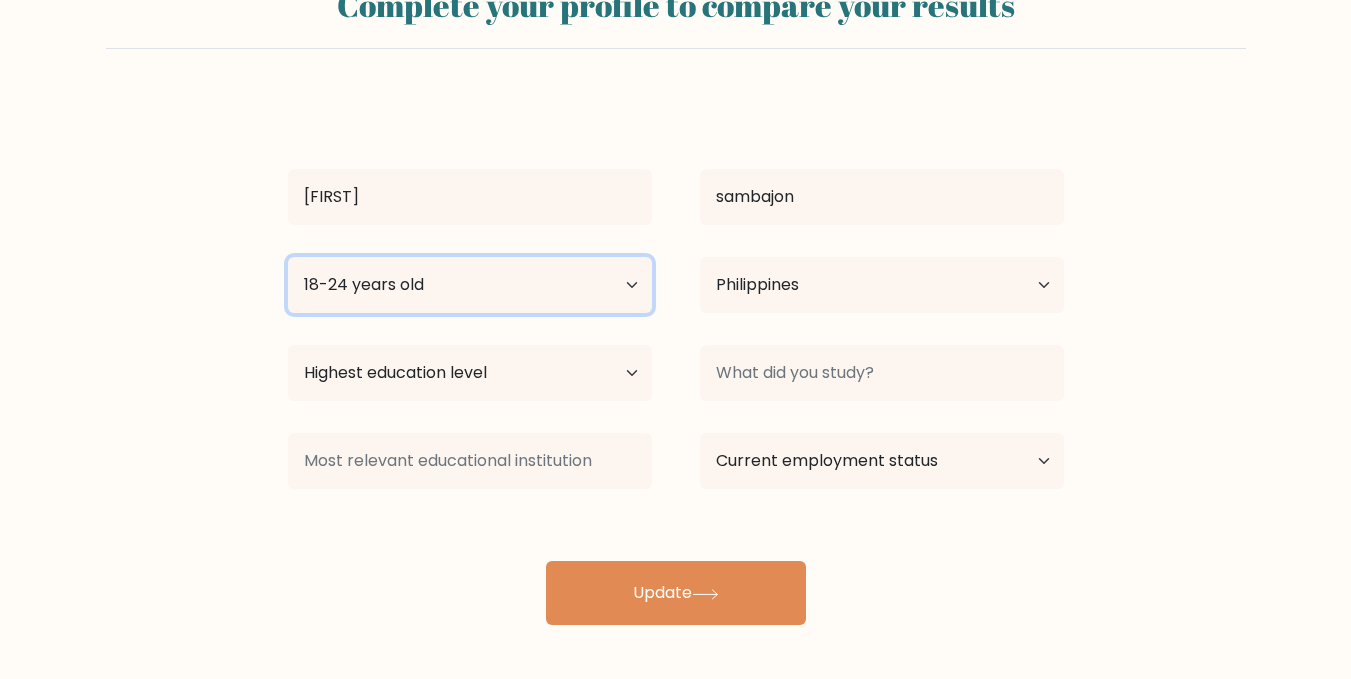 click on "Age
Under 18 years old
18-24 years old
25-34 years old
35-44 years old
45-54 years old
55-64 years old
65 years old and above" at bounding box center [470, 285] 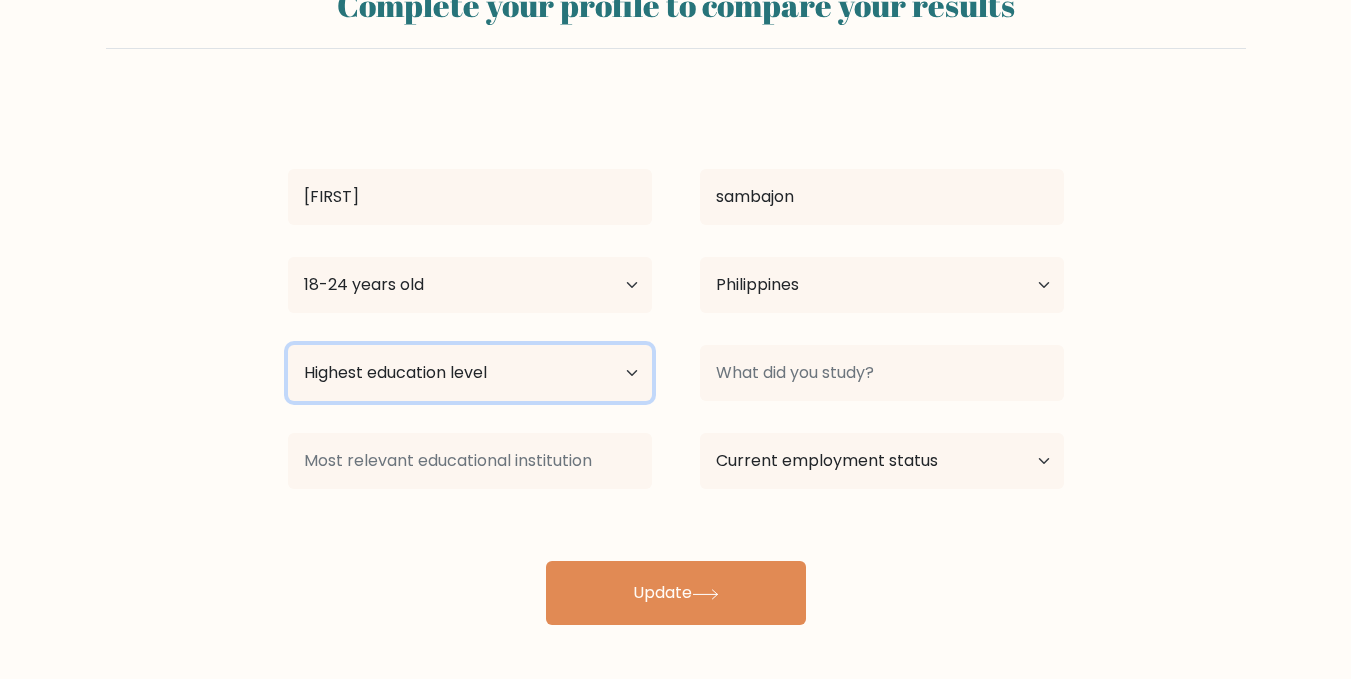 click on "Highest education level
No schooling
Primary
Lower Secondary
Upper Secondary
Occupation Specific
Bachelor's degree
Master's degree
Doctoral degree" at bounding box center (470, 373) 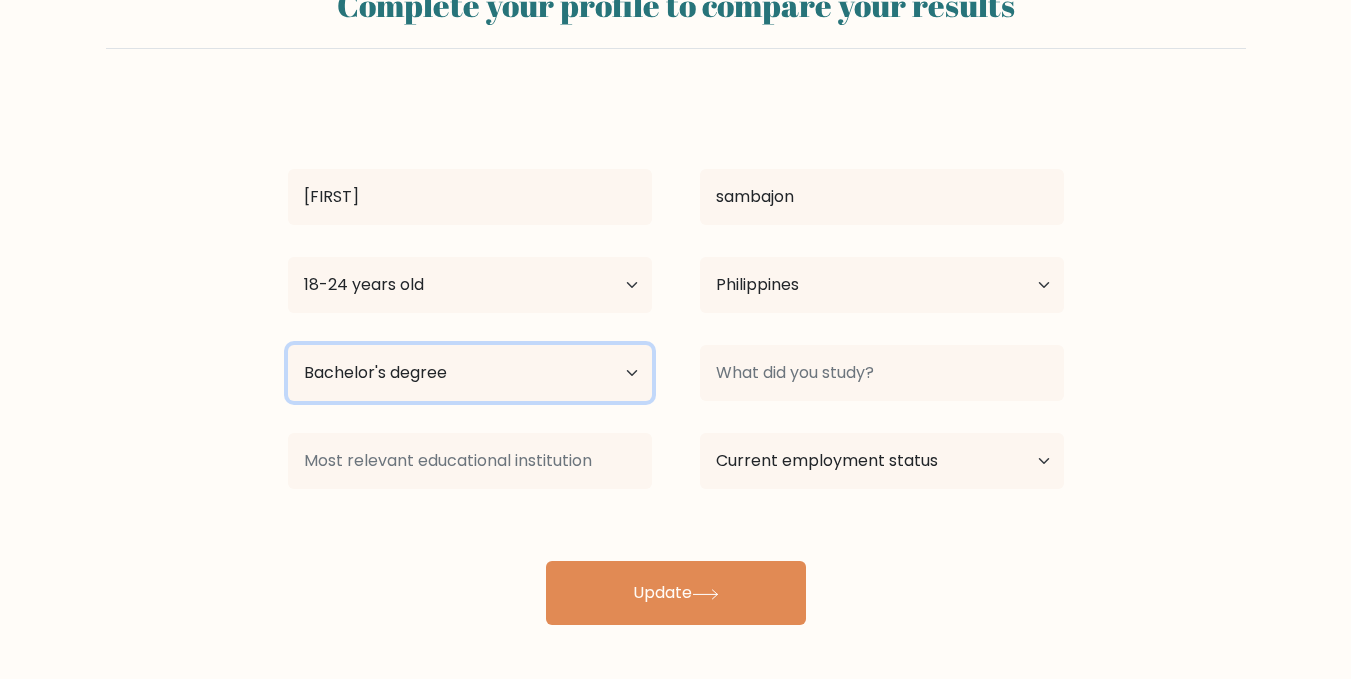 click on "Highest education level
No schooling
Primary
Lower Secondary
Upper Secondary
Occupation Specific
Bachelor's degree
Master's degree
Doctoral degree" at bounding box center (470, 373) 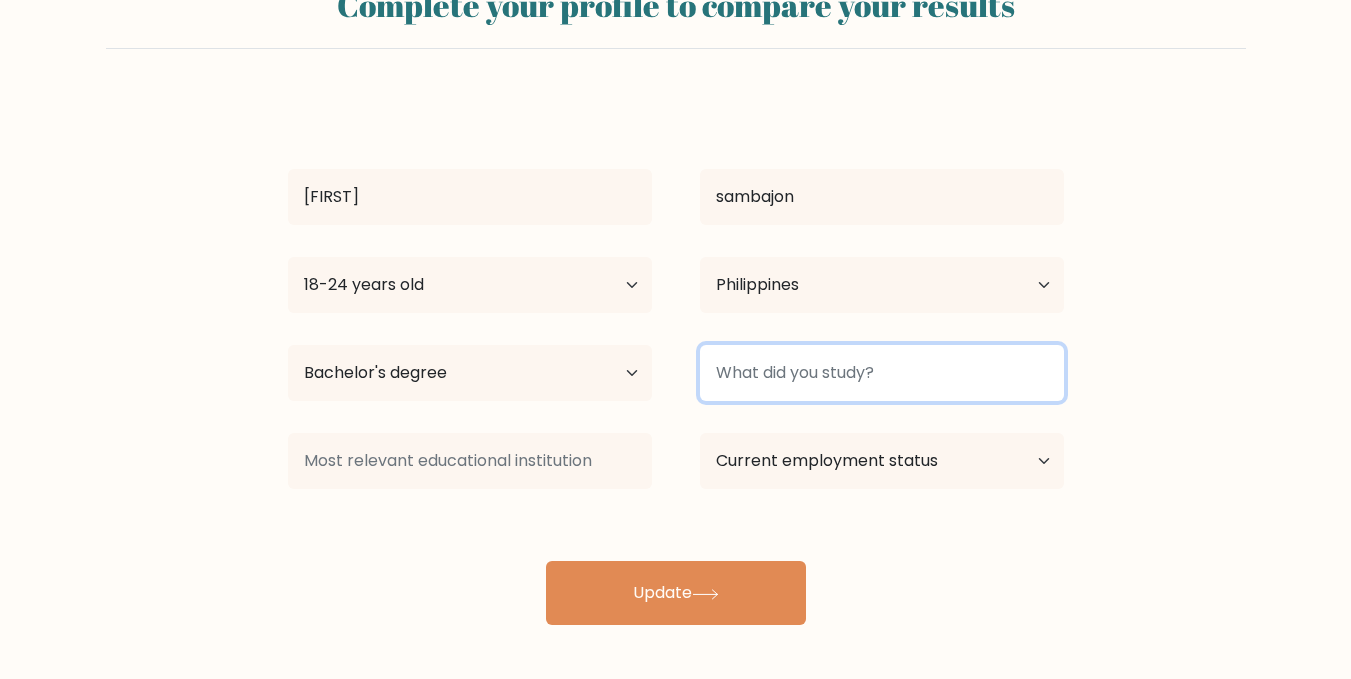 click at bounding box center [882, 373] 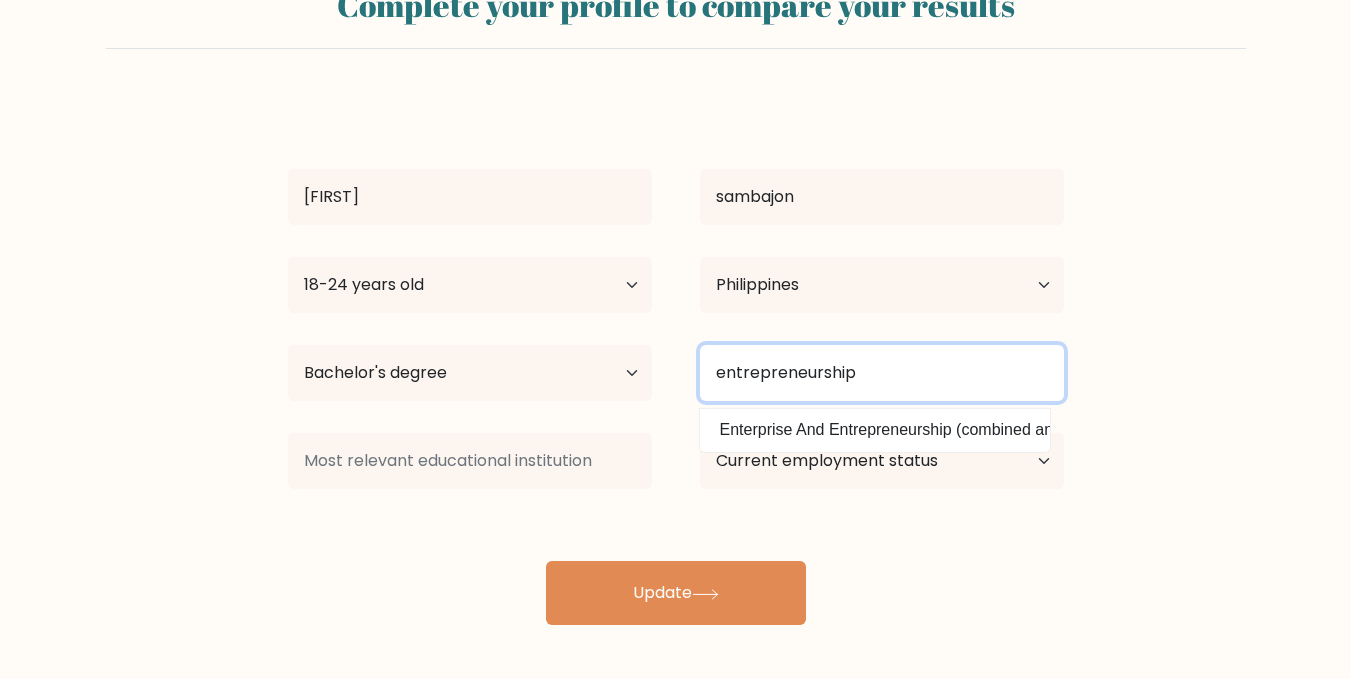 type on "entrepreneurship" 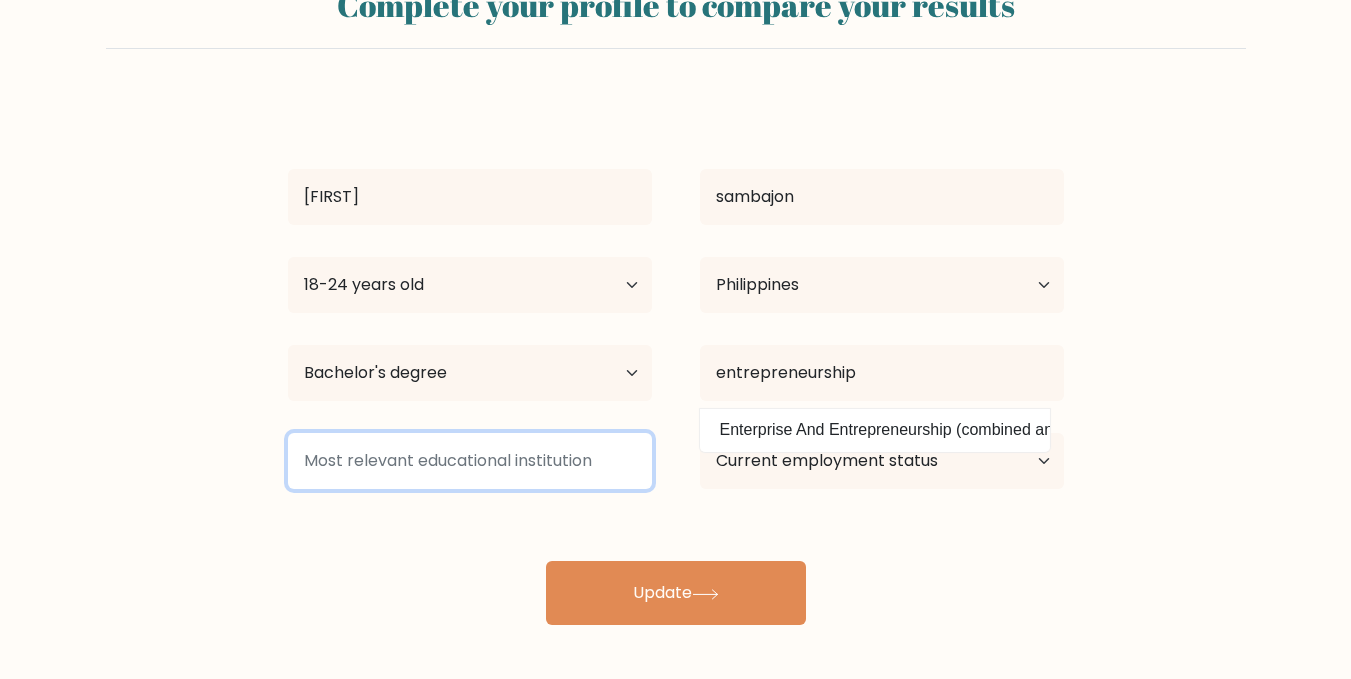 click at bounding box center [470, 461] 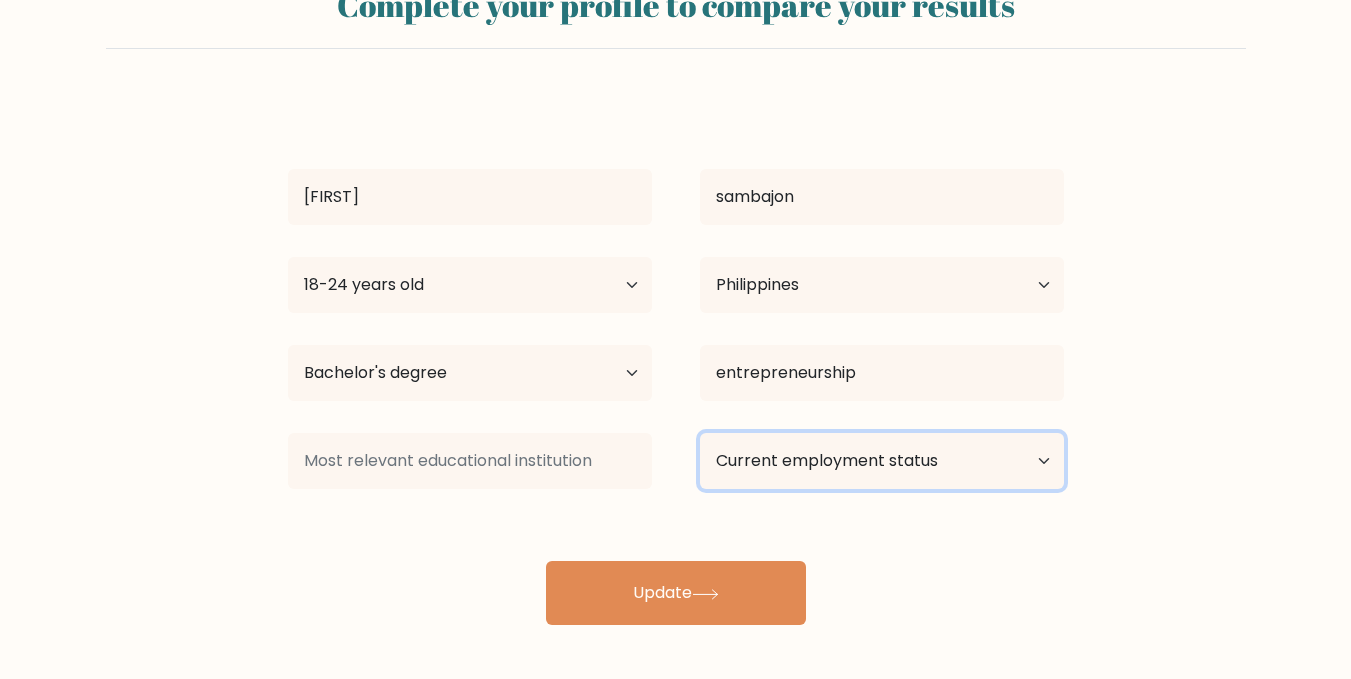 click on "Current employment status
Employed
Student
Retired
Other / prefer not to answer" at bounding box center [882, 461] 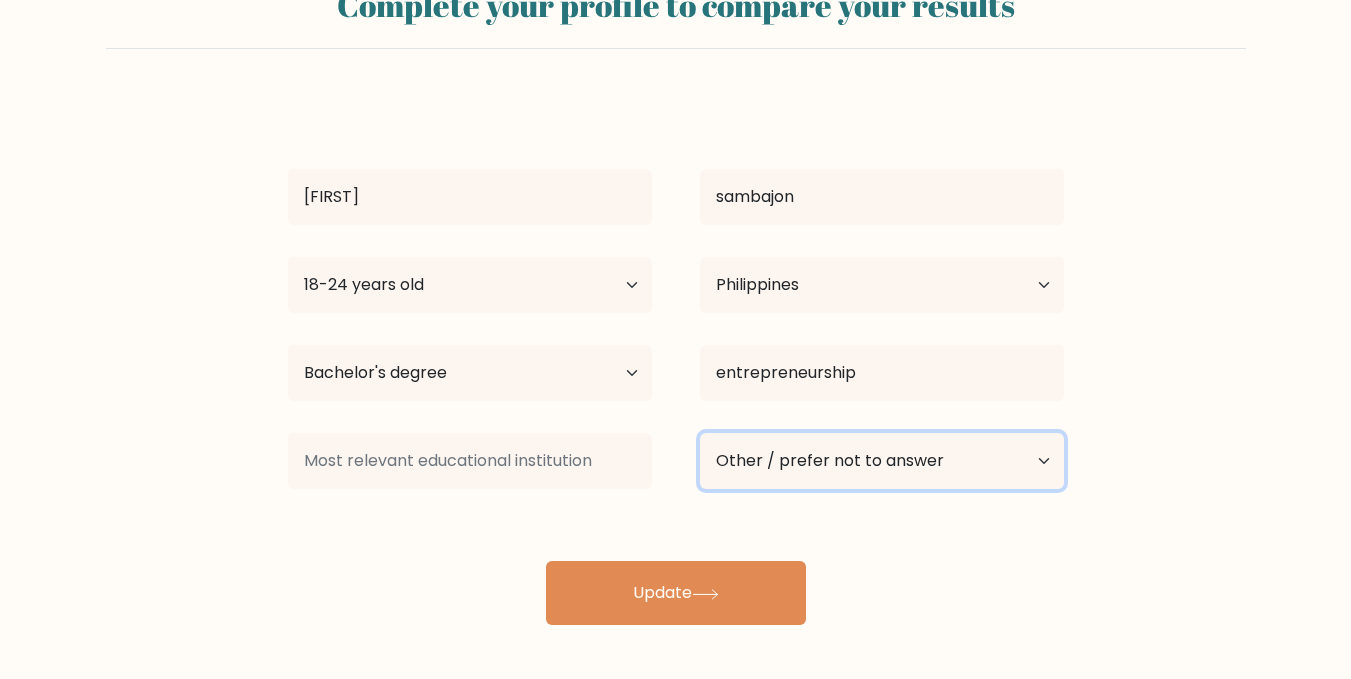 click on "Current employment status
Employed
Student
Retired
Other / prefer not to answer" at bounding box center (882, 461) 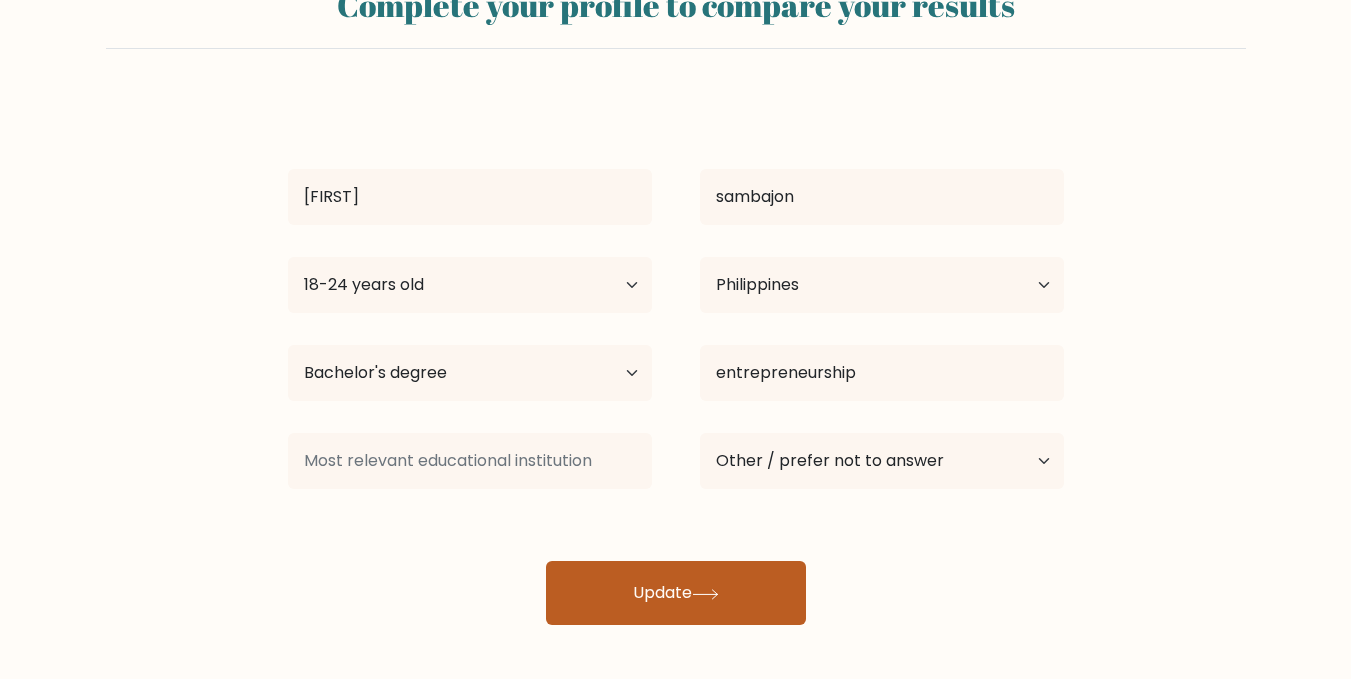 click on "Update" at bounding box center (676, 593) 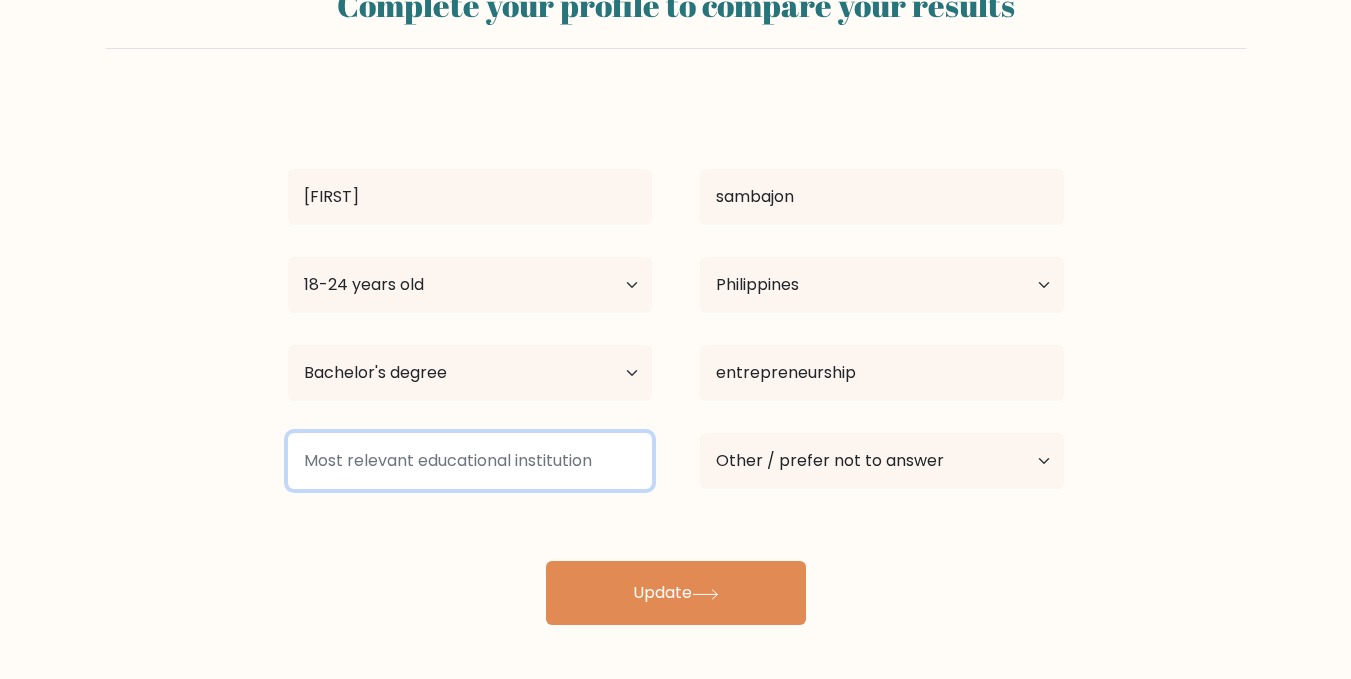 click at bounding box center (470, 461) 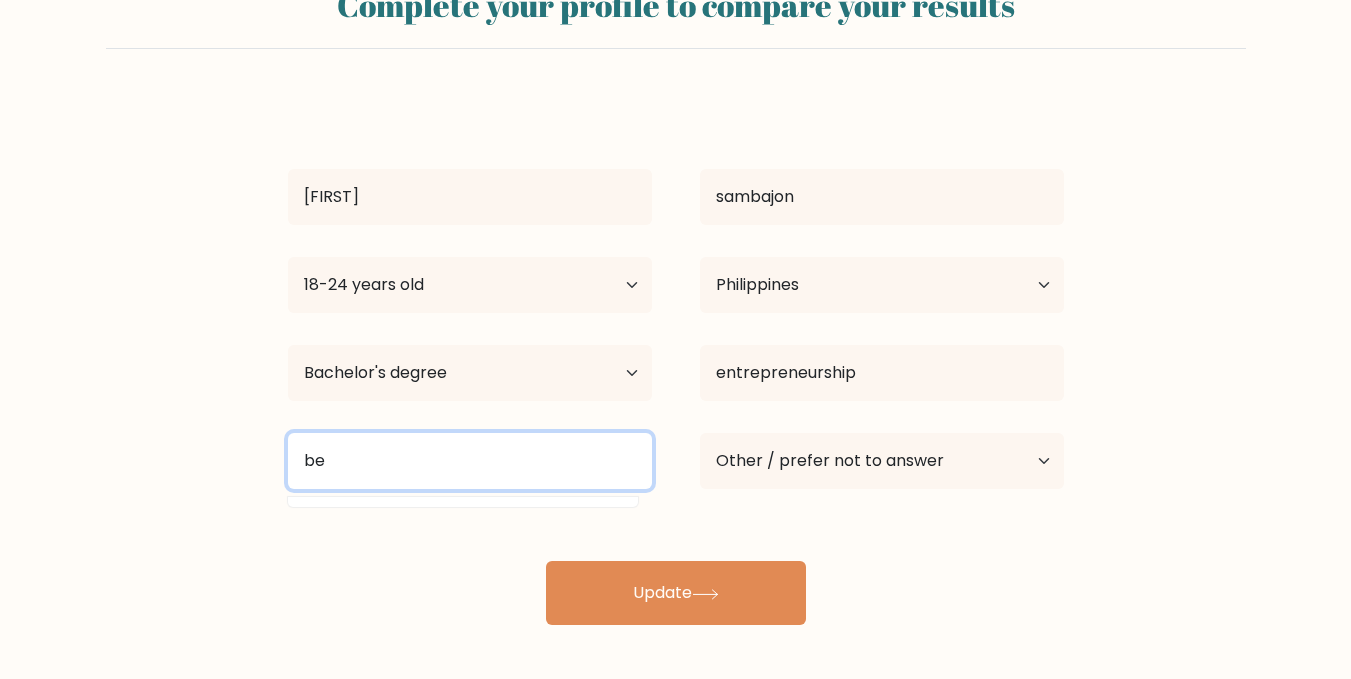 type on "b" 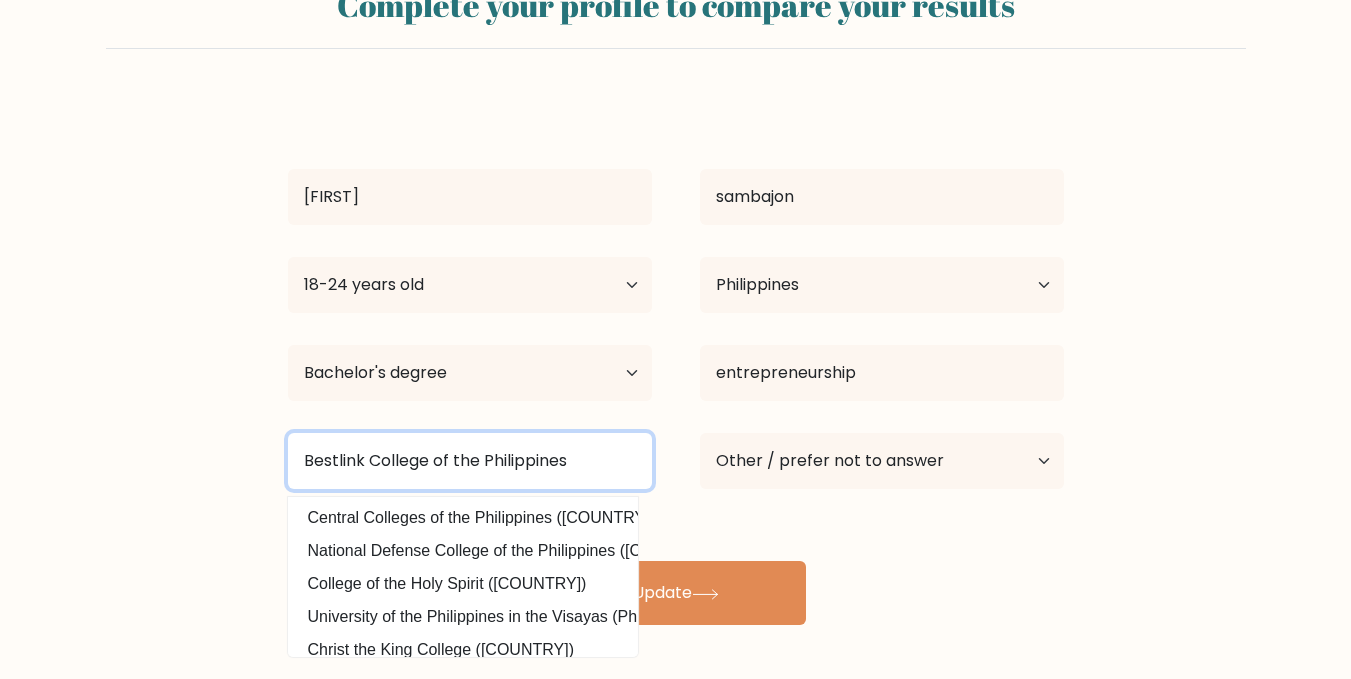 type on "Bestlink College of the Philippines" 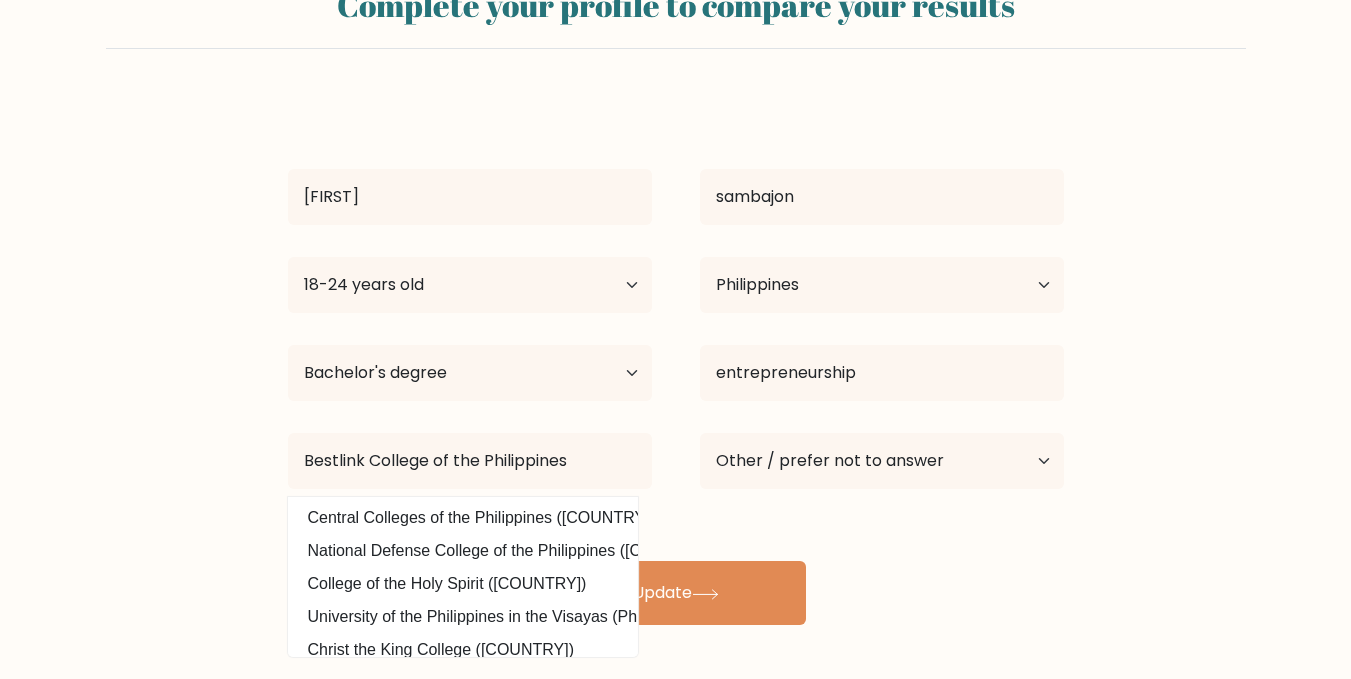 click on "aaron
sambajon
Age
Under 18 years old
18-24 years old
25-34 years old
35-44 years old
45-54 years old
55-64 years old
65 years old and above
Country
Afghanistan
Albania
Algeria
American Samoa
Andorra
Angola
Anguilla
Antarctica
Antigua and Barbuda
Argentina
Armenia
Aruba
Australia
Austria
Azerbaijan
Bahamas
Bahrain
Bangladesh
Barbados
Belarus
Belgium
Belize
Benin
Bermuda
Bhutan
Chad" at bounding box center (676, 361) 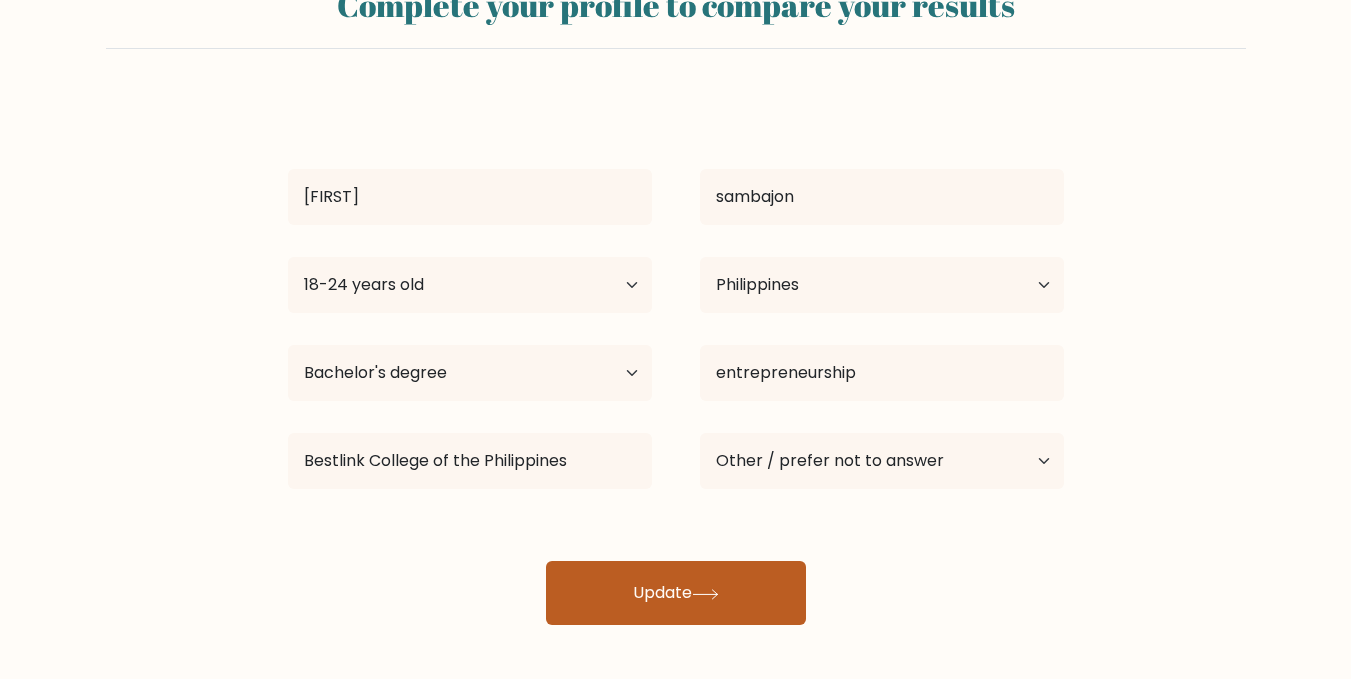 click on "Update" at bounding box center [676, 593] 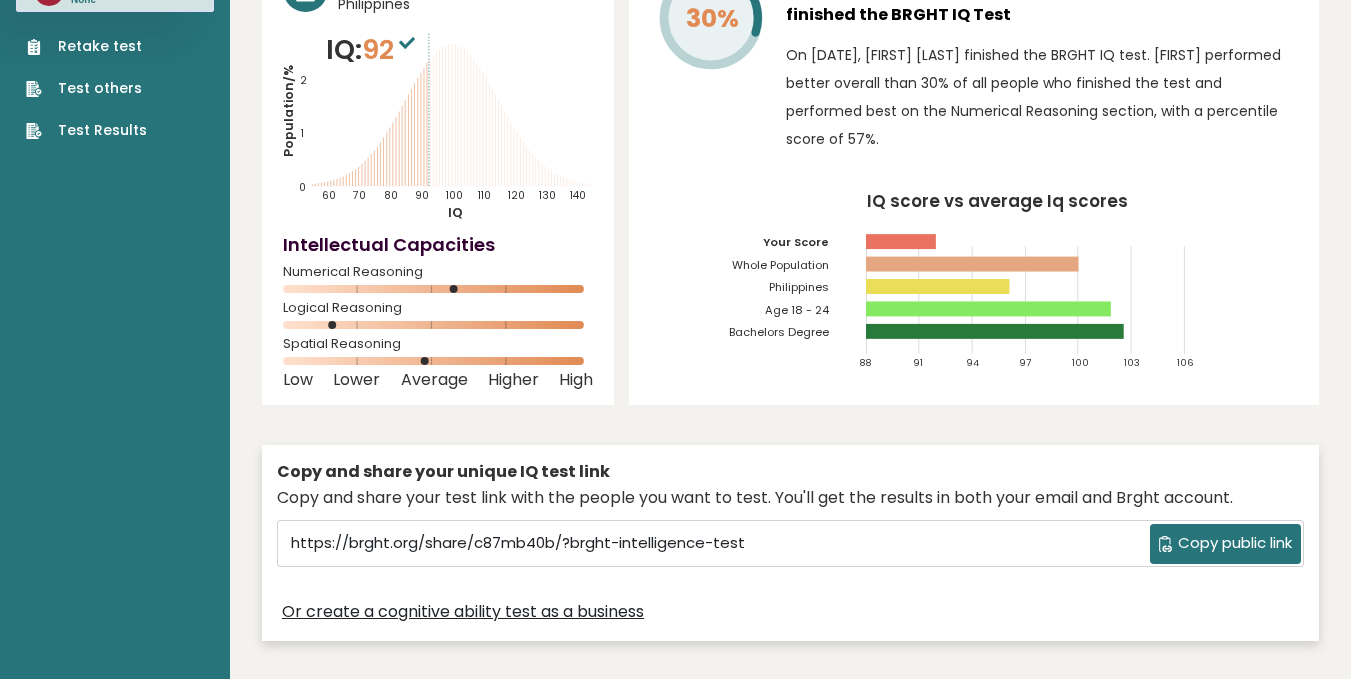scroll, scrollTop: 137, scrollLeft: 0, axis: vertical 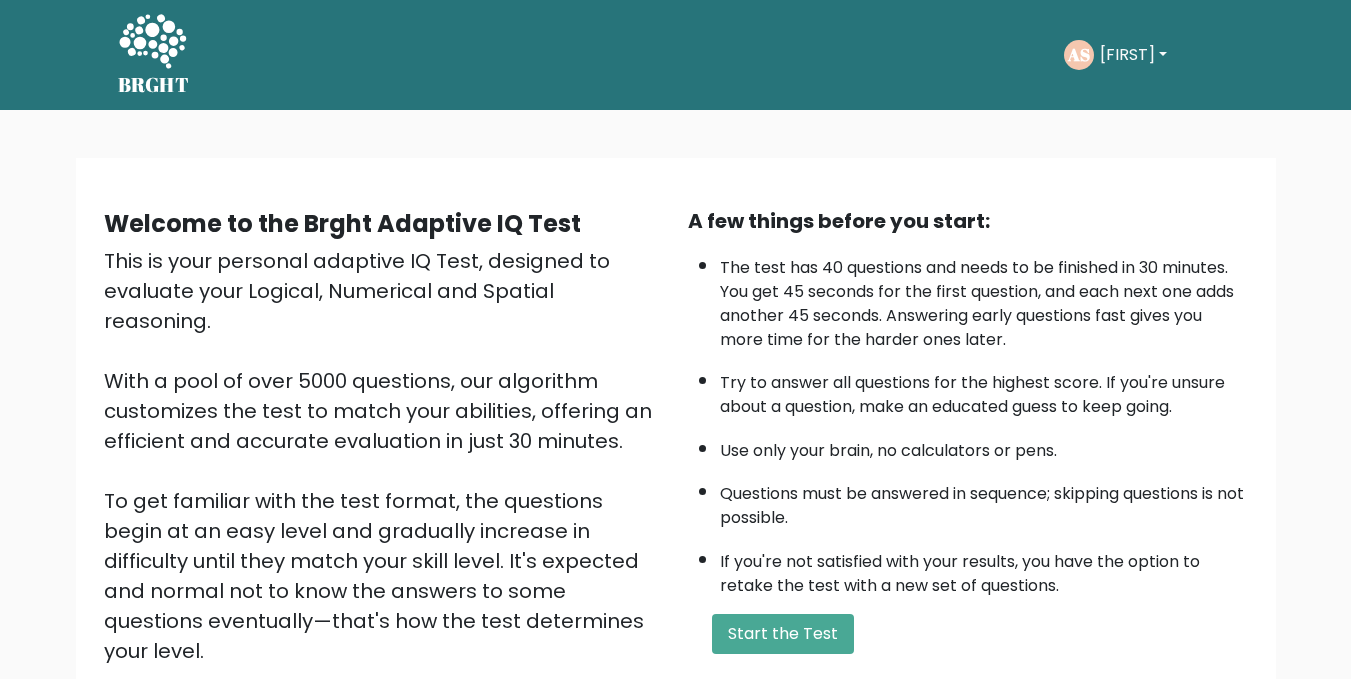 click on "Welcome to the Brght Adaptive IQ Test
This is your personal adaptive IQ Test, designed to evaluate your Logical, Numerical and Spatial reasoning.
With a pool of over 5000 questions, our algorithm customizes the test to match your abilities, offering an efficient and accurate evaluation in just 30 minutes.
To get familiar with the test format, the questions begin at an easy level and gradually increase in difficulty until they match your skill level. It's expected and normal not to know the answers to some questions eventually—that's how the test determines your level.
Just relax, do your best and enjoy the process!" at bounding box center (675, 482) 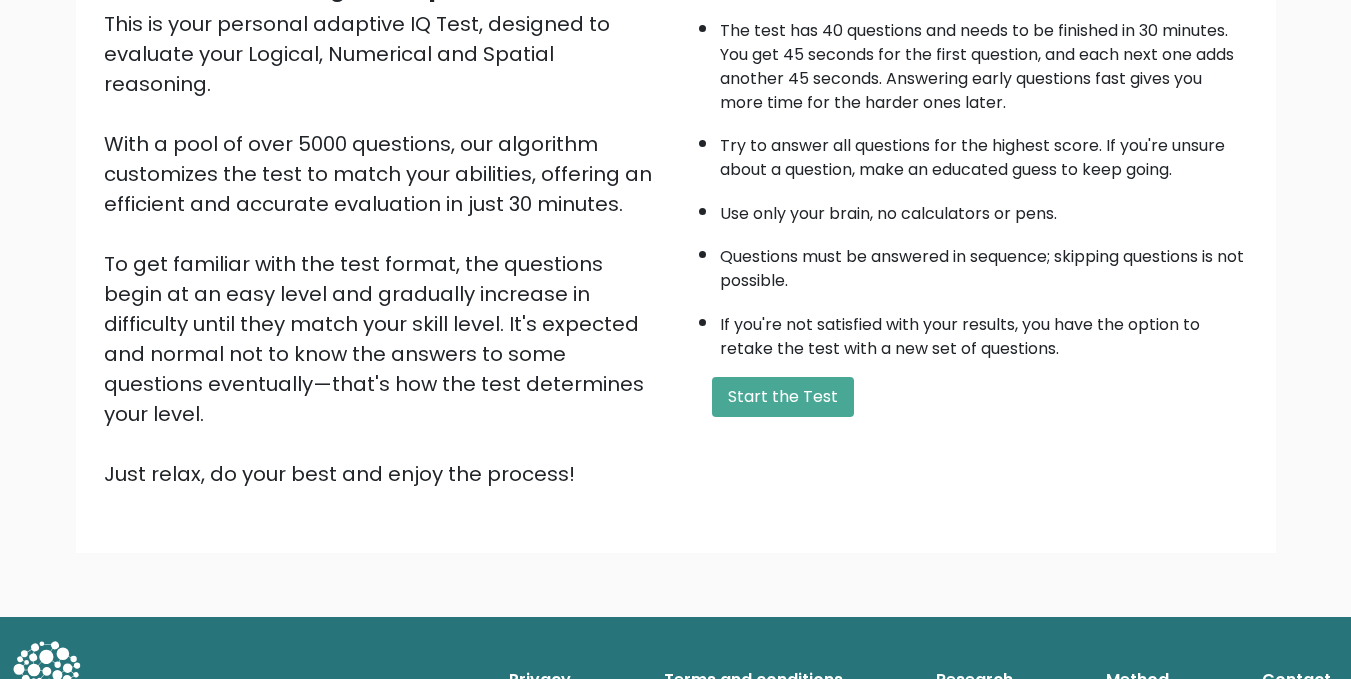 click on "A few things before you start:
The test has 40 questions and needs to be finished in 30 minutes. You get 45 seconds for the first question, and each next one adds another 45 seconds. Answering early questions fast gives you more time for the harder ones later.
Try to answer all questions for the highest score. If you're unsure about a question, make an educated guess to keep going.
Use only your brain, no calculators or pens.
Questions must be answered in sequence; skipping questions is not possible.
If you're not satisfied with your results, you have the option to retake the test with a new set of questions.
Start the Test" at bounding box center [968, 229] 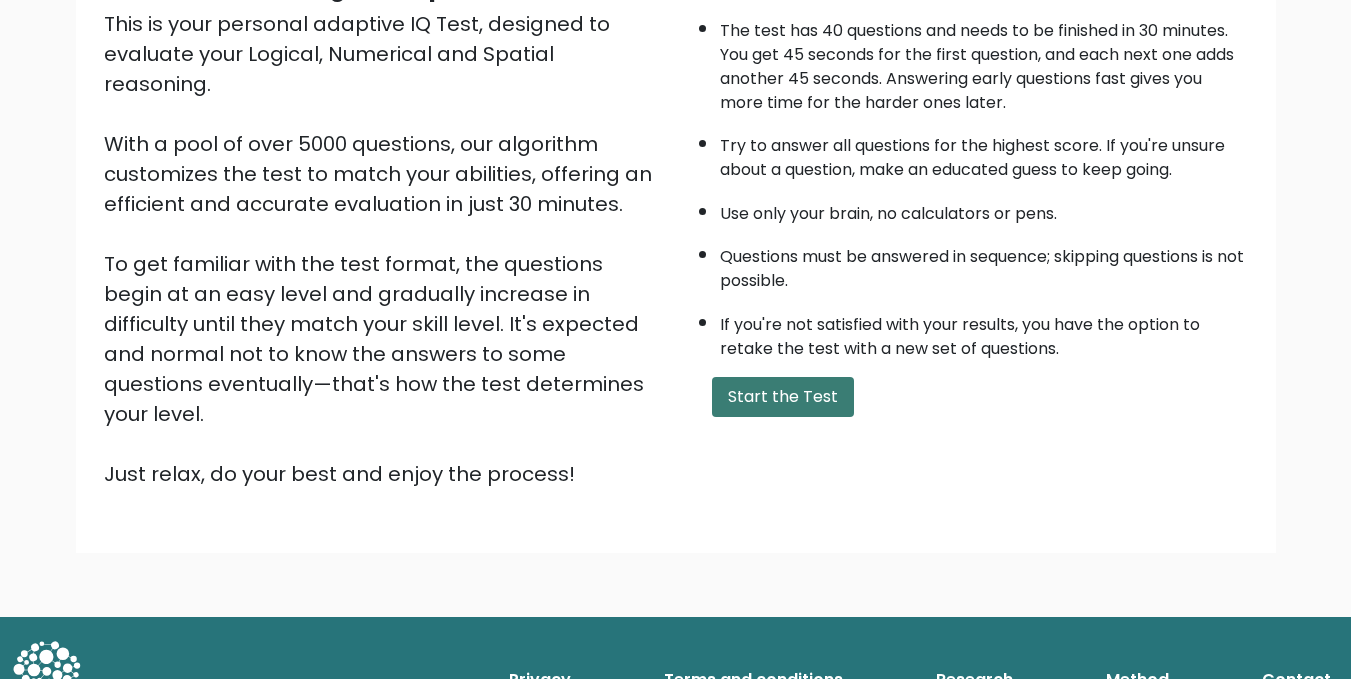 click on "Start the Test" at bounding box center [783, 397] 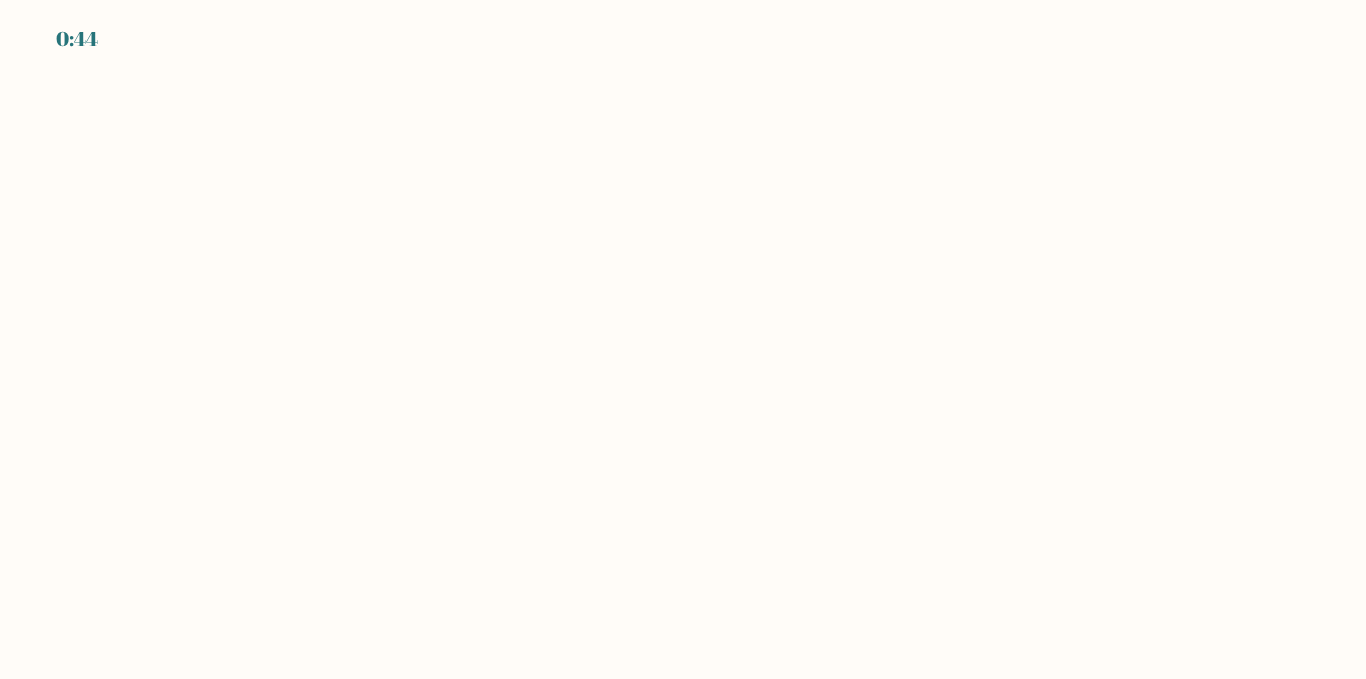 scroll, scrollTop: 0, scrollLeft: 0, axis: both 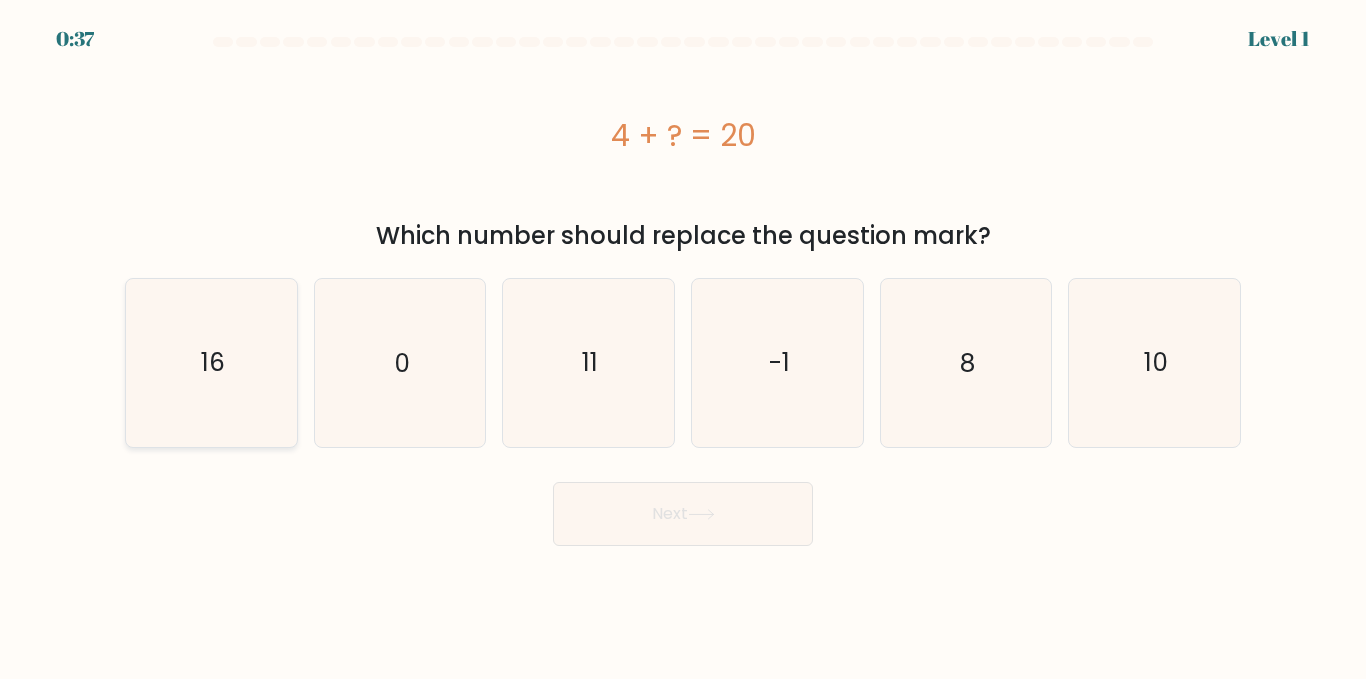click on "16" 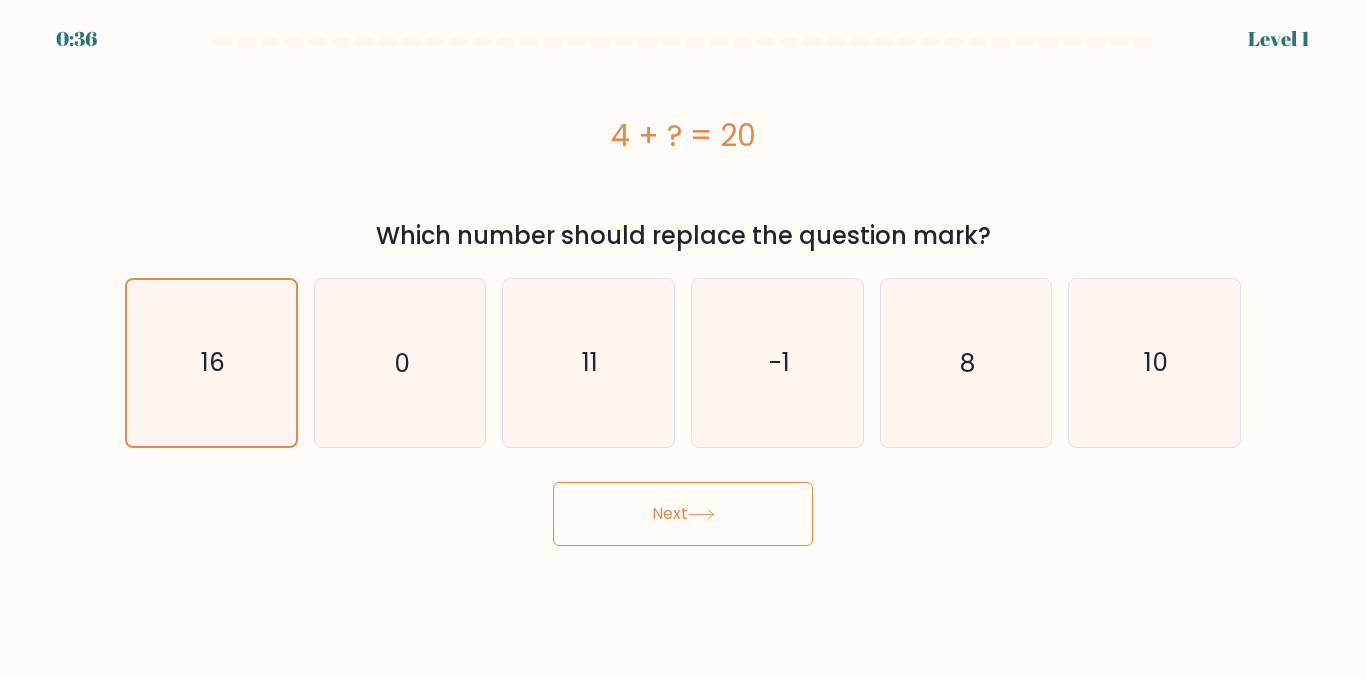 click 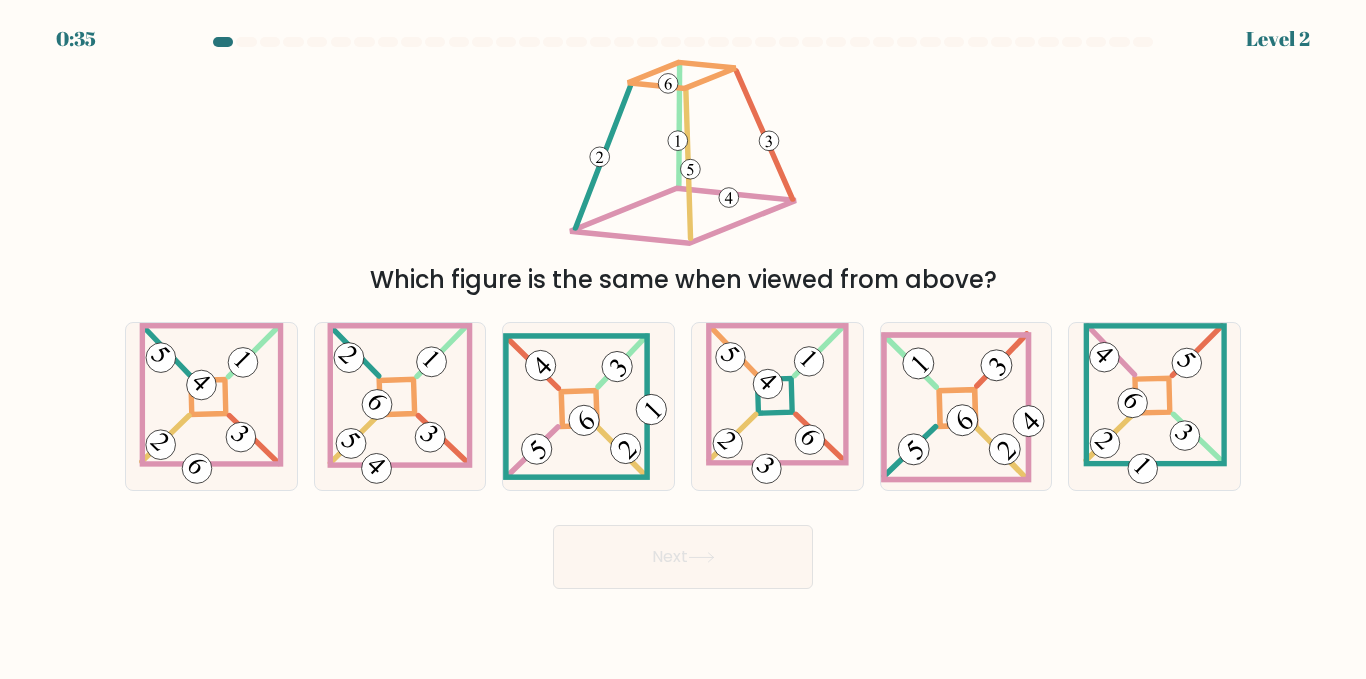 click on "Next" at bounding box center (683, 552) 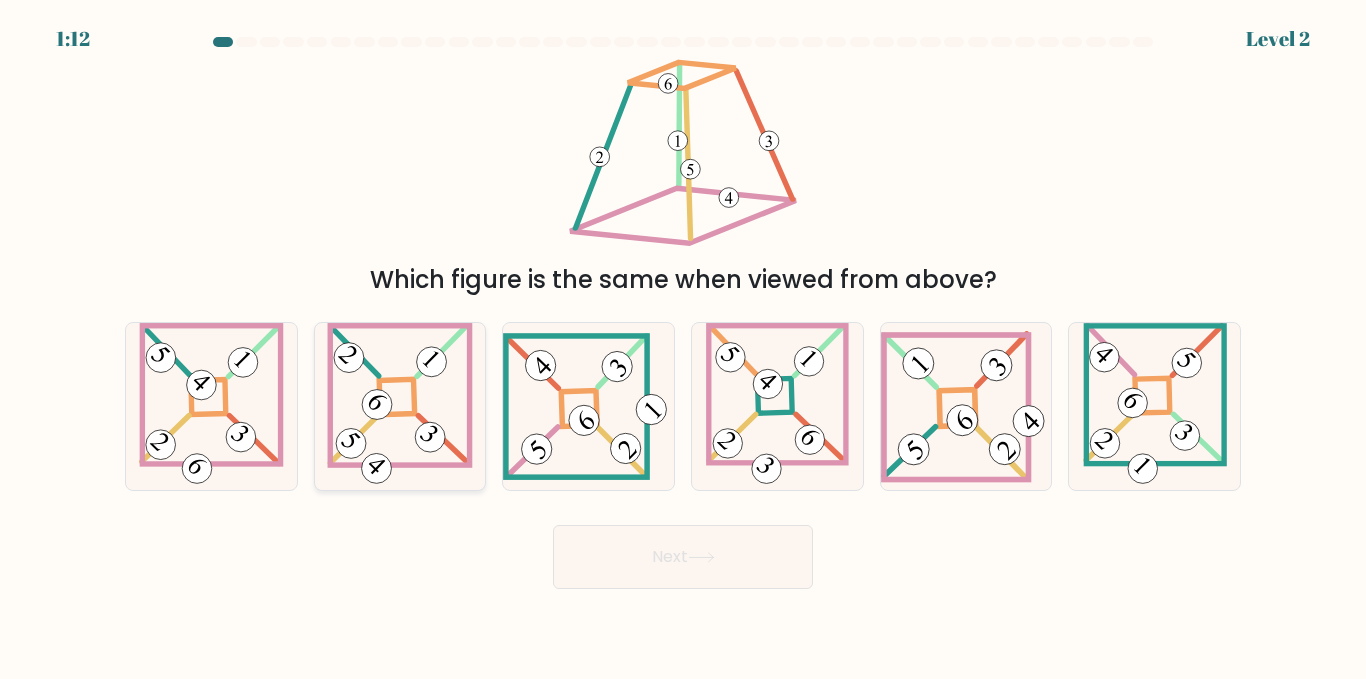 click 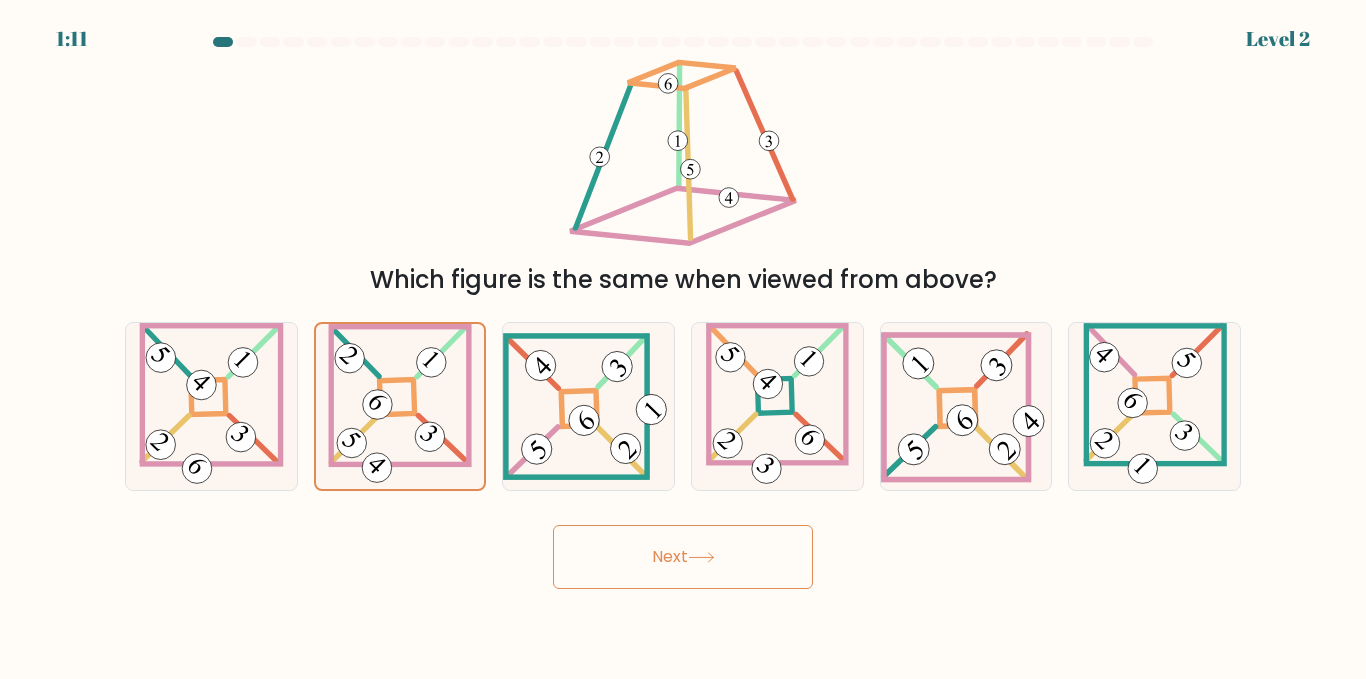 click on "Next" at bounding box center (683, 557) 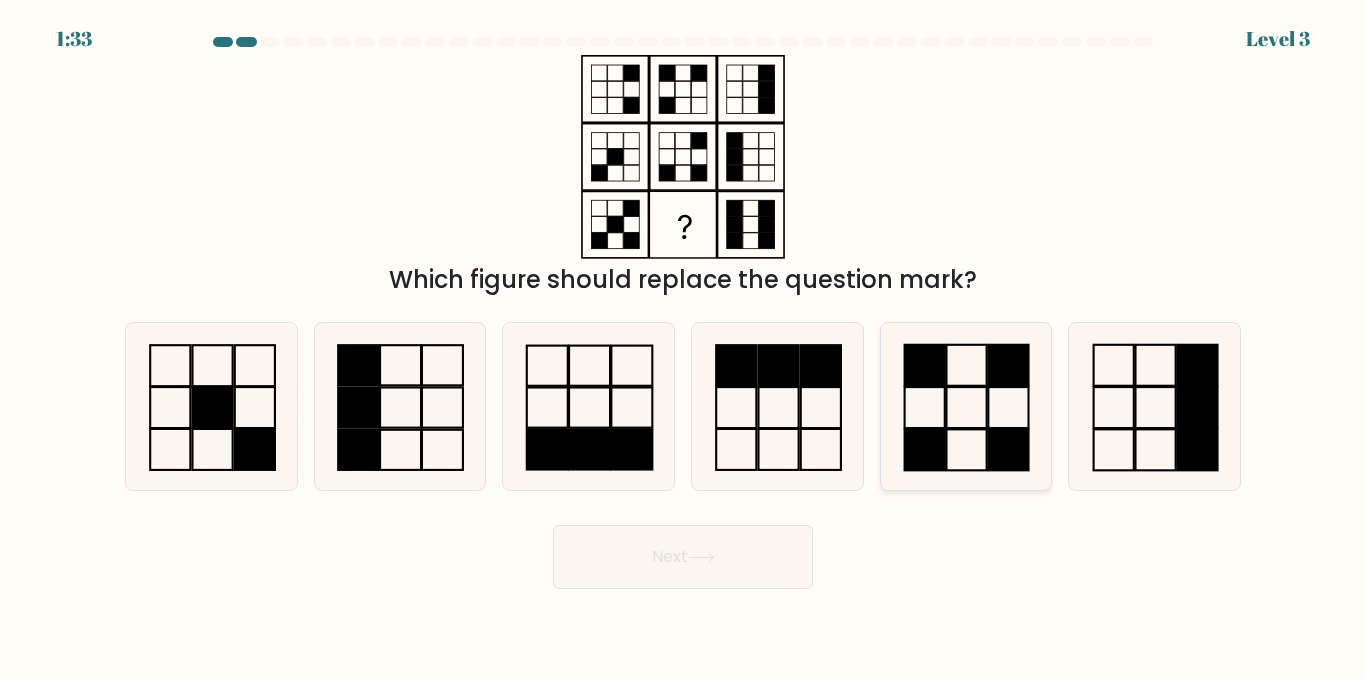 click 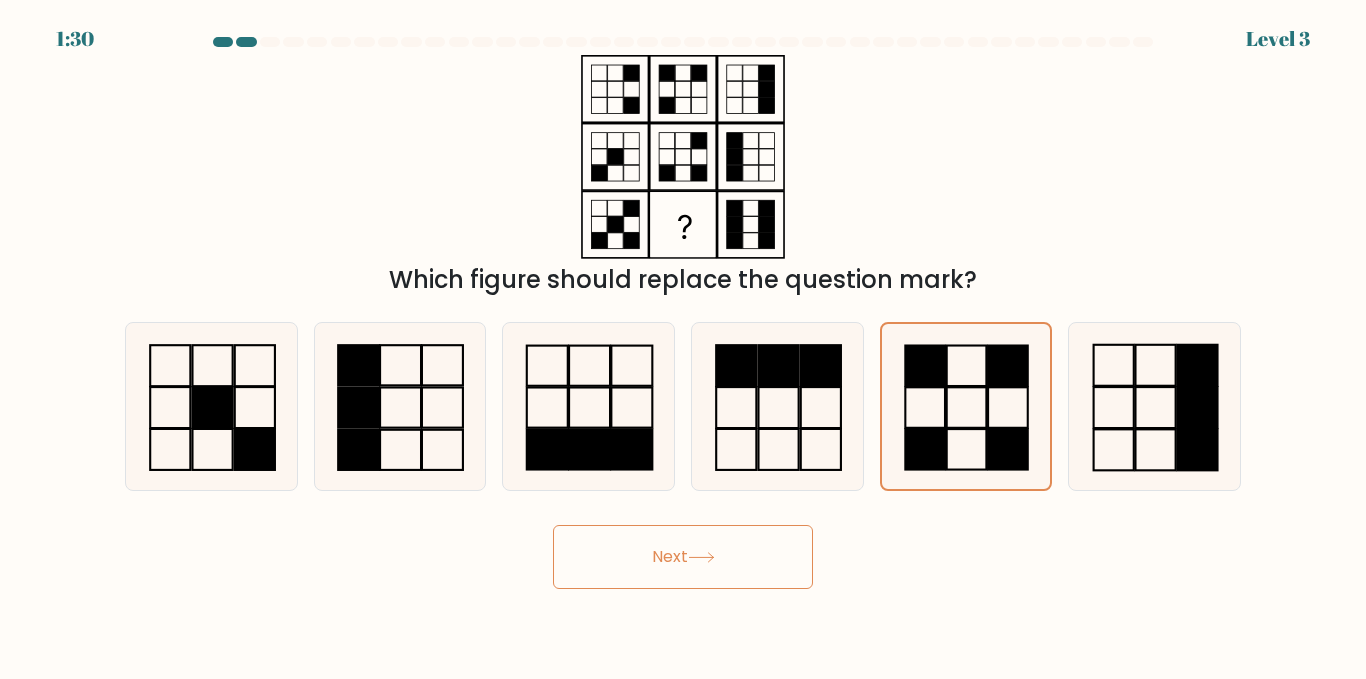 click on "Next" at bounding box center [683, 557] 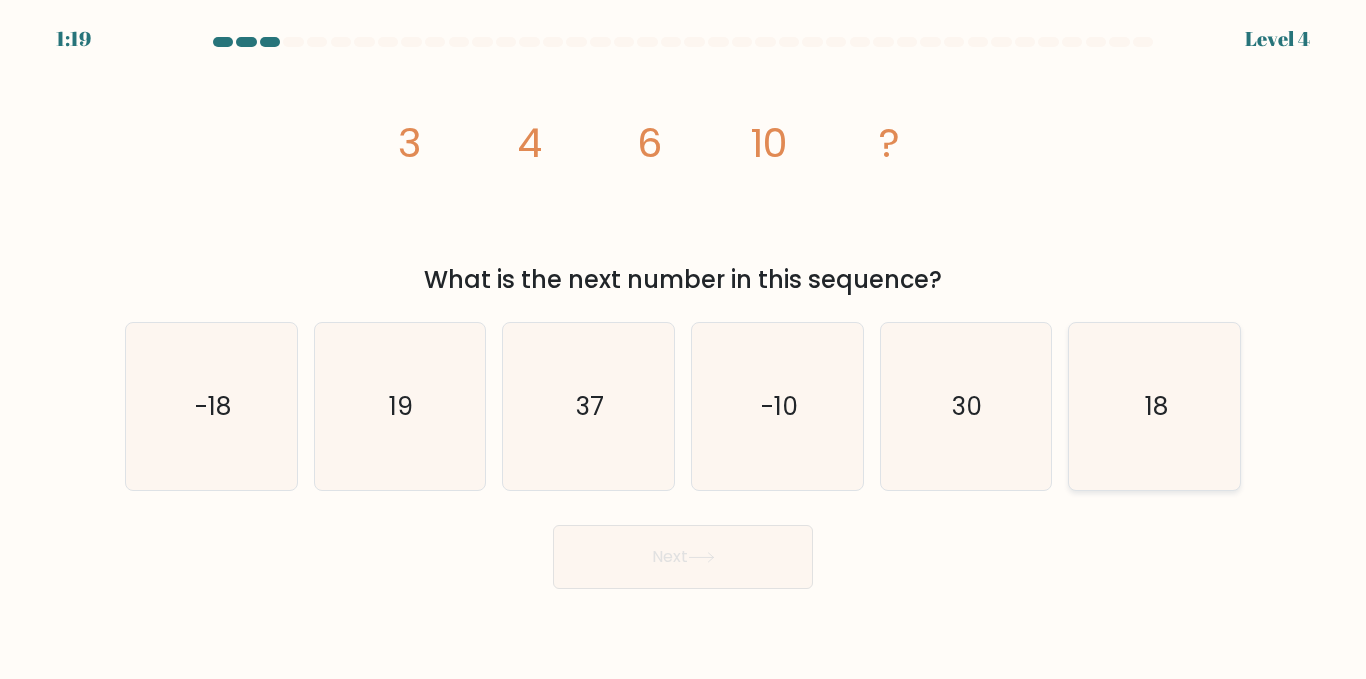 click on "18" 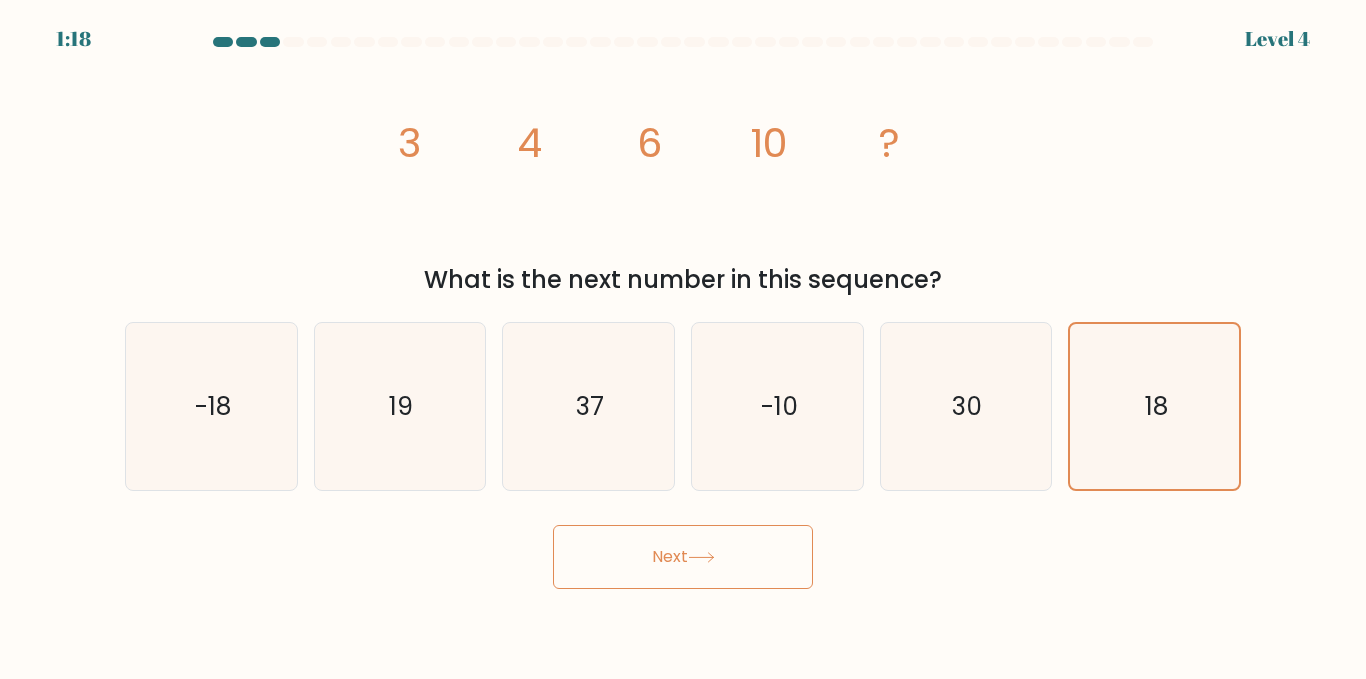 click on "Next" at bounding box center [683, 557] 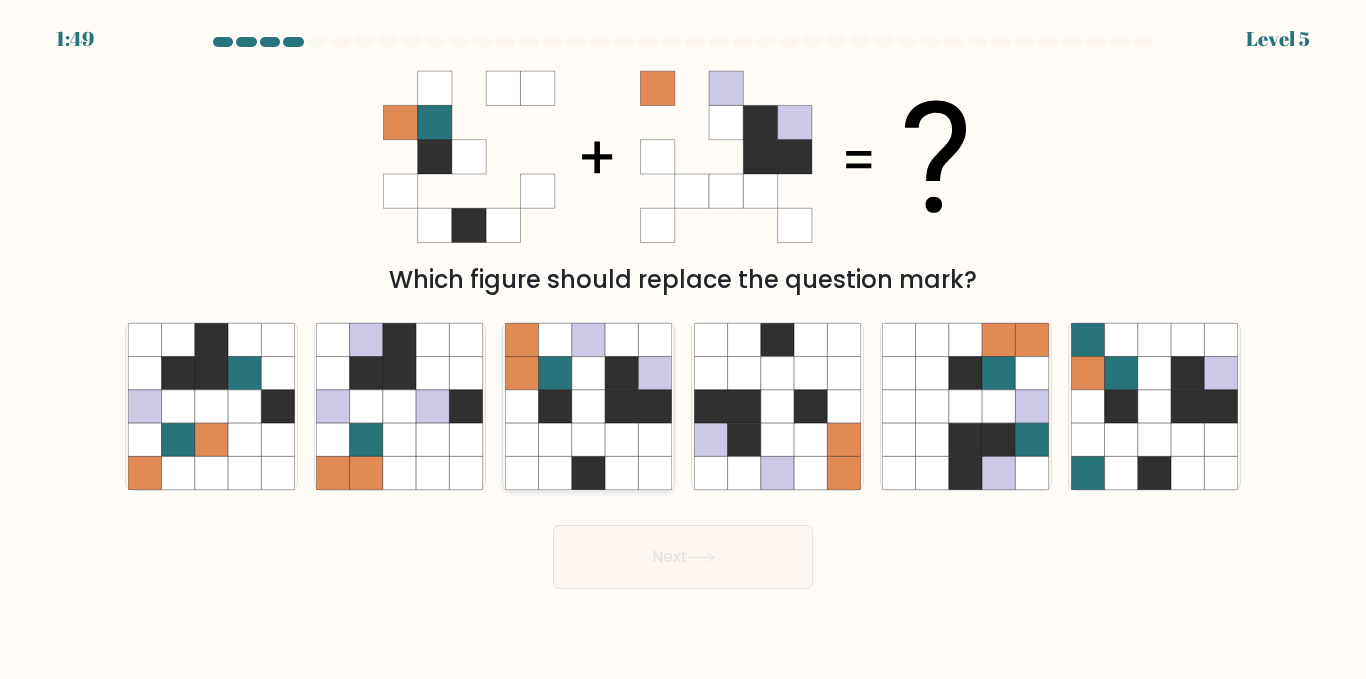 click 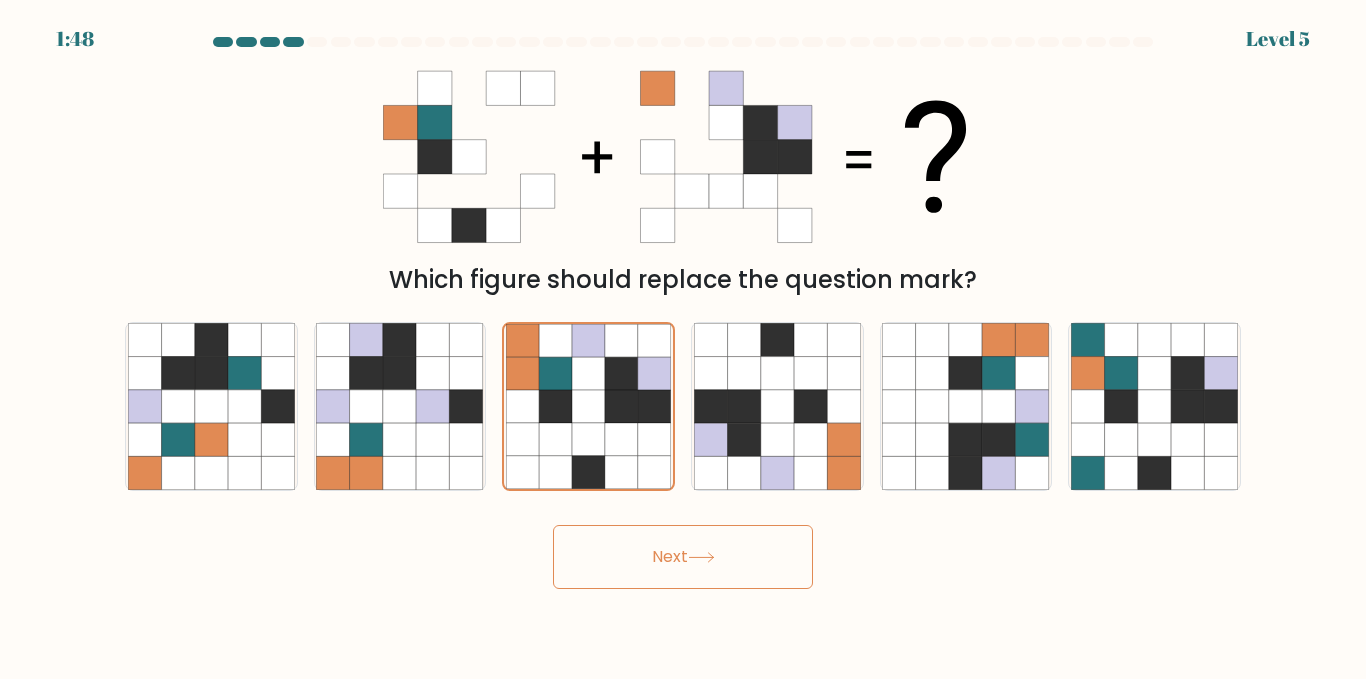 click on "Next" at bounding box center [683, 557] 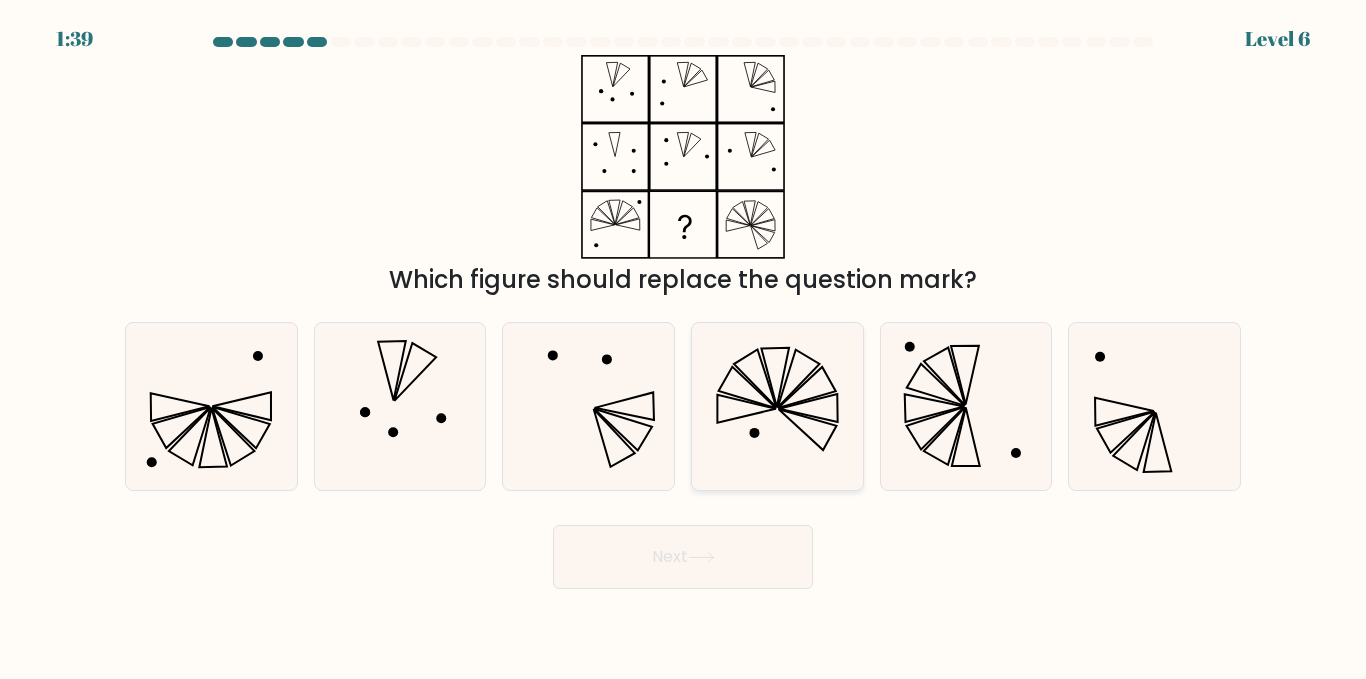 click 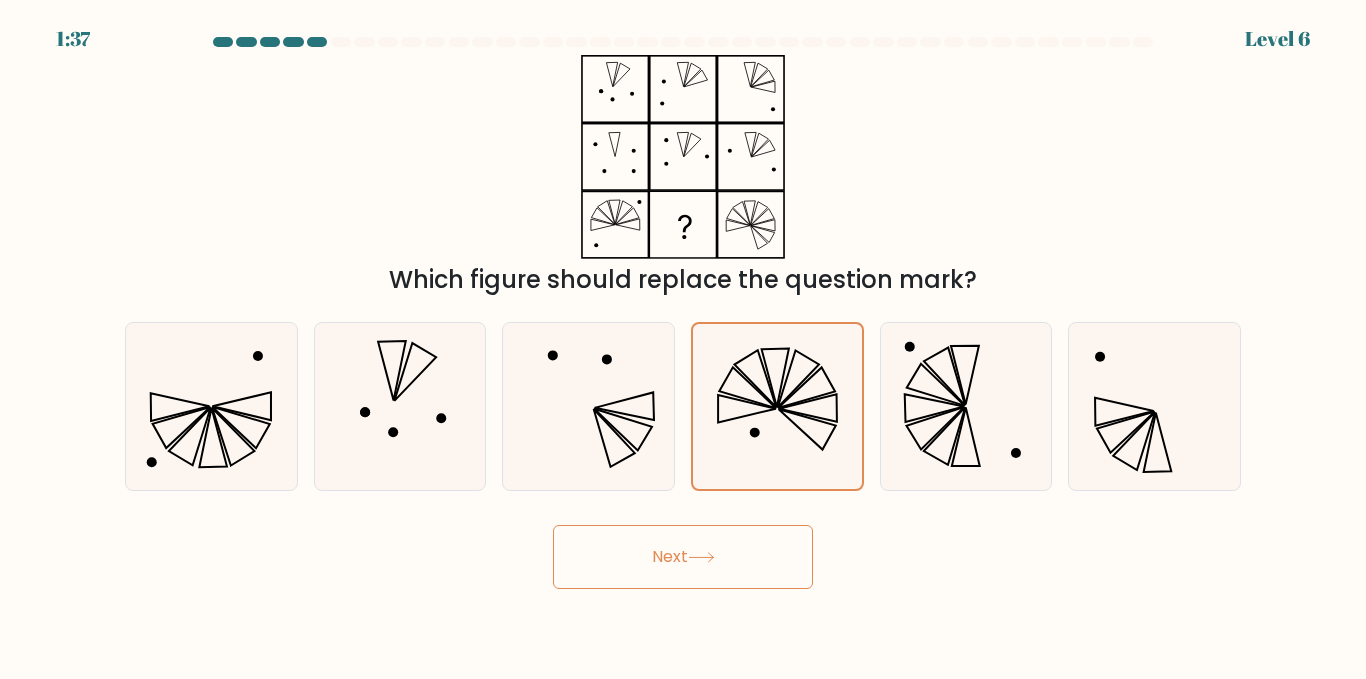 click 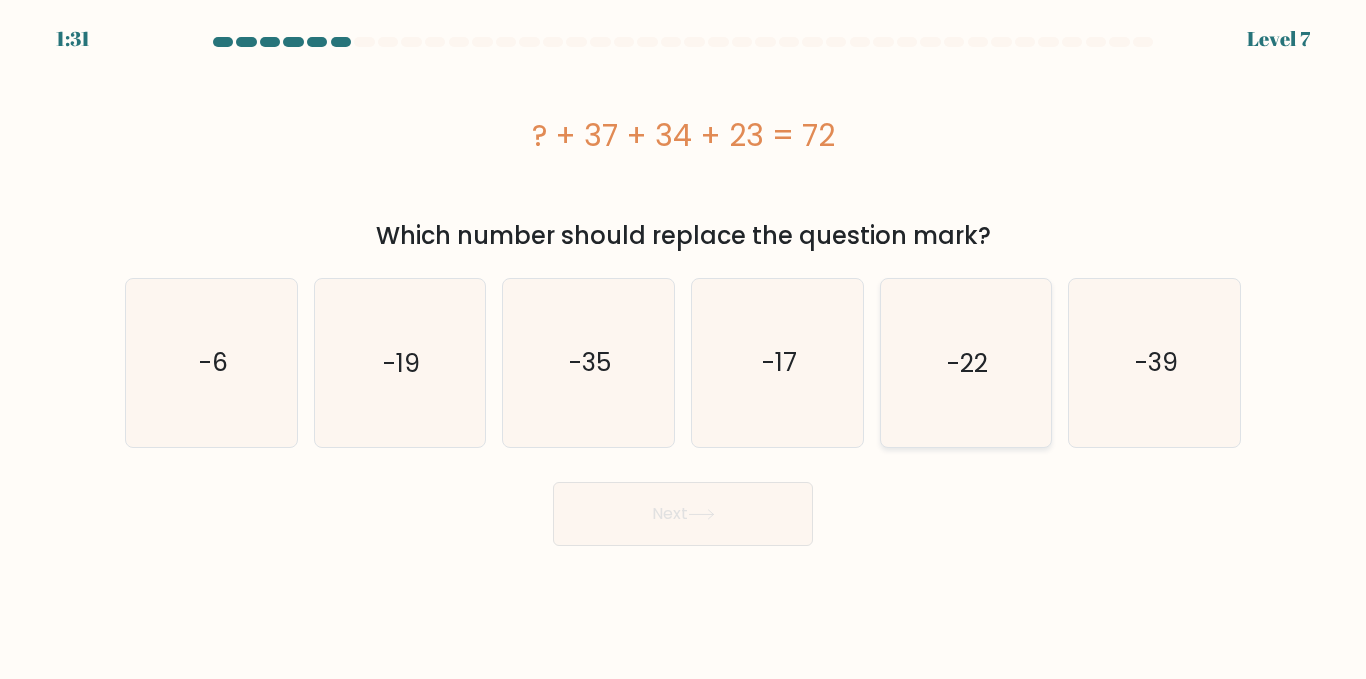 click on "-22" 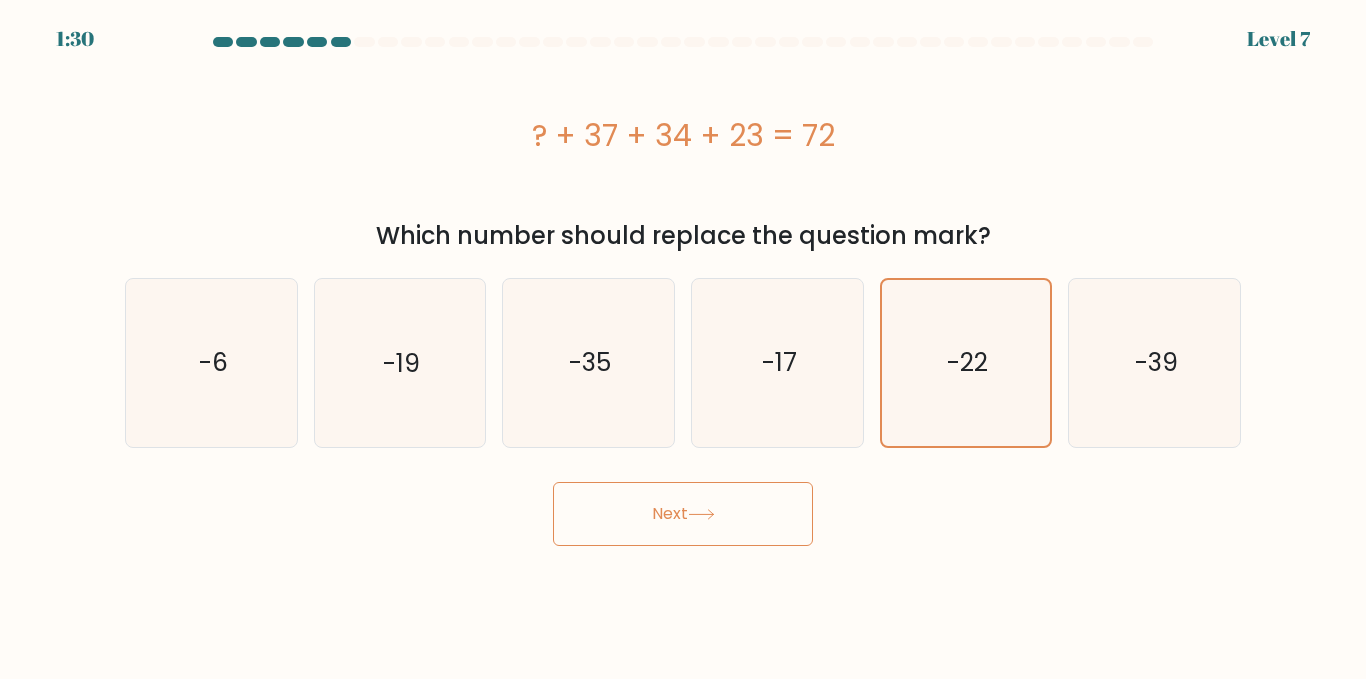 click on "Next" at bounding box center [683, 514] 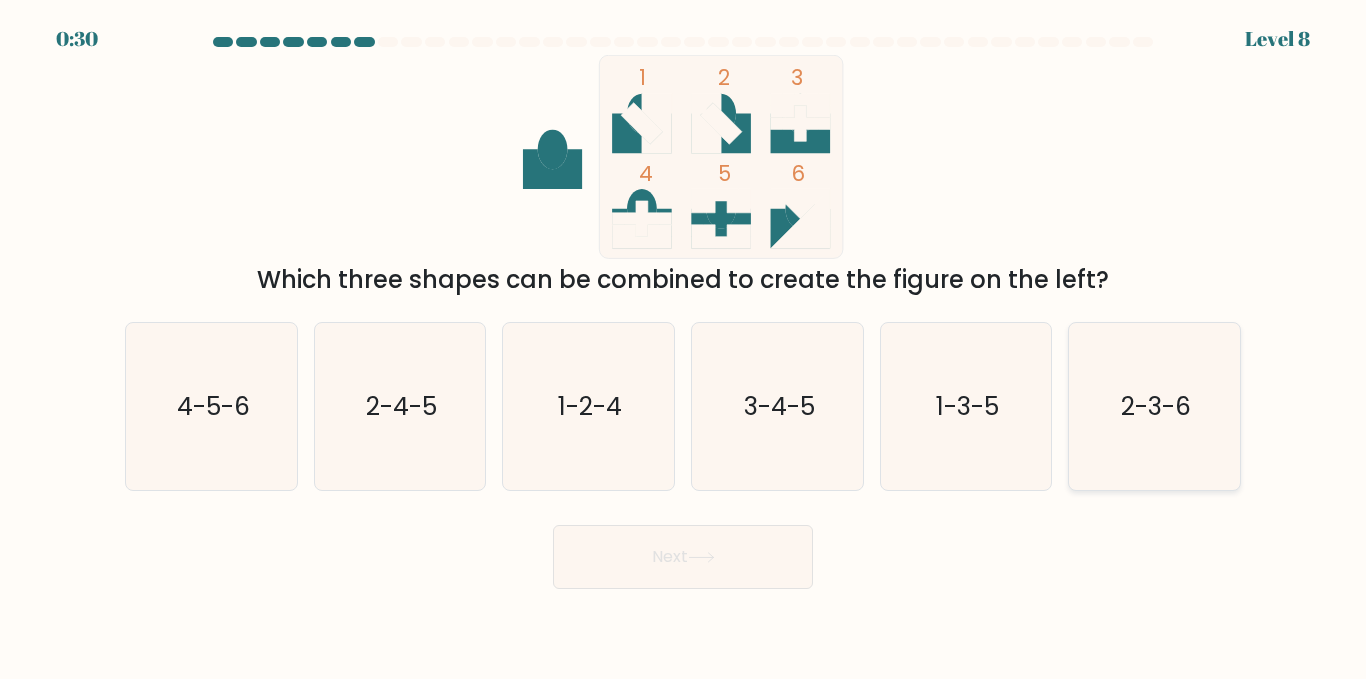 click on "2-3-6" 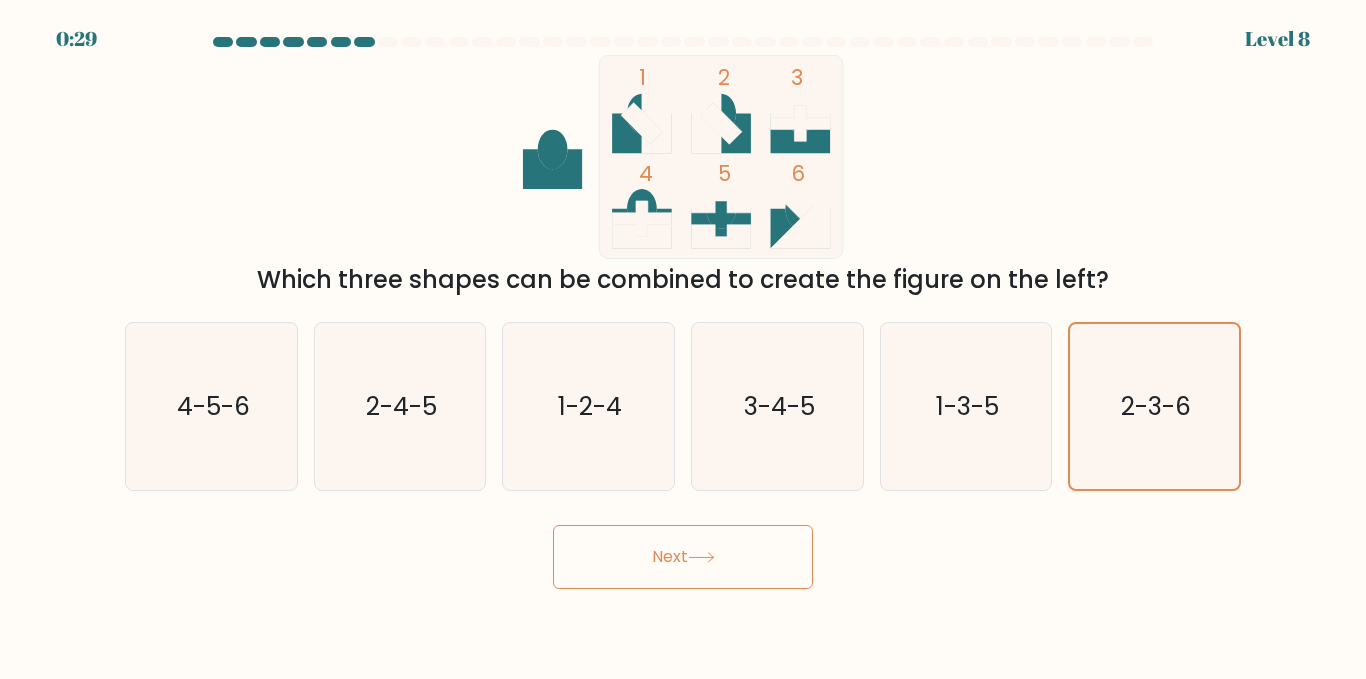 click on "Next" at bounding box center [683, 557] 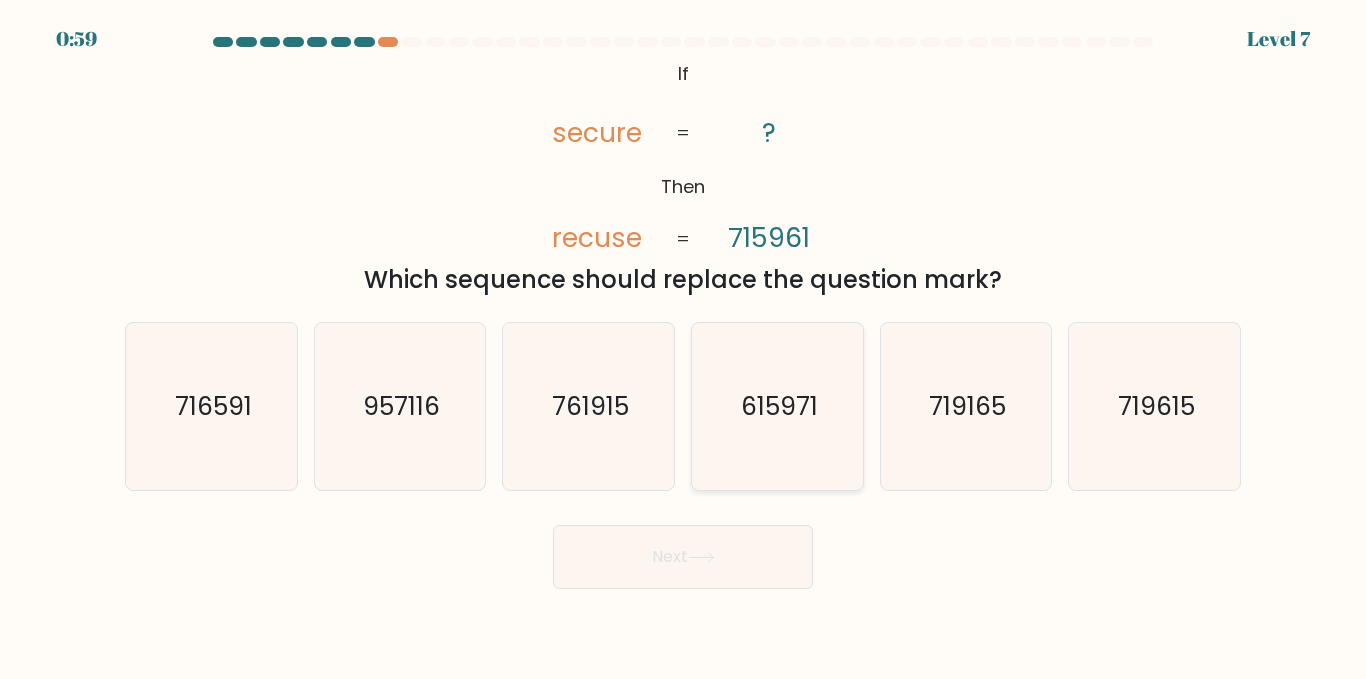 click on "615971" 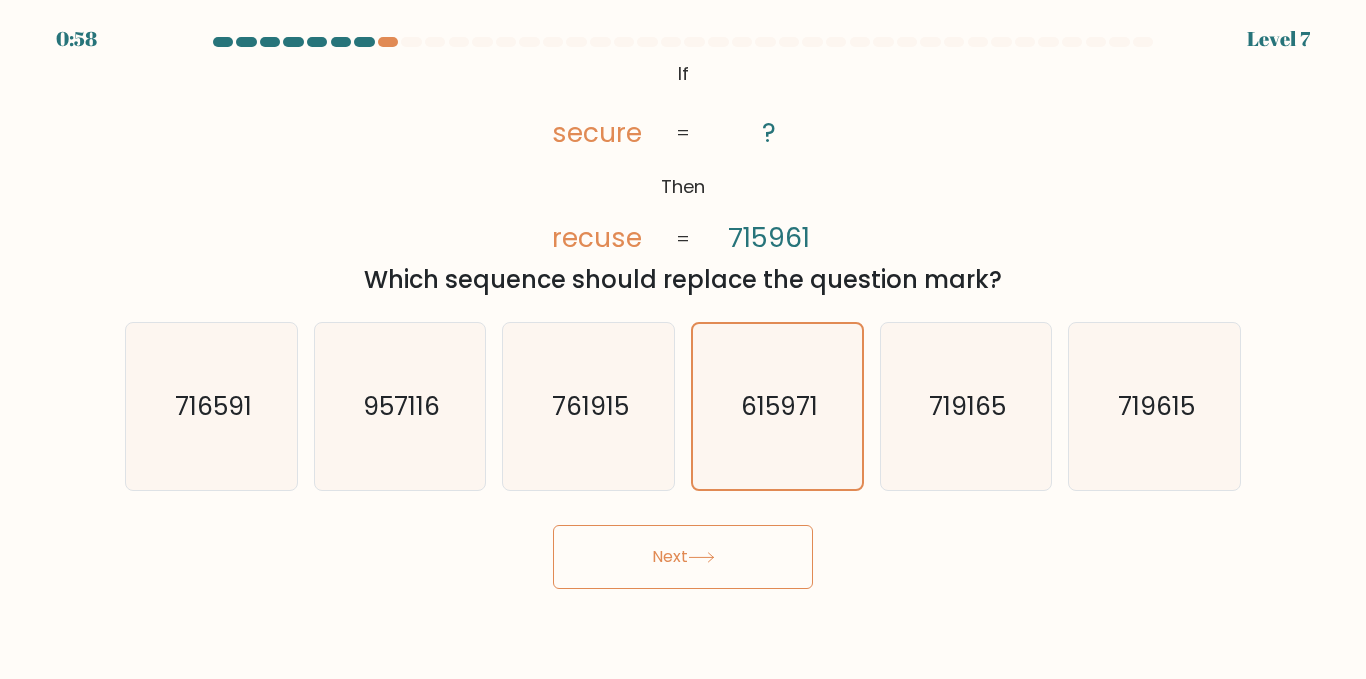 click on "Next" at bounding box center (683, 557) 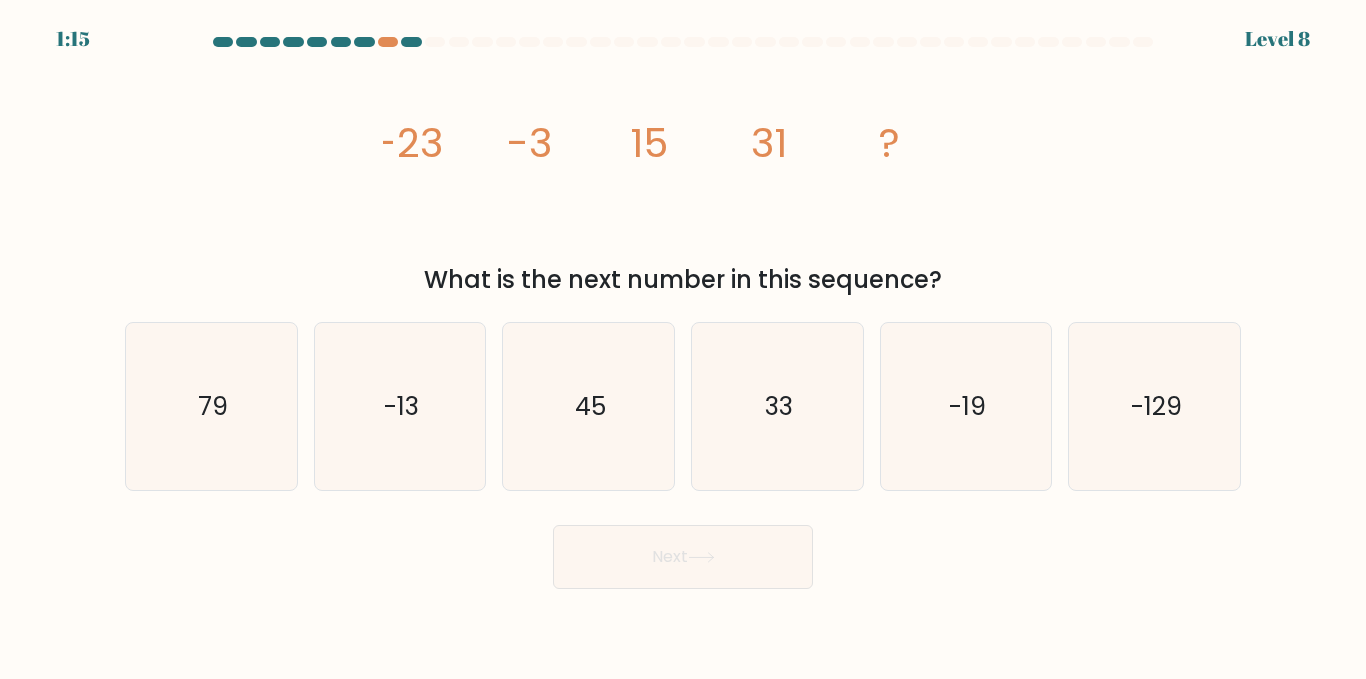 type 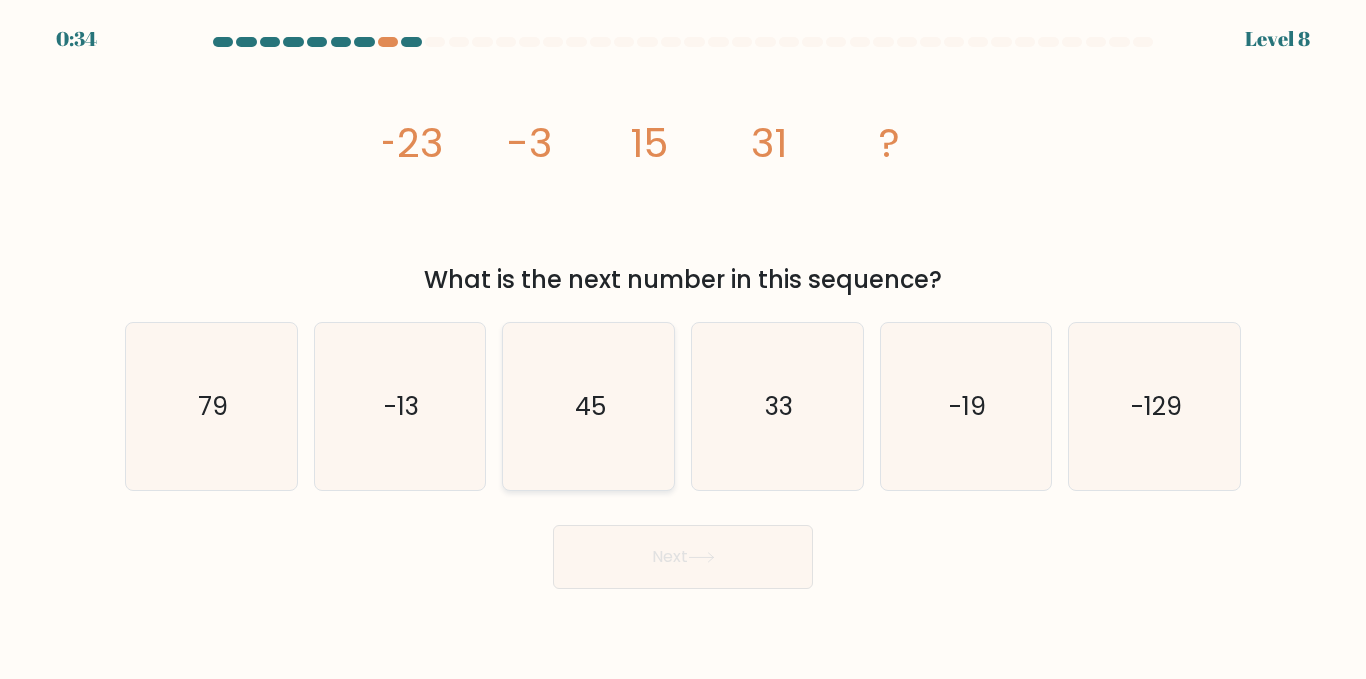 click on "45" 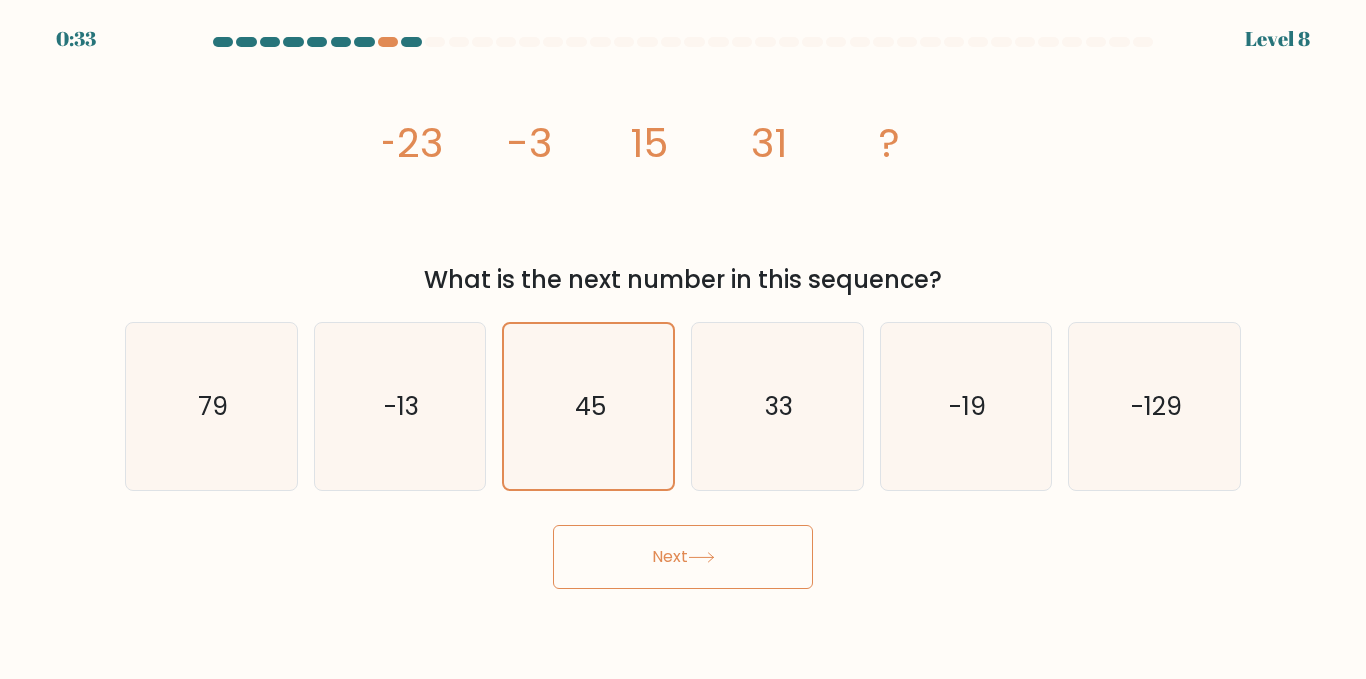 click on "Next" at bounding box center (683, 557) 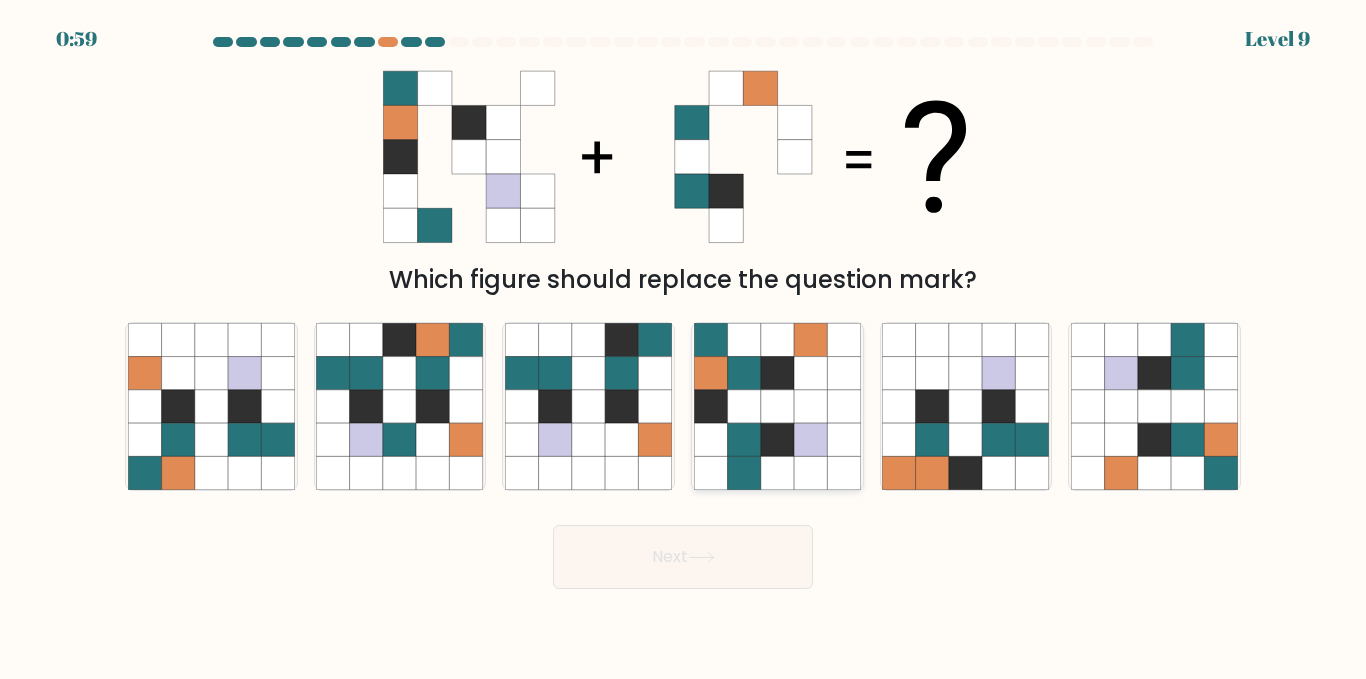 click 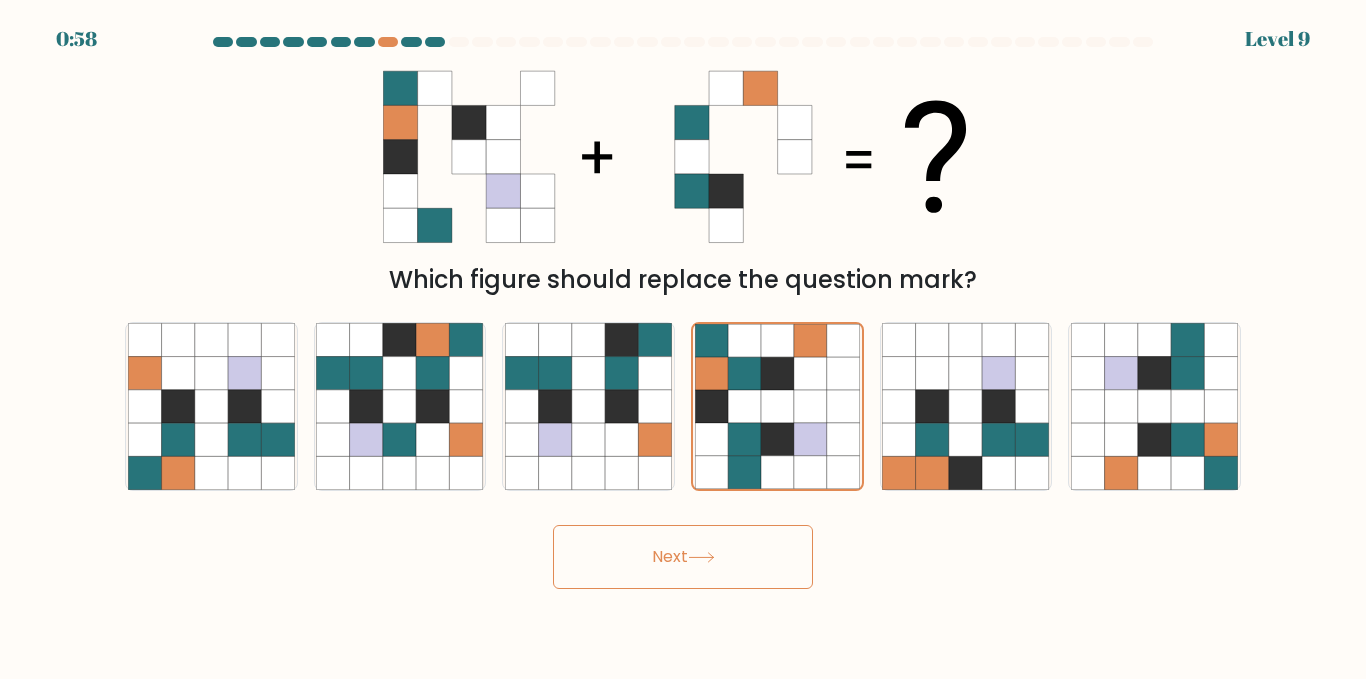 click on "Next" at bounding box center (683, 557) 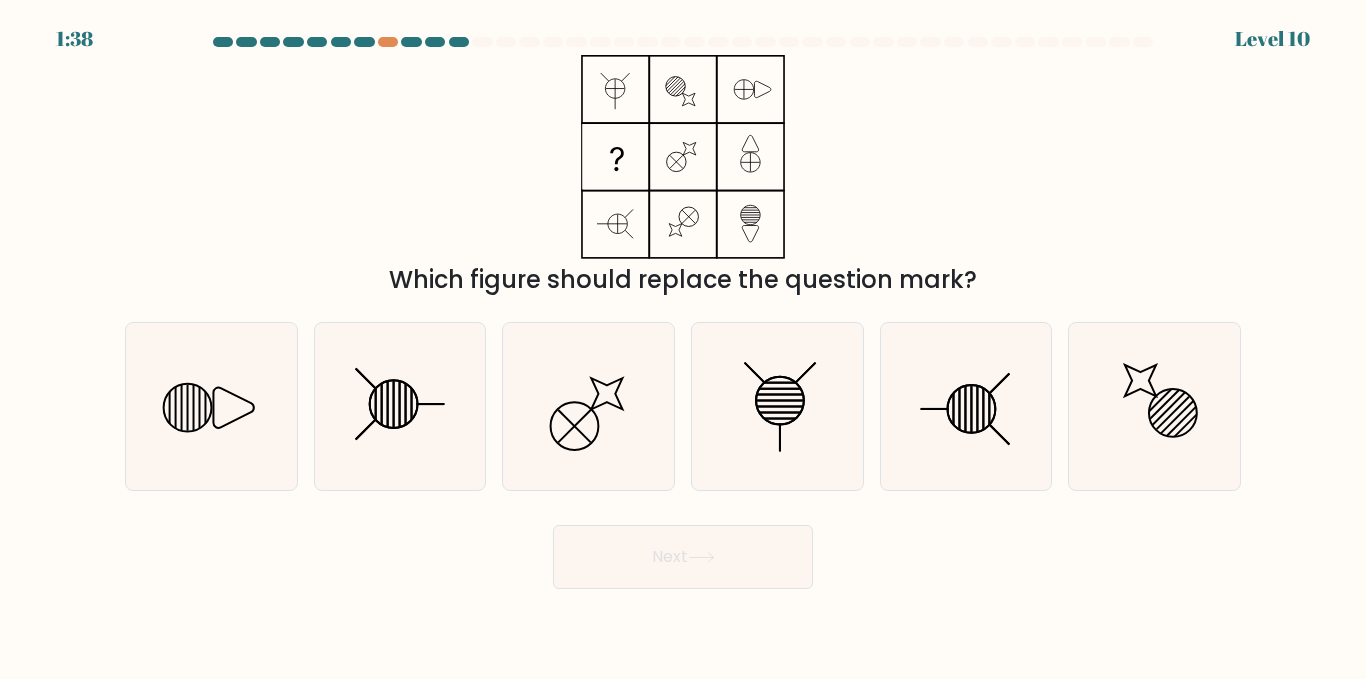 type 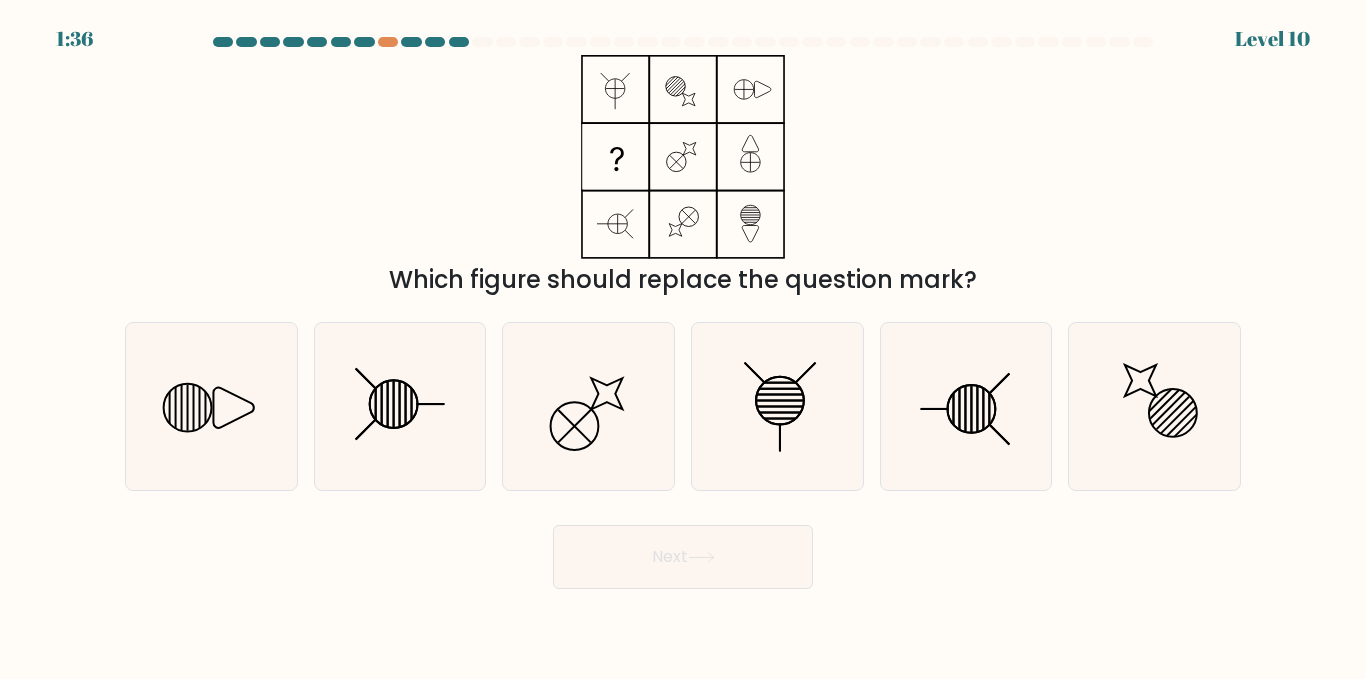 click on "Which figure should replace the question mark?" at bounding box center [683, 176] 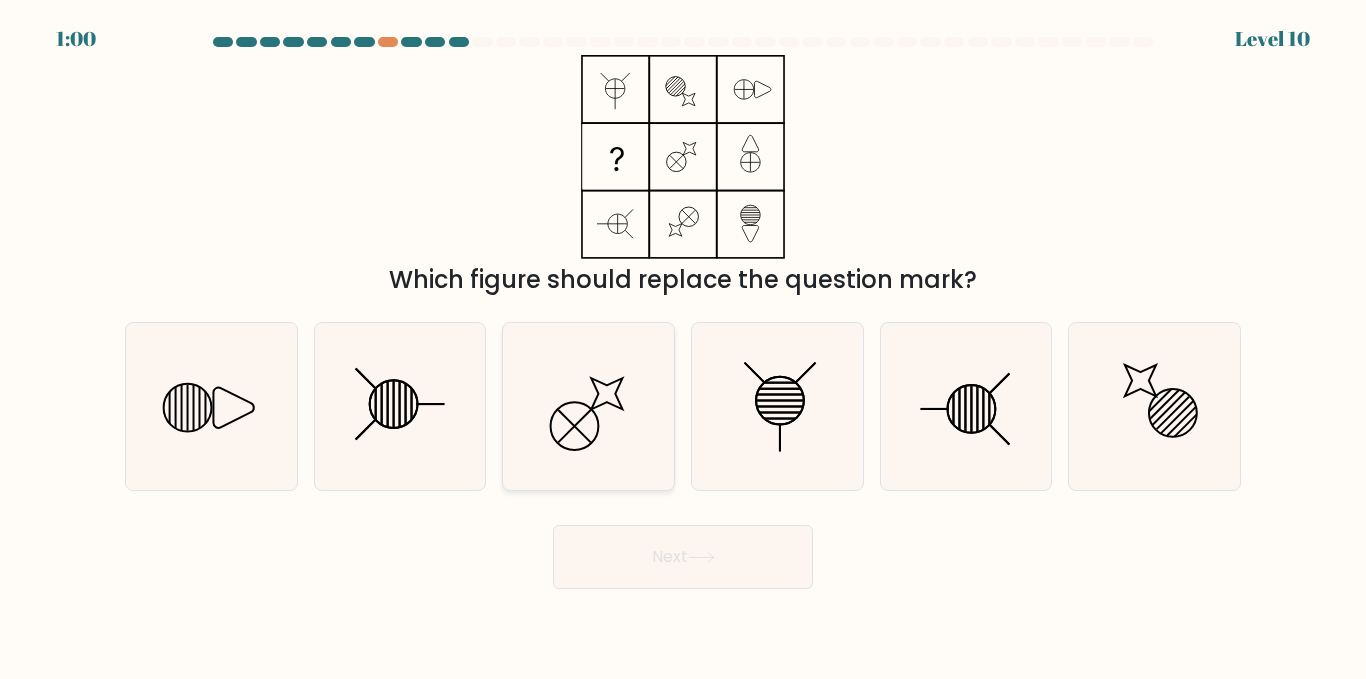 click 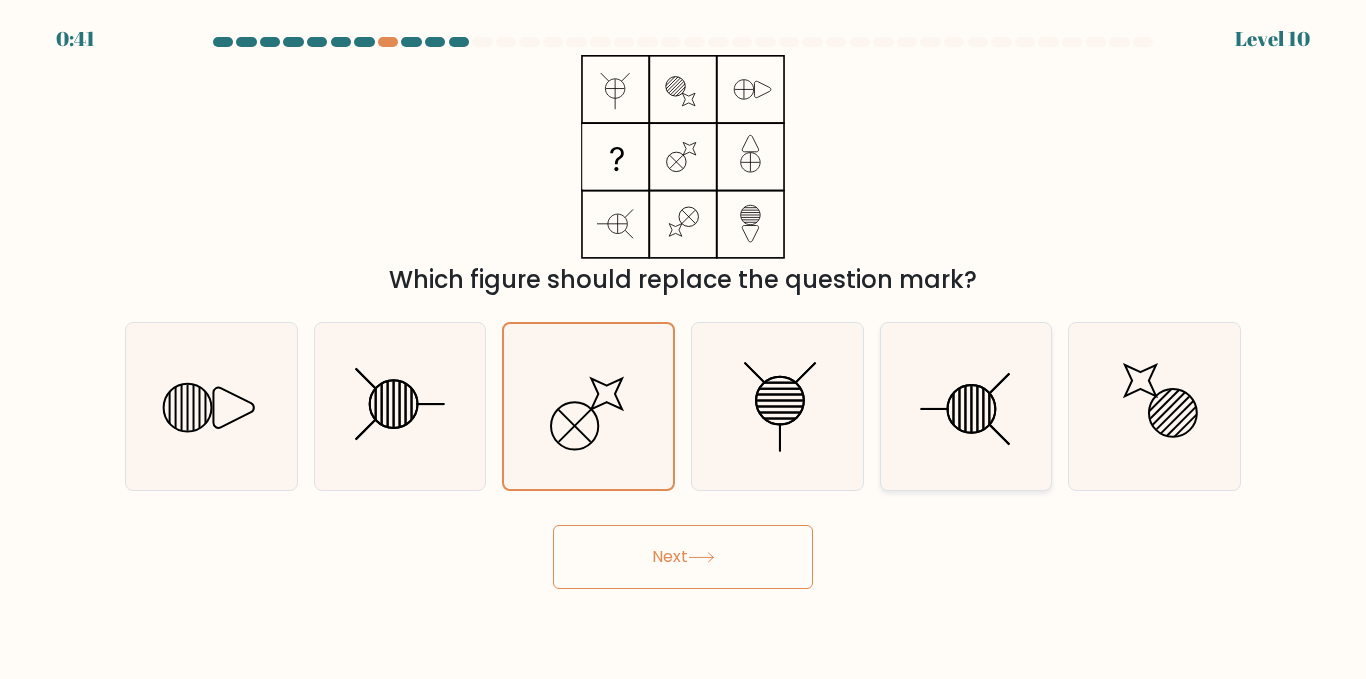 click 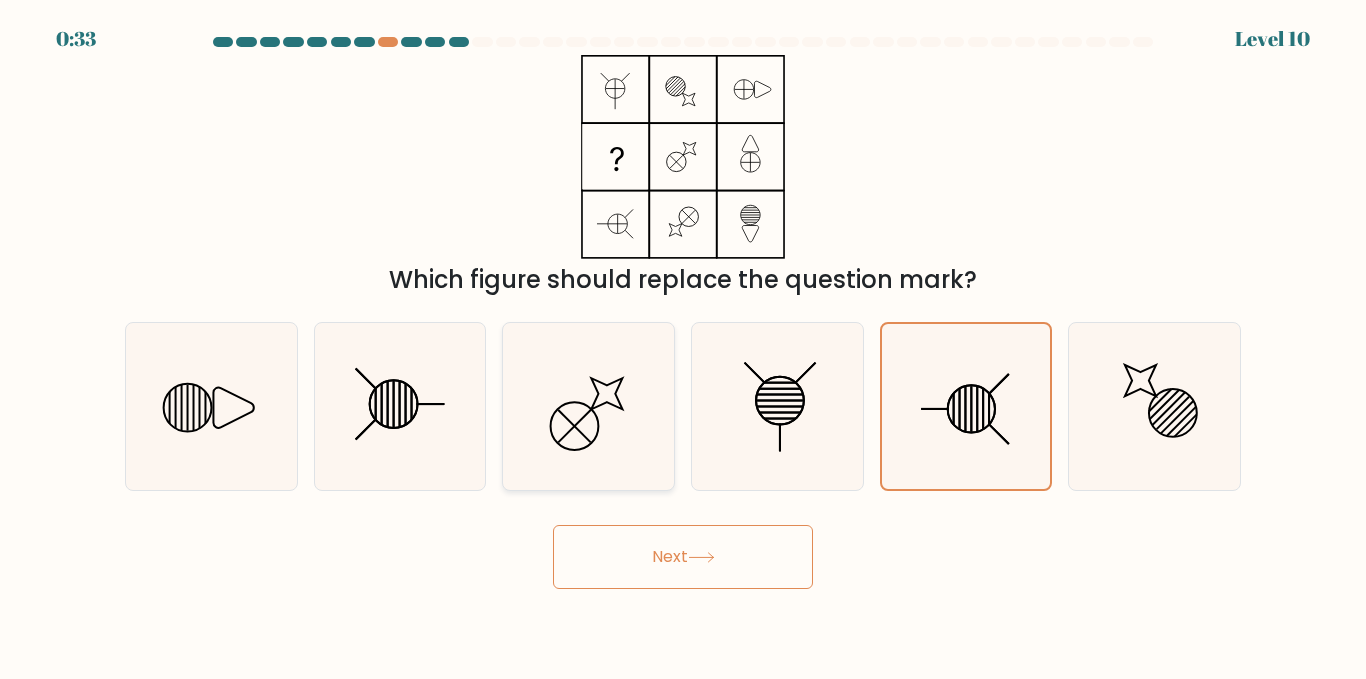 click 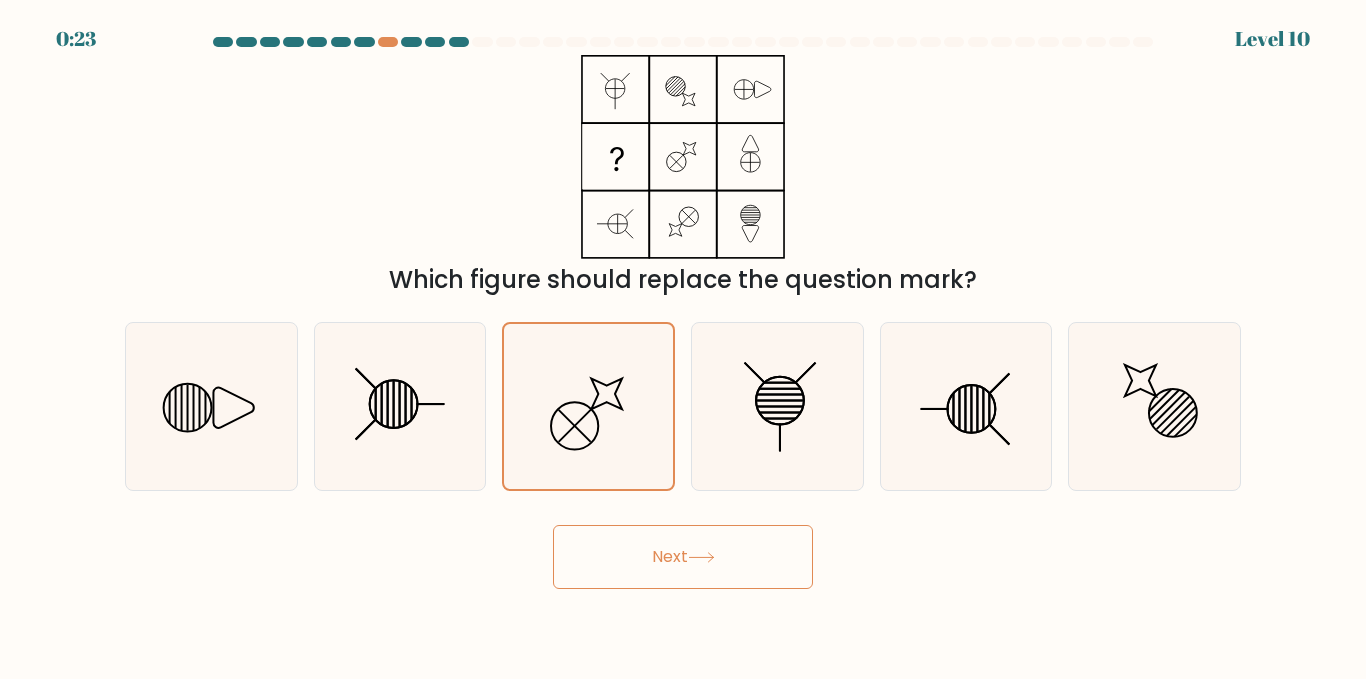 click on "Next" at bounding box center (683, 557) 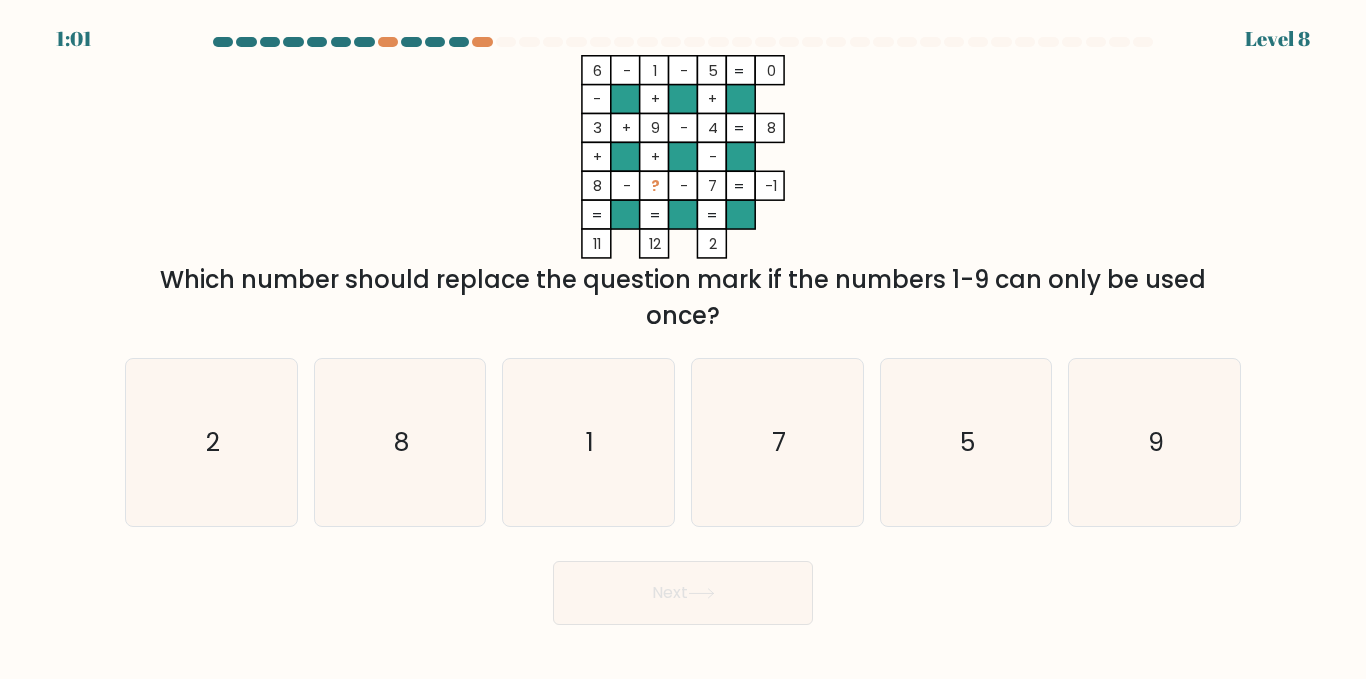 type 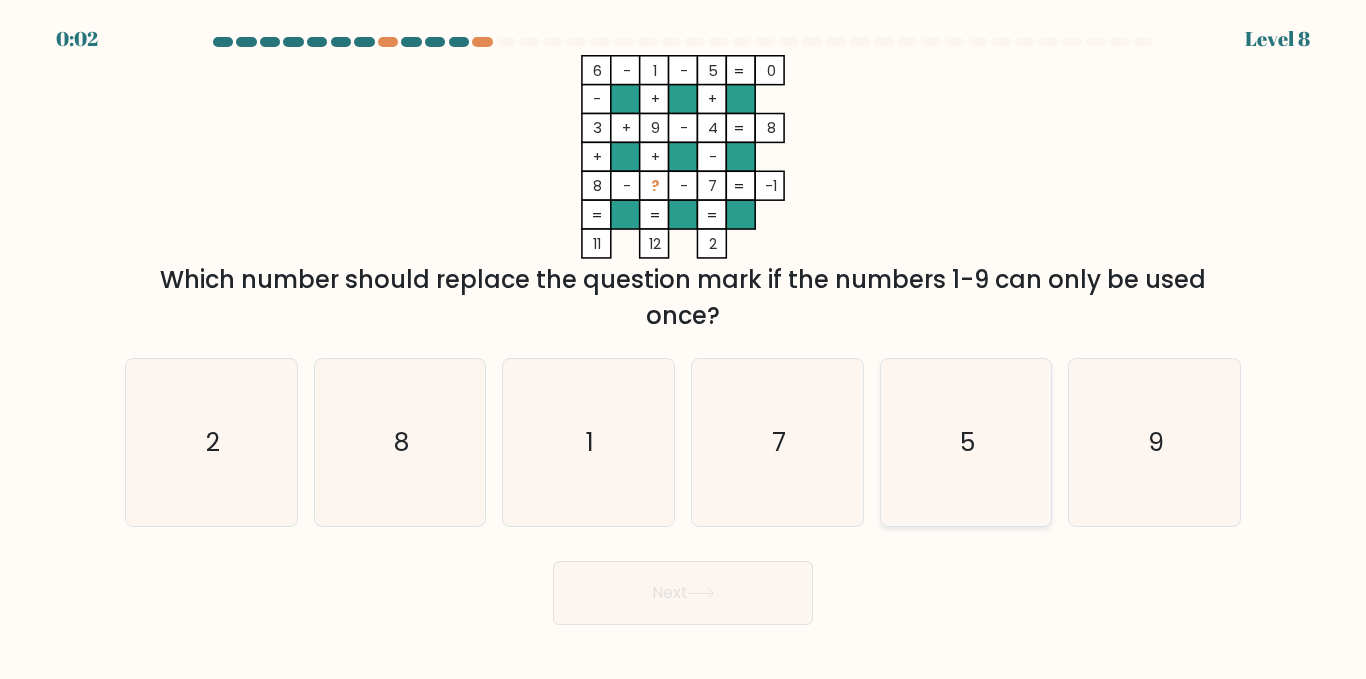 click on "5" 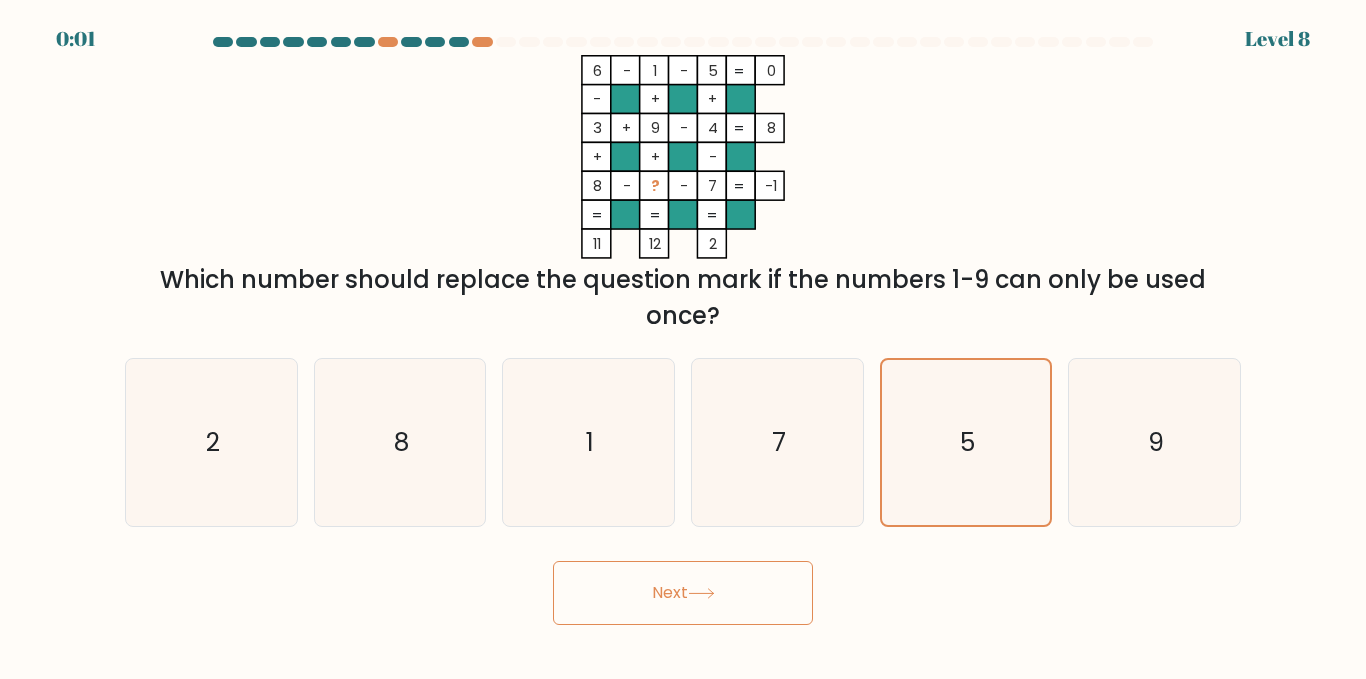 click on "Next" at bounding box center (683, 593) 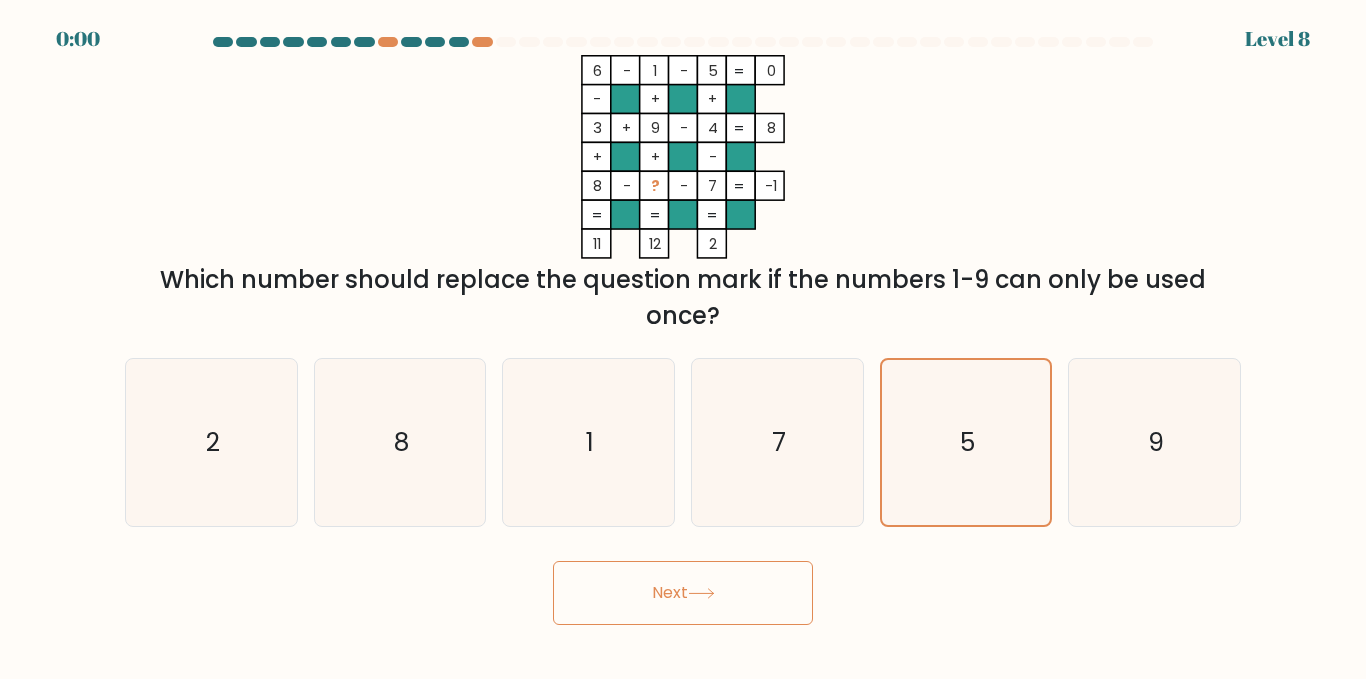 click on "Next" at bounding box center [683, 593] 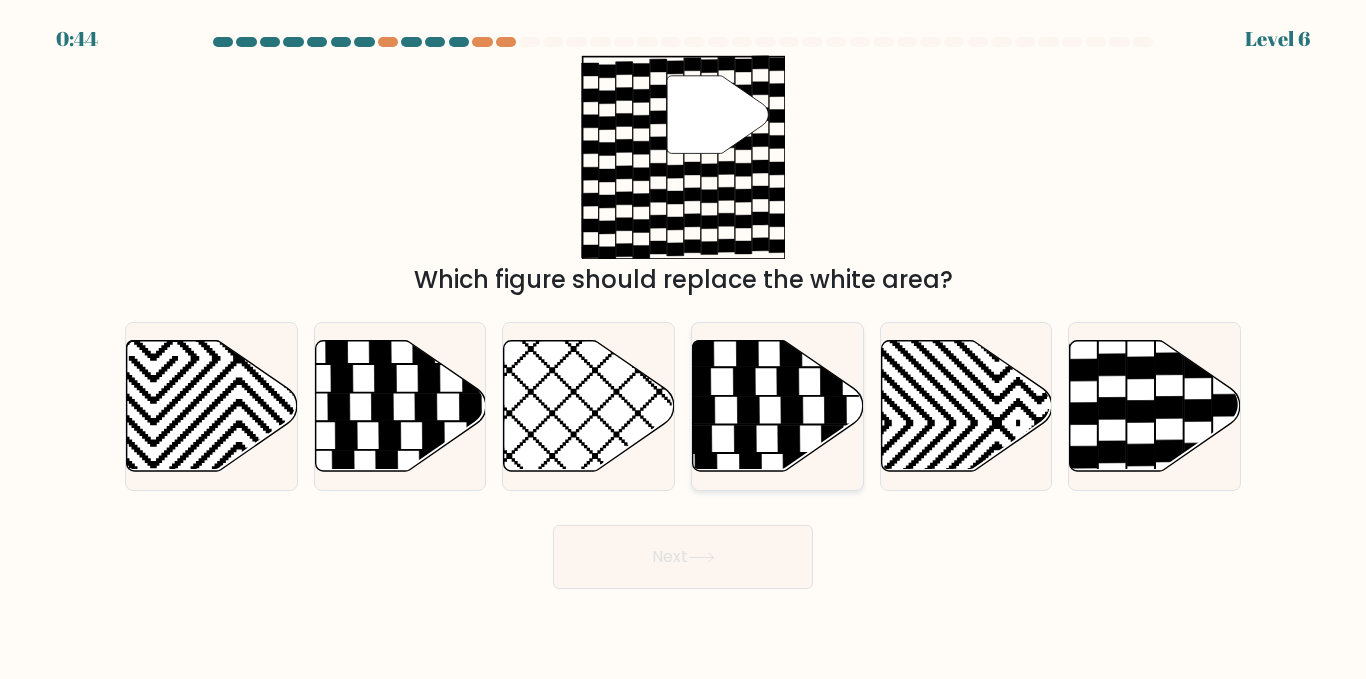 click 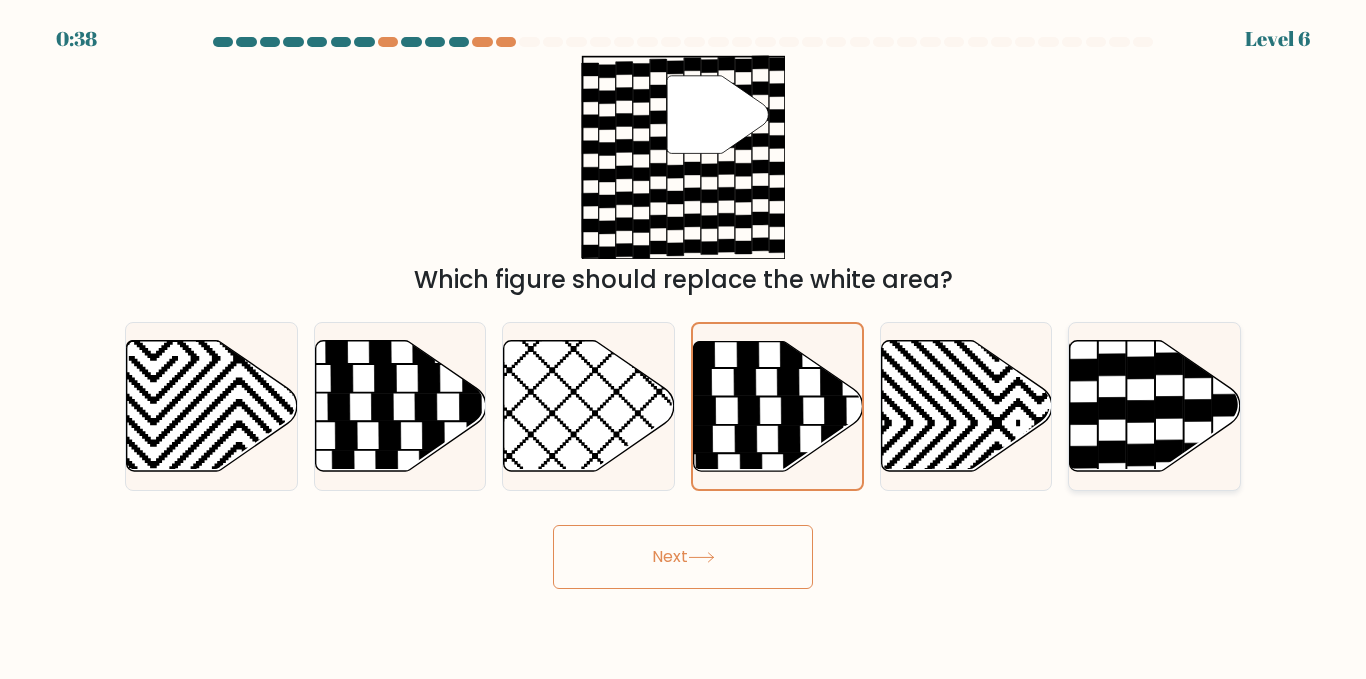 click 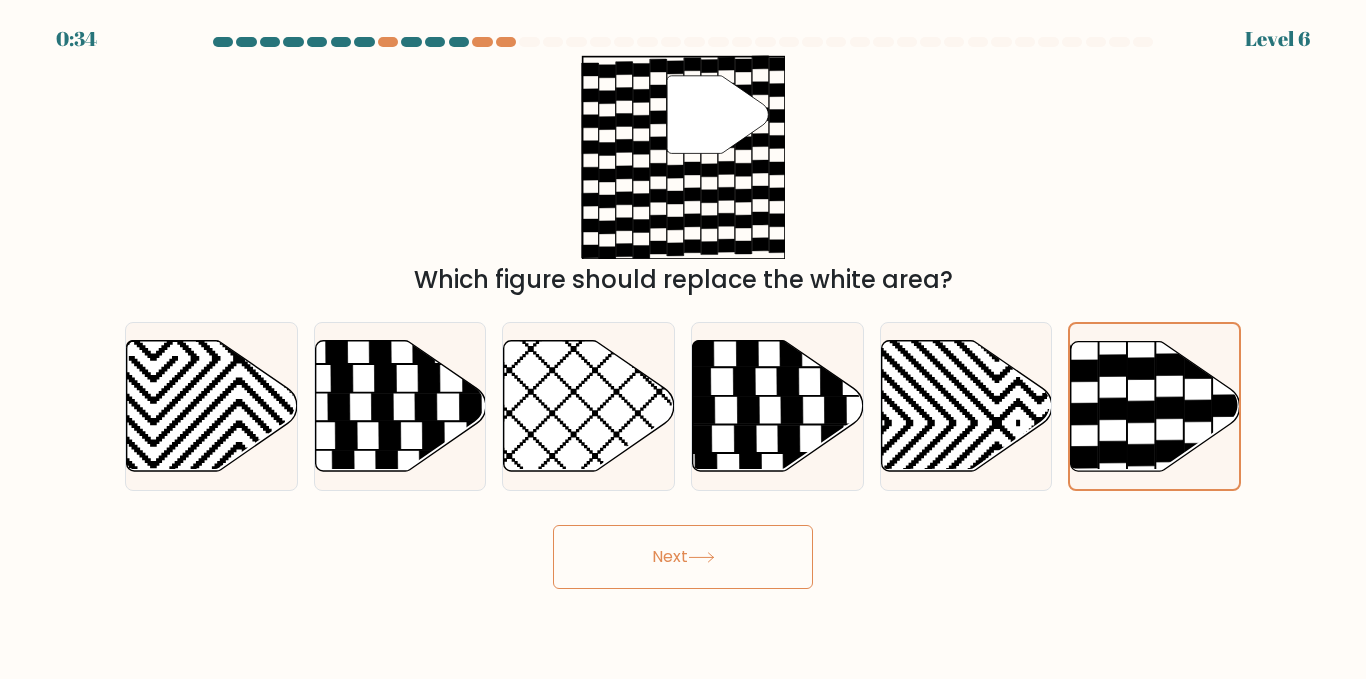 click on "Next" at bounding box center (683, 557) 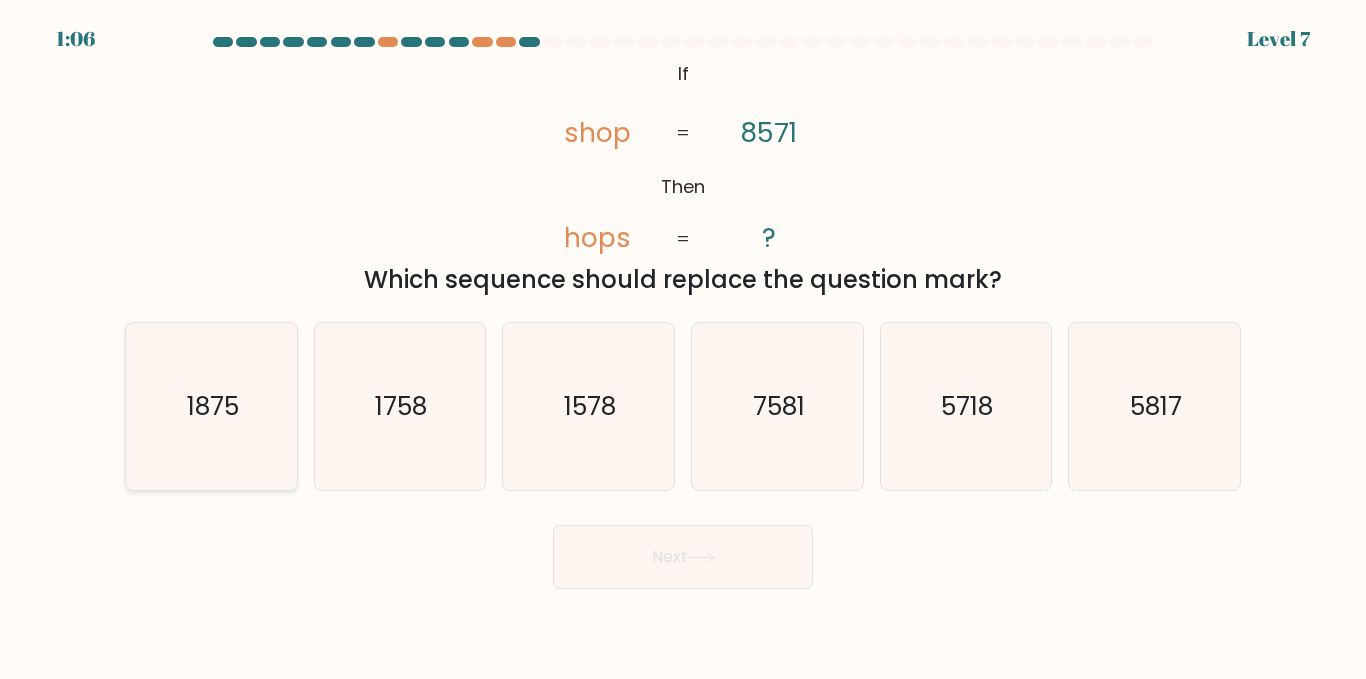 click on "1875" 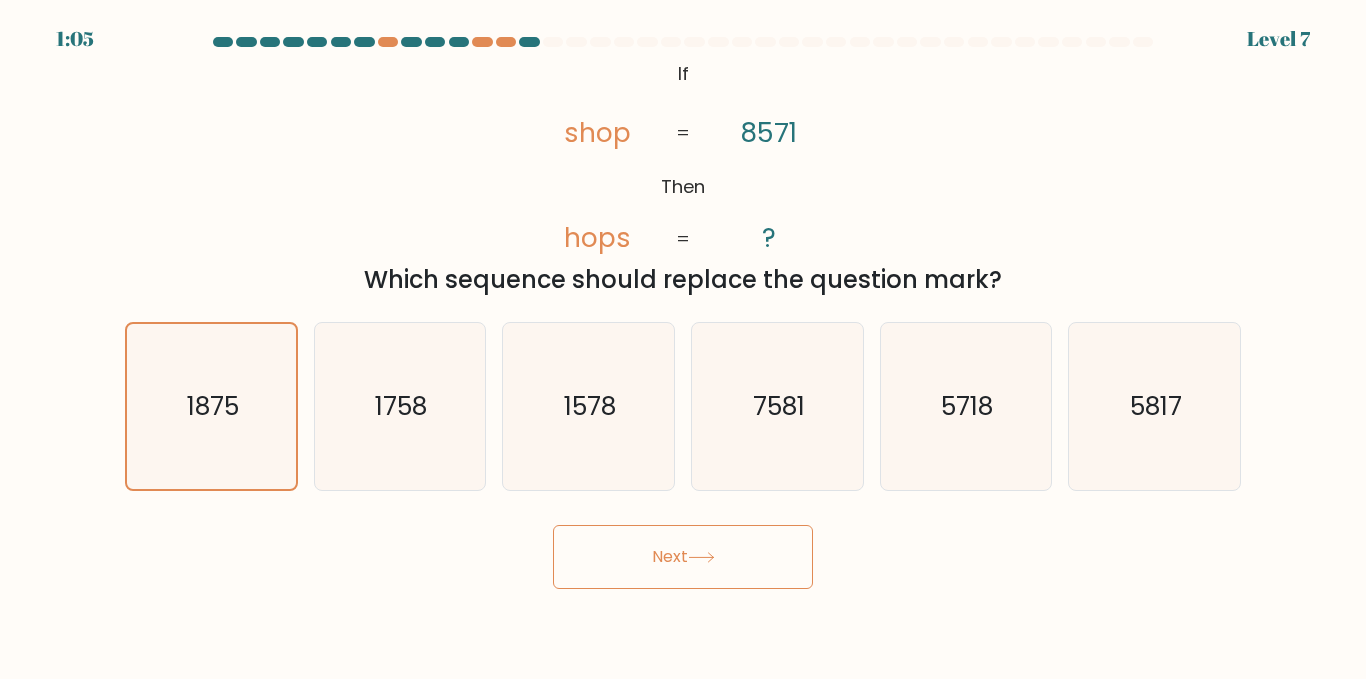 click on "Next" at bounding box center [683, 557] 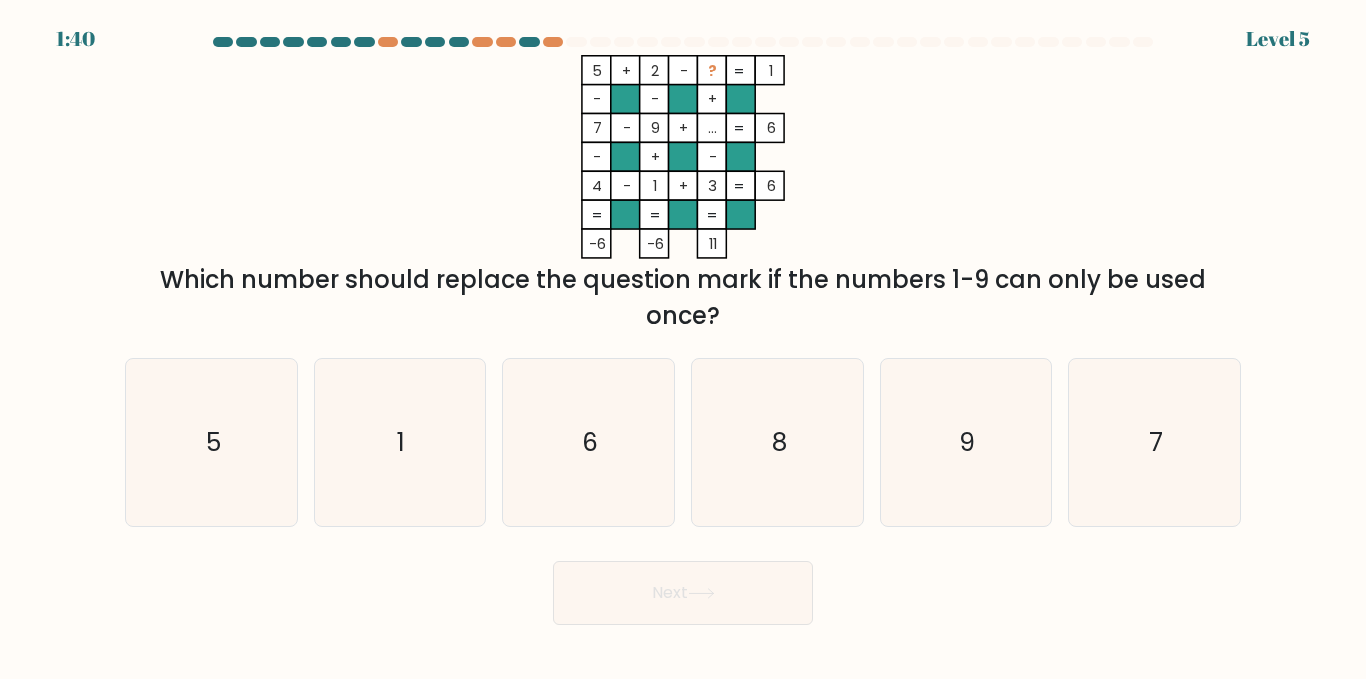 click on "5    +    2    -    ?    1    -    -    +    7    -    9    +    ...    6    -    +    -    4    -    1    +    3    =   6    =   =   =   =   -6    -6    11    =
Which number should replace the question mark if the numbers 1-9 can only be used once?" at bounding box center (683, 194) 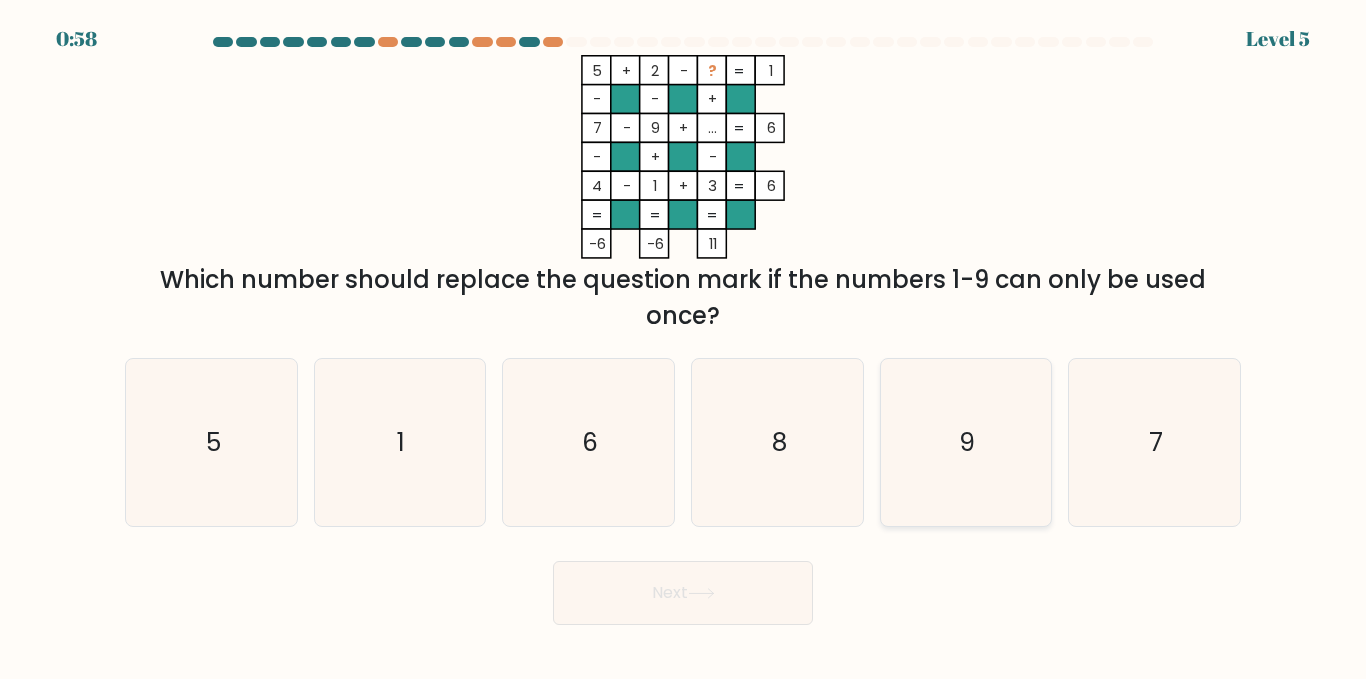 click on "9" 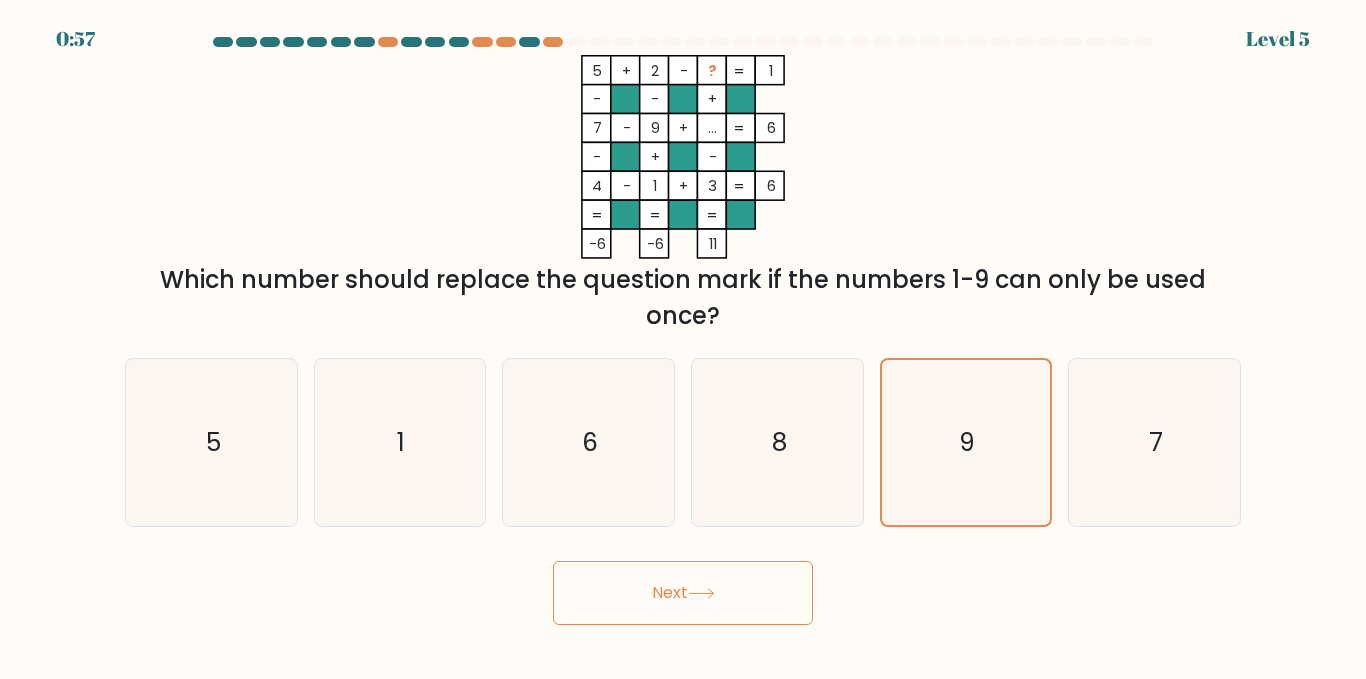 click on "Next" at bounding box center [683, 593] 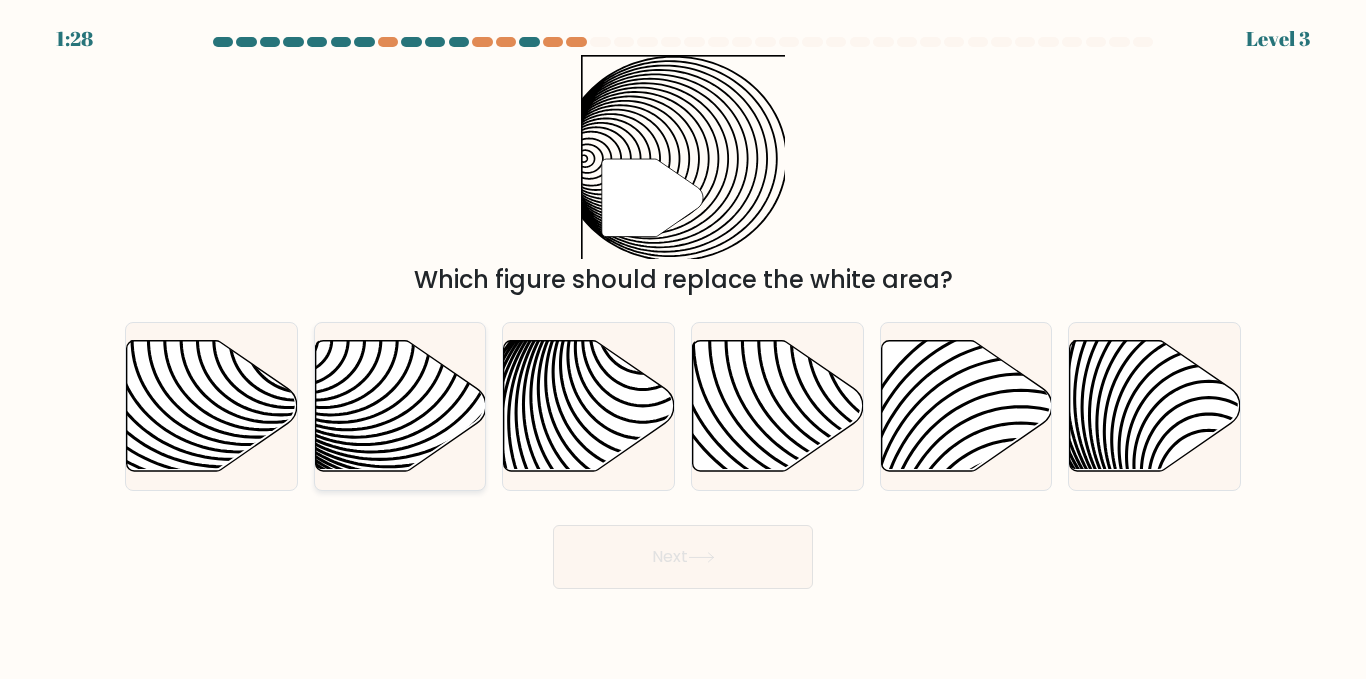 click 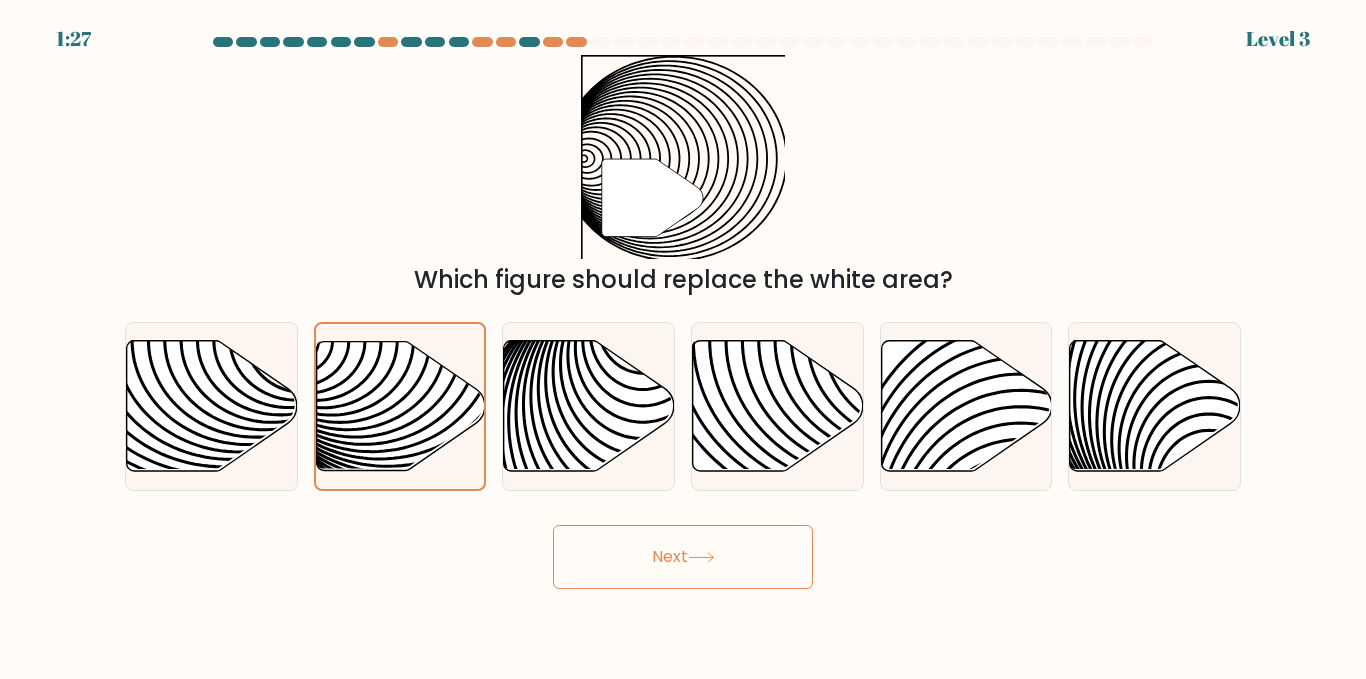 click on "Next" at bounding box center [683, 557] 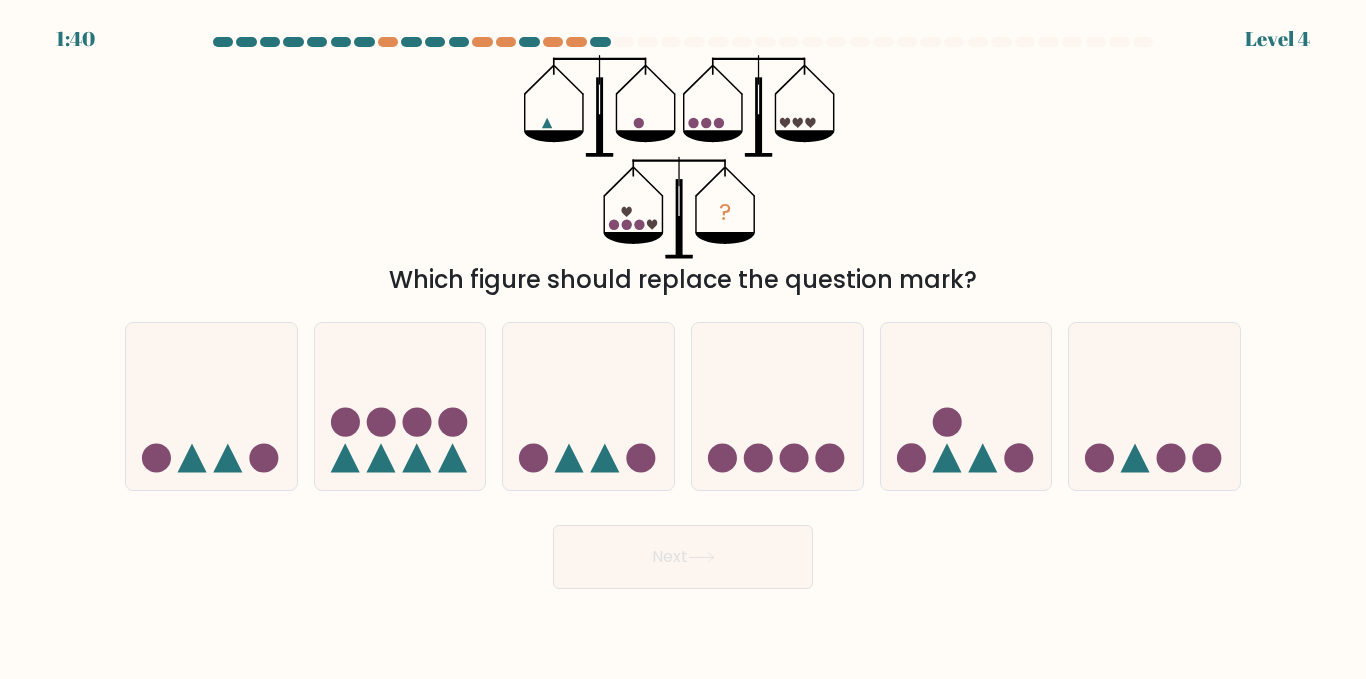 type 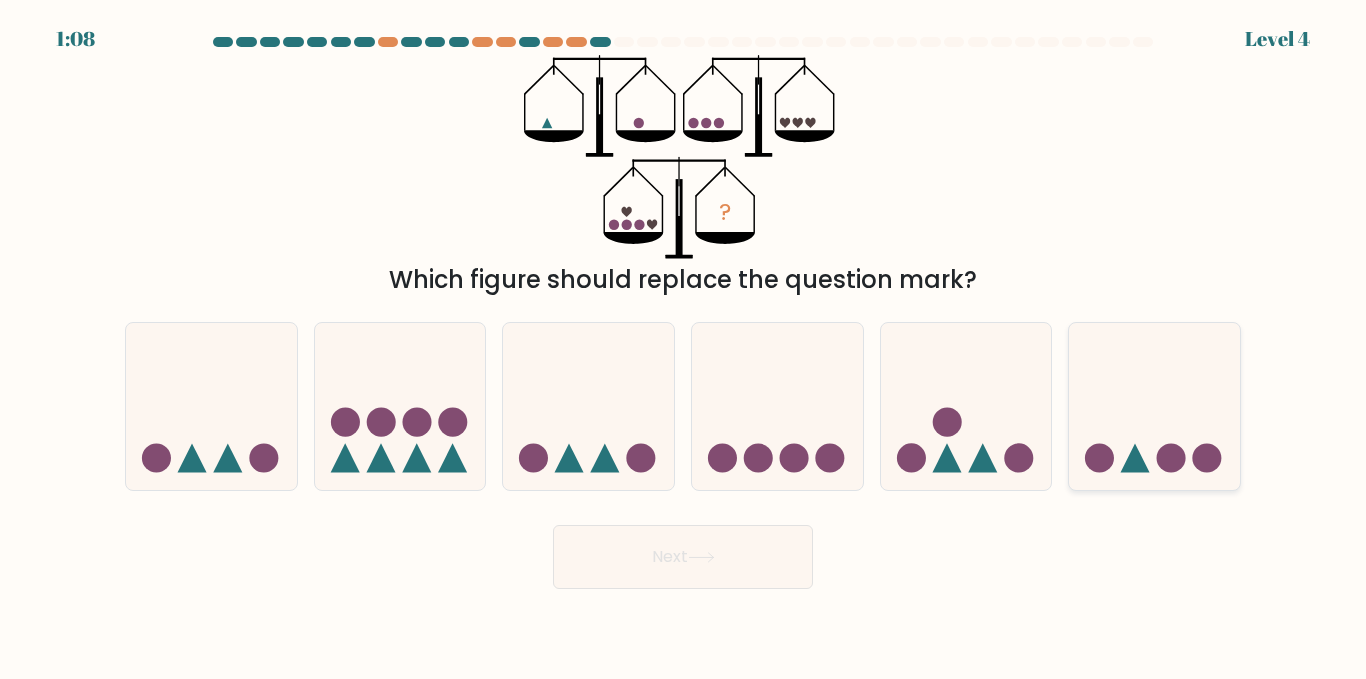 click 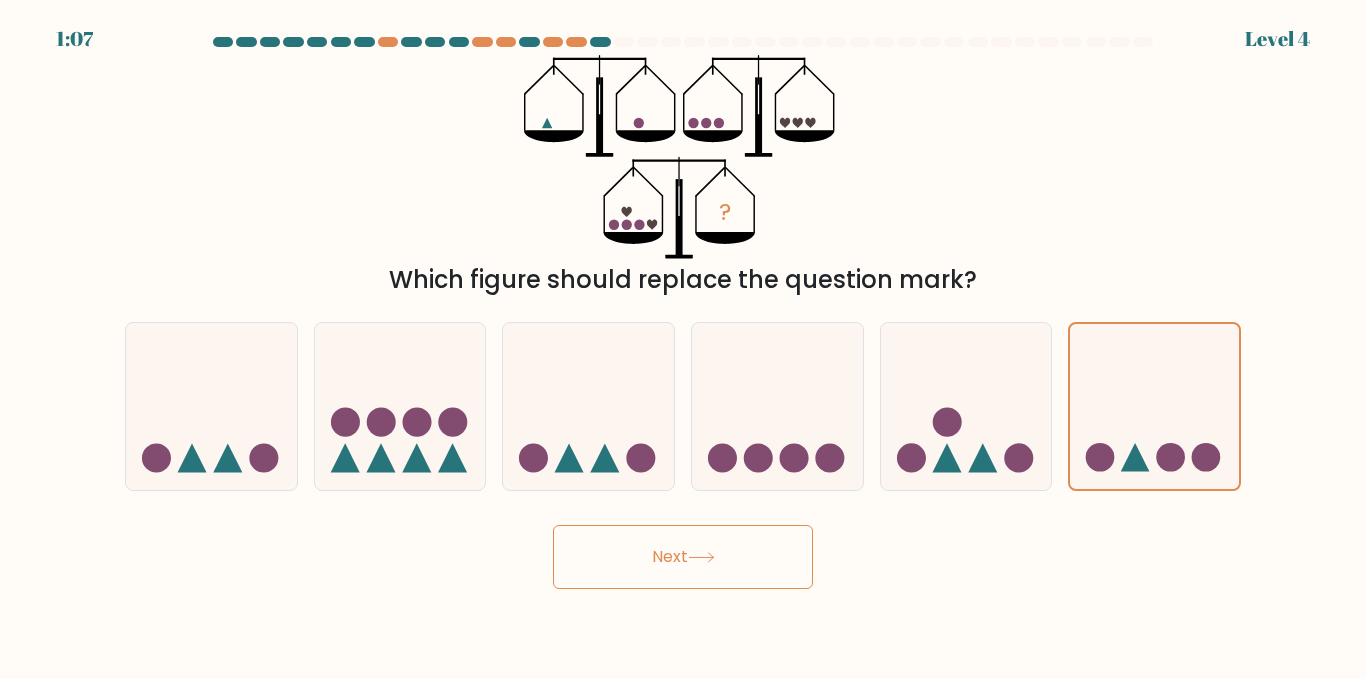 click on "Next" at bounding box center (683, 557) 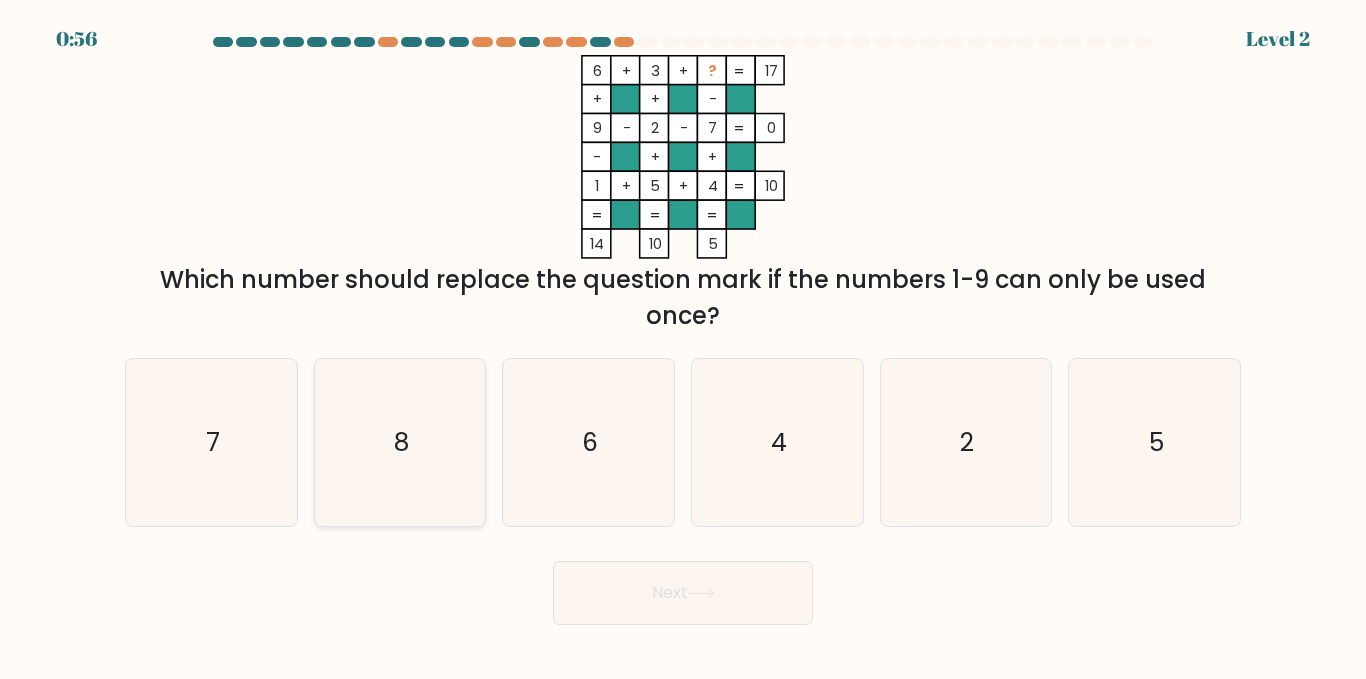 click on "8" 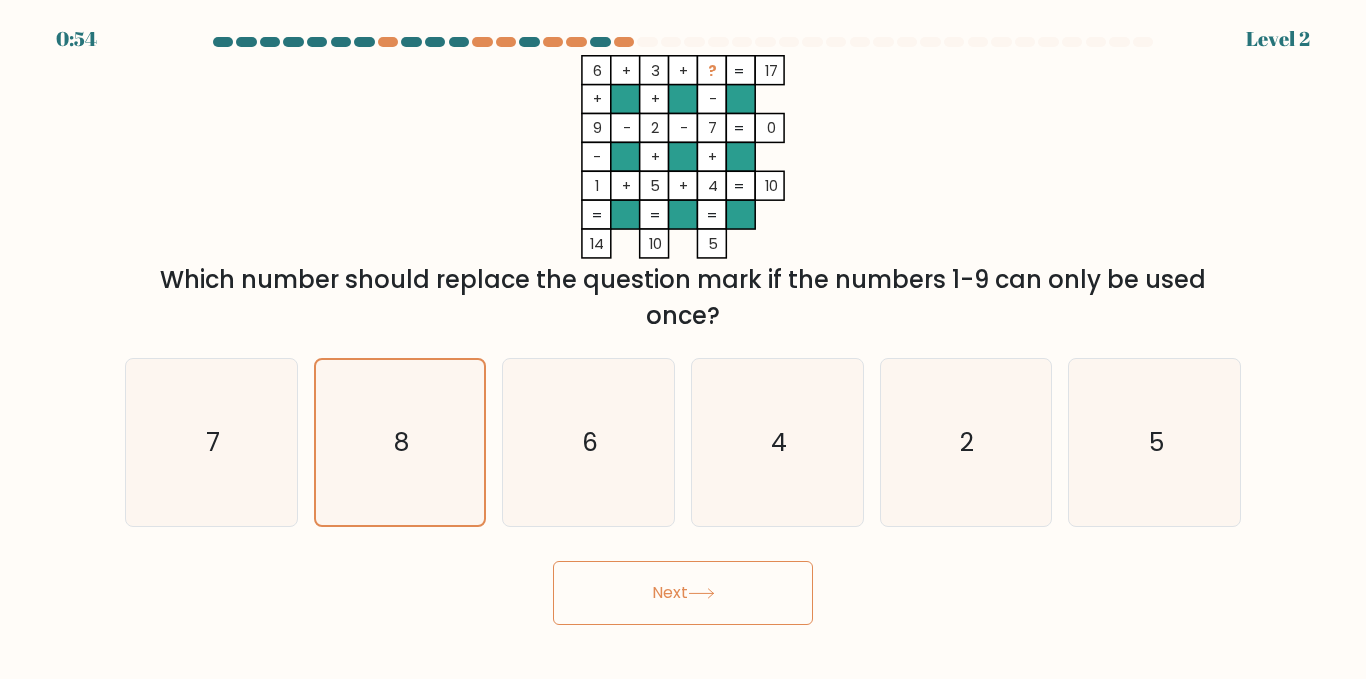 click on "Next" at bounding box center [683, 593] 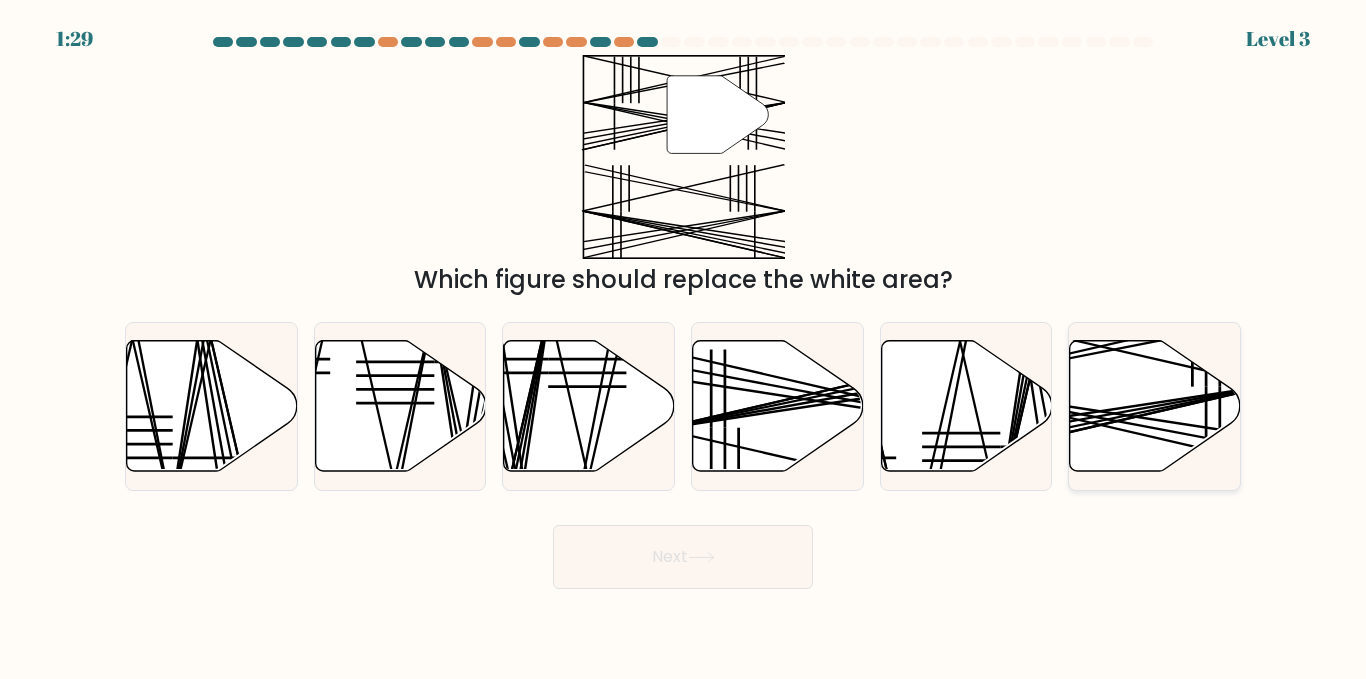 click 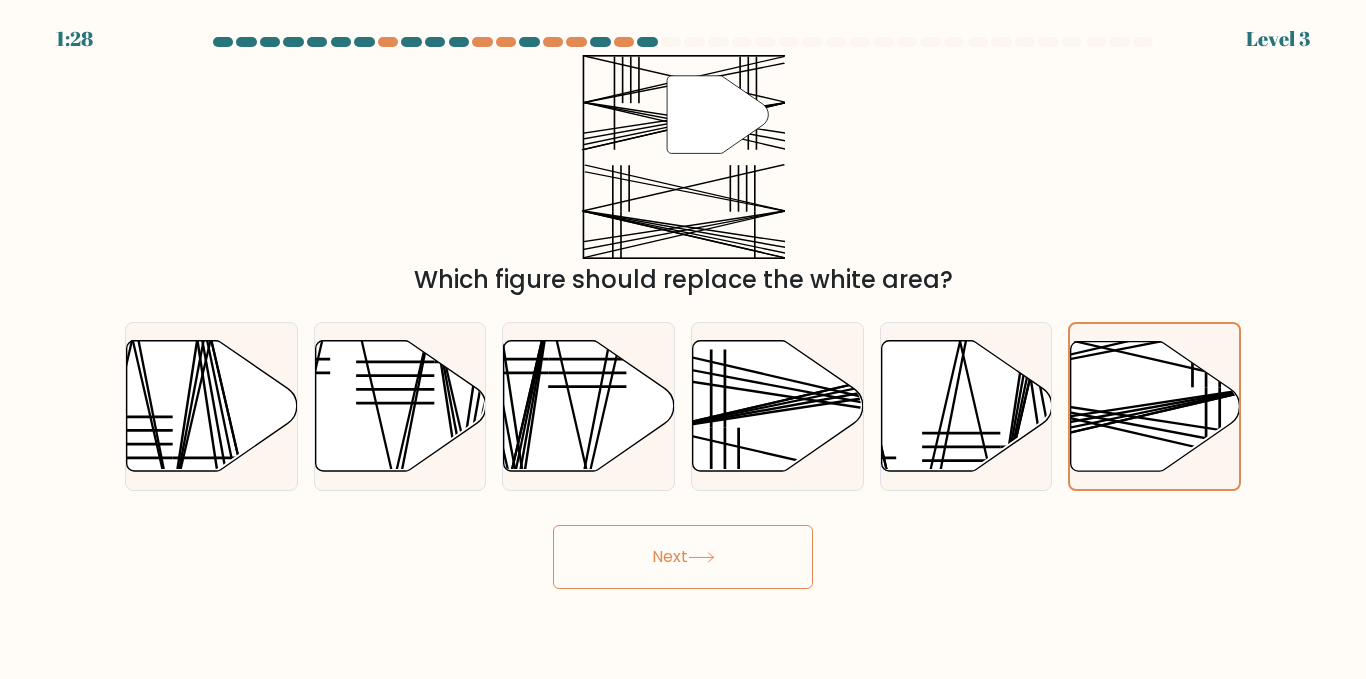 click on "Next" at bounding box center (683, 557) 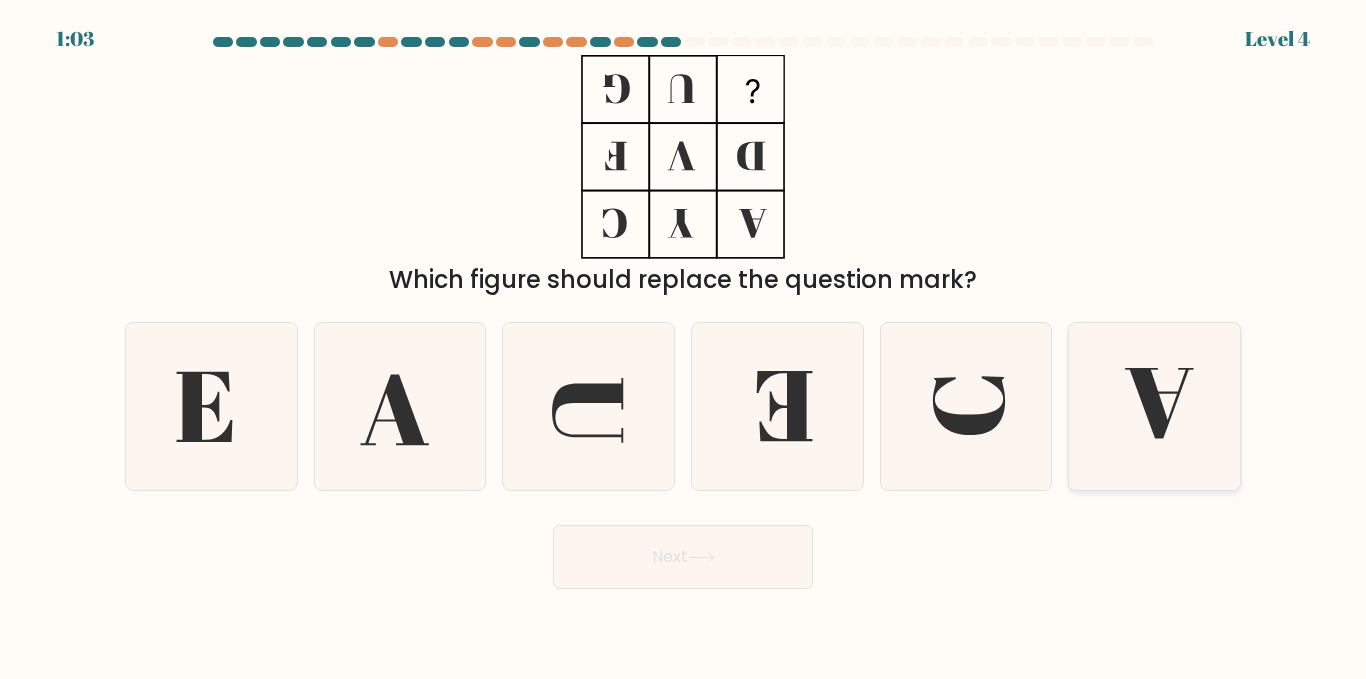 click 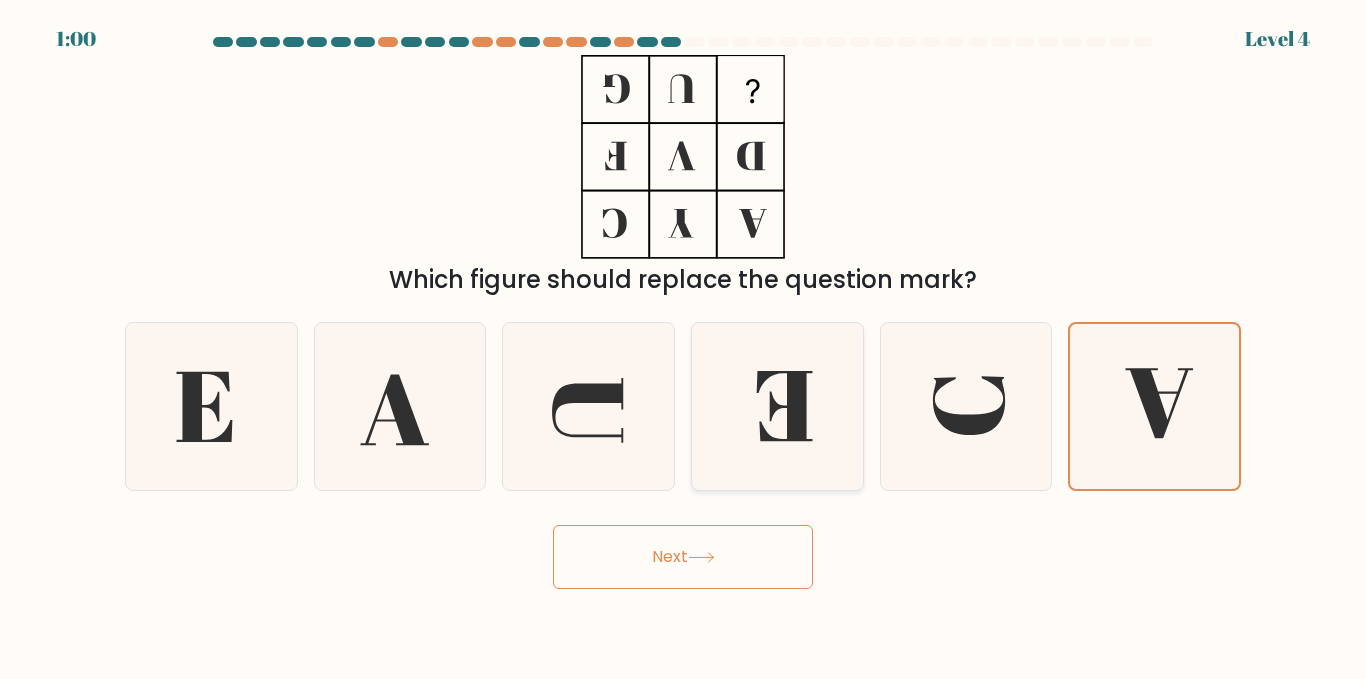 click 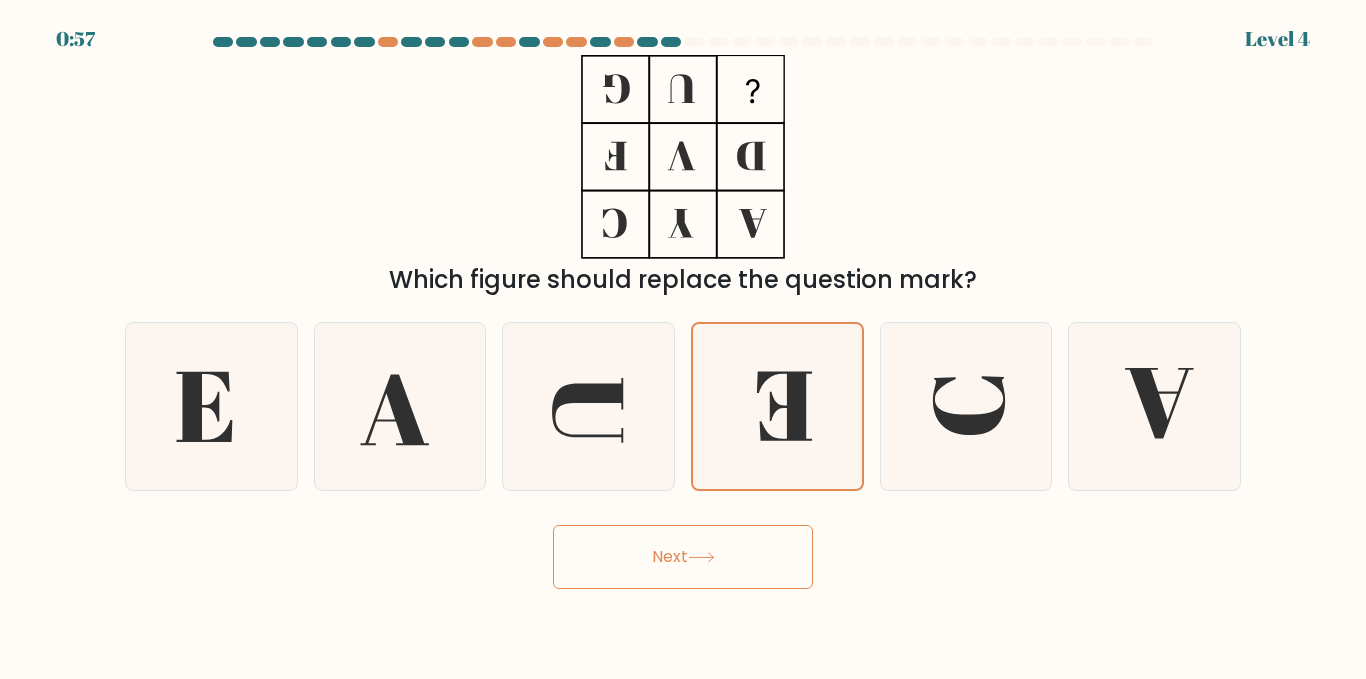 click on "Next" at bounding box center [683, 557] 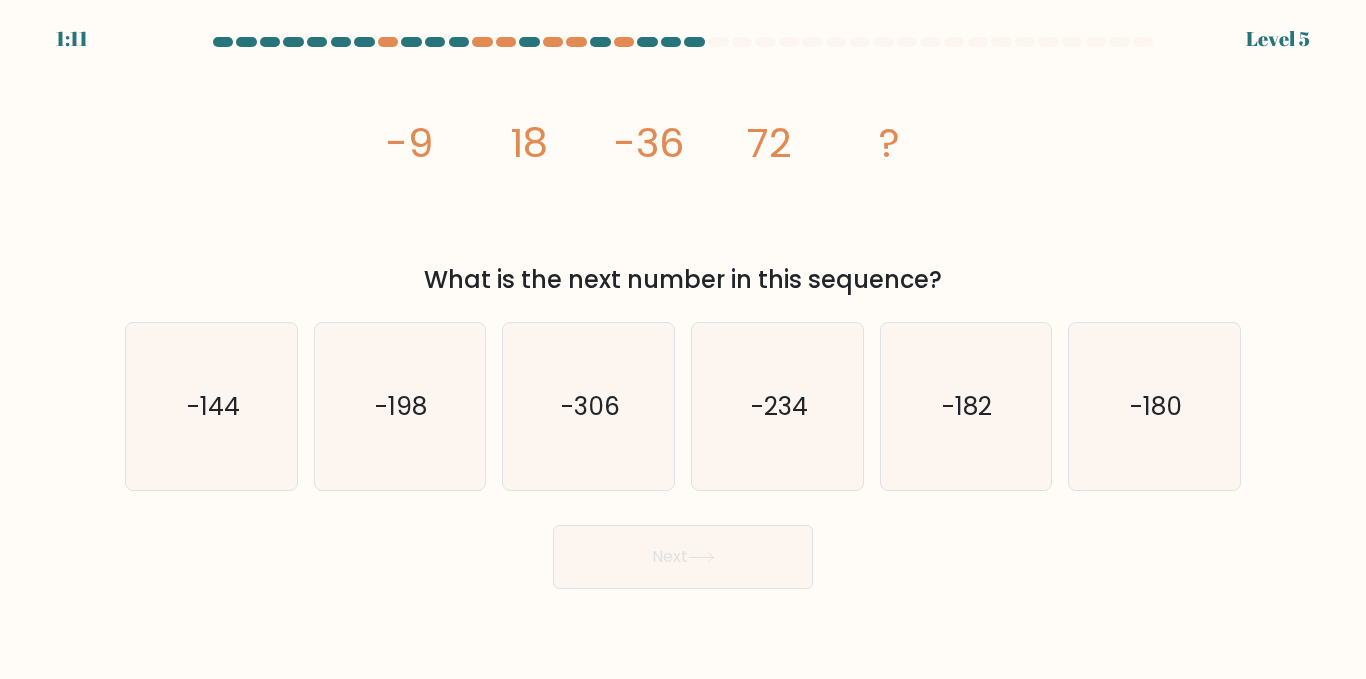 click on "b.
-198" at bounding box center (400, 406) 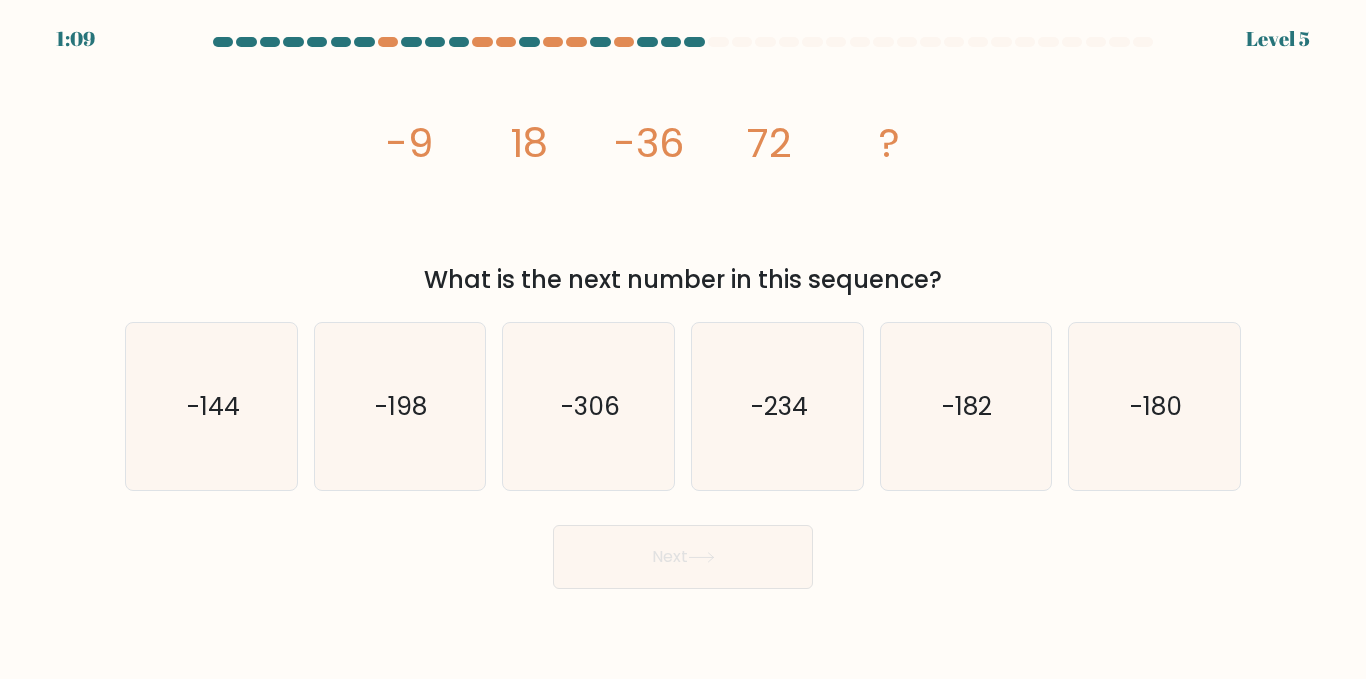 click at bounding box center (683, 313) 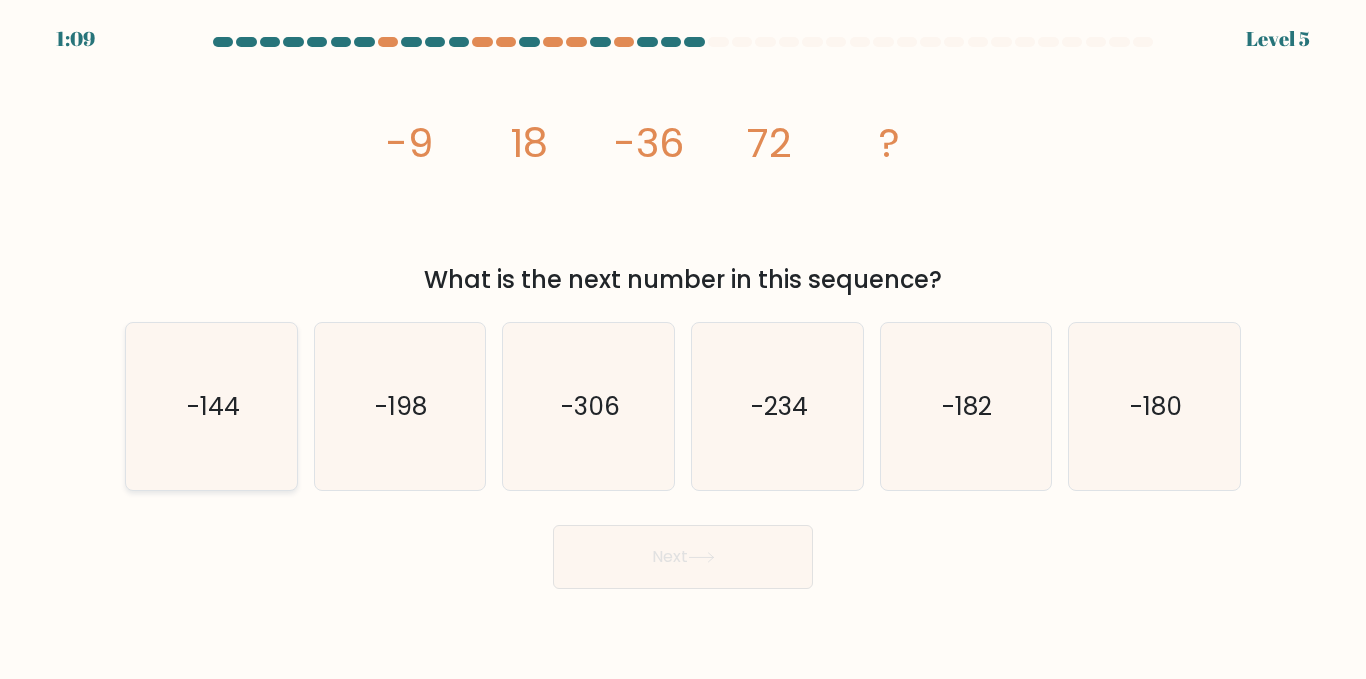 click on "-144" 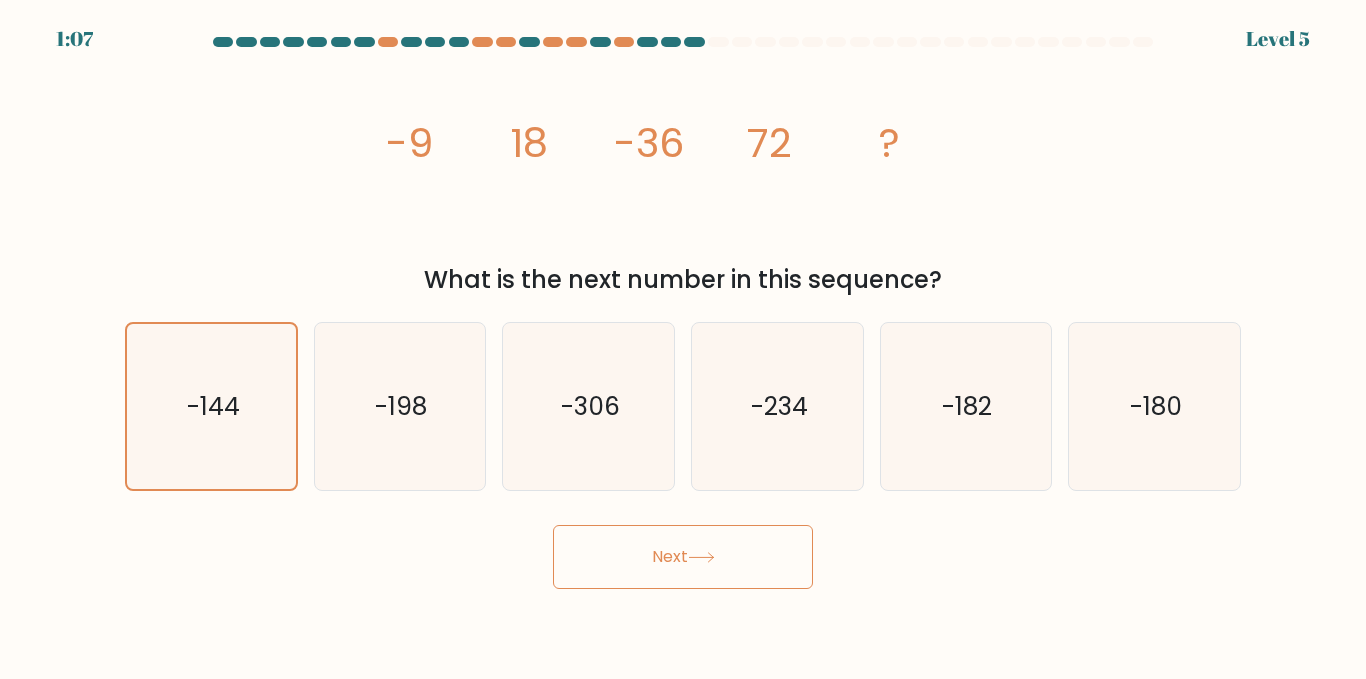 click on "Next" at bounding box center [683, 557] 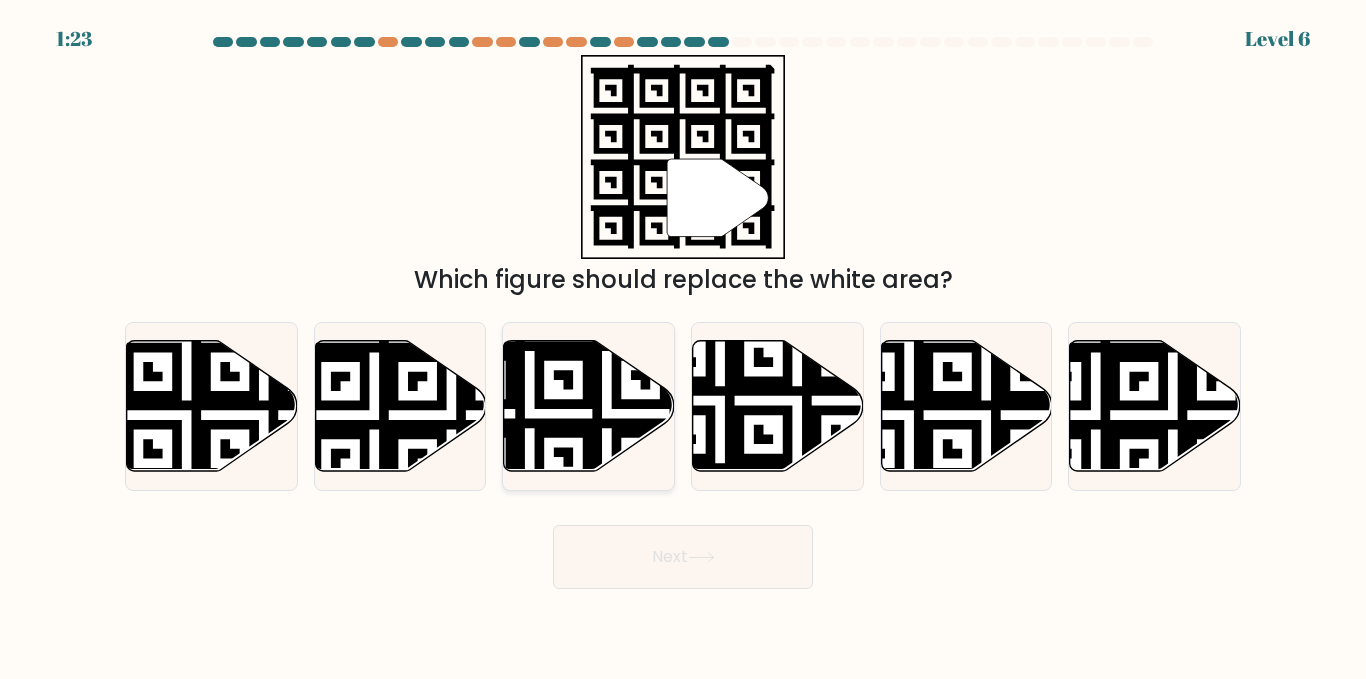 click 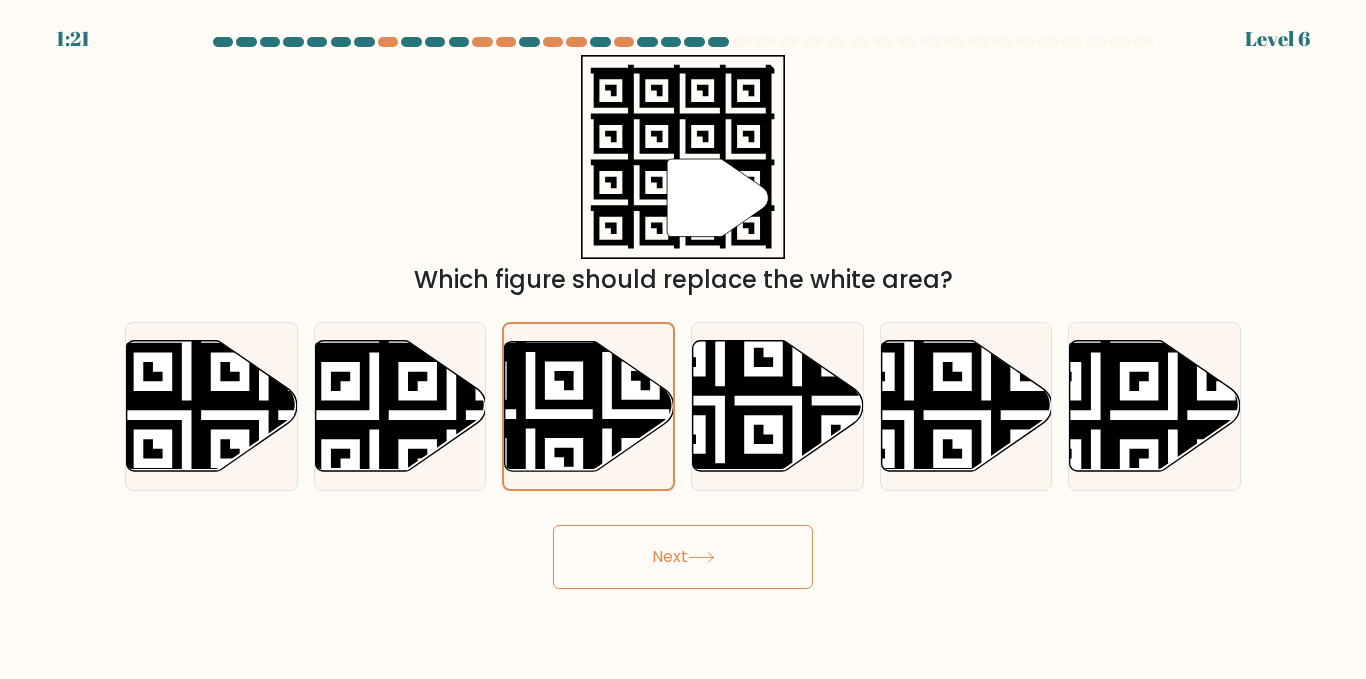 click 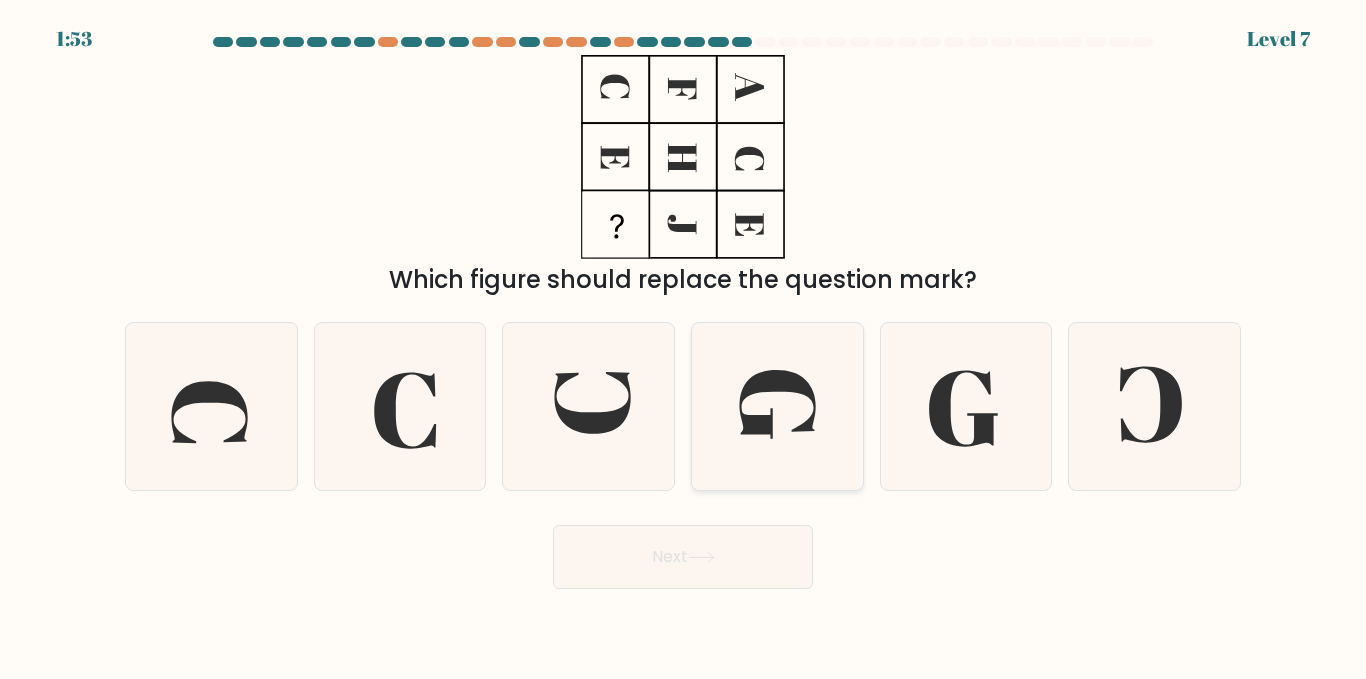 click 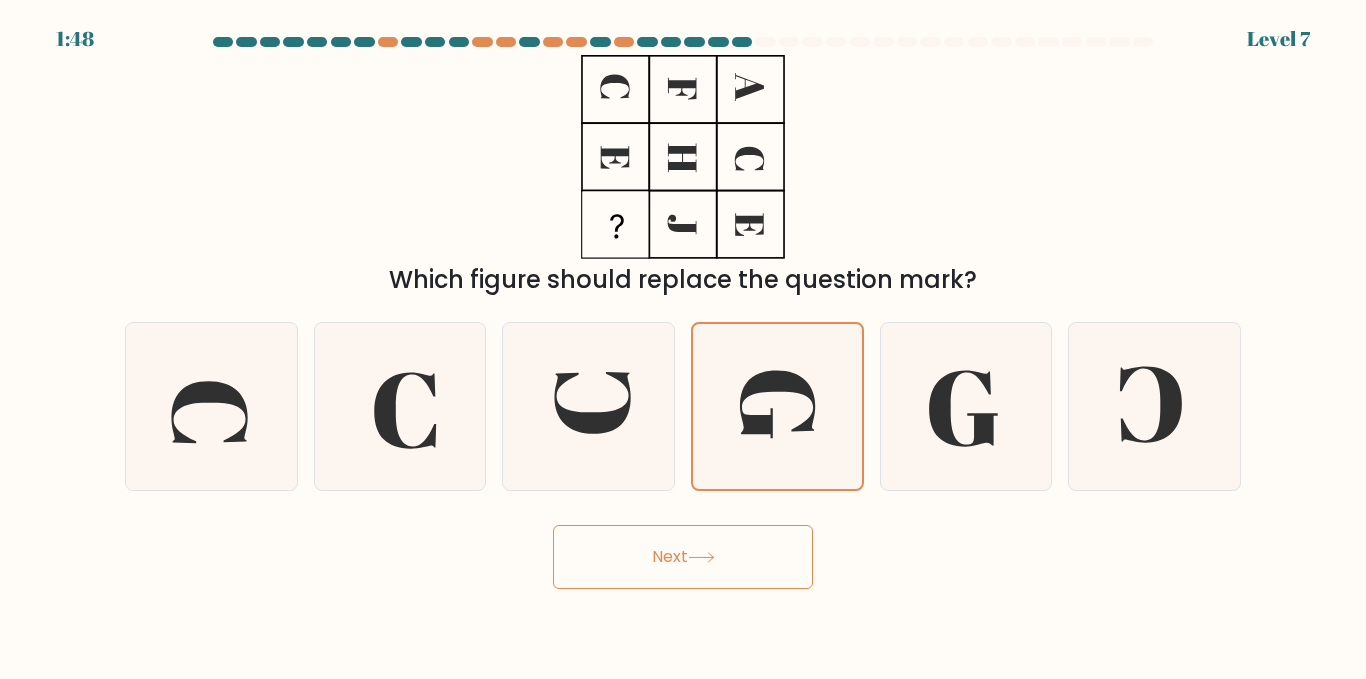 click on "Next" at bounding box center (683, 557) 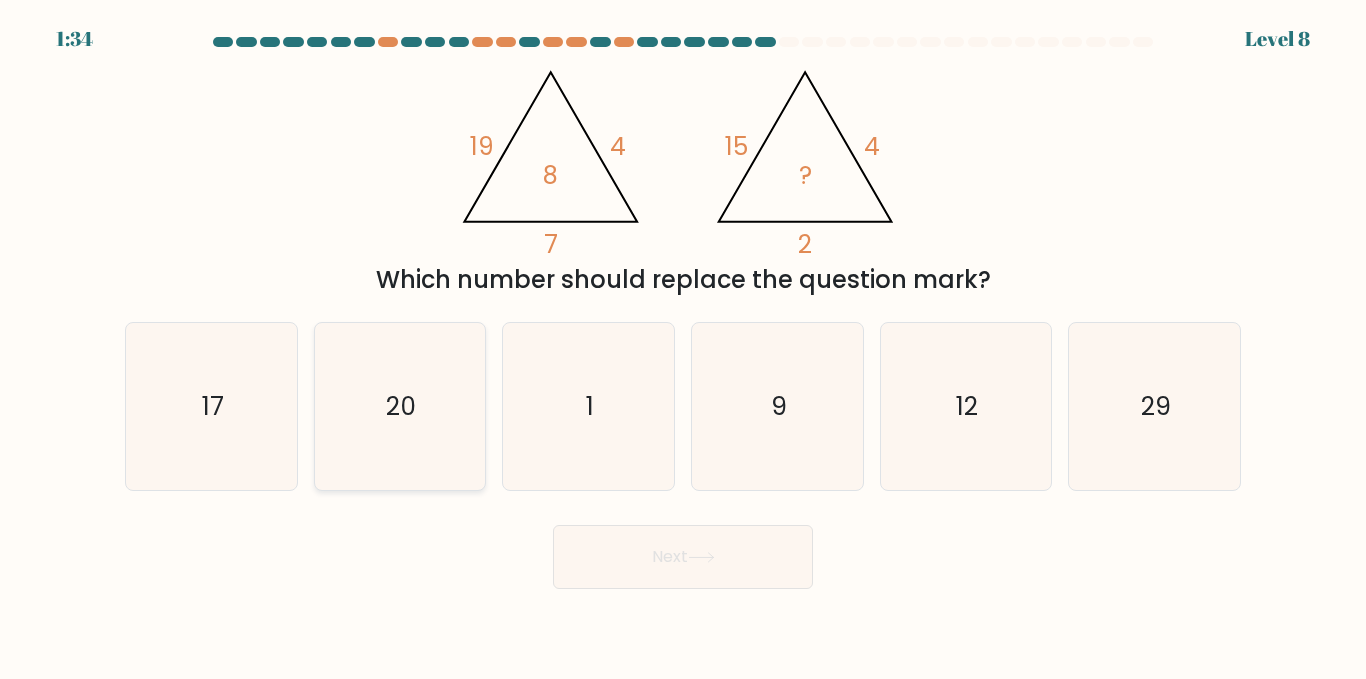 click on "20" 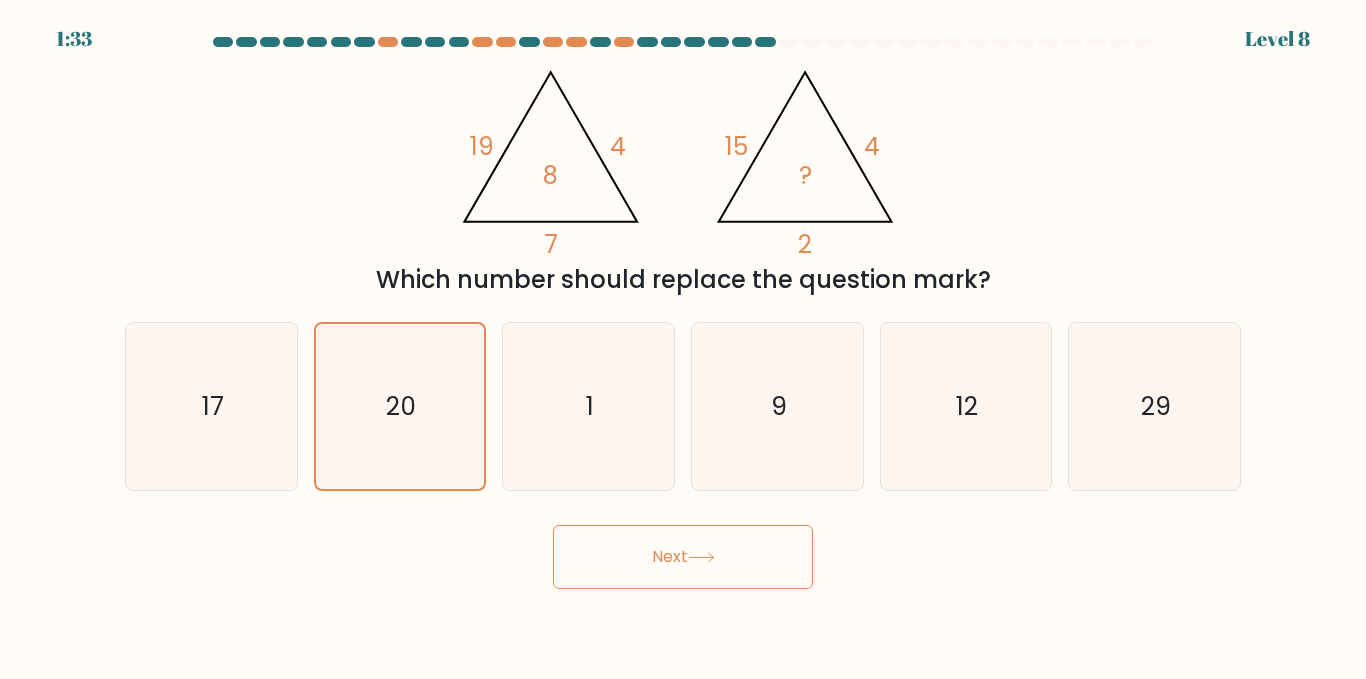 click on "Next" at bounding box center (683, 557) 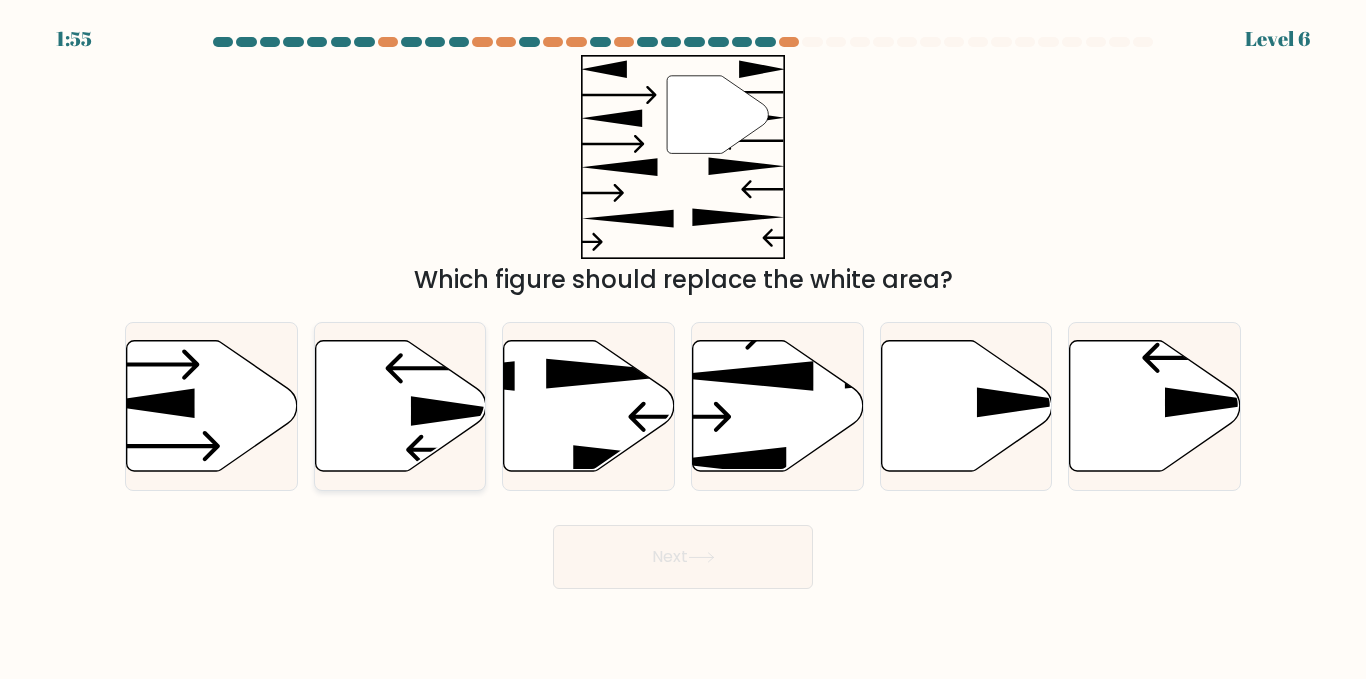 click 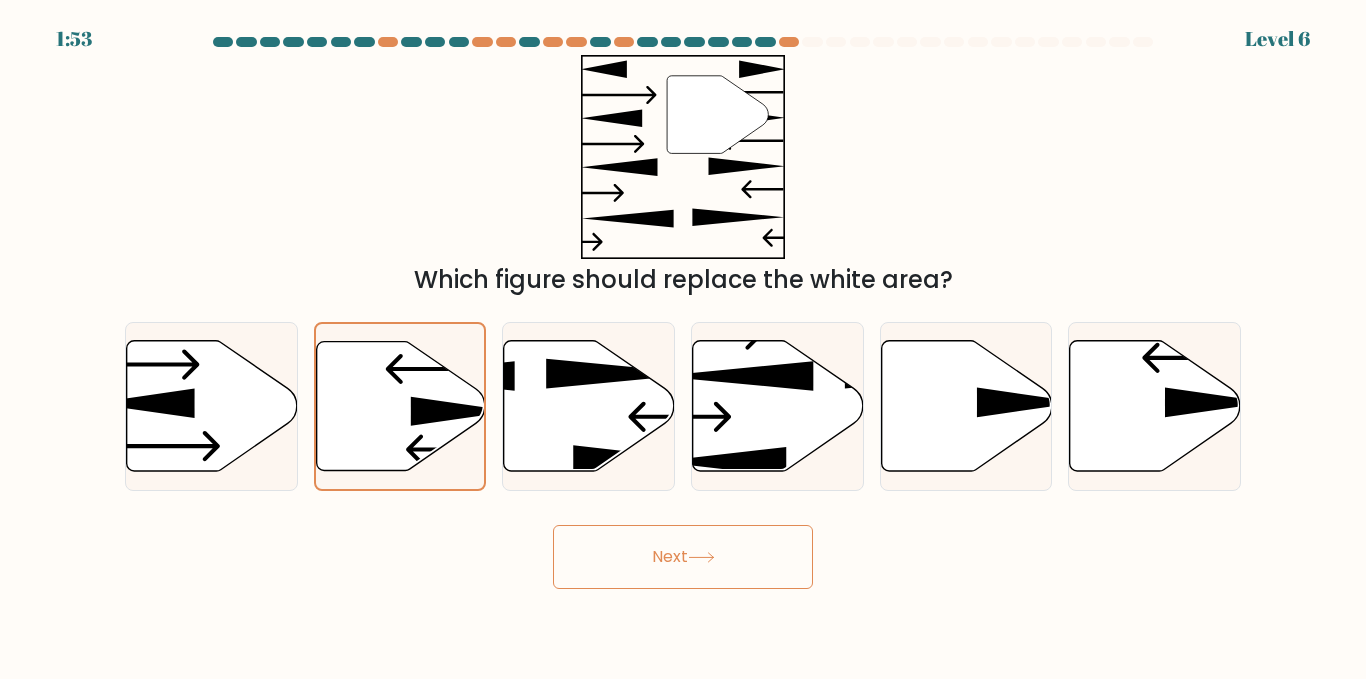 click on "Next" at bounding box center (683, 557) 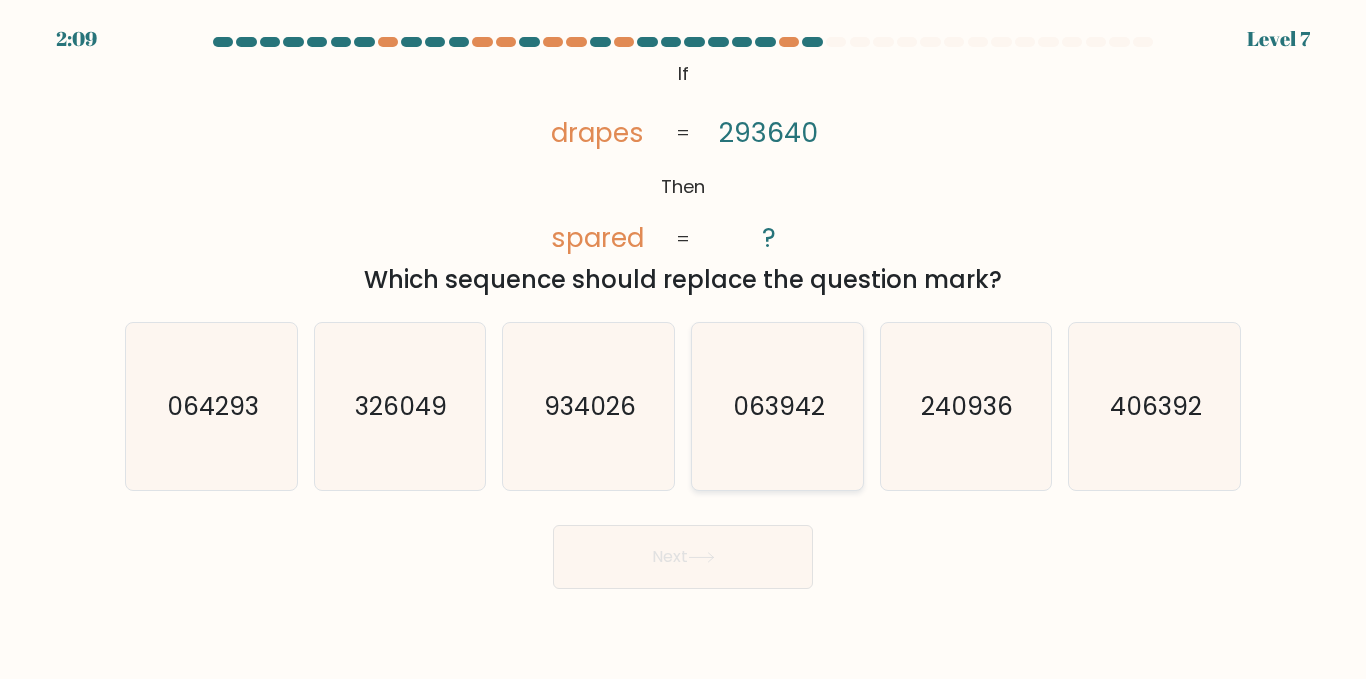 click on "063942" 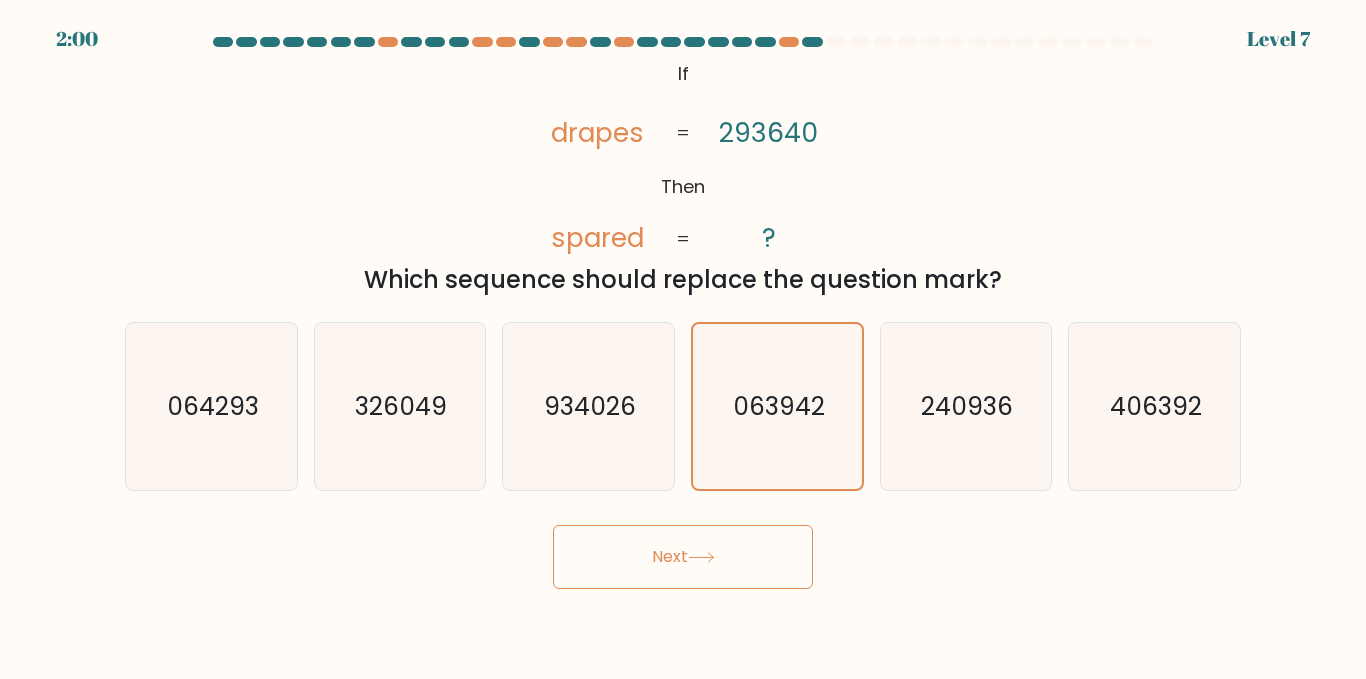 click on "Next" at bounding box center (683, 557) 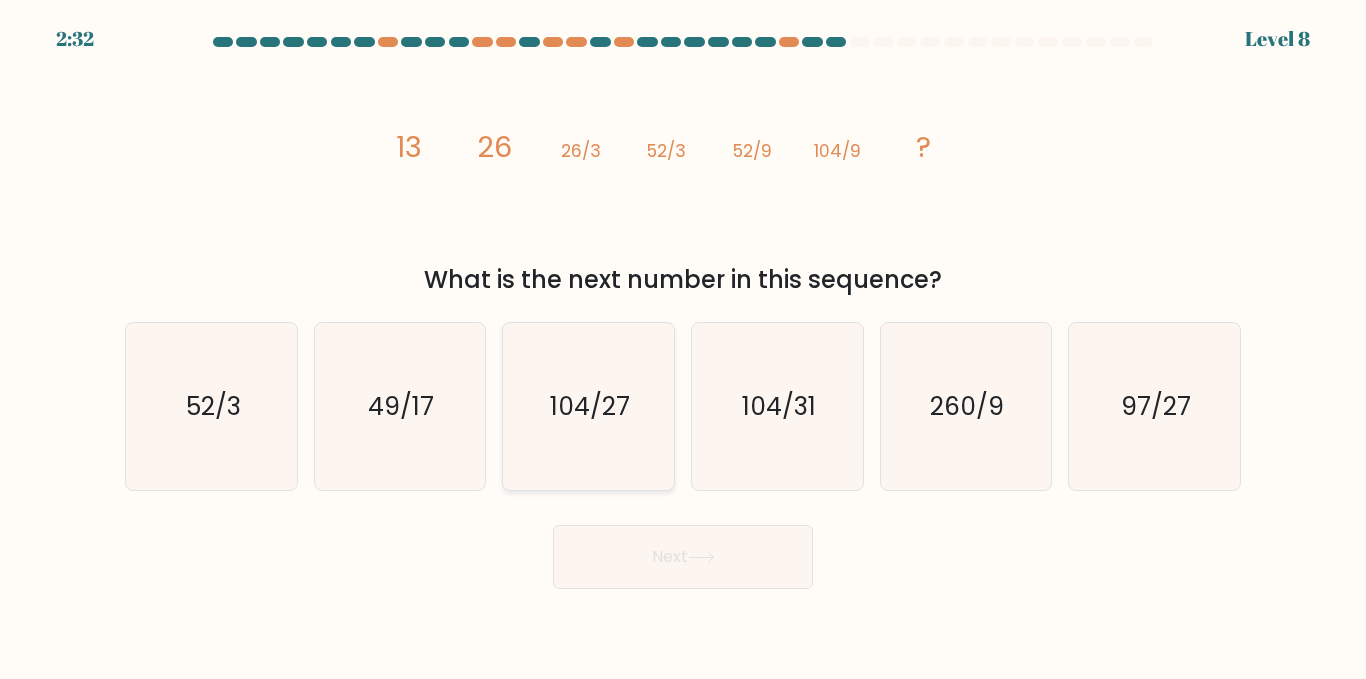 click on "104/27" 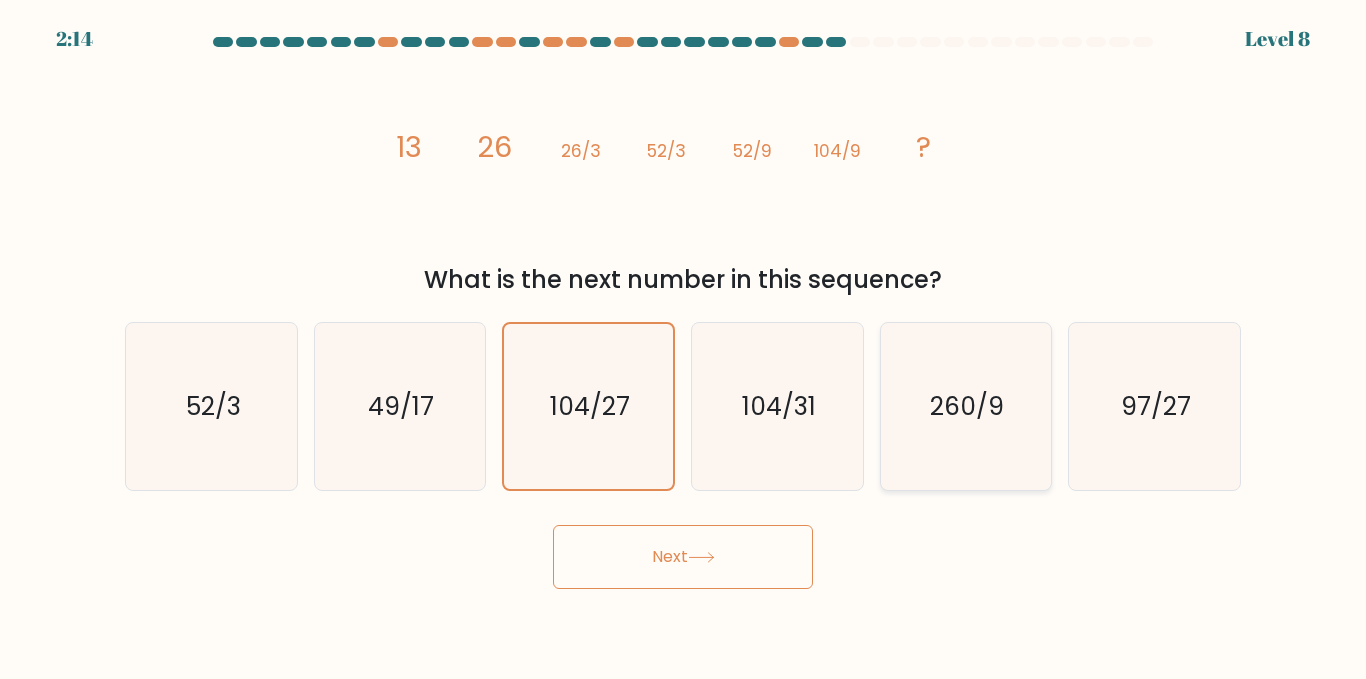 click on "260/9" 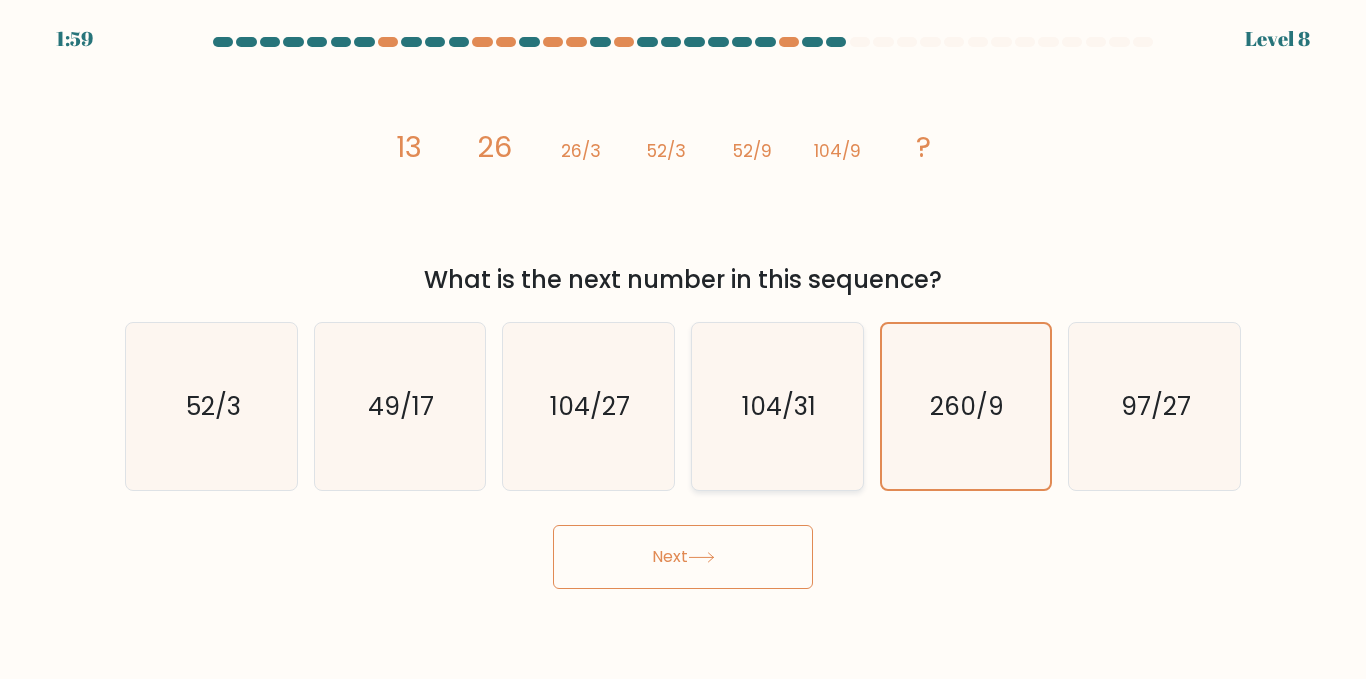 click on "104/31" 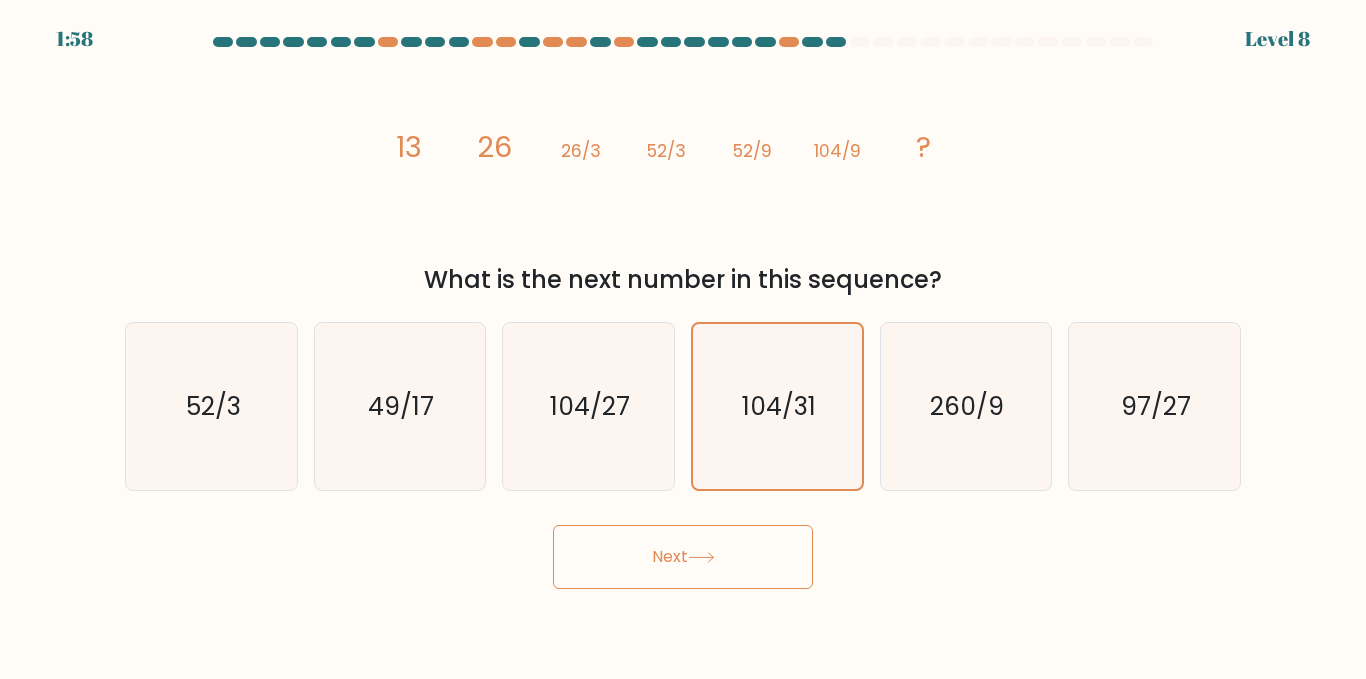 click on "Next" at bounding box center (683, 557) 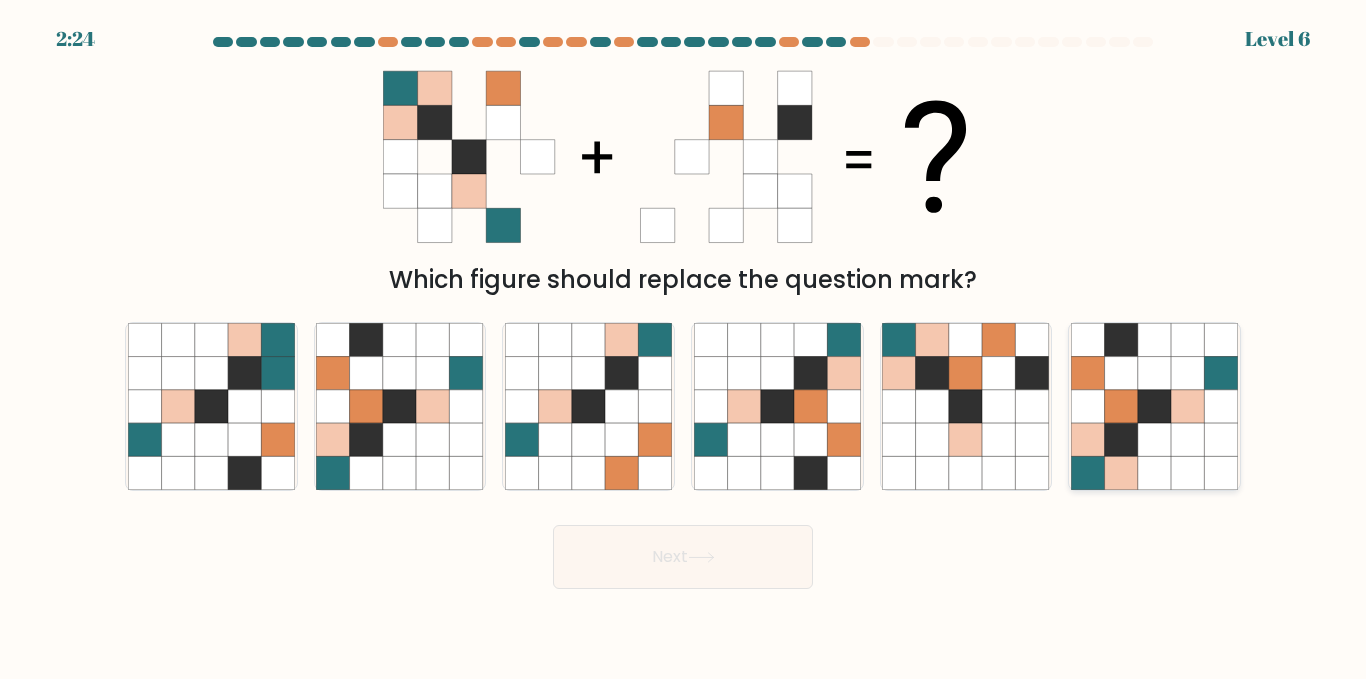 click 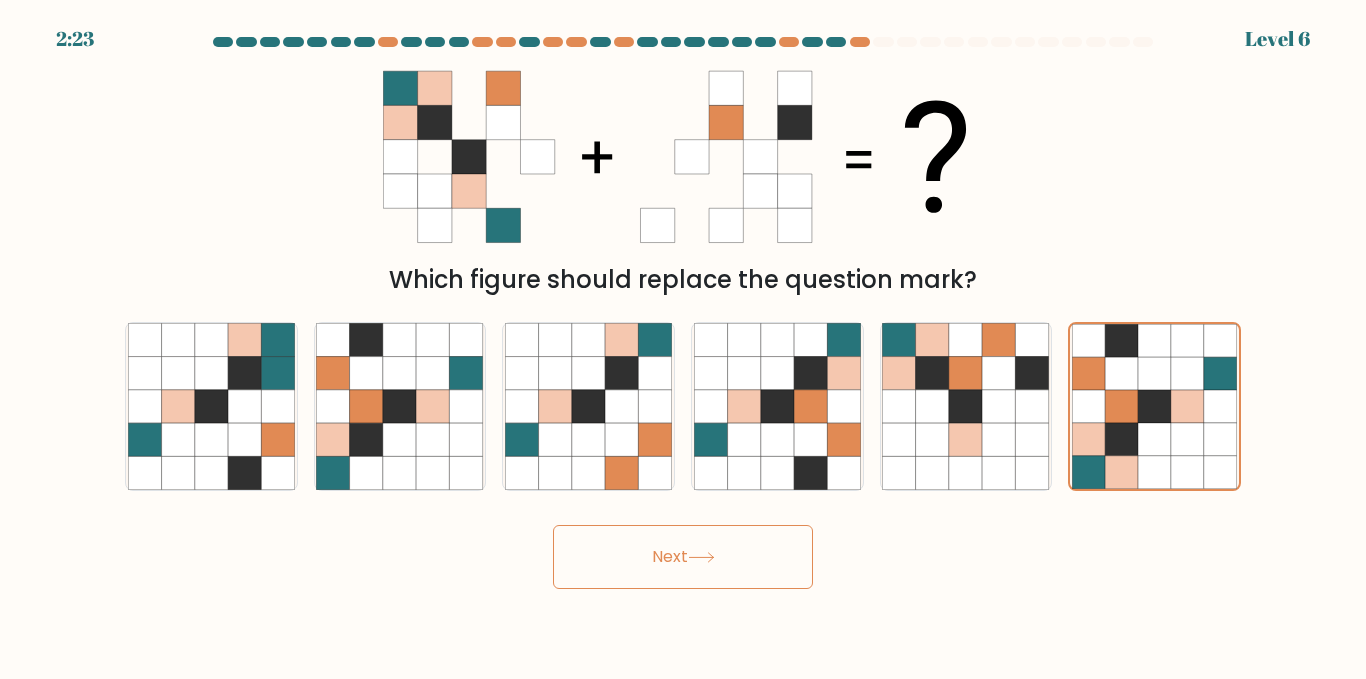 click on "Next" at bounding box center [683, 557] 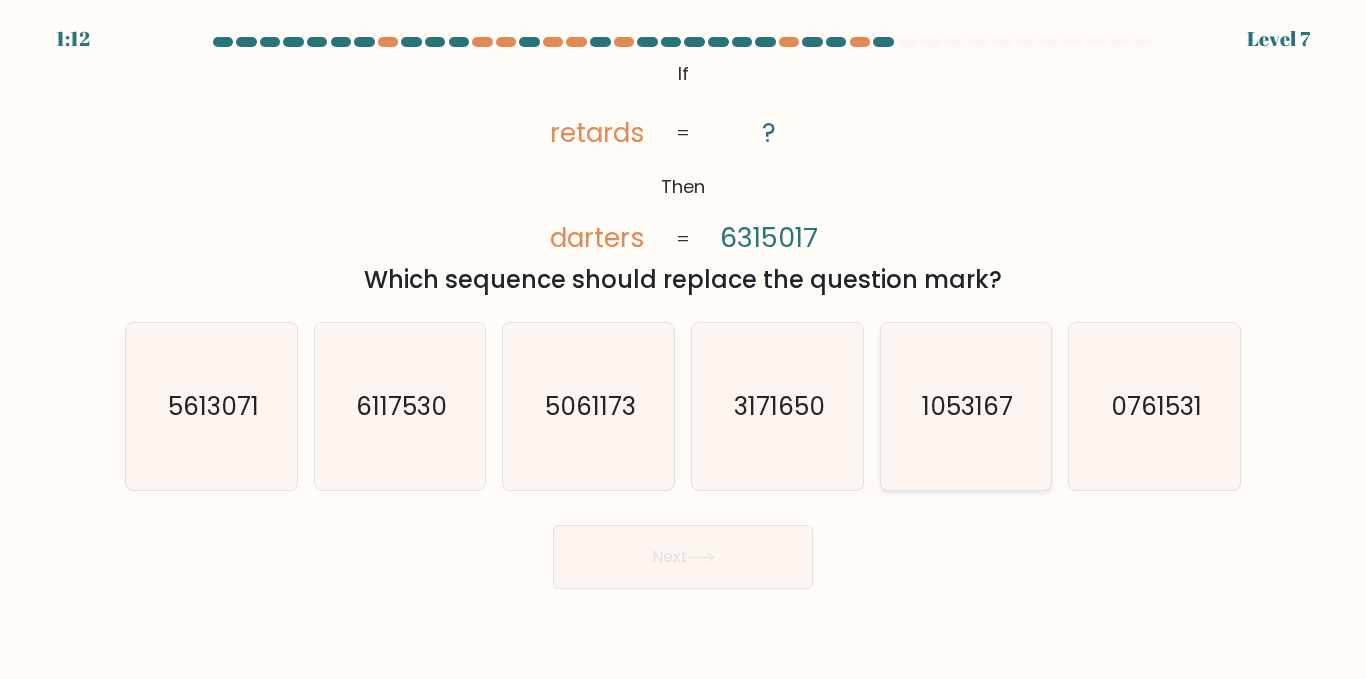 click on "1053167" 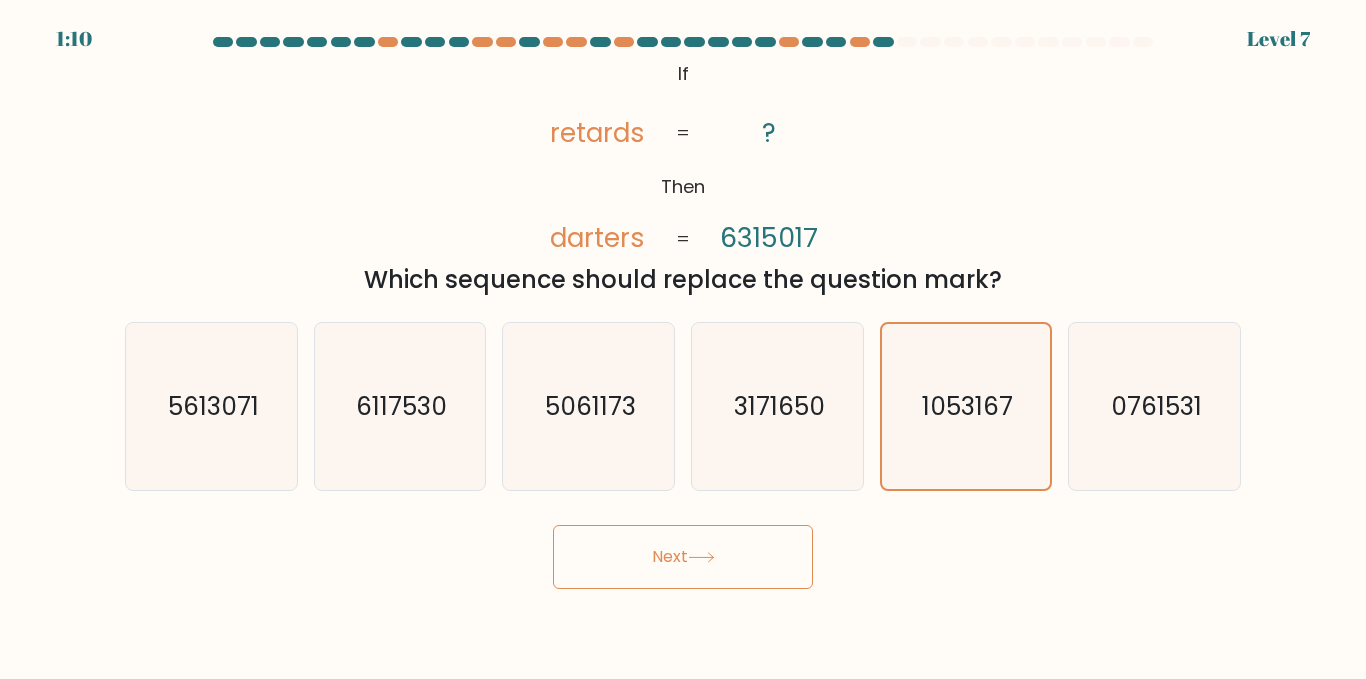 click on "Next" at bounding box center (683, 557) 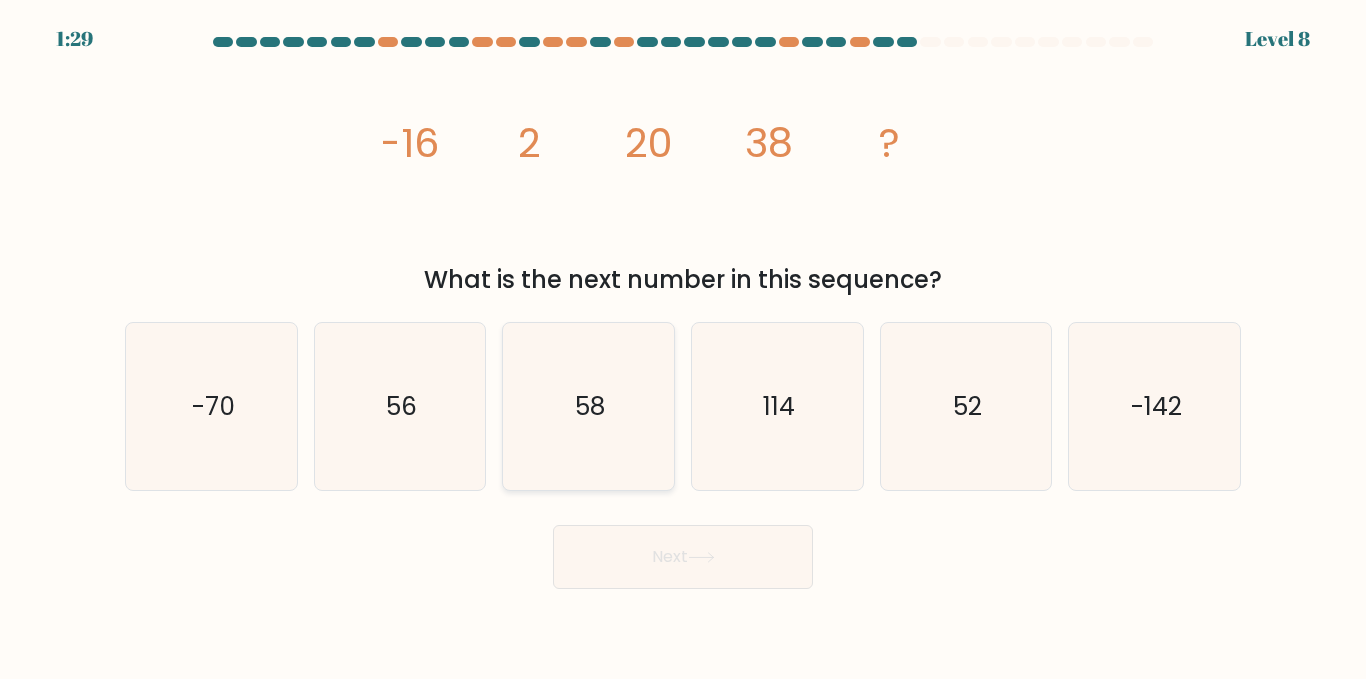 type 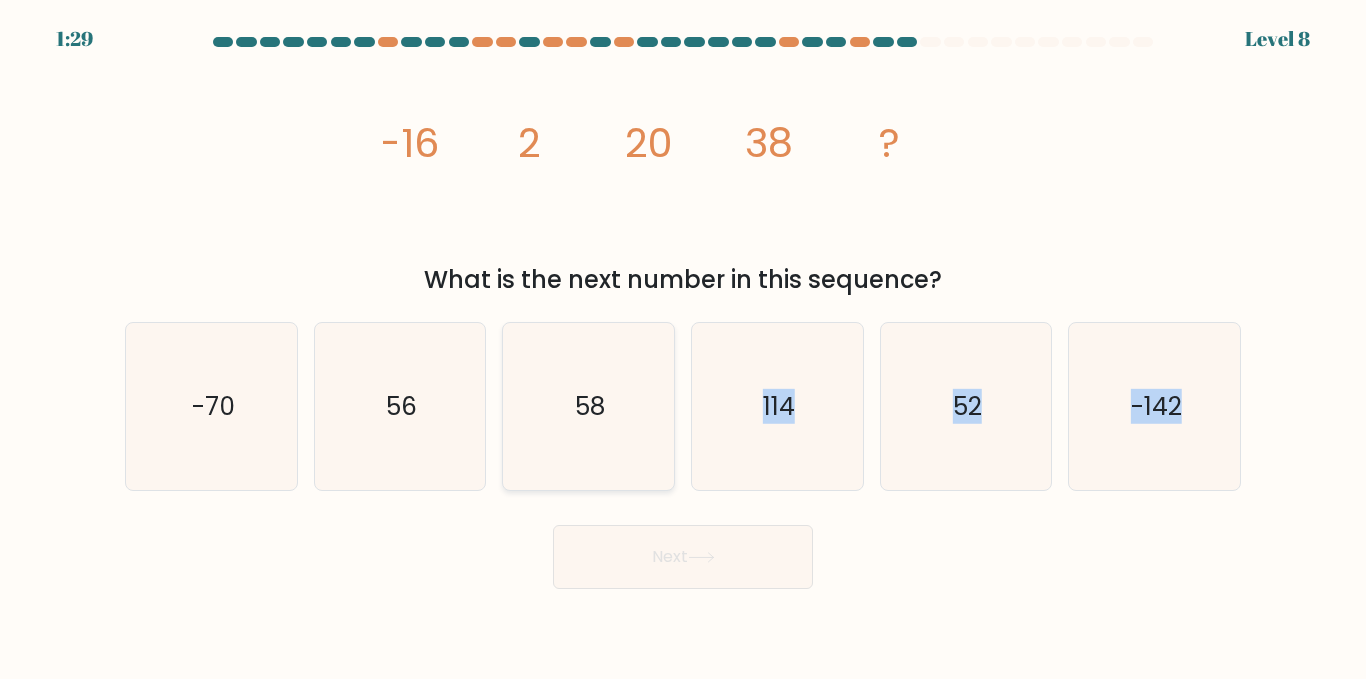 click on "58" at bounding box center (588, 406) 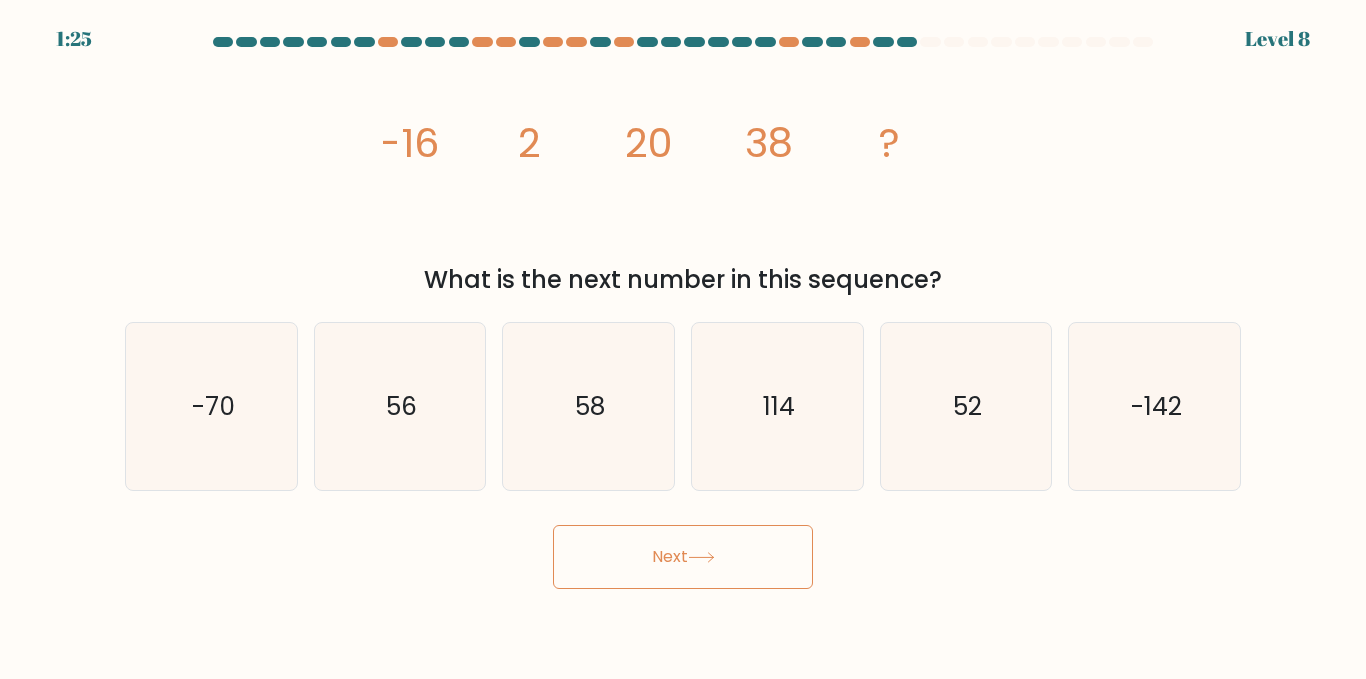 click on "image/svg+xml
-16
2
20
38
?" 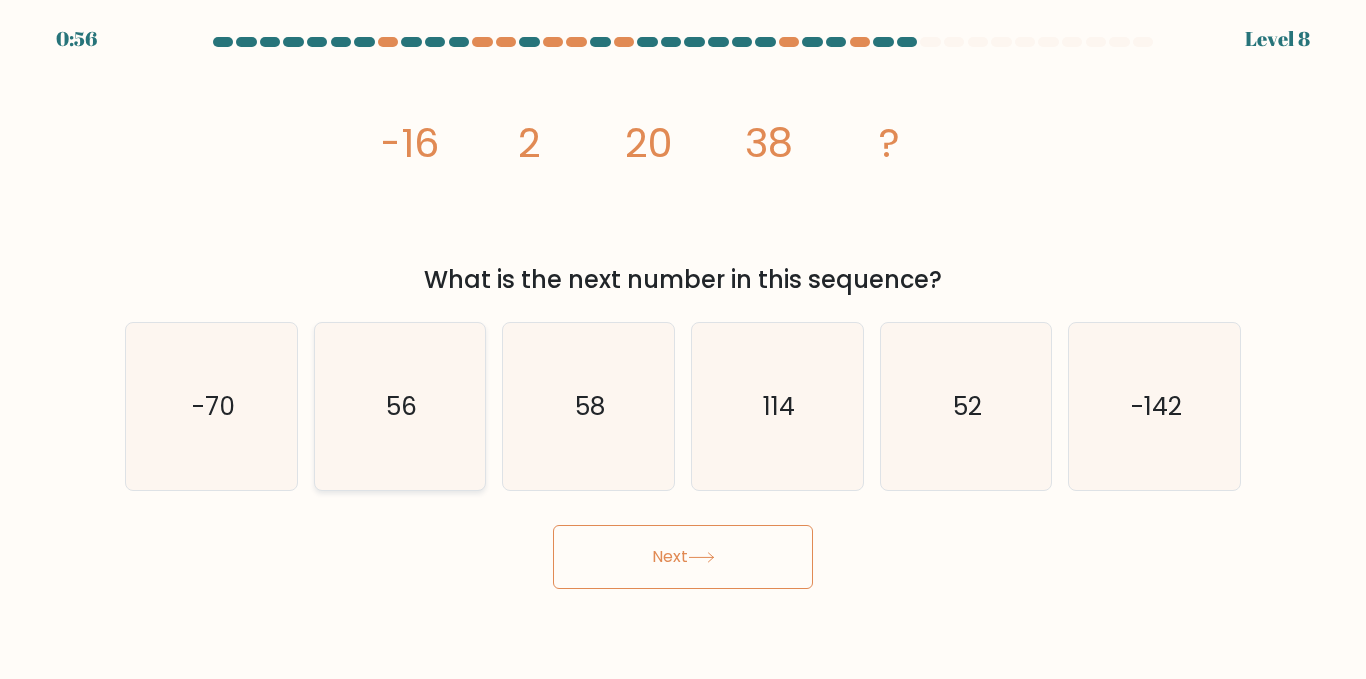 click on "56" 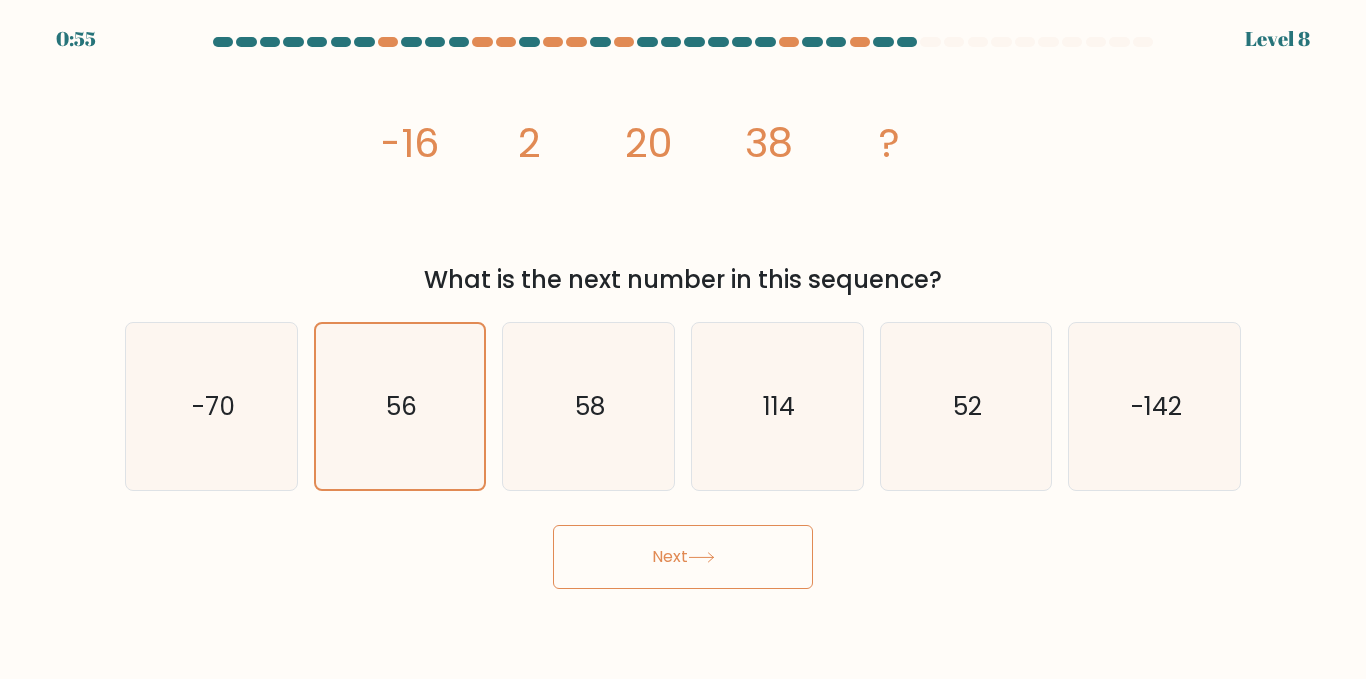 click on "Next" at bounding box center [683, 557] 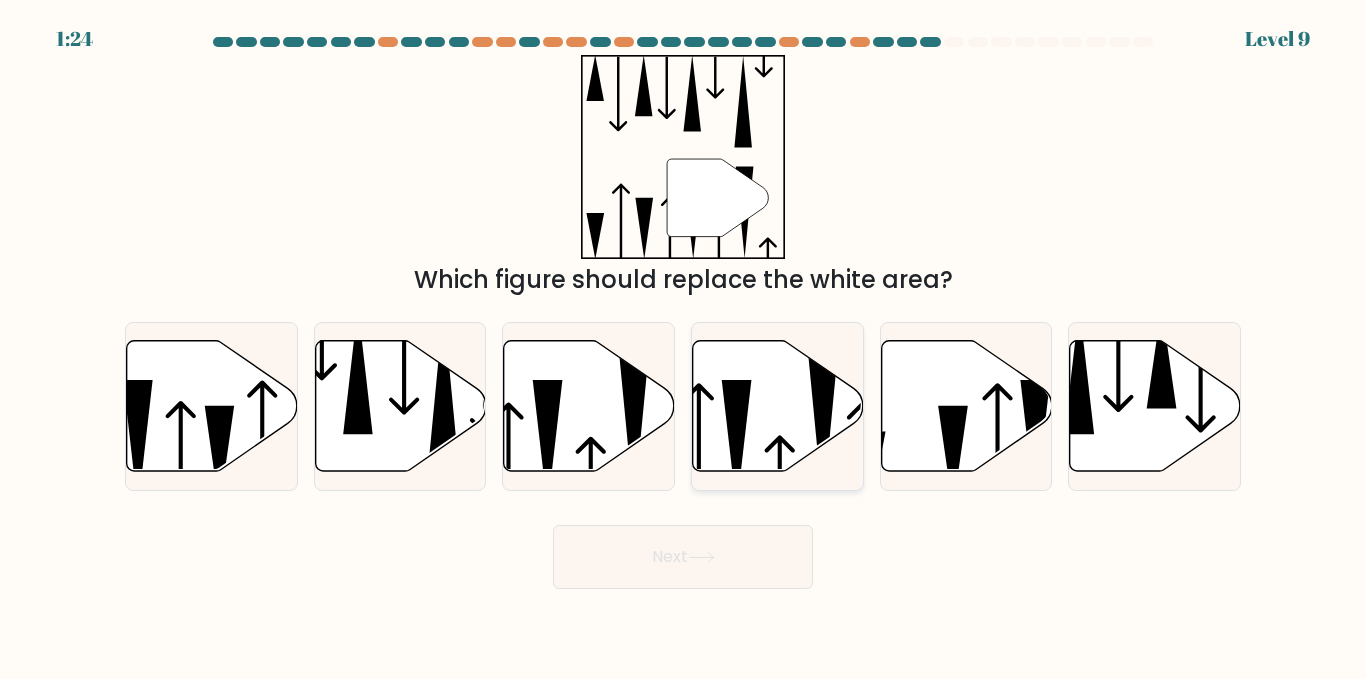 click 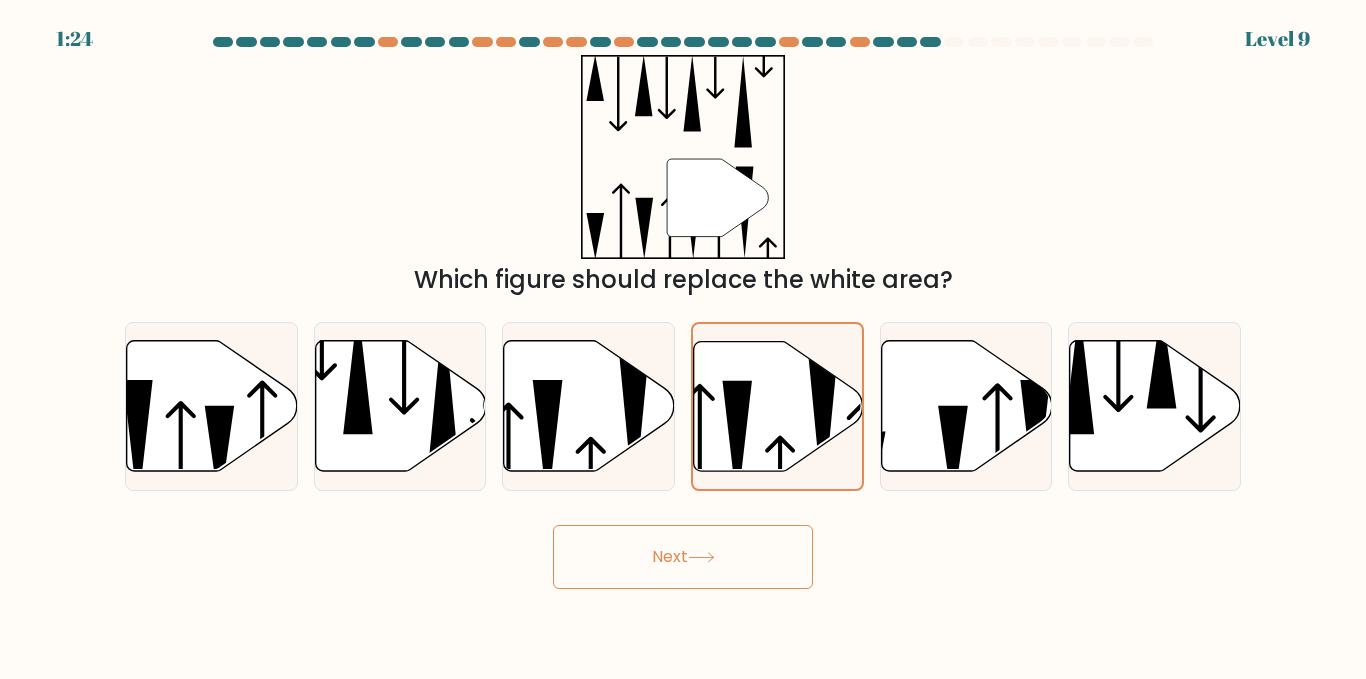 click on "Next" at bounding box center [683, 557] 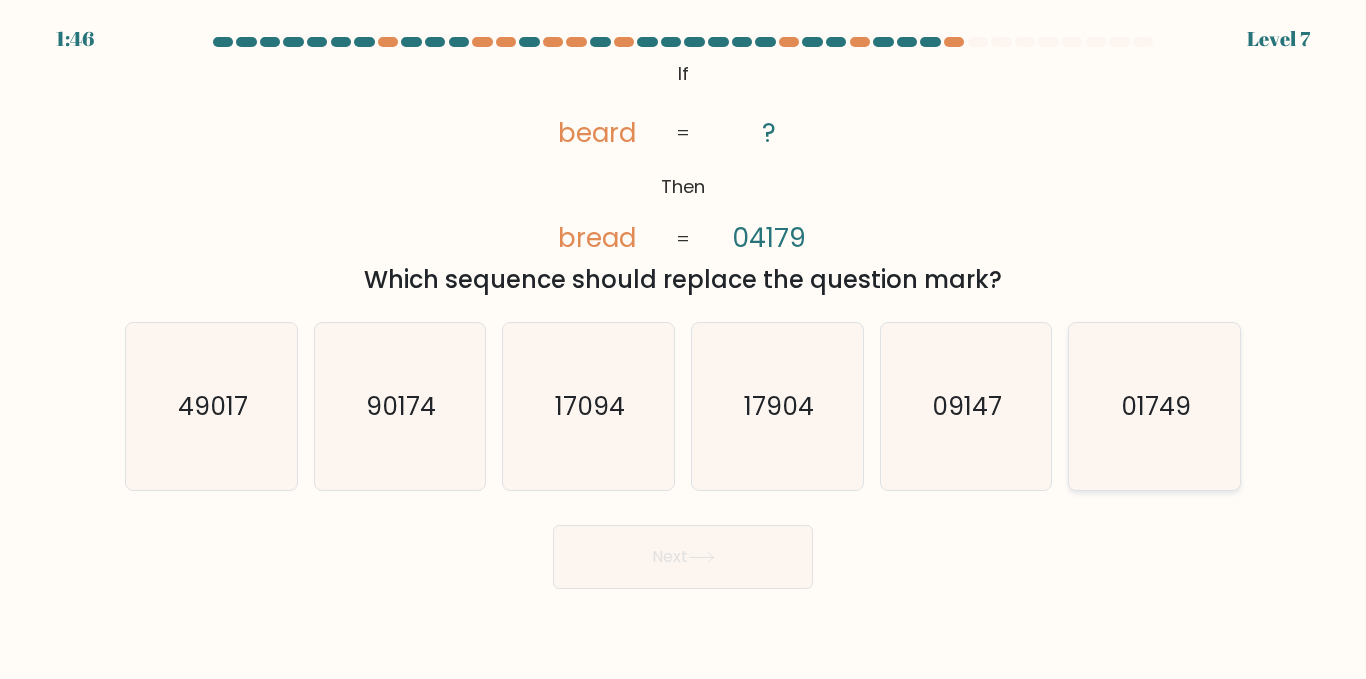 click on "01749" 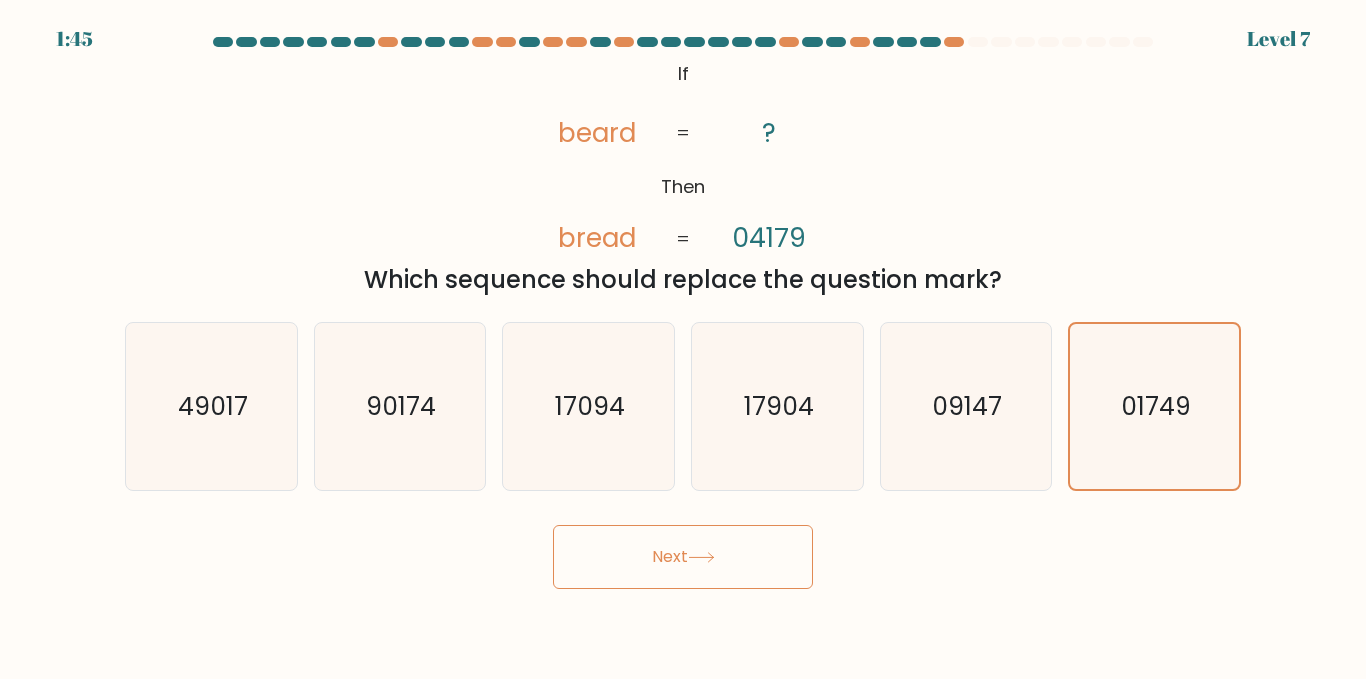 click on "Next" at bounding box center [683, 557] 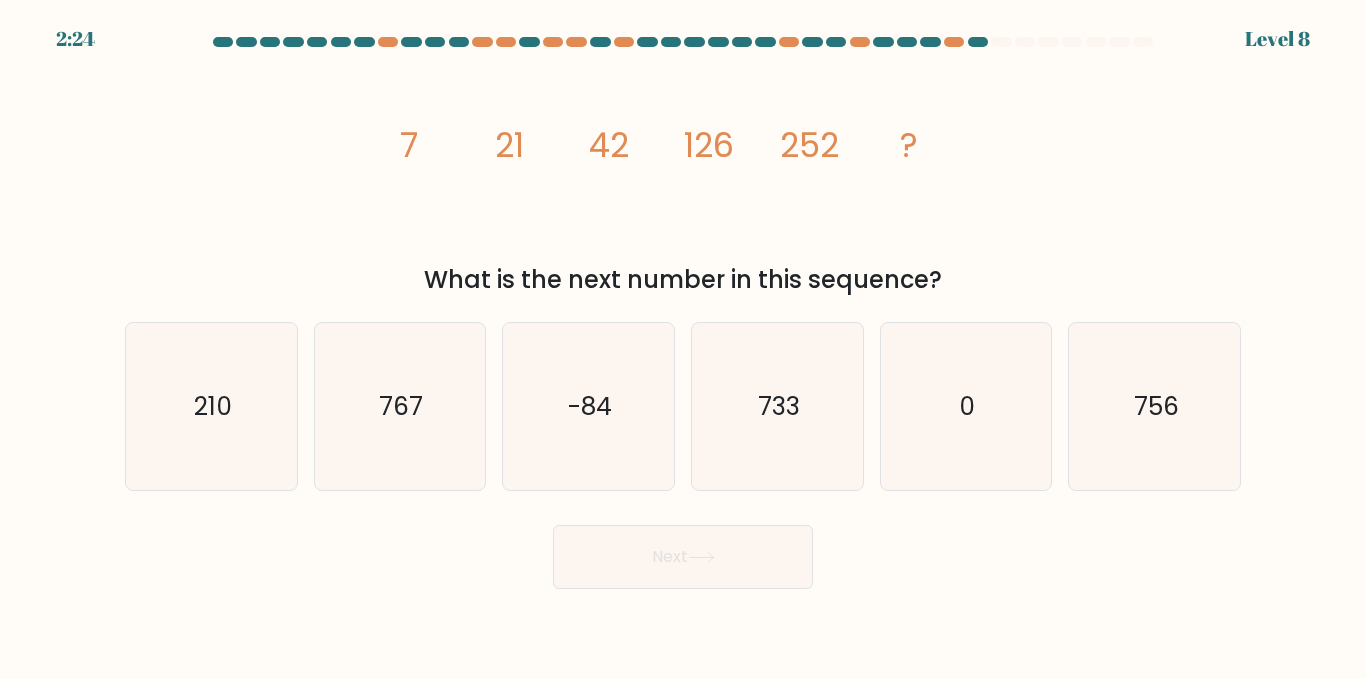 type 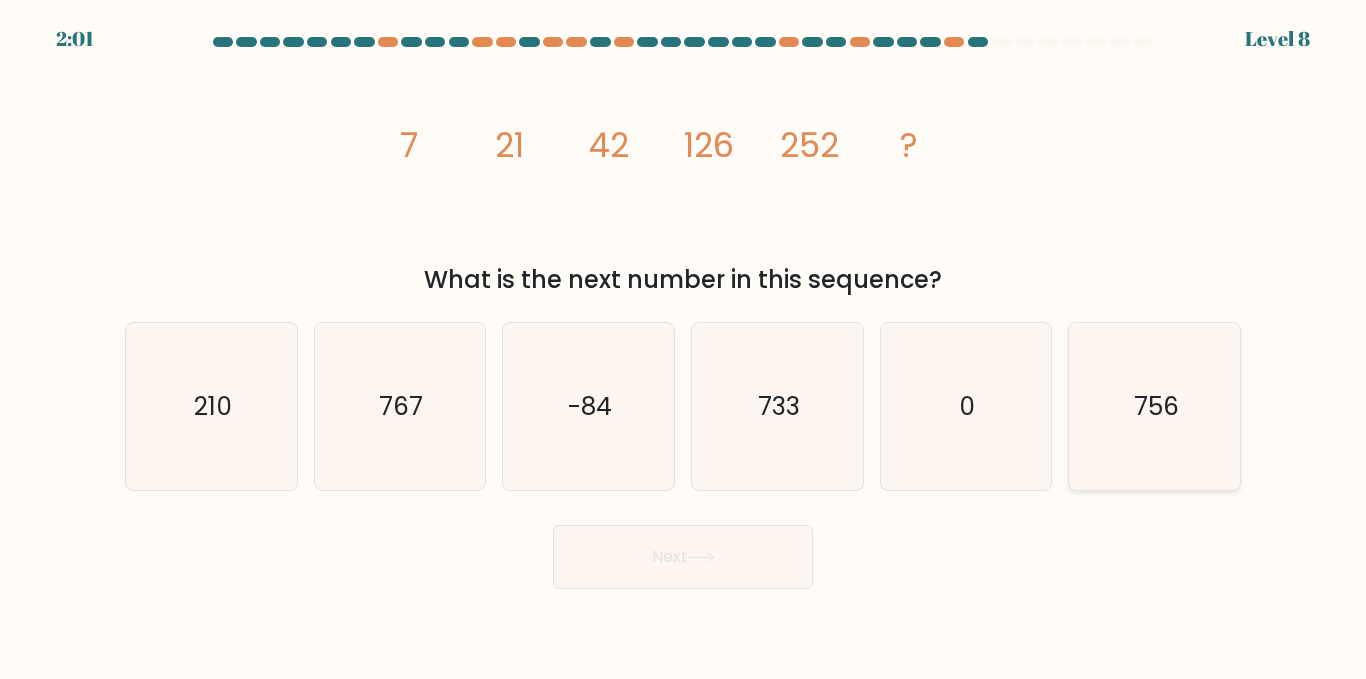 click on "756" 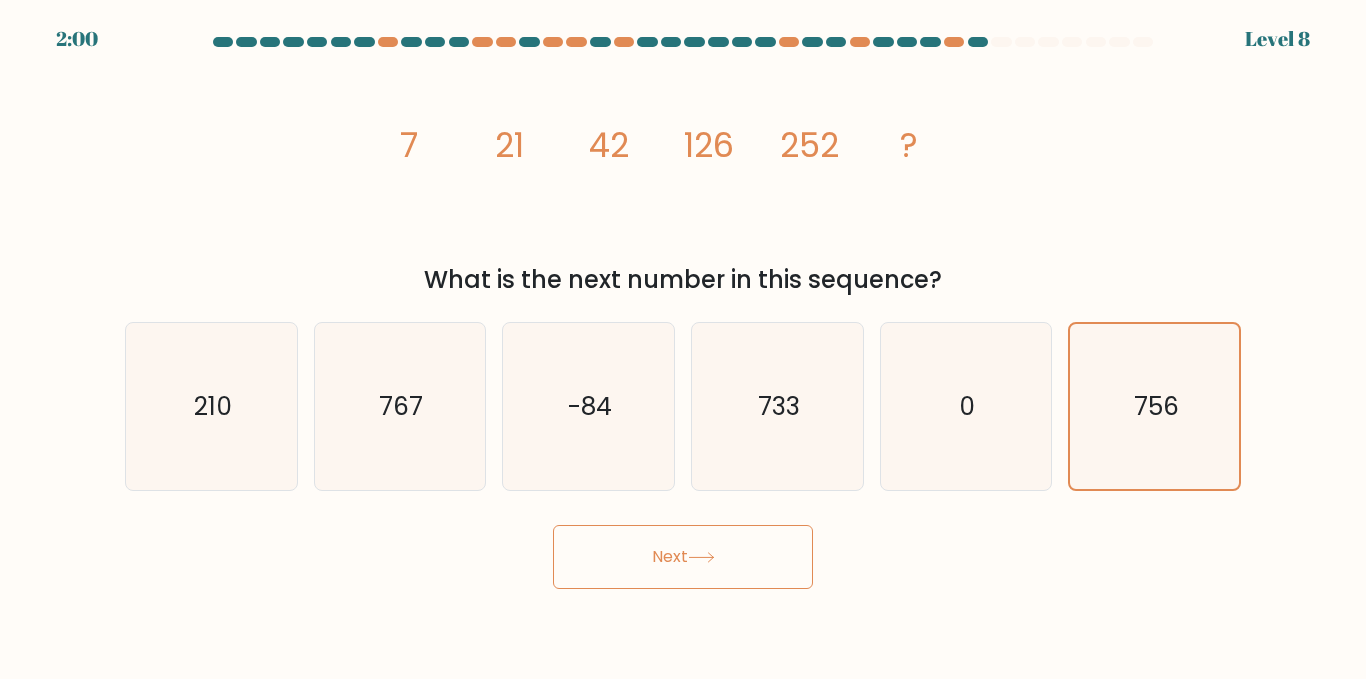 click on "Next" at bounding box center [683, 557] 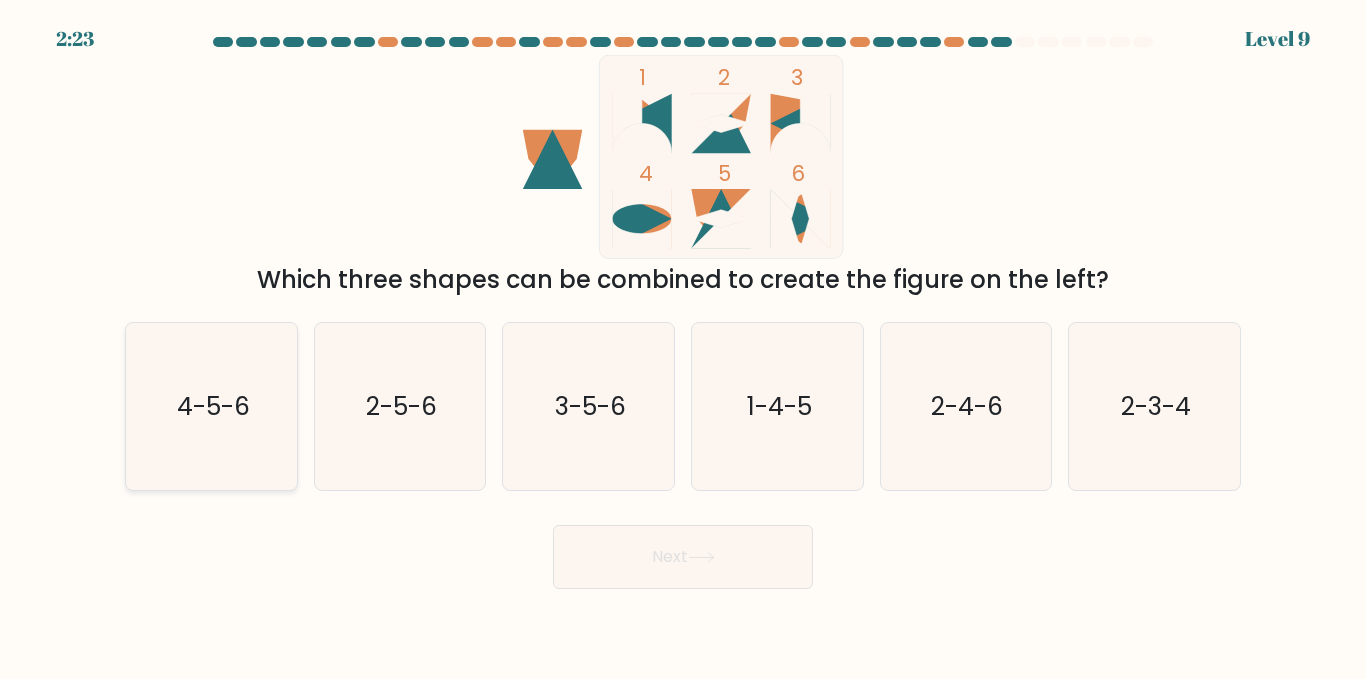 click on "4-5-6" 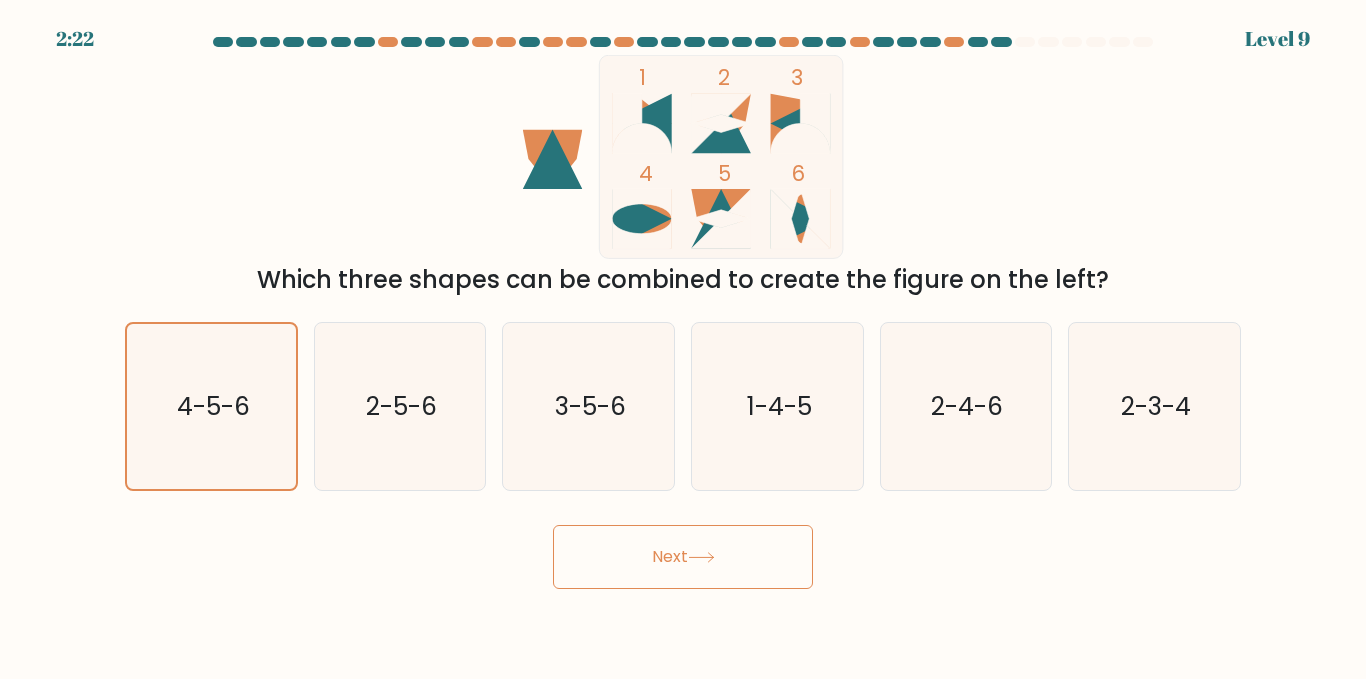 click on "Next" at bounding box center [683, 557] 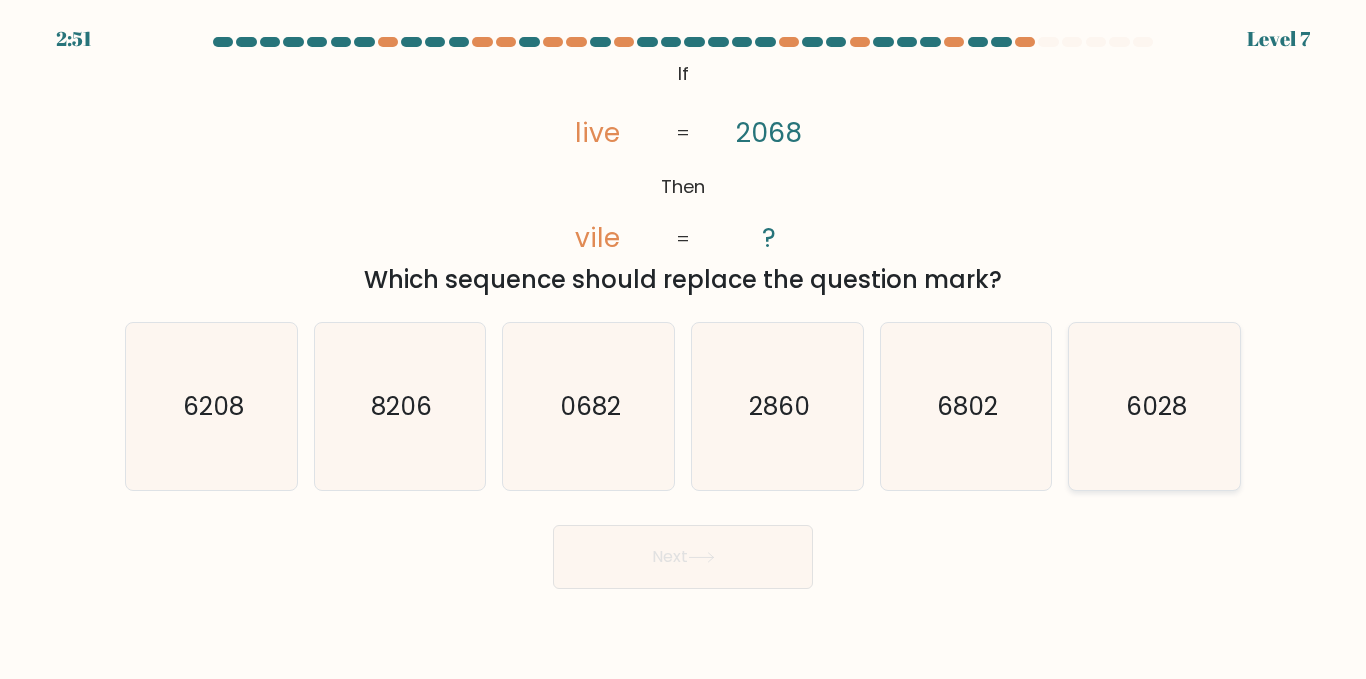 click on "6028" 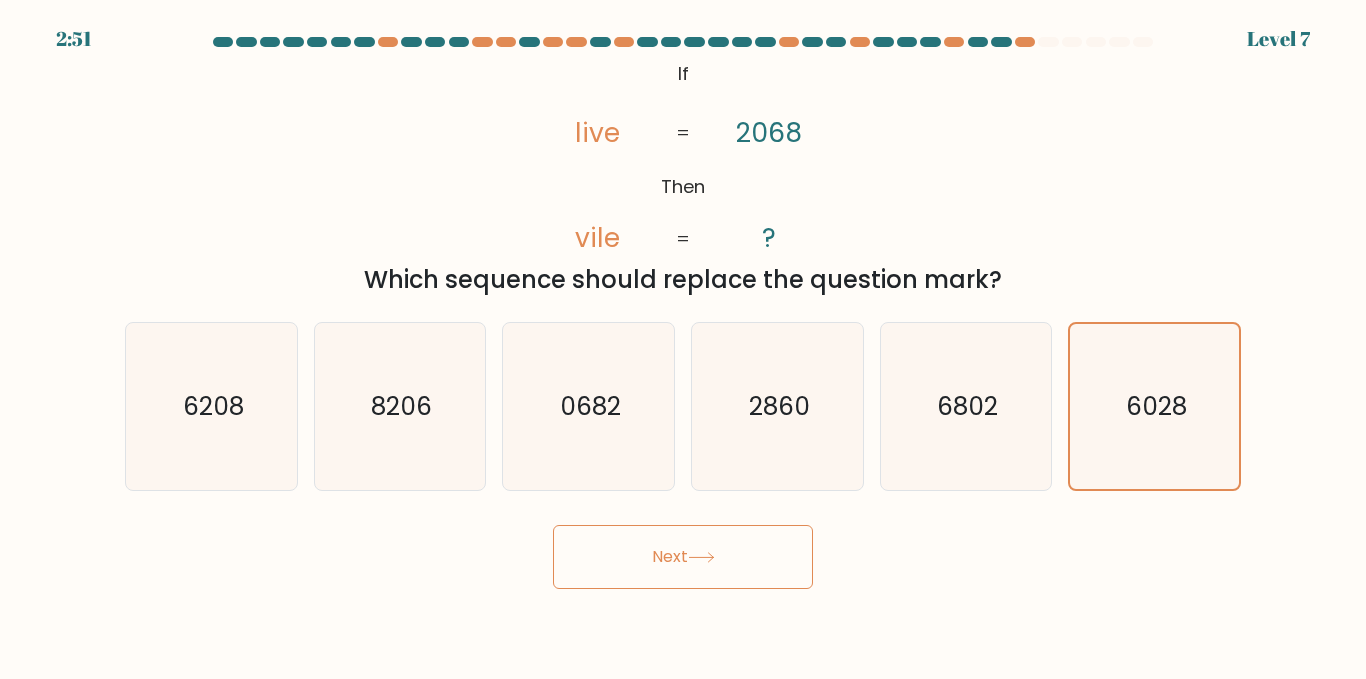 click on "Next" at bounding box center [683, 557] 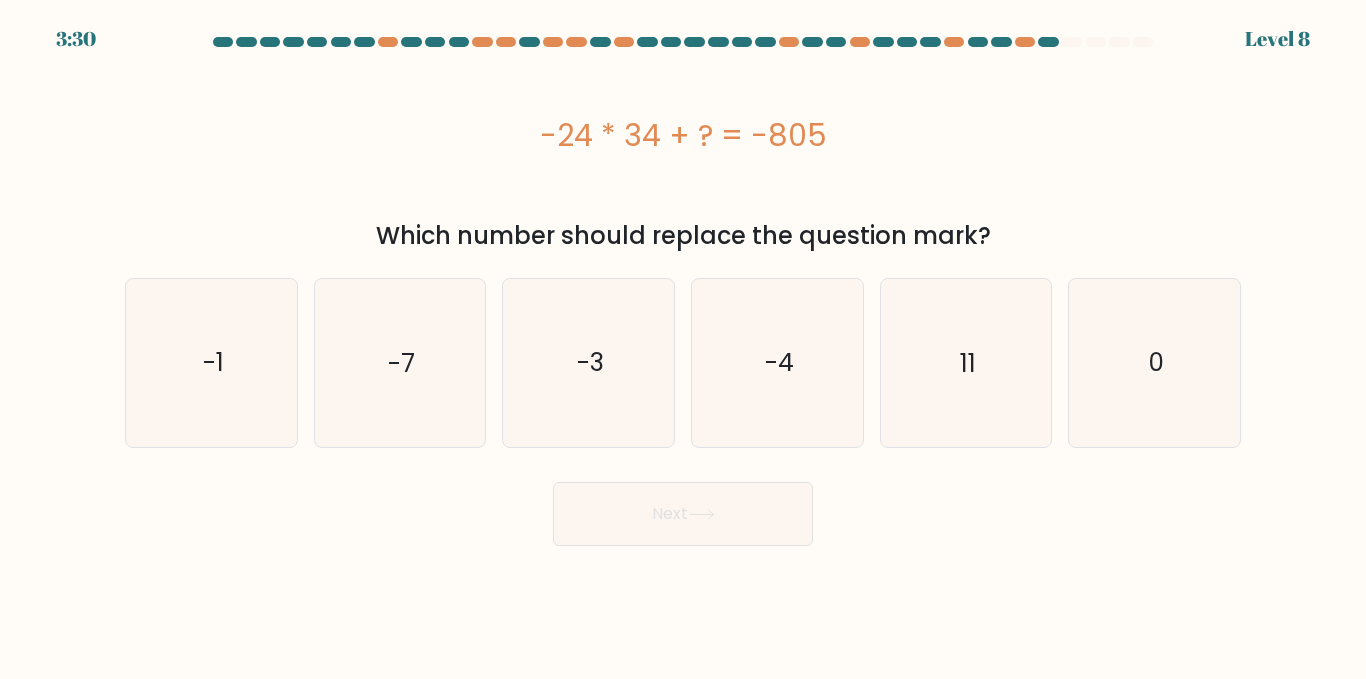 type 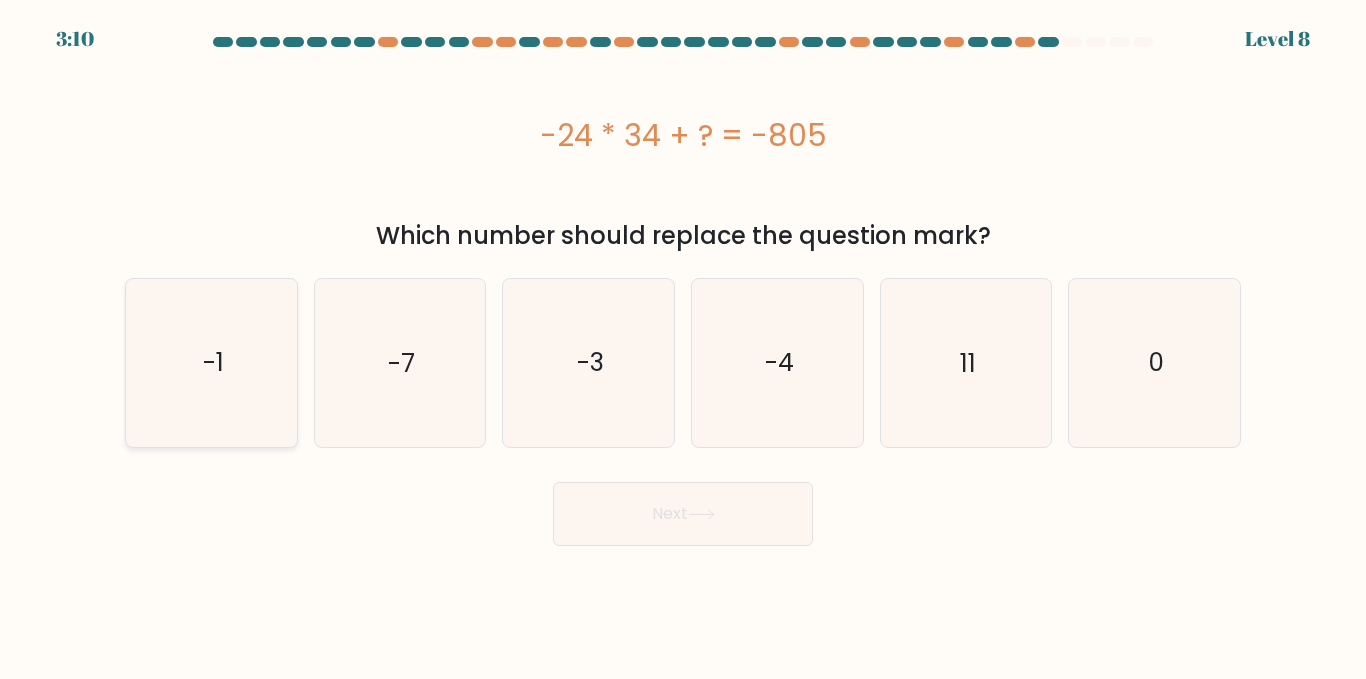 click on "-1" 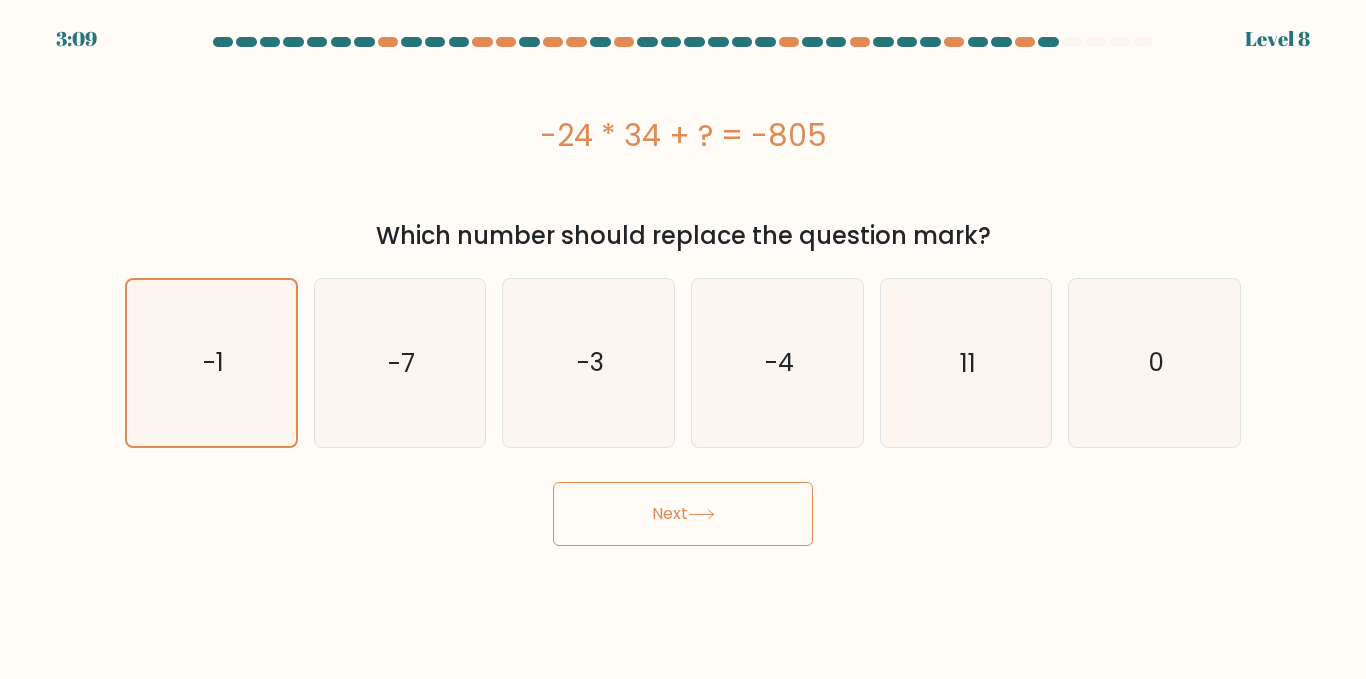 click on "Next" at bounding box center [683, 514] 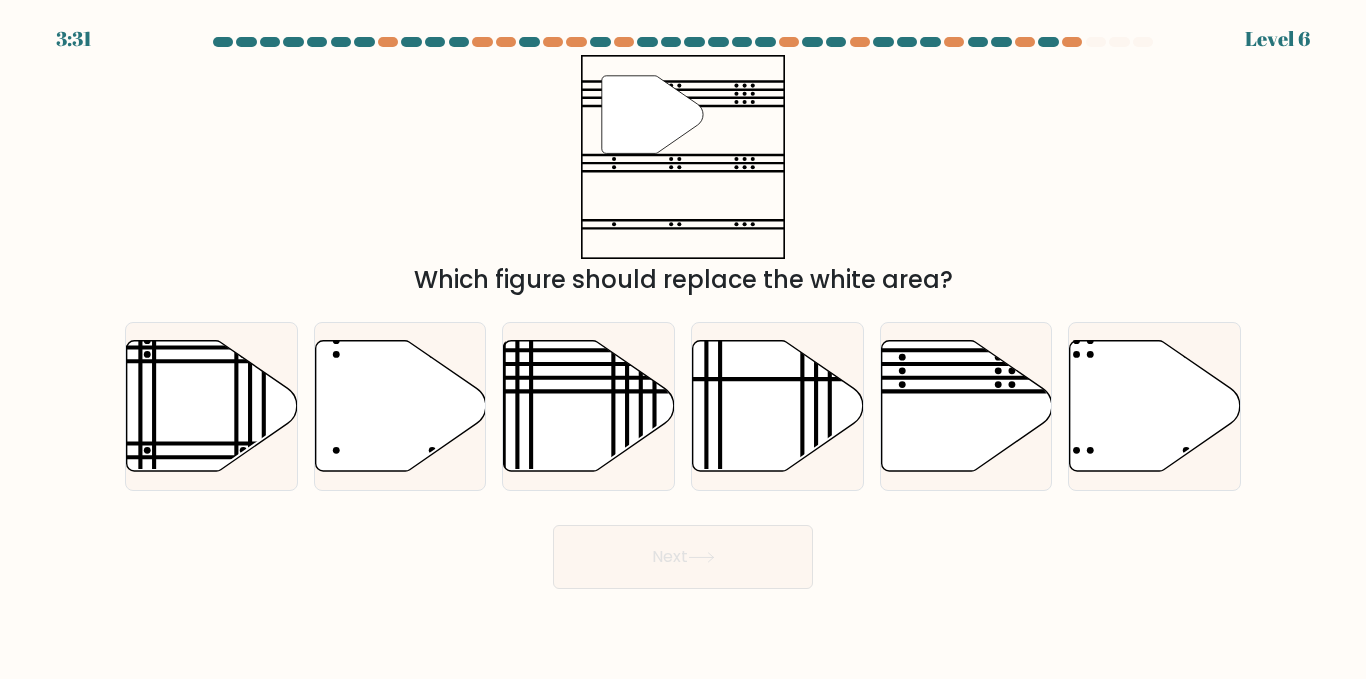 click on "Next" at bounding box center [683, 552] 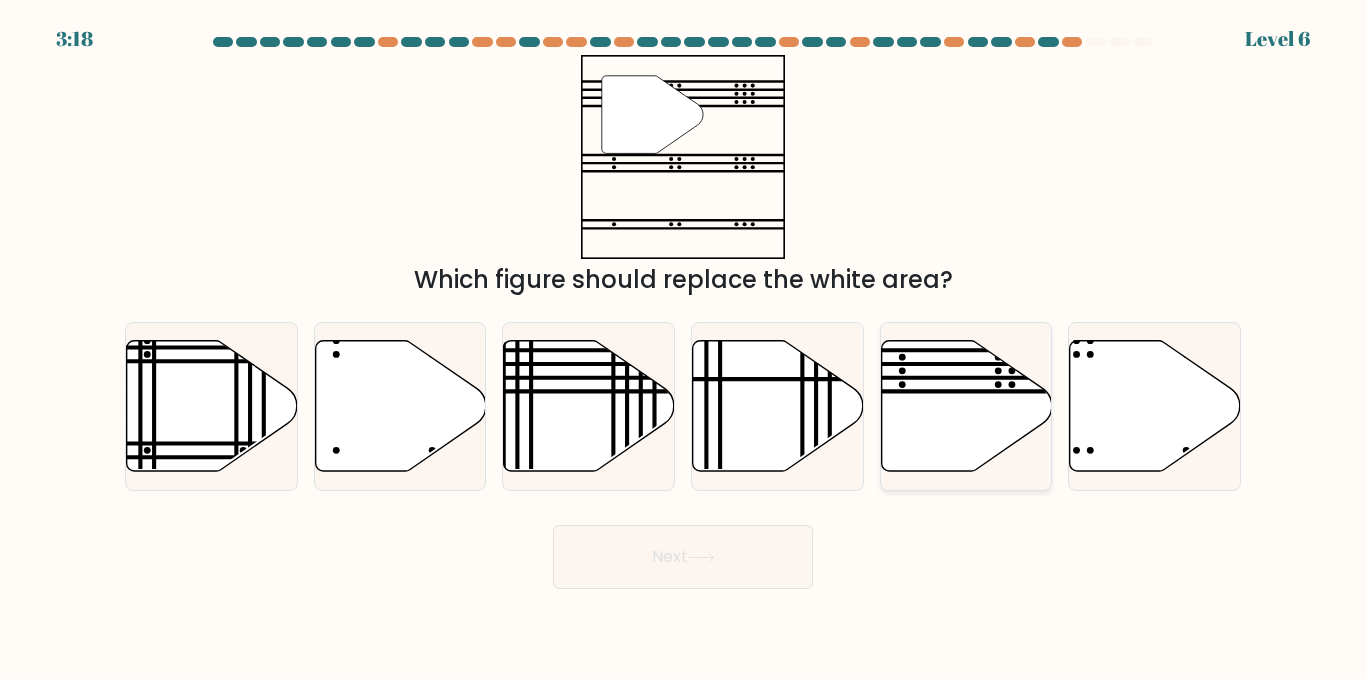 click 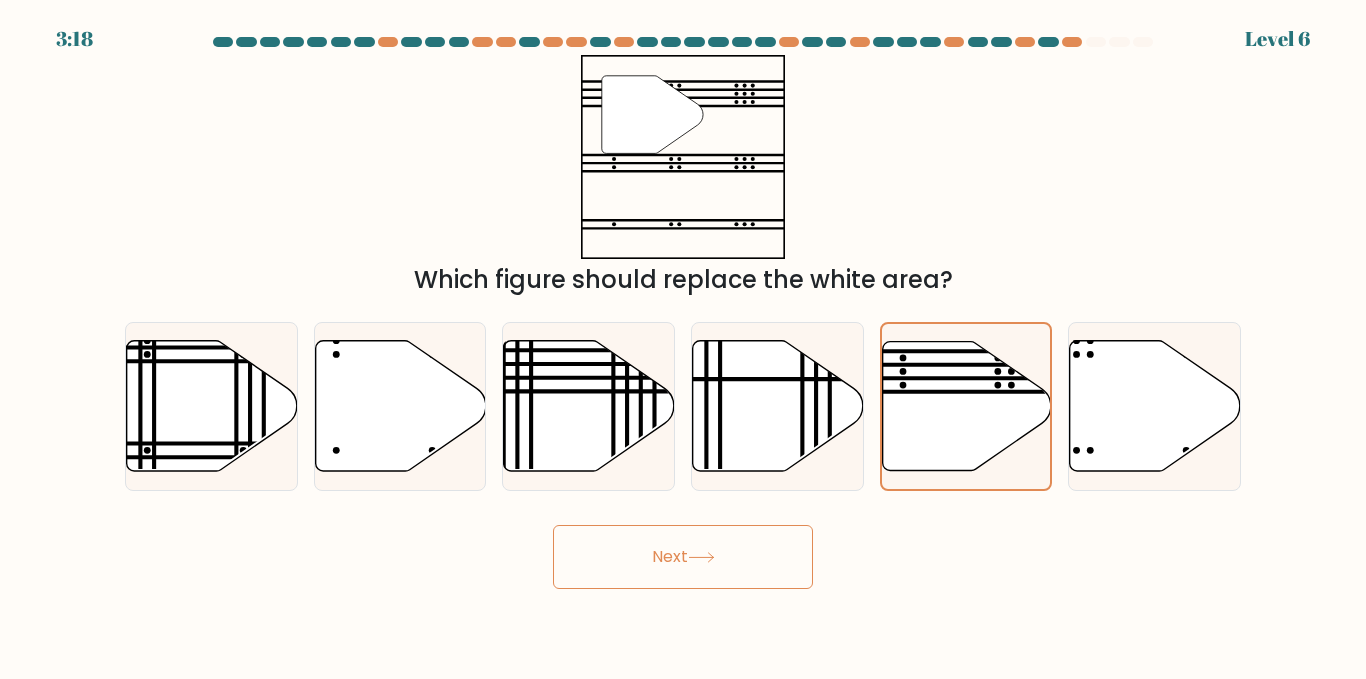 click on "Next" at bounding box center [683, 557] 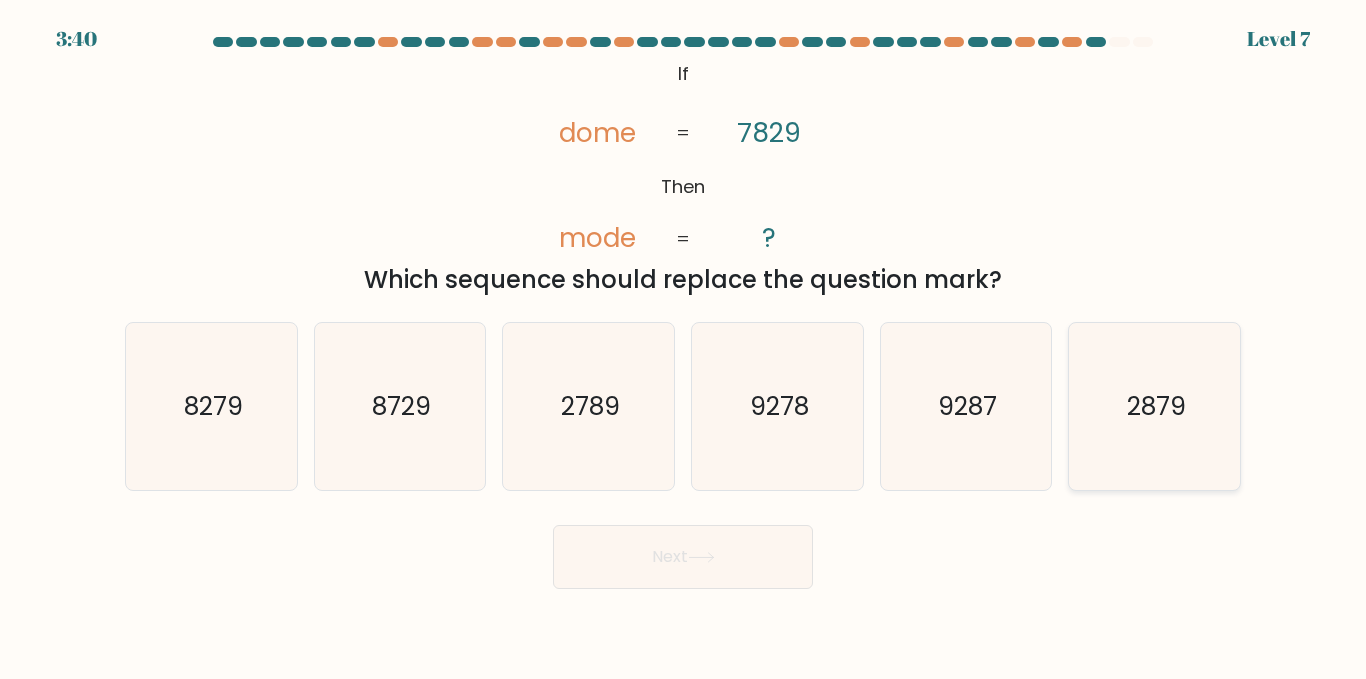 click on "2879" 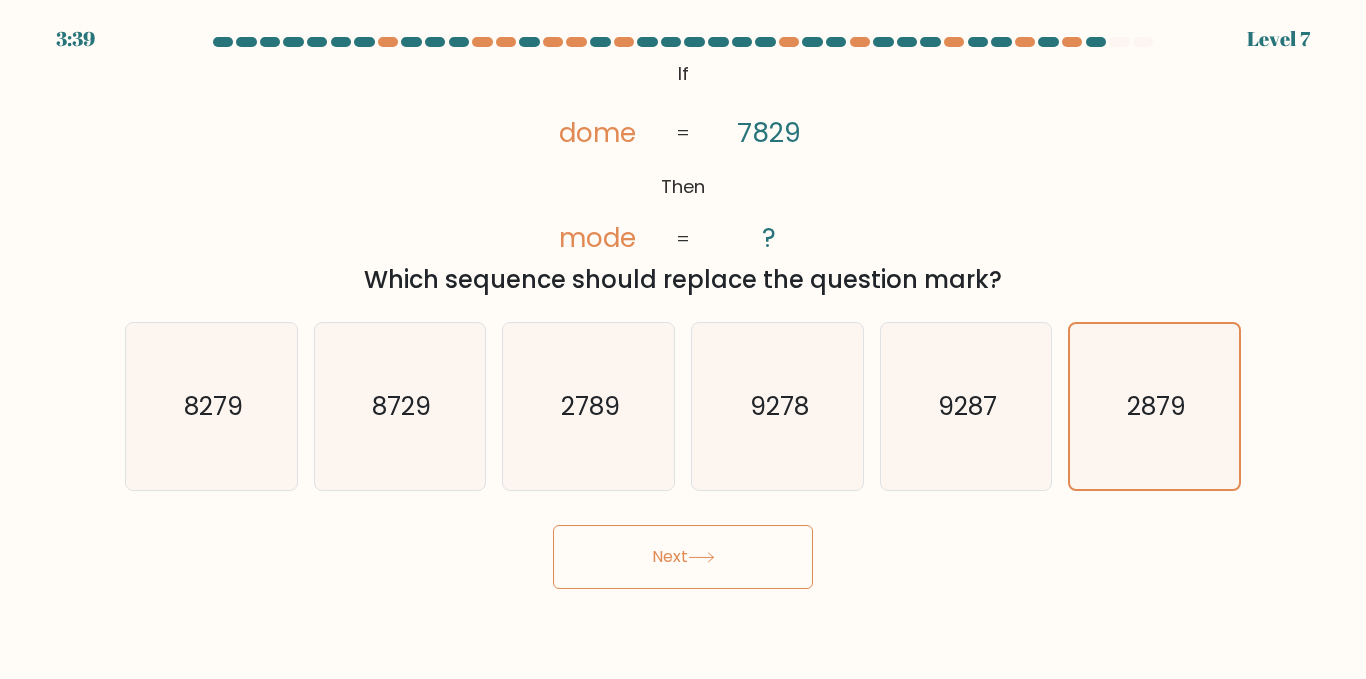 click on "Next" at bounding box center [683, 557] 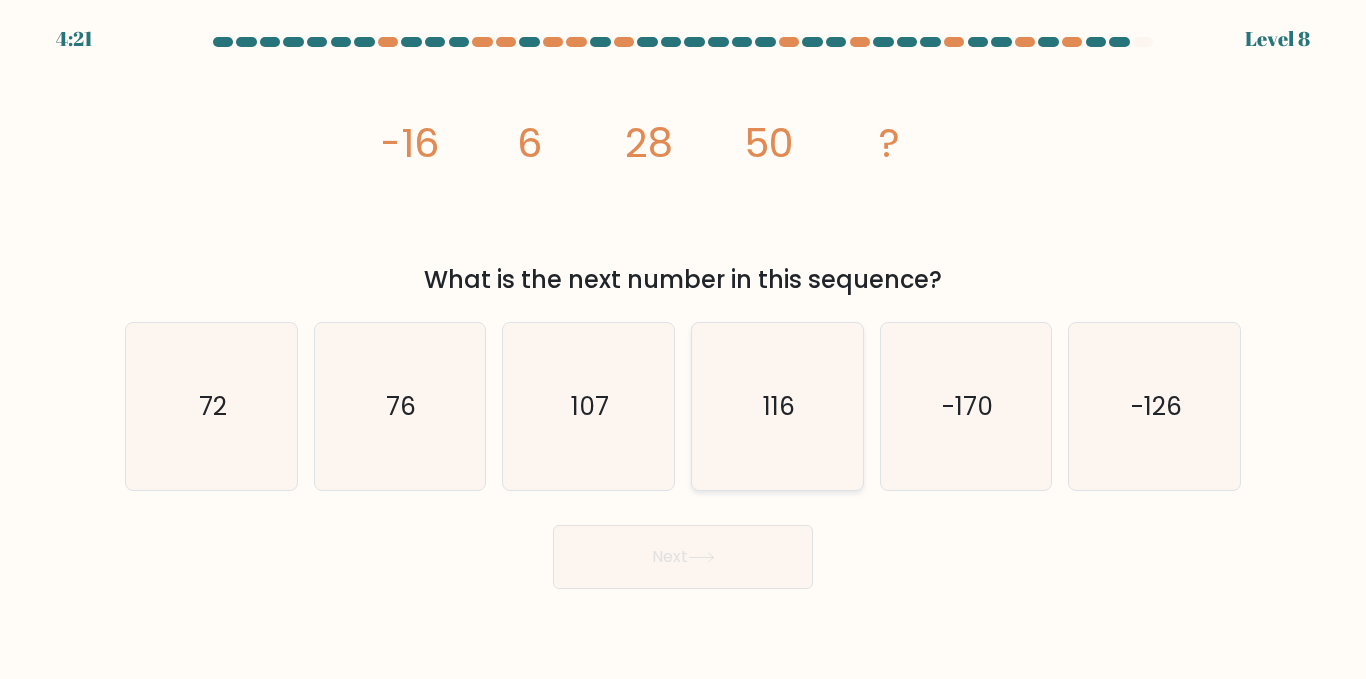 type 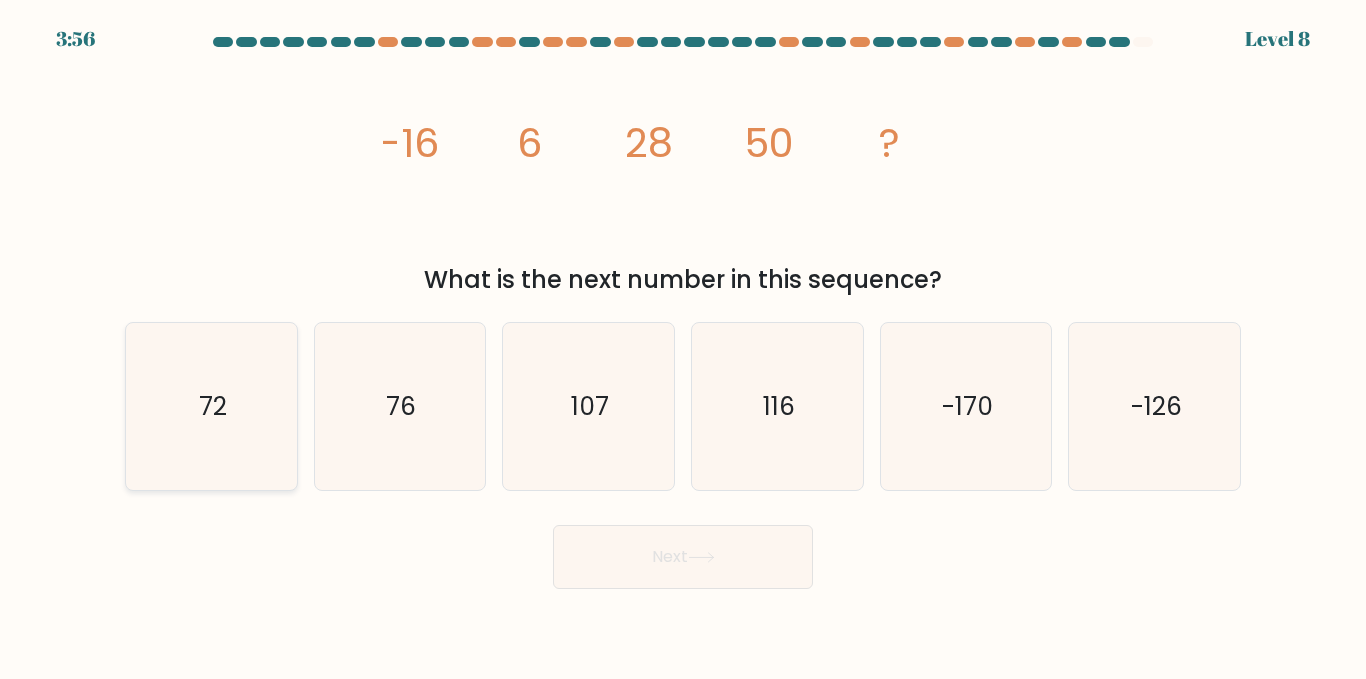 click on "72" 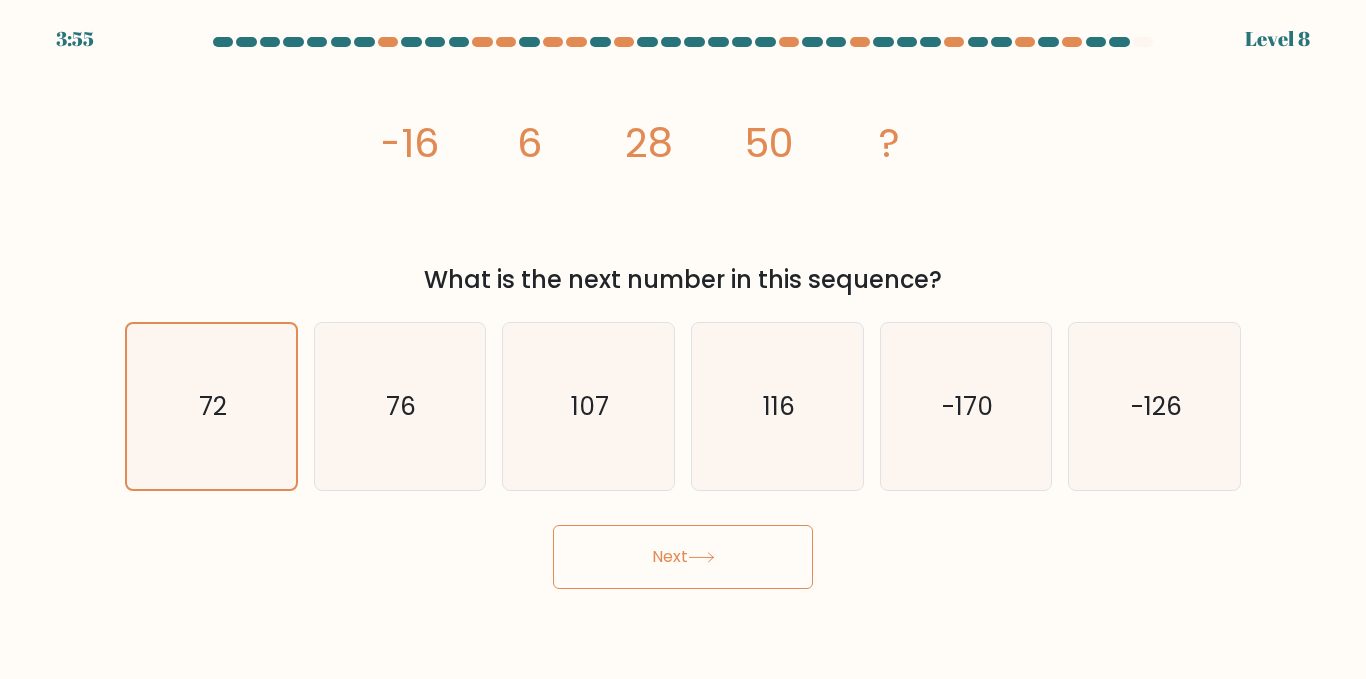 click on "Next" at bounding box center (683, 557) 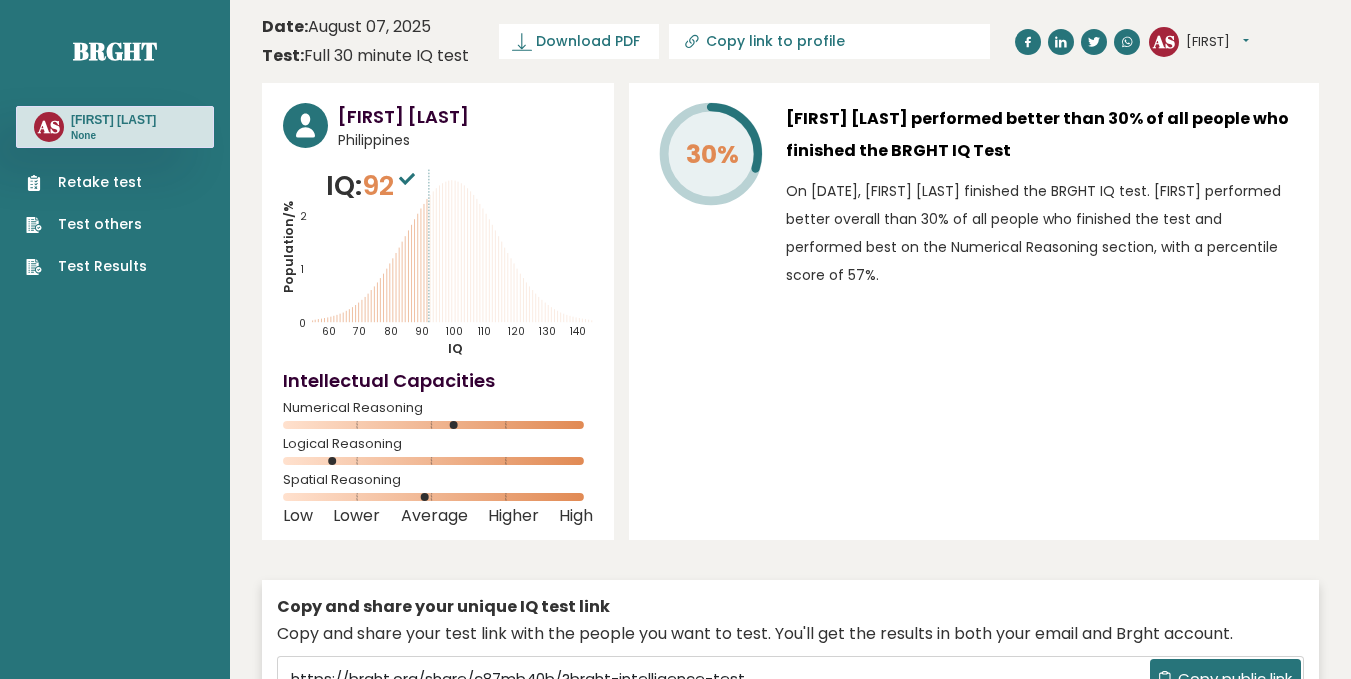 scroll, scrollTop: 0, scrollLeft: 0, axis: both 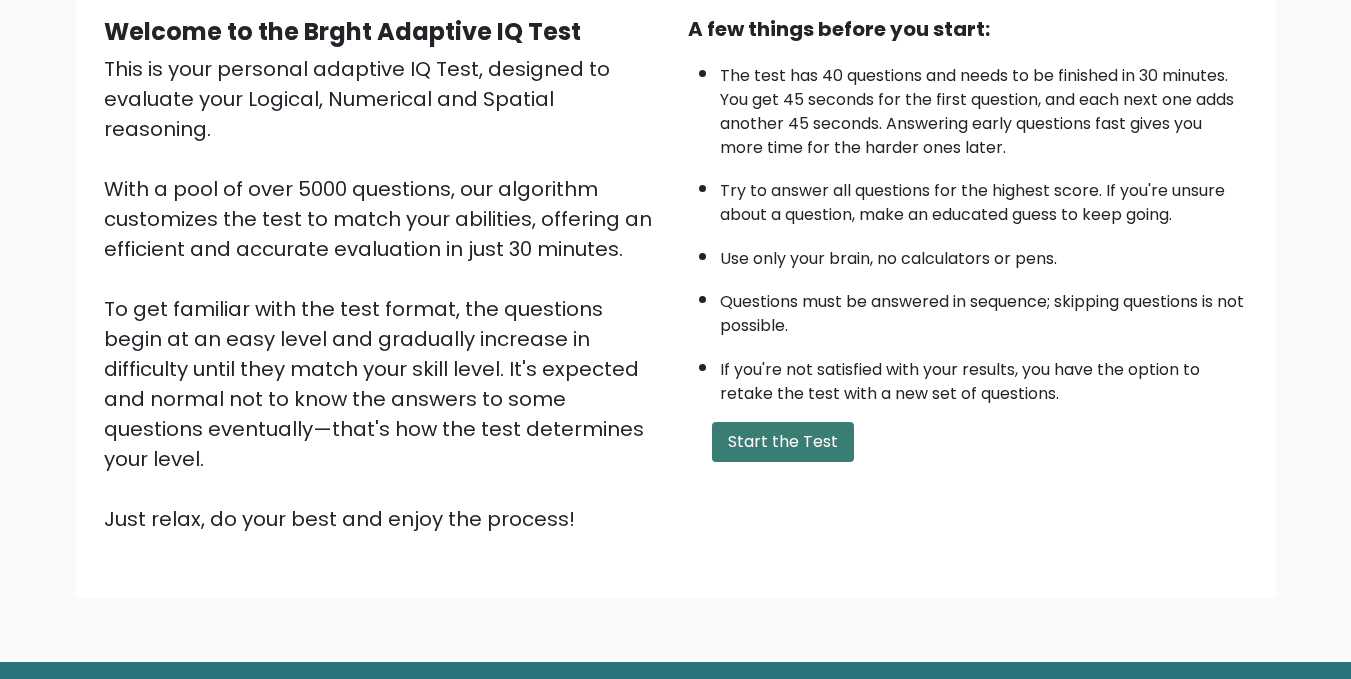 click on "Start the Test" at bounding box center (783, 442) 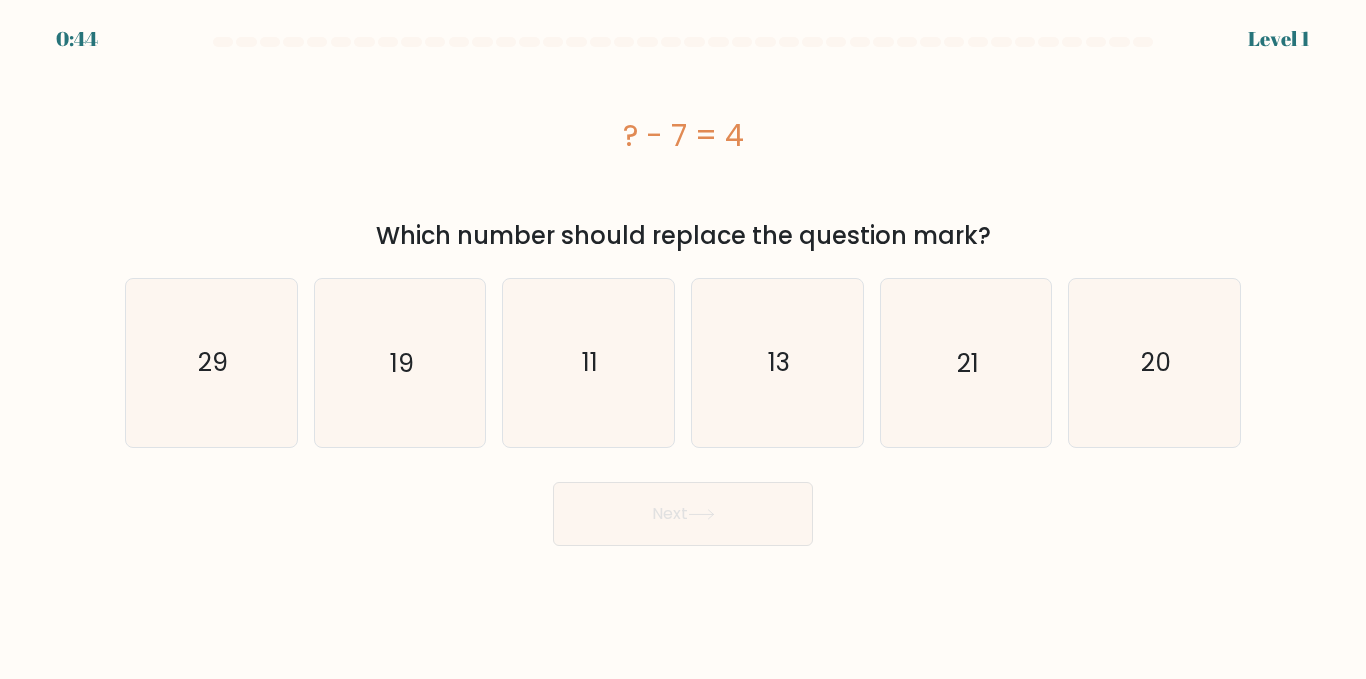 scroll, scrollTop: 0, scrollLeft: 0, axis: both 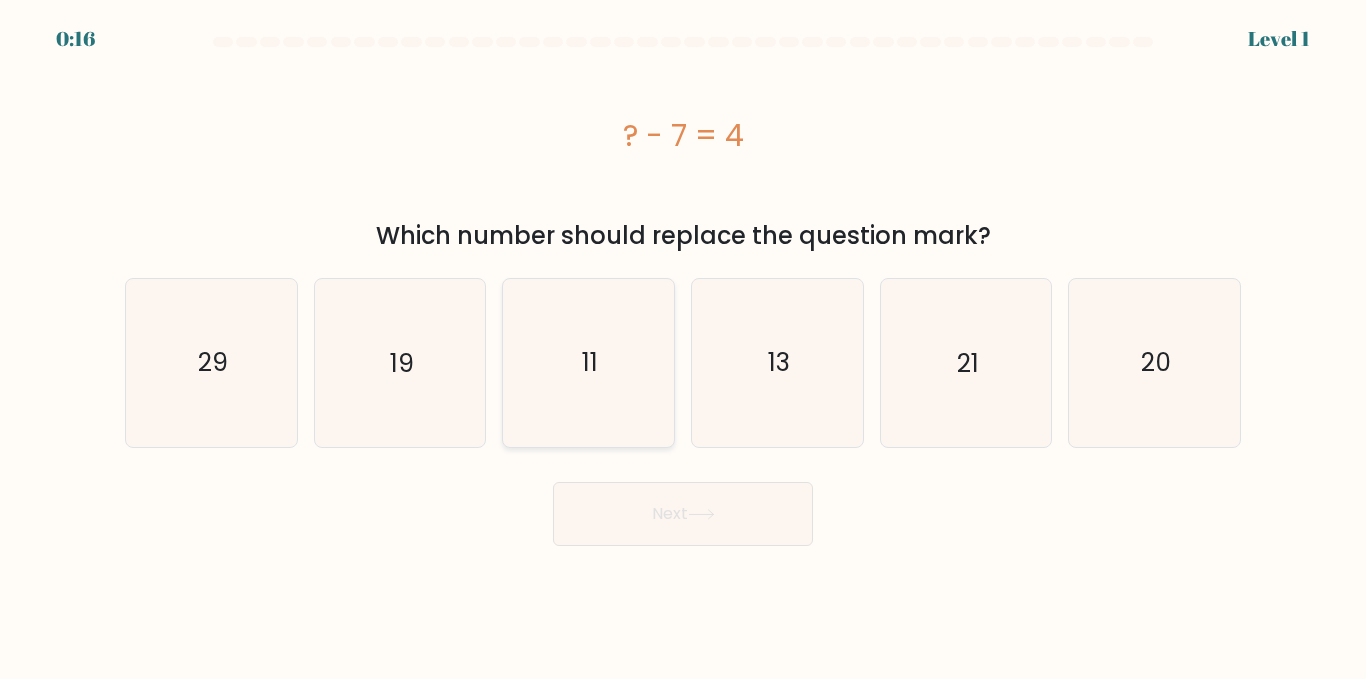click on "11" 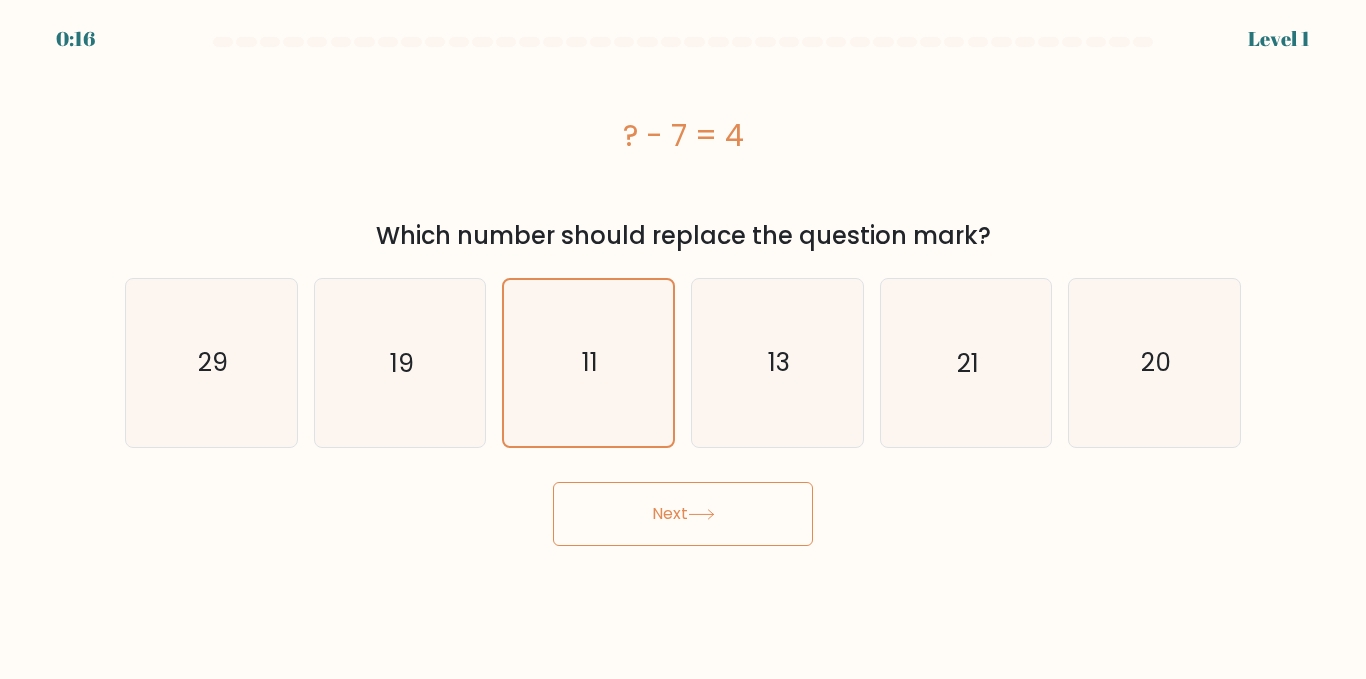 click on "Next" at bounding box center [683, 514] 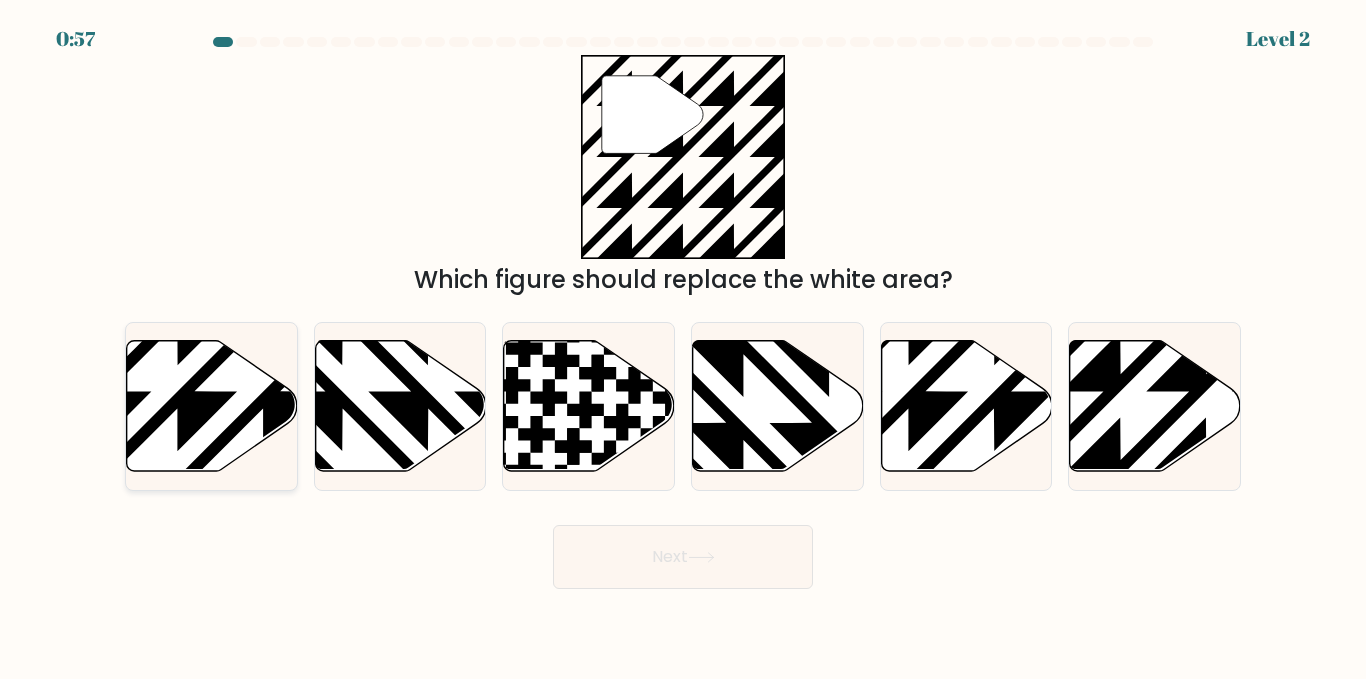 click 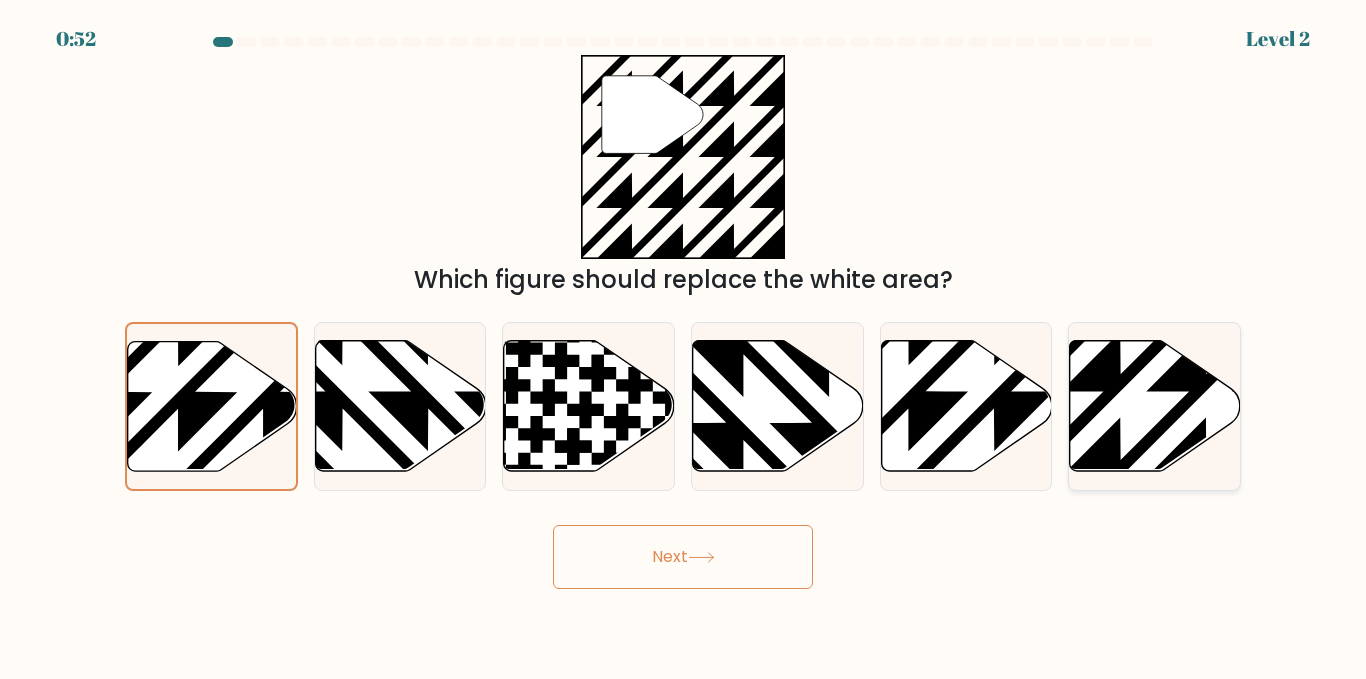 click 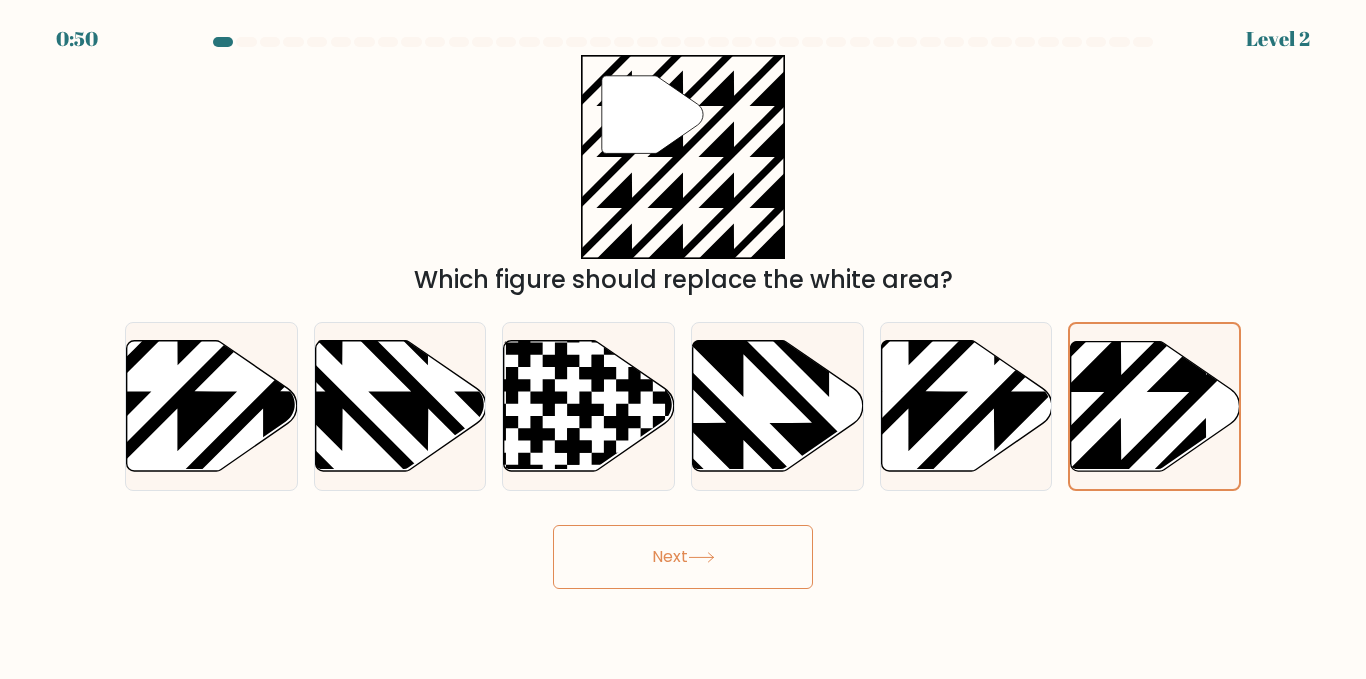 click 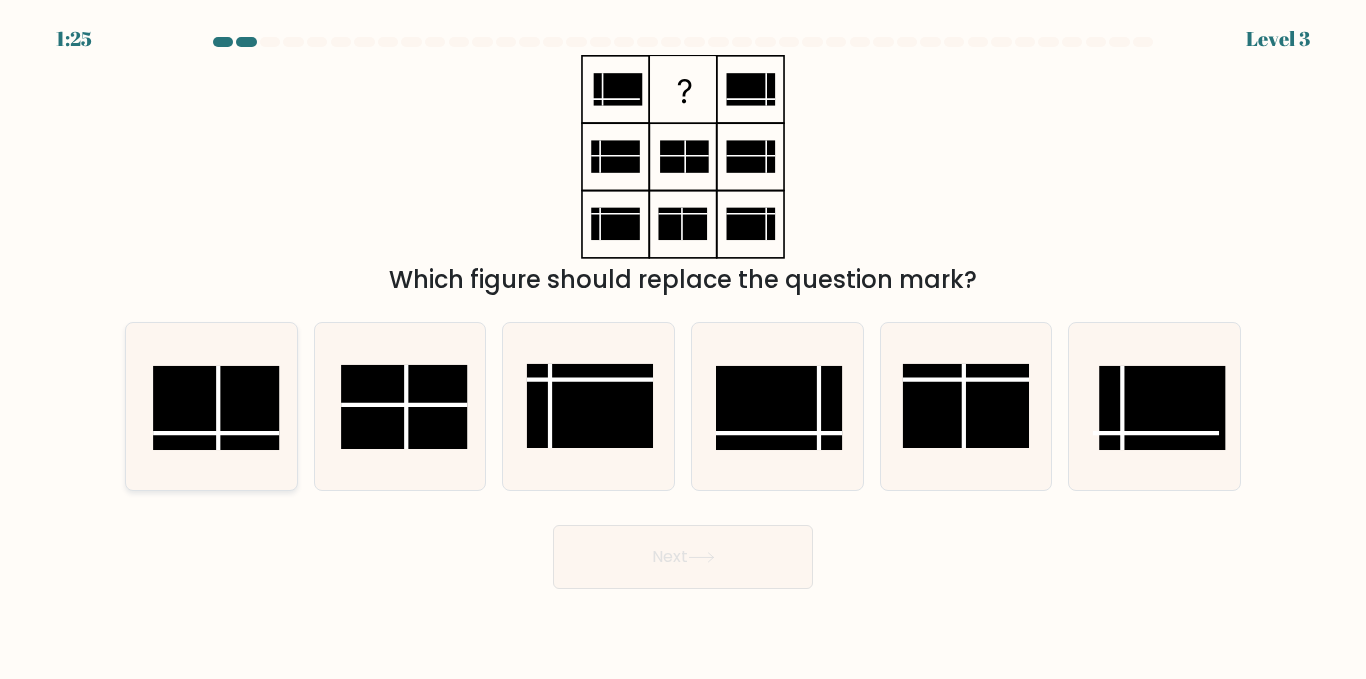 click 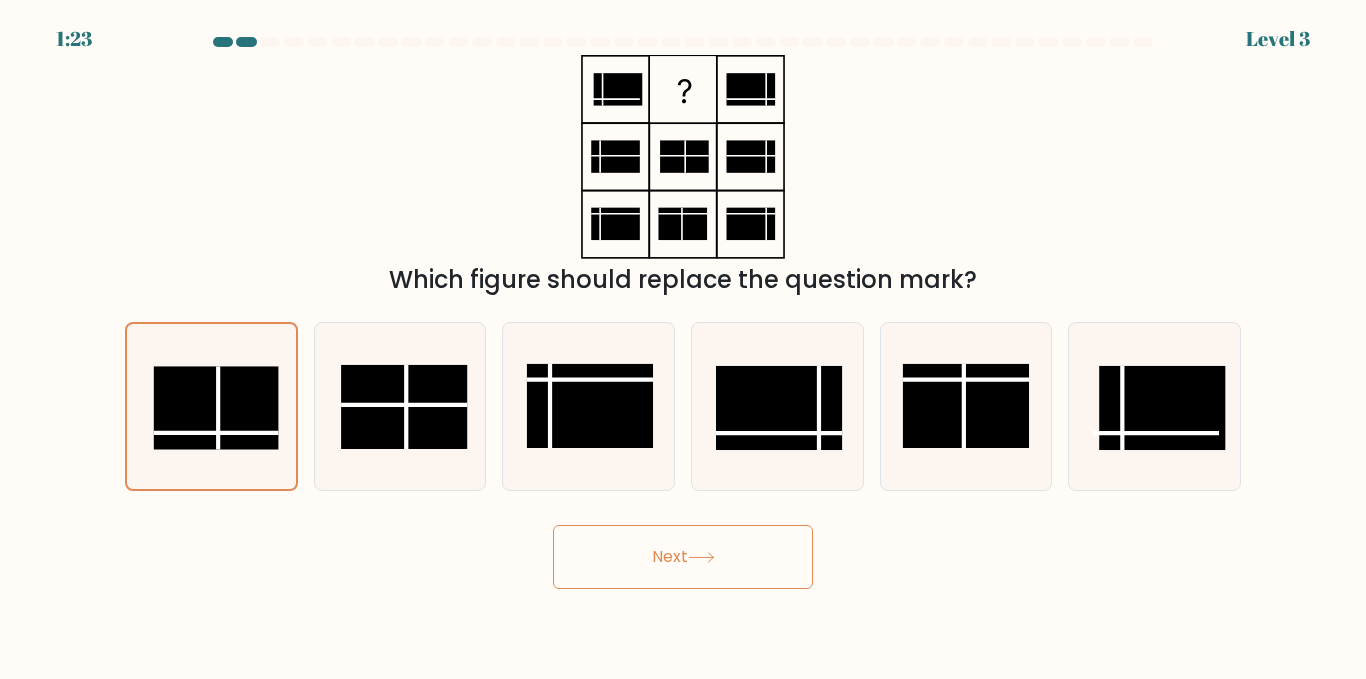 click on "Next" at bounding box center [683, 557] 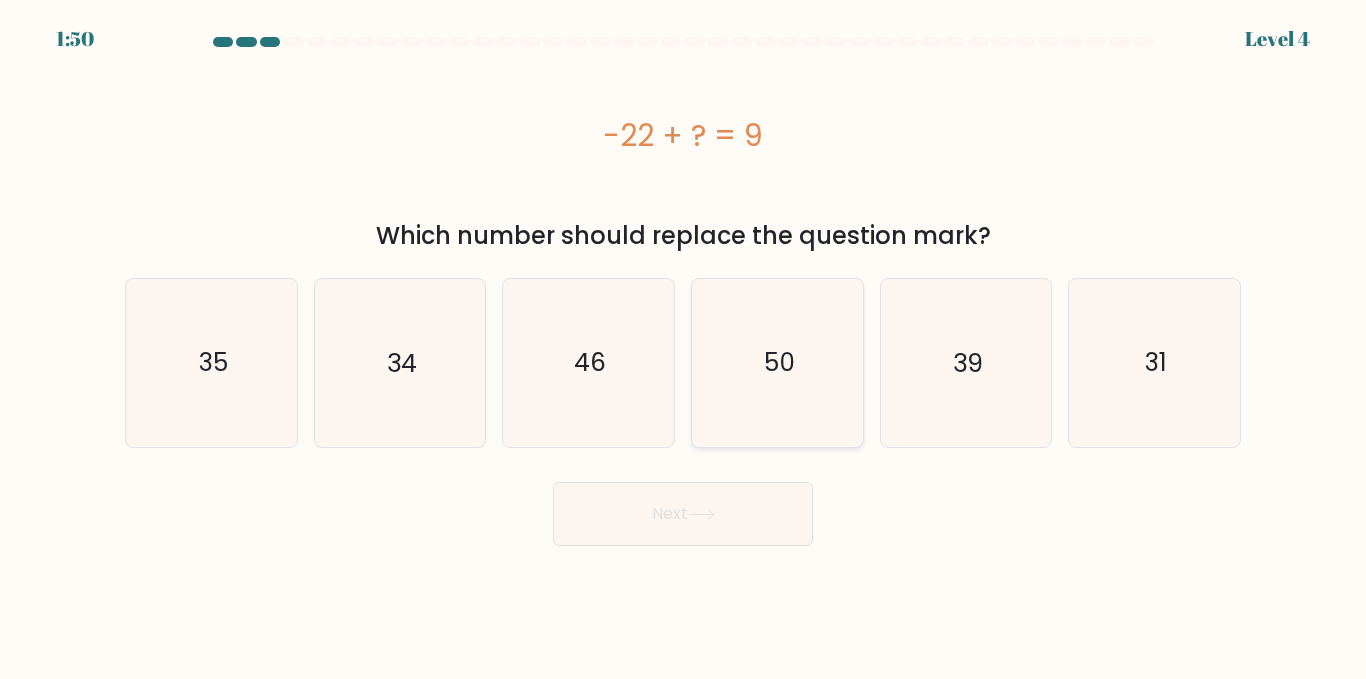 type 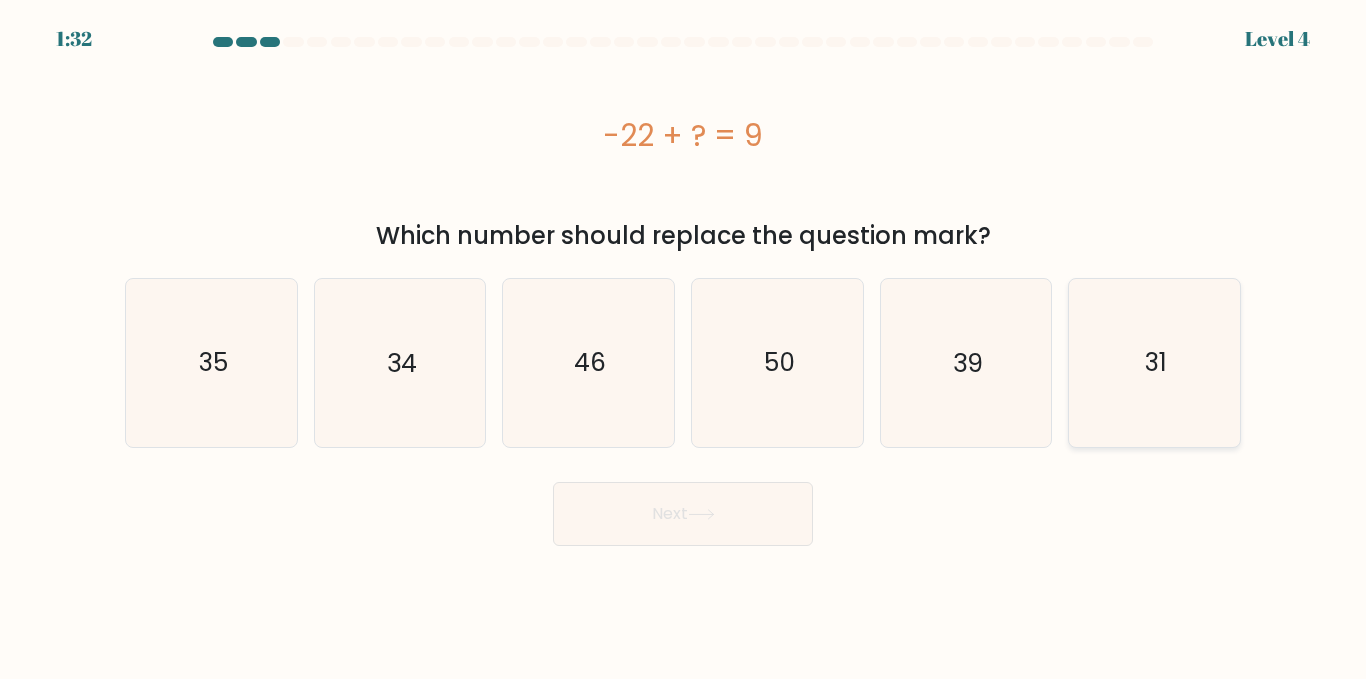 click on "31" 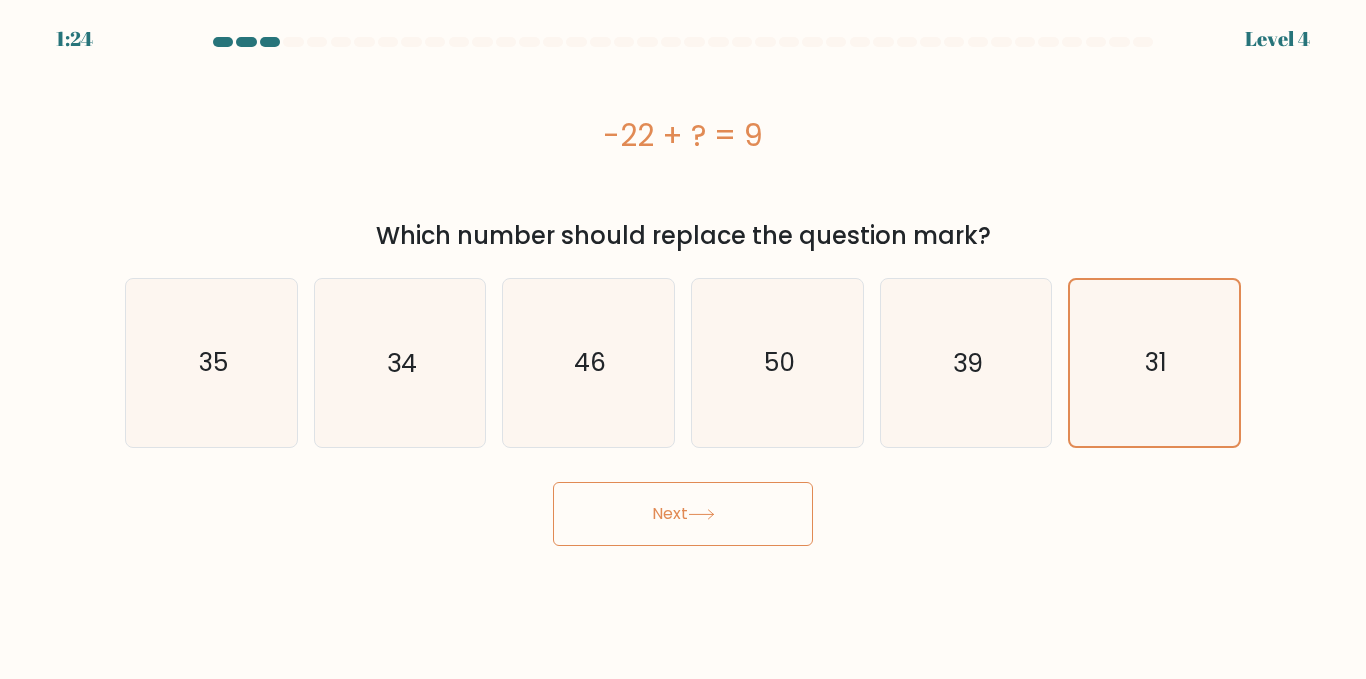 click on "Next" at bounding box center (683, 514) 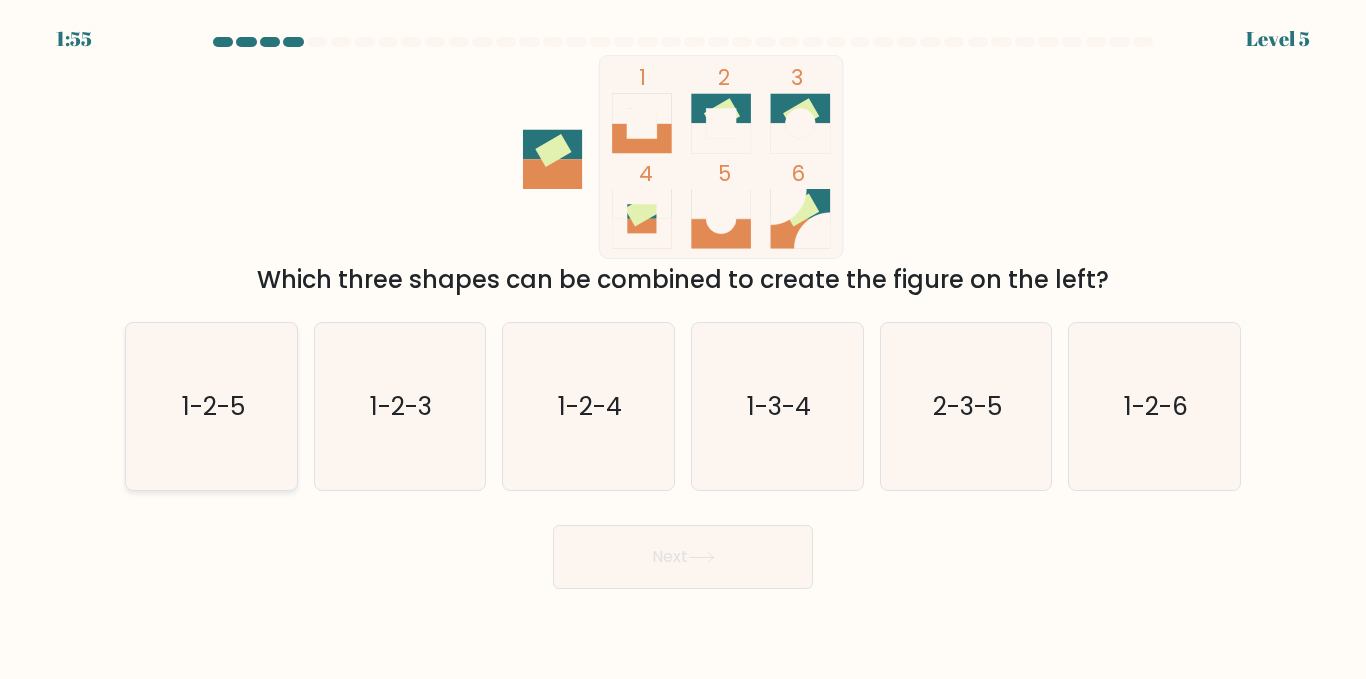 click on "1-2-5" 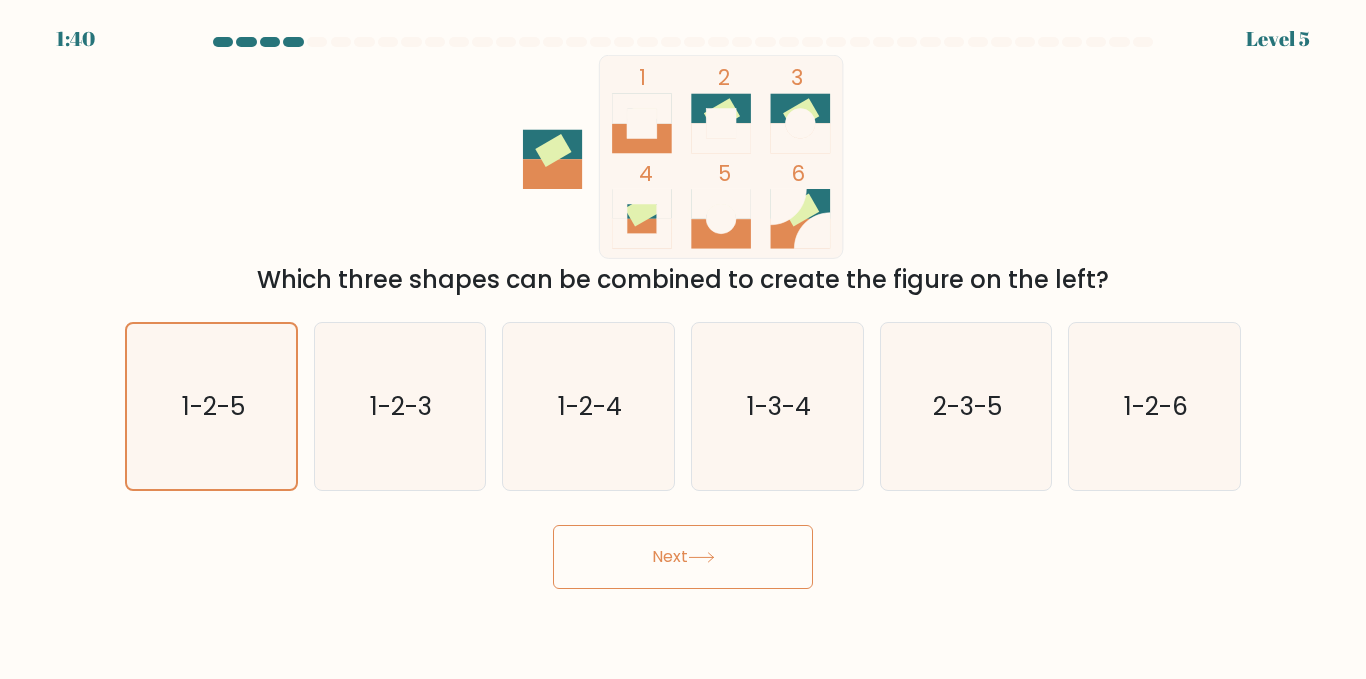 click on "Next" at bounding box center [683, 557] 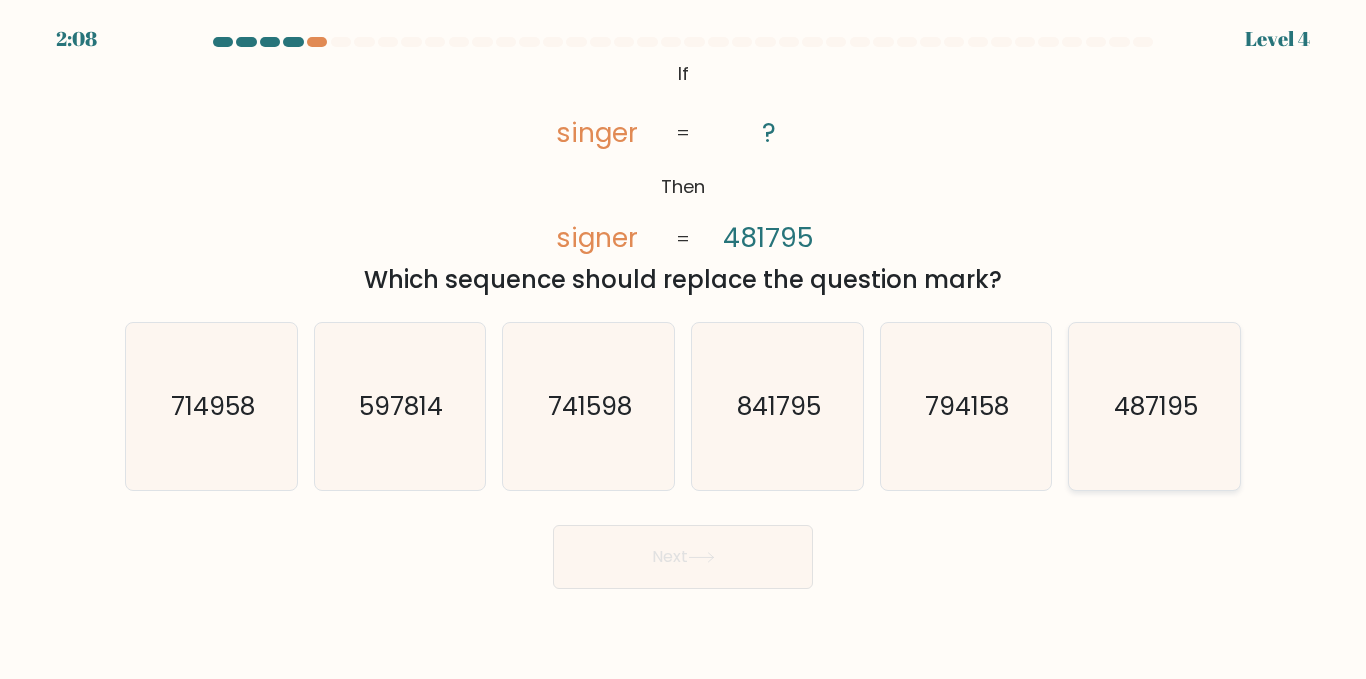 click on "487195" 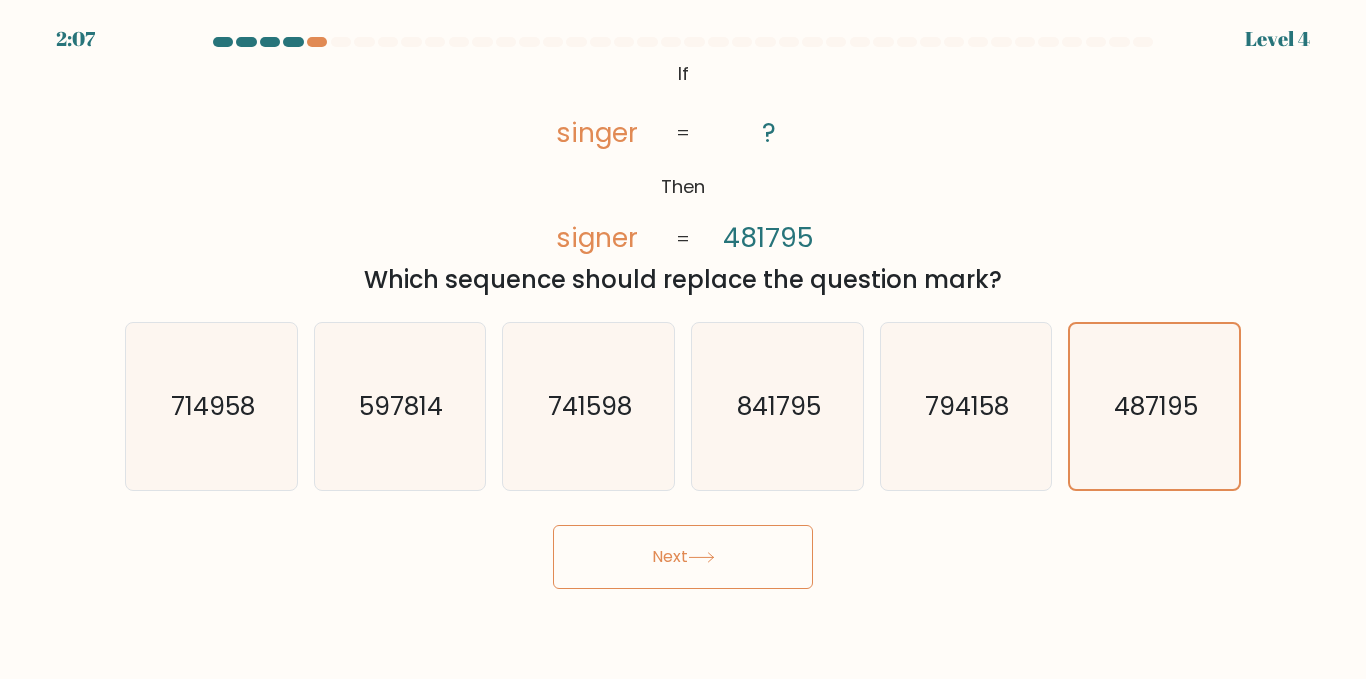 click on "Next" at bounding box center [683, 557] 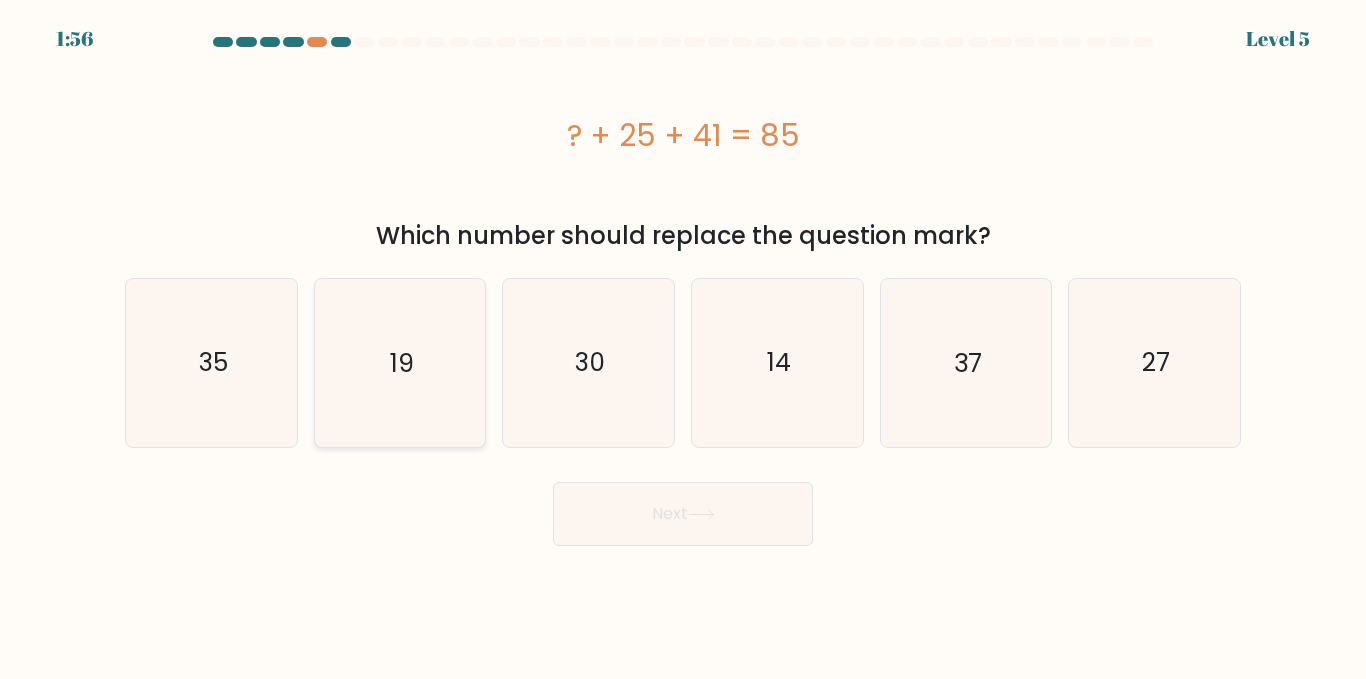 click on "19" 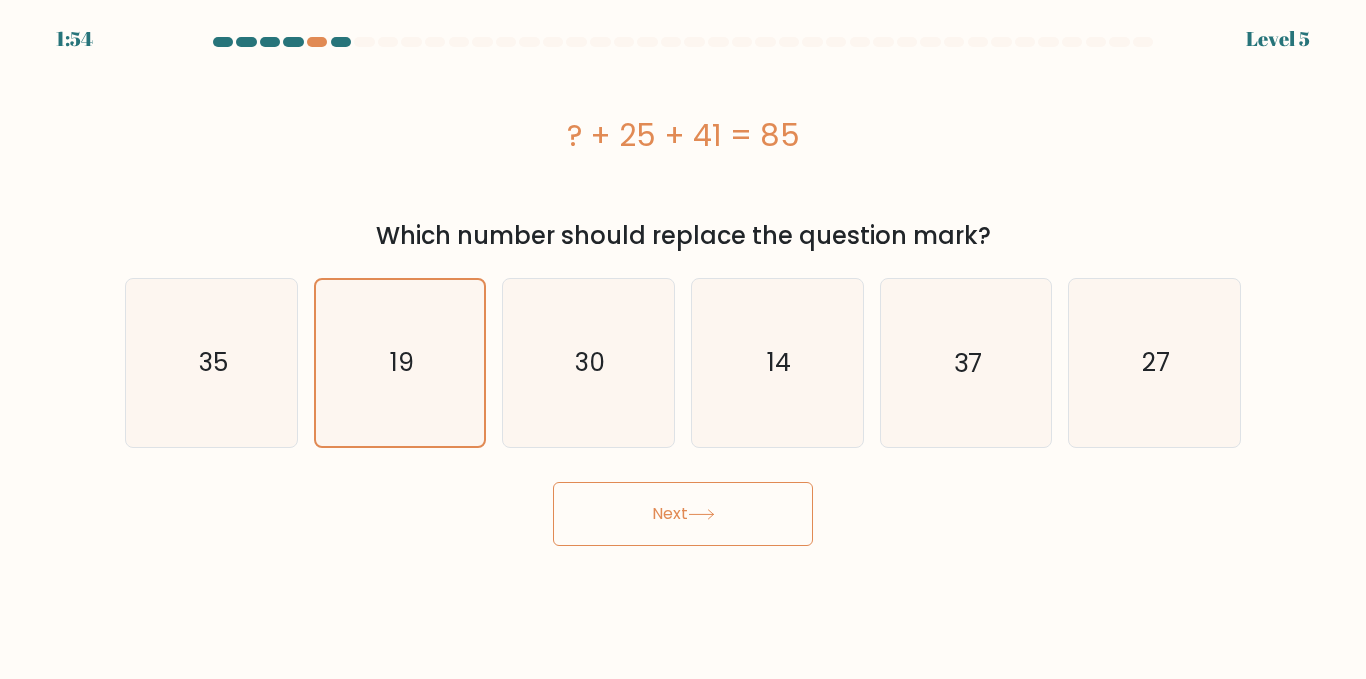 click on "Next" at bounding box center [683, 514] 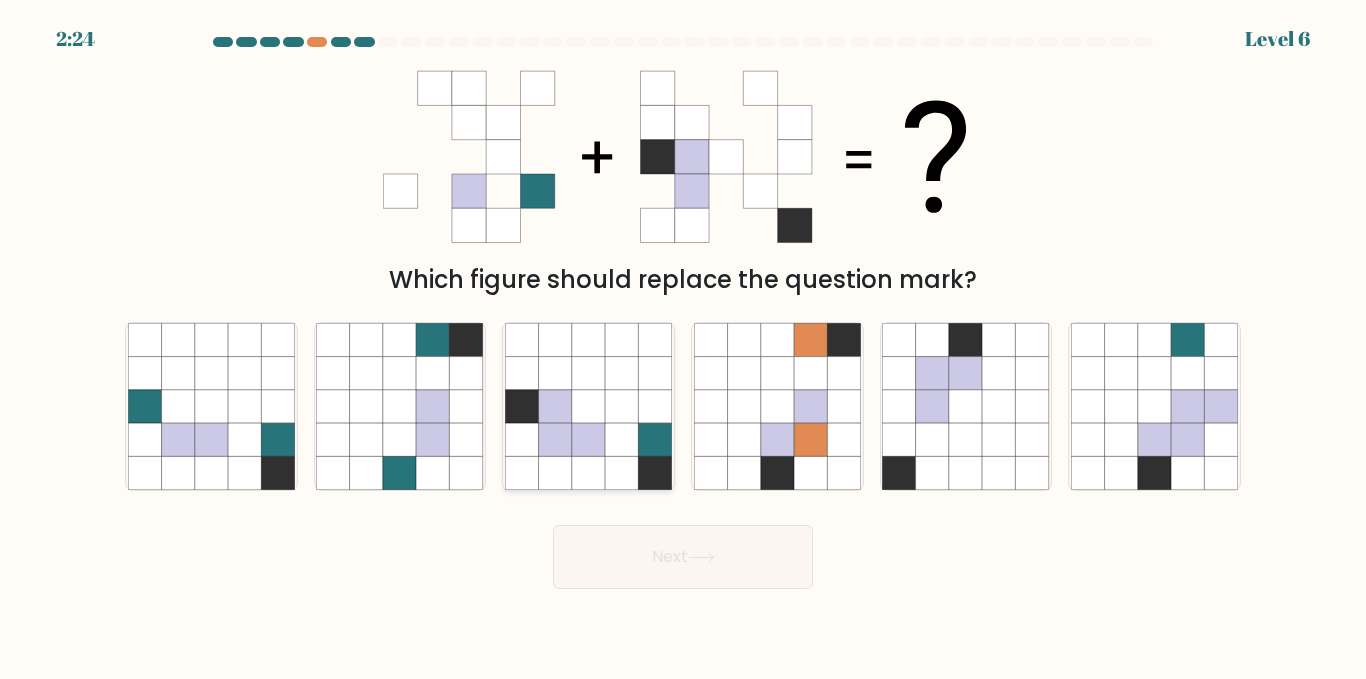 click 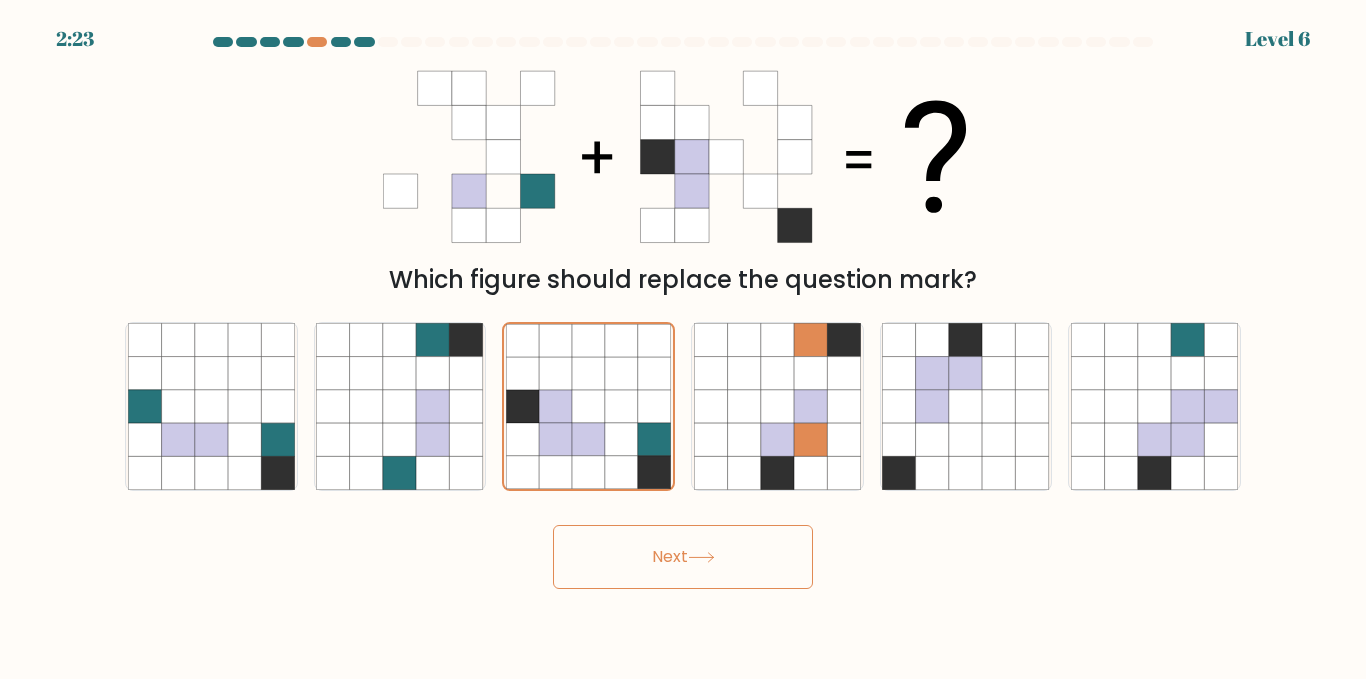 click on "Next" at bounding box center (683, 557) 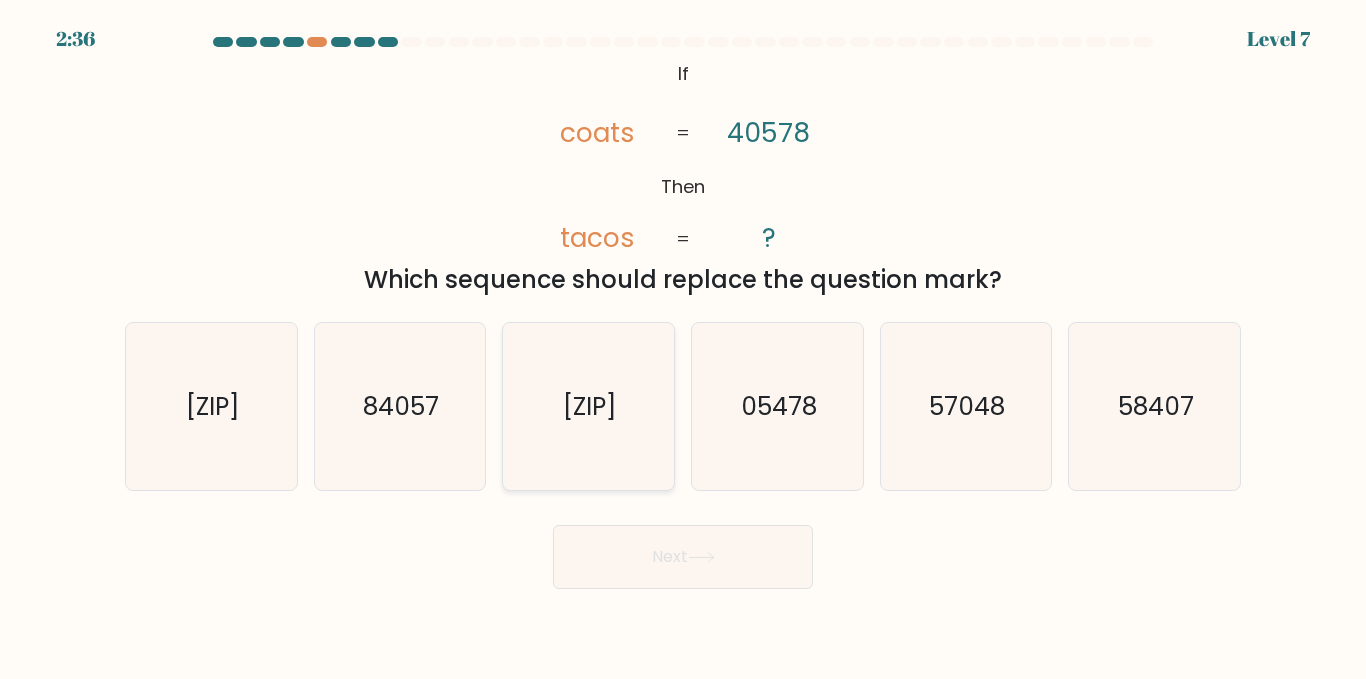 click on "75408" 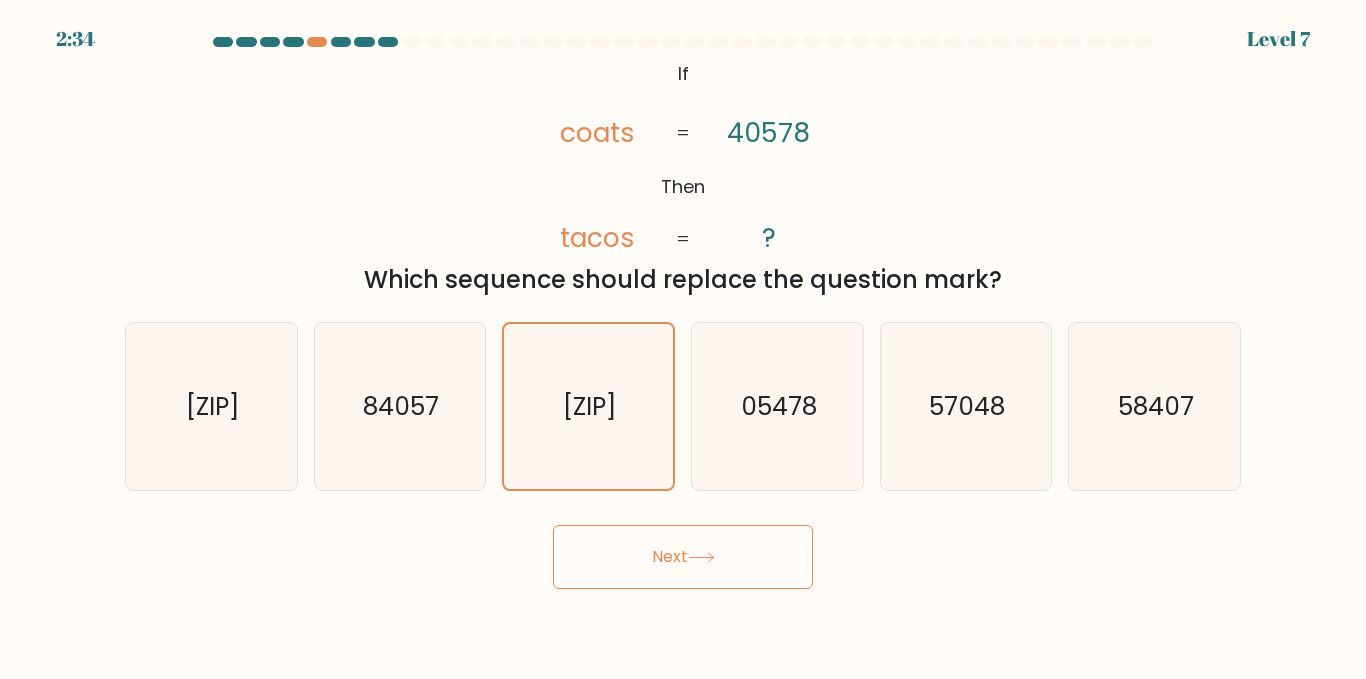 click on "Next" at bounding box center [683, 557] 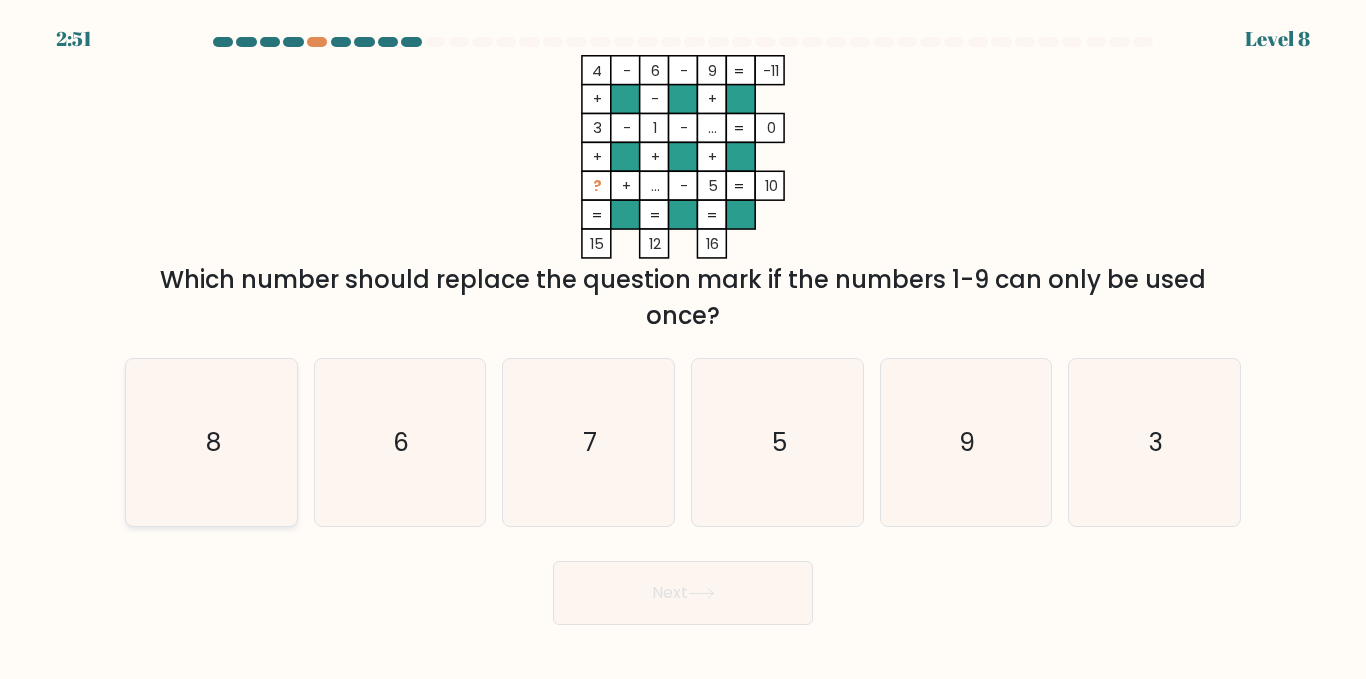 click on "8" 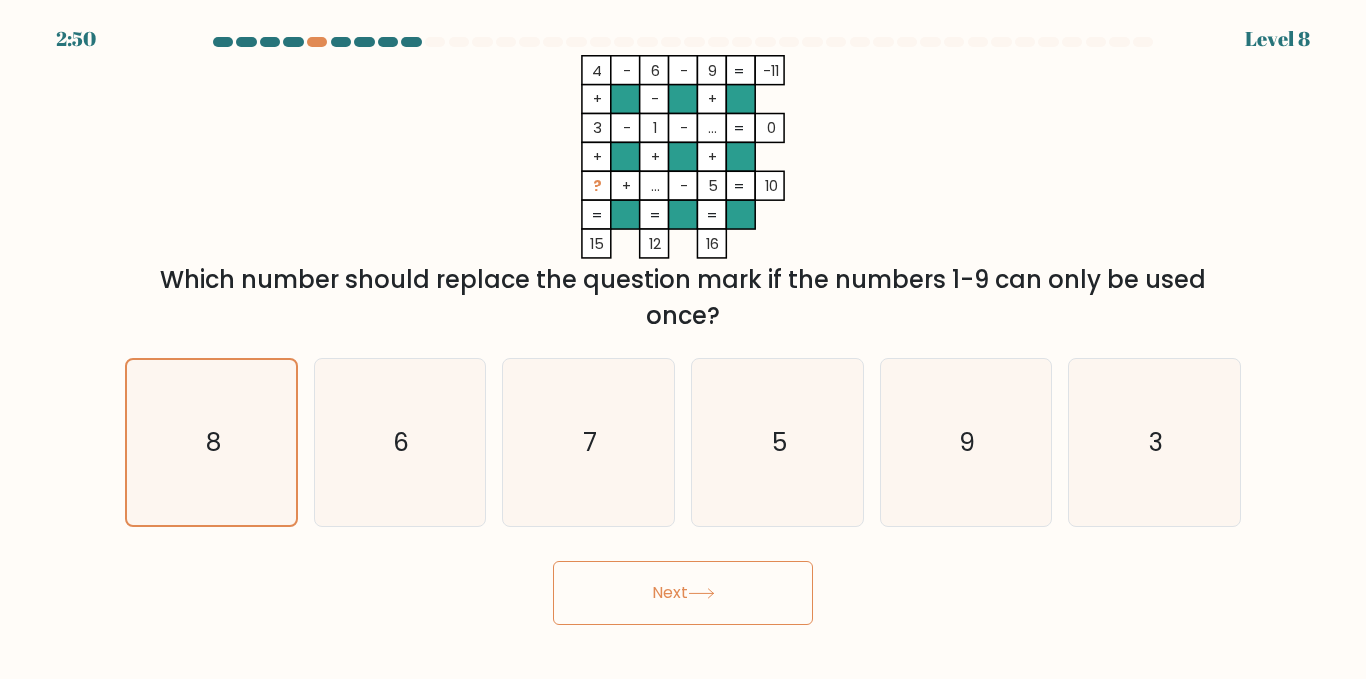 click on "Next" at bounding box center [683, 593] 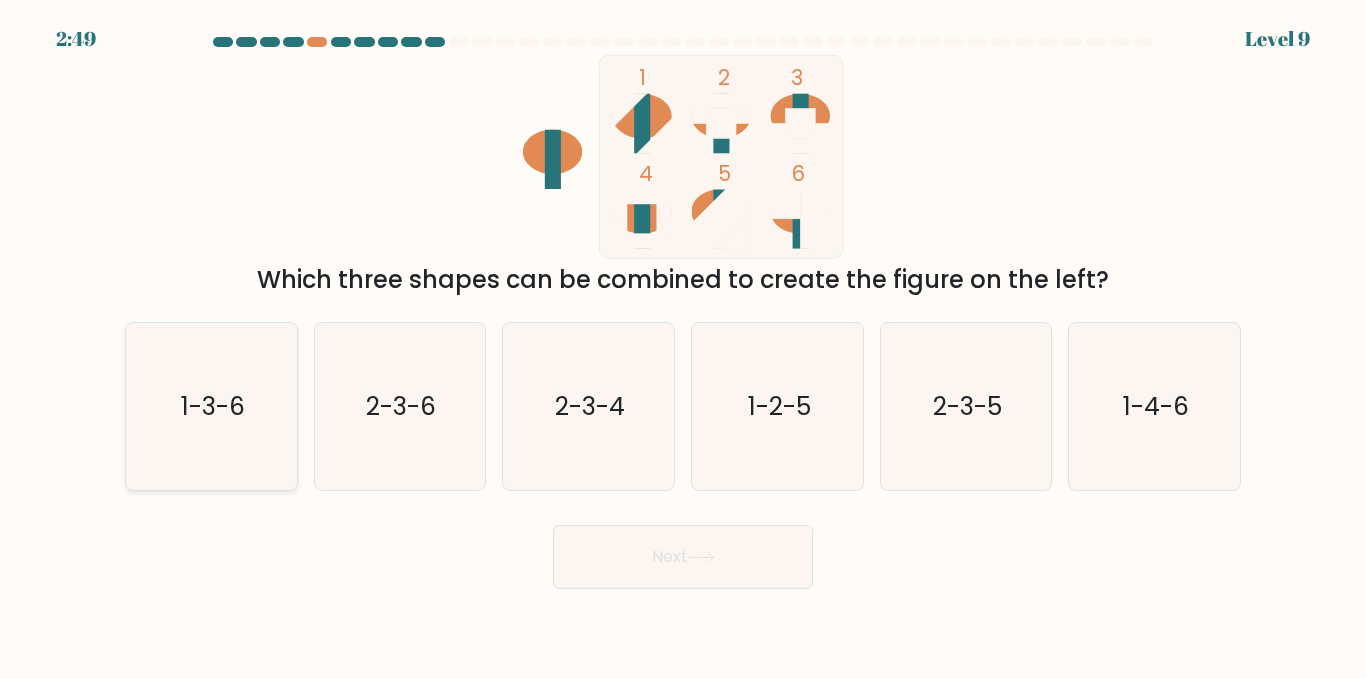 click on "1-3-6" 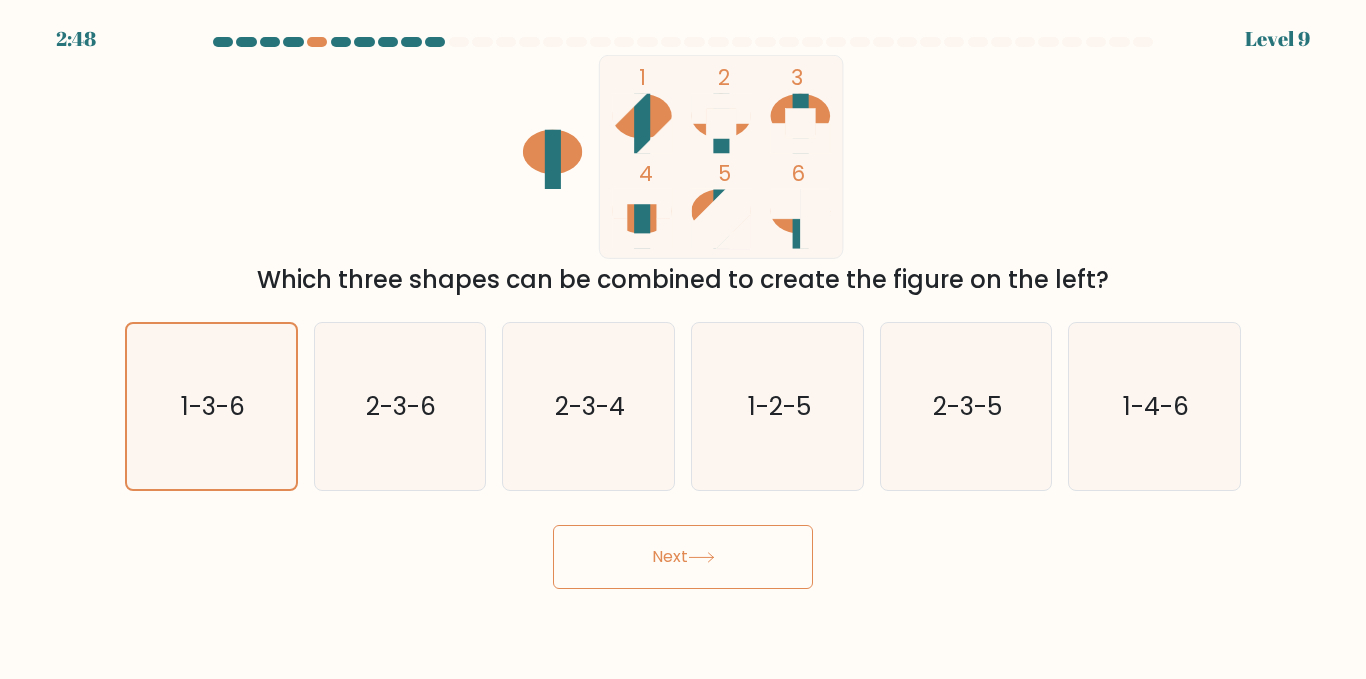 click on "Next" at bounding box center [683, 557] 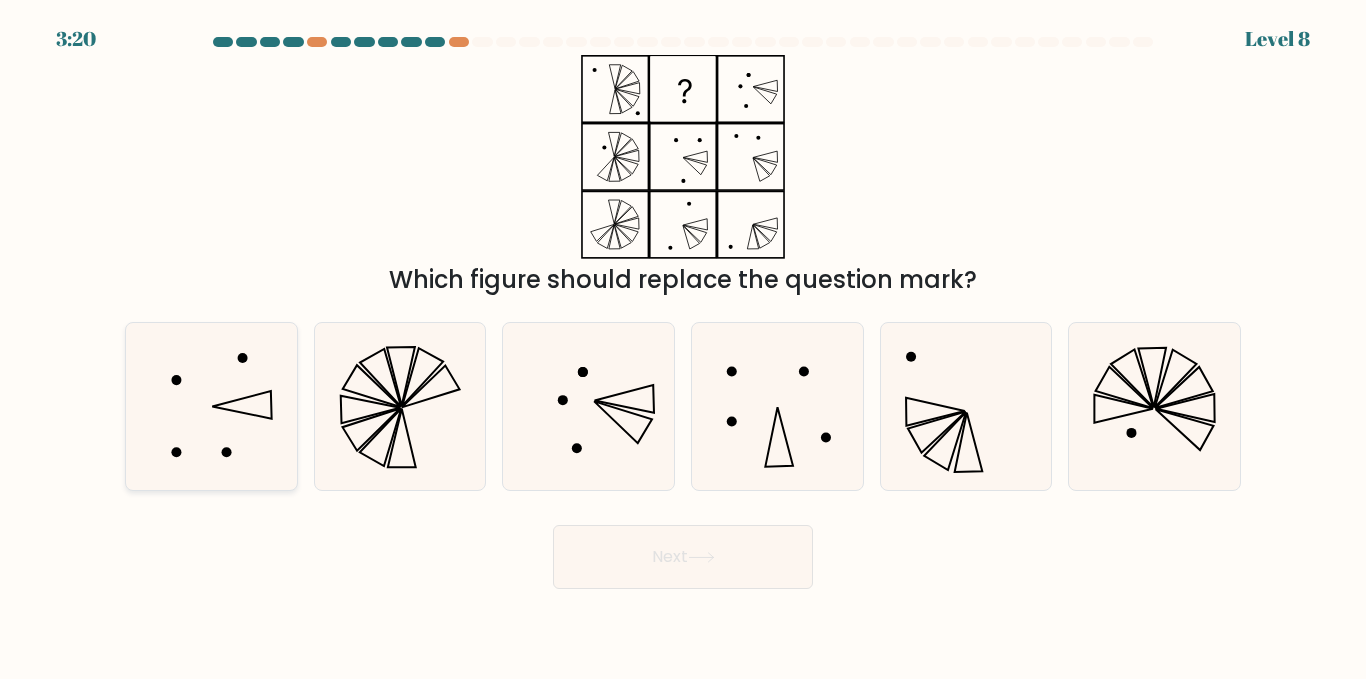 click 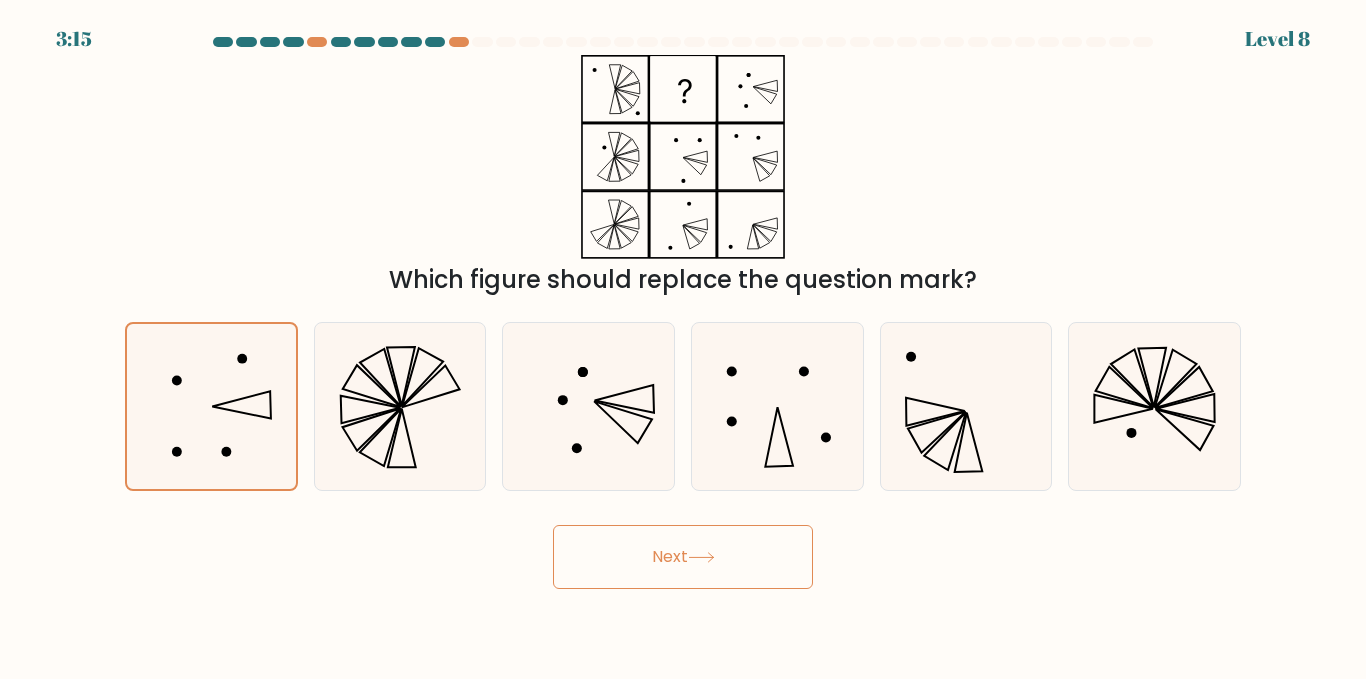 click on "Next" at bounding box center [683, 557] 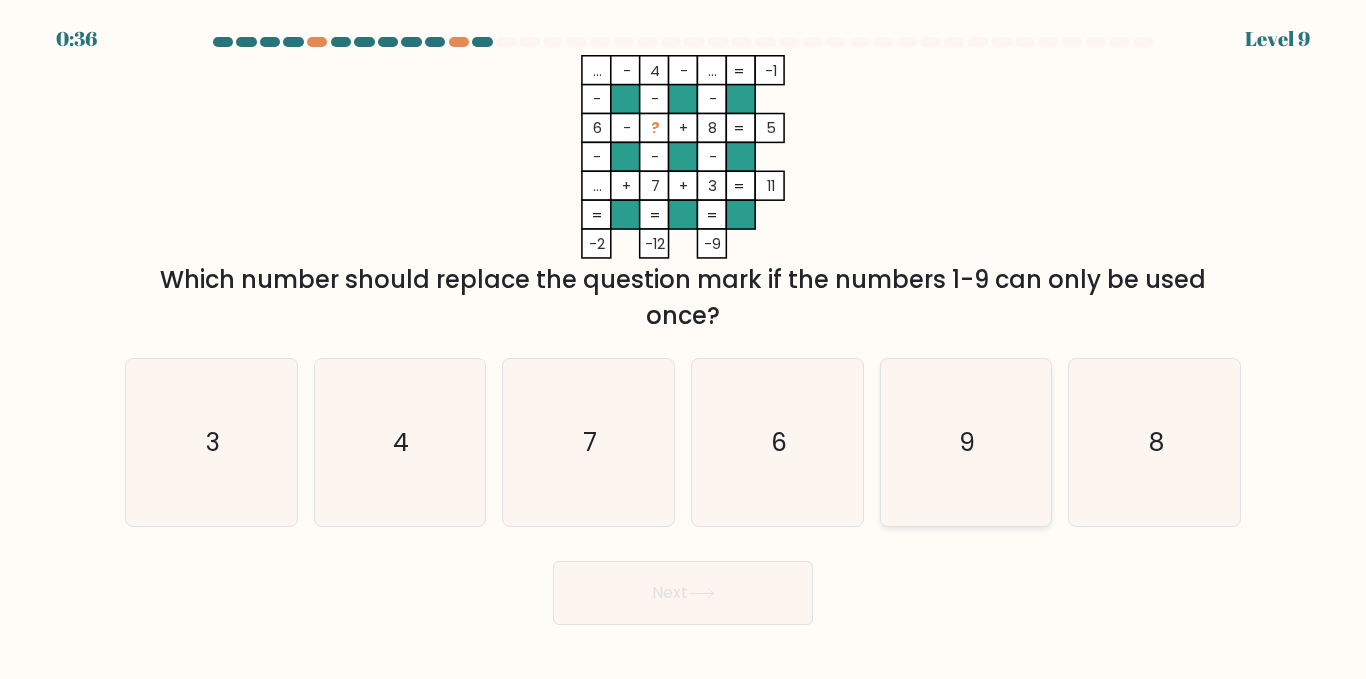 click on "9" 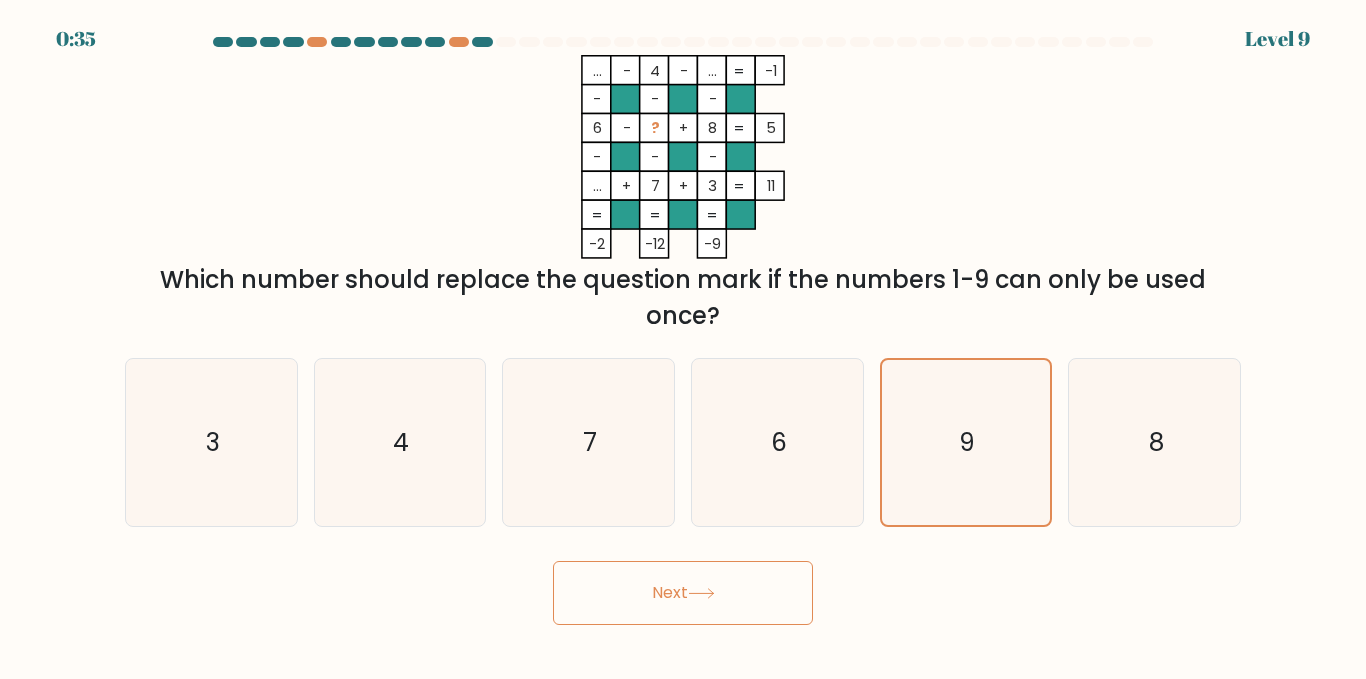 click 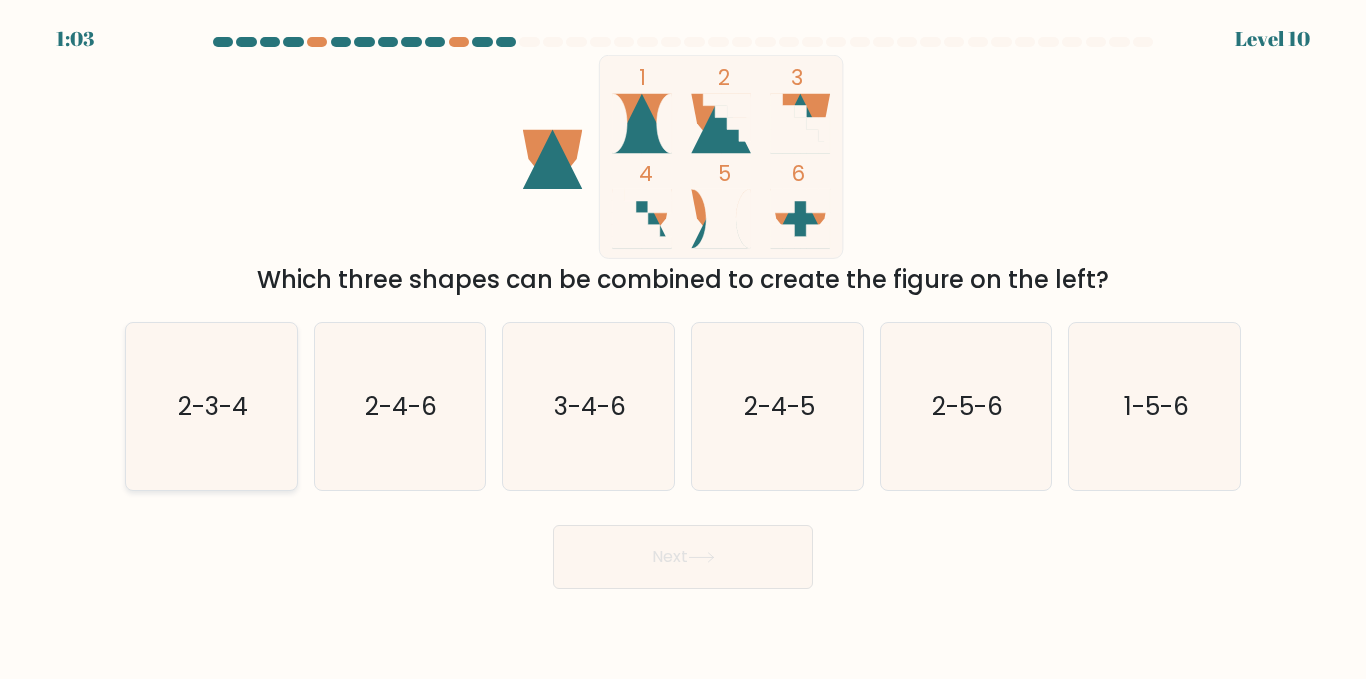 click on "2-3-4" 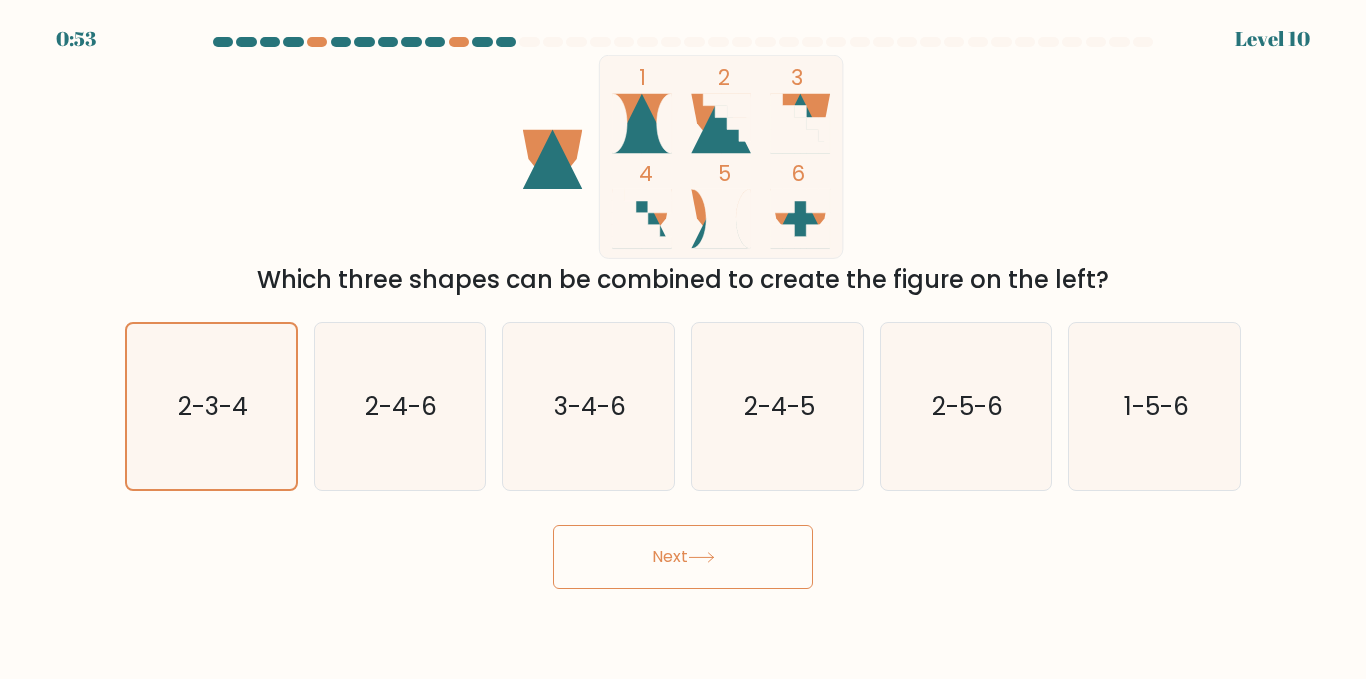 click on "Next" at bounding box center (683, 557) 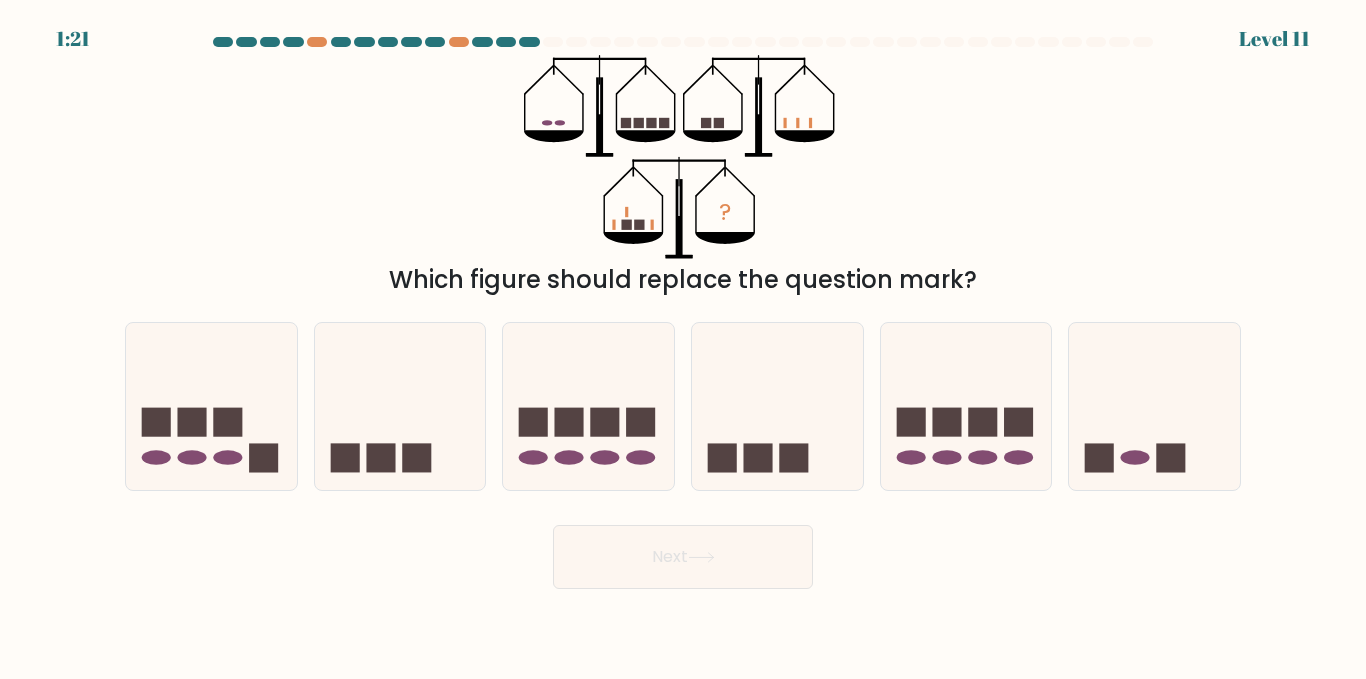type 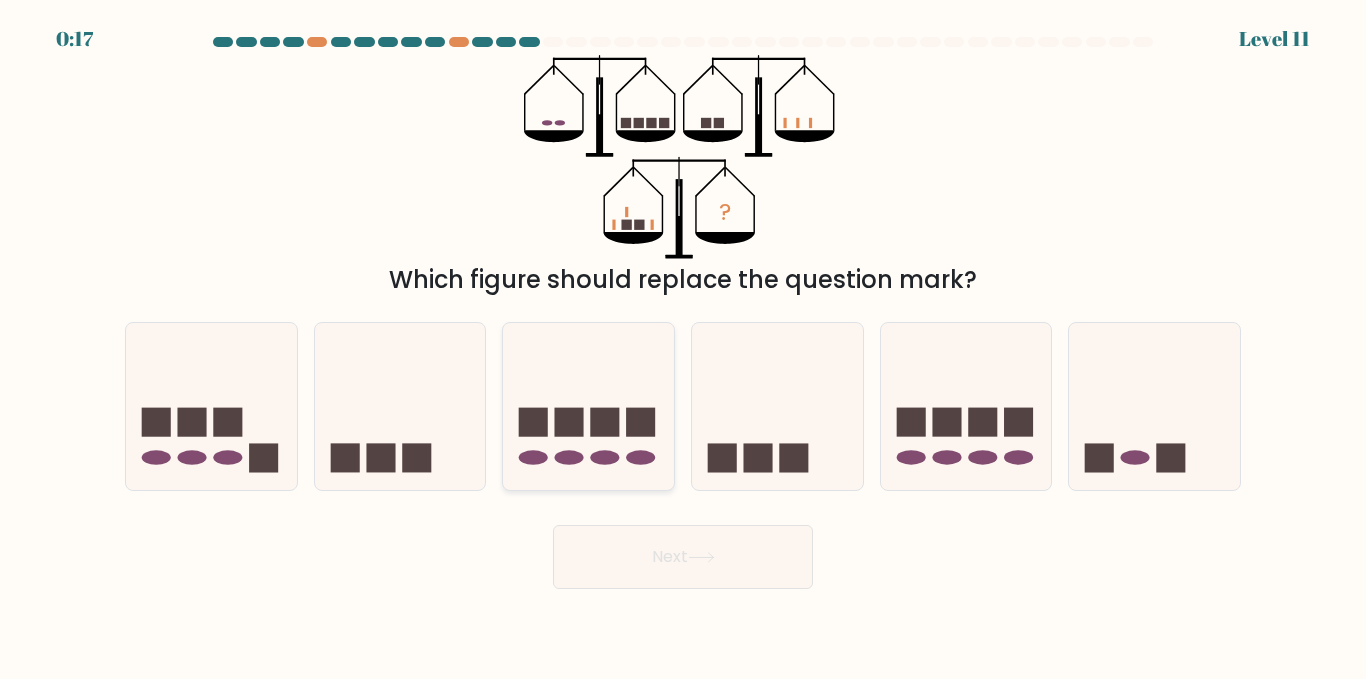 click 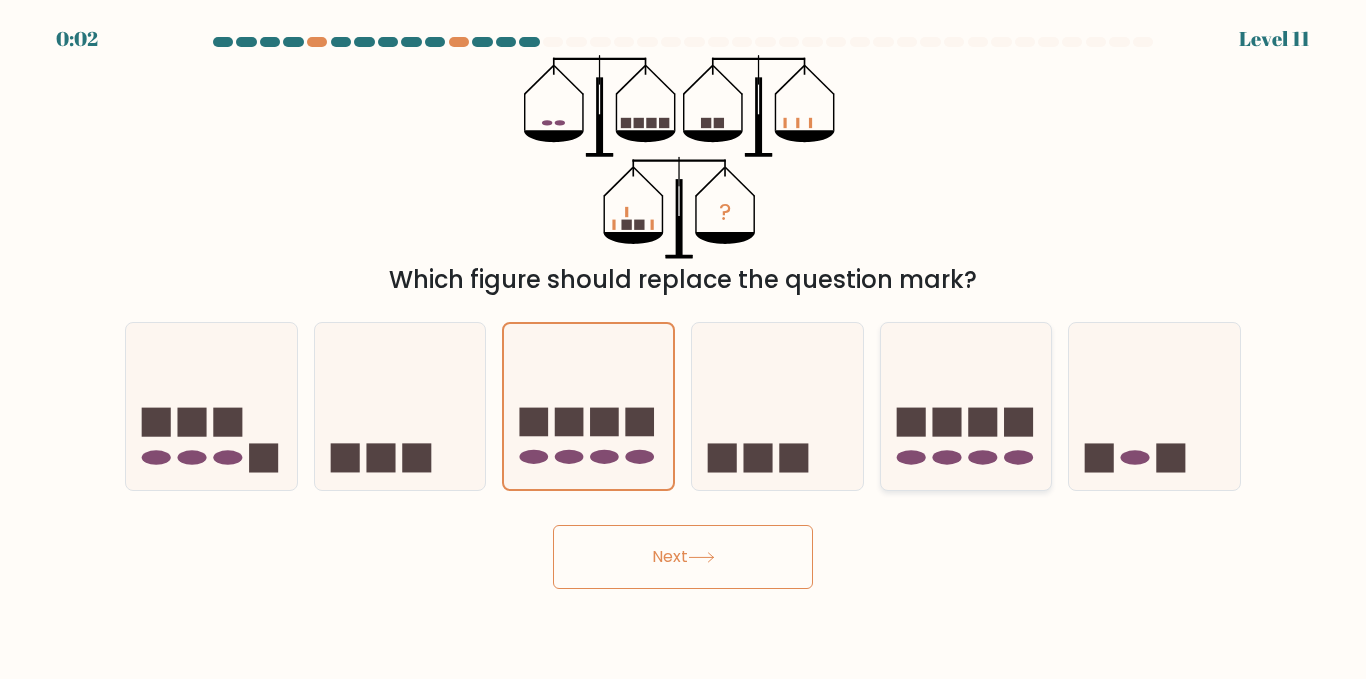 click 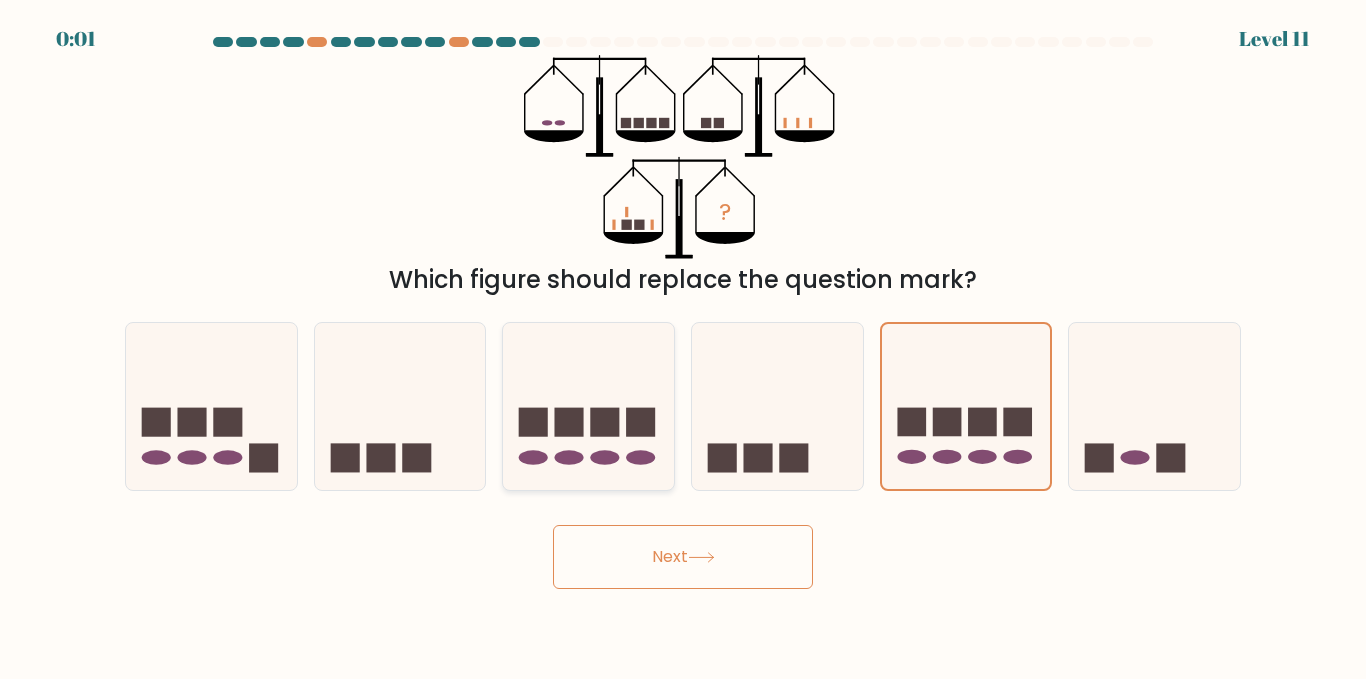 click 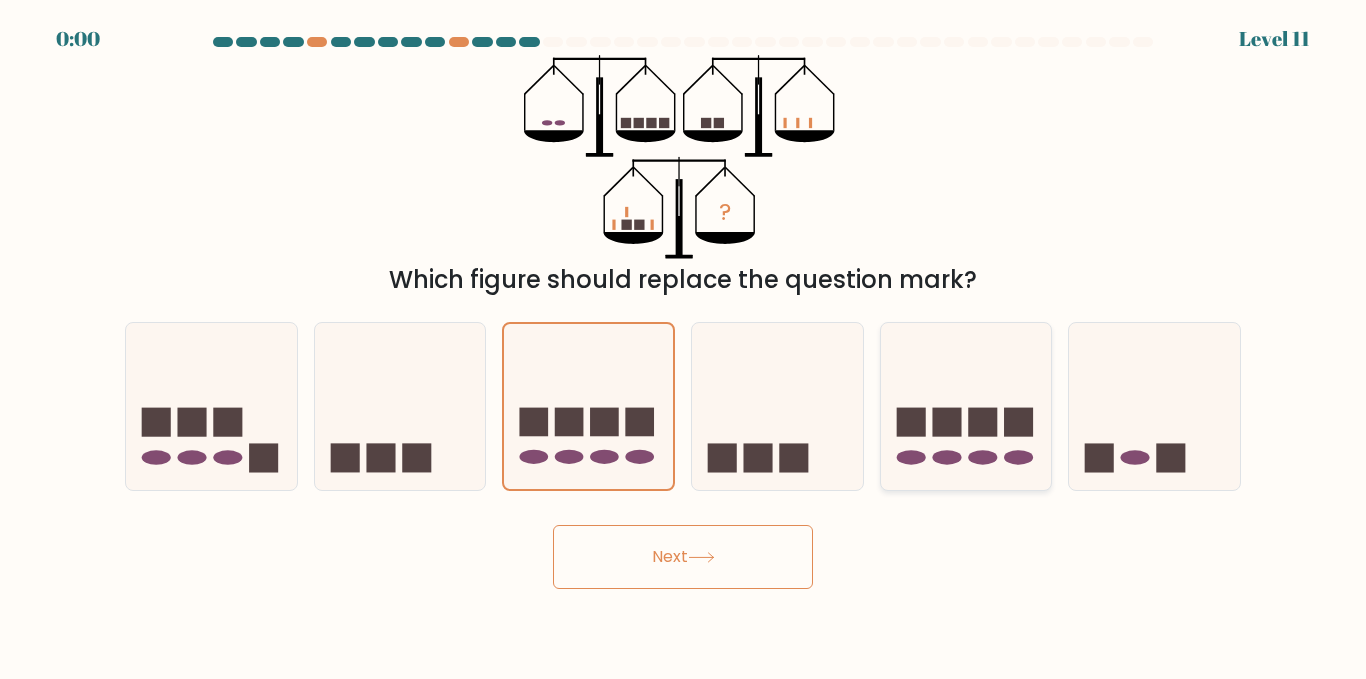 click 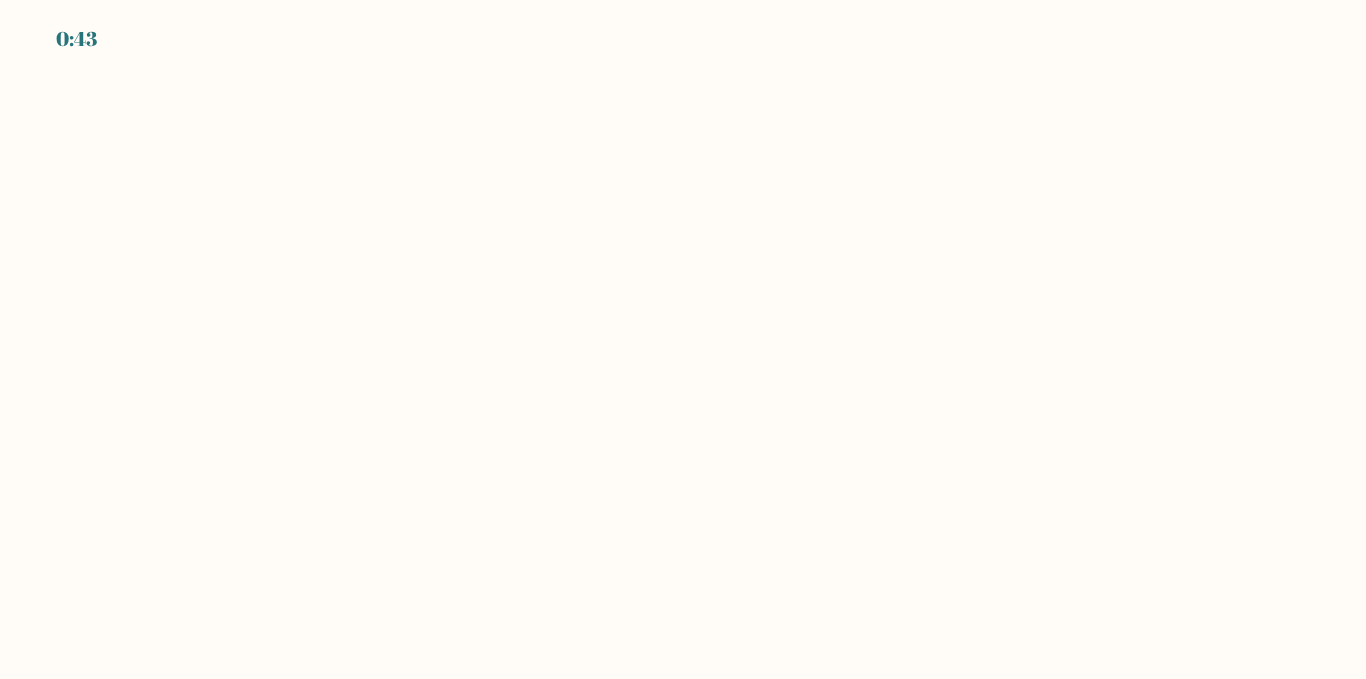 scroll, scrollTop: 0, scrollLeft: 0, axis: both 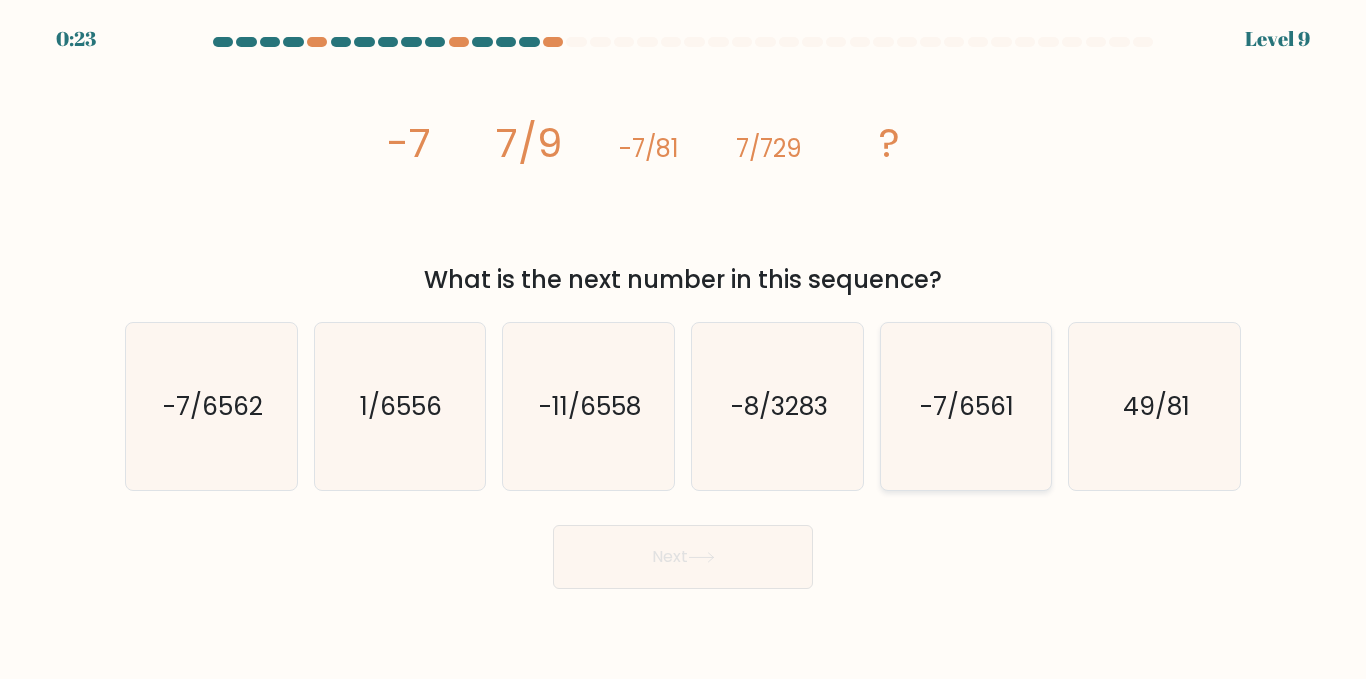 click on "-7/6561" 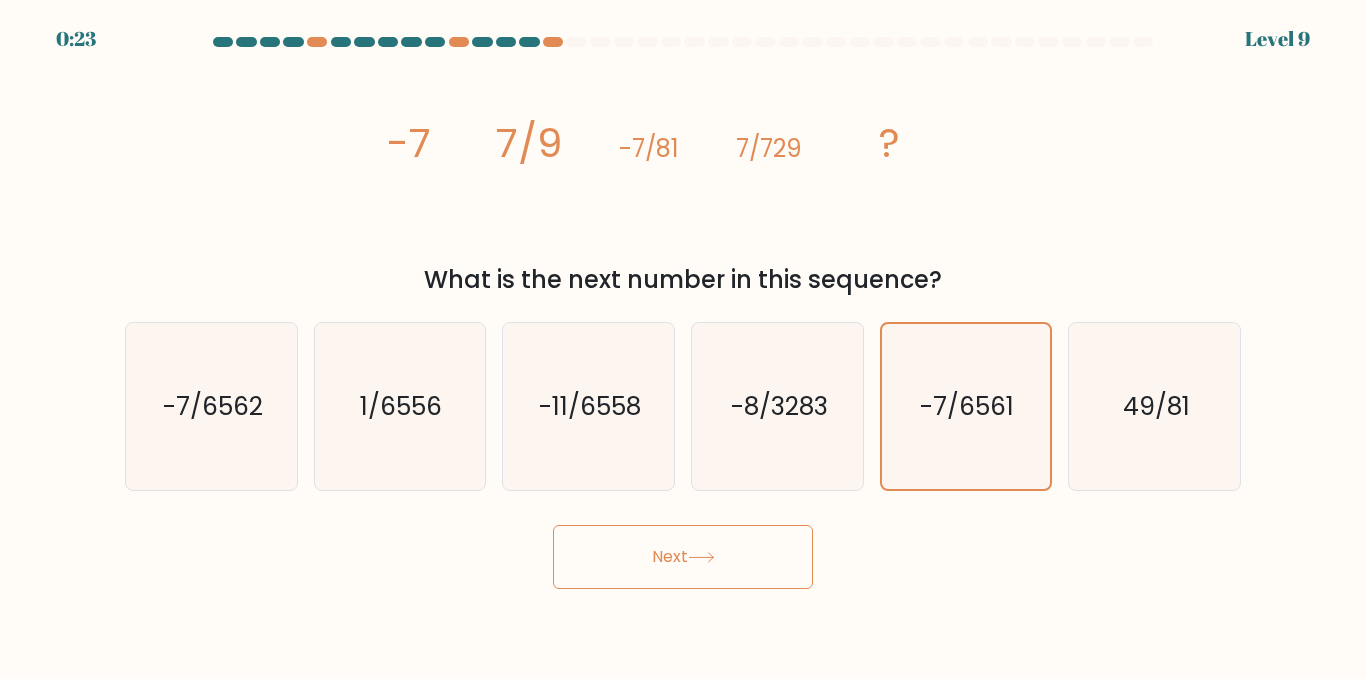 click on "Next" at bounding box center [683, 557] 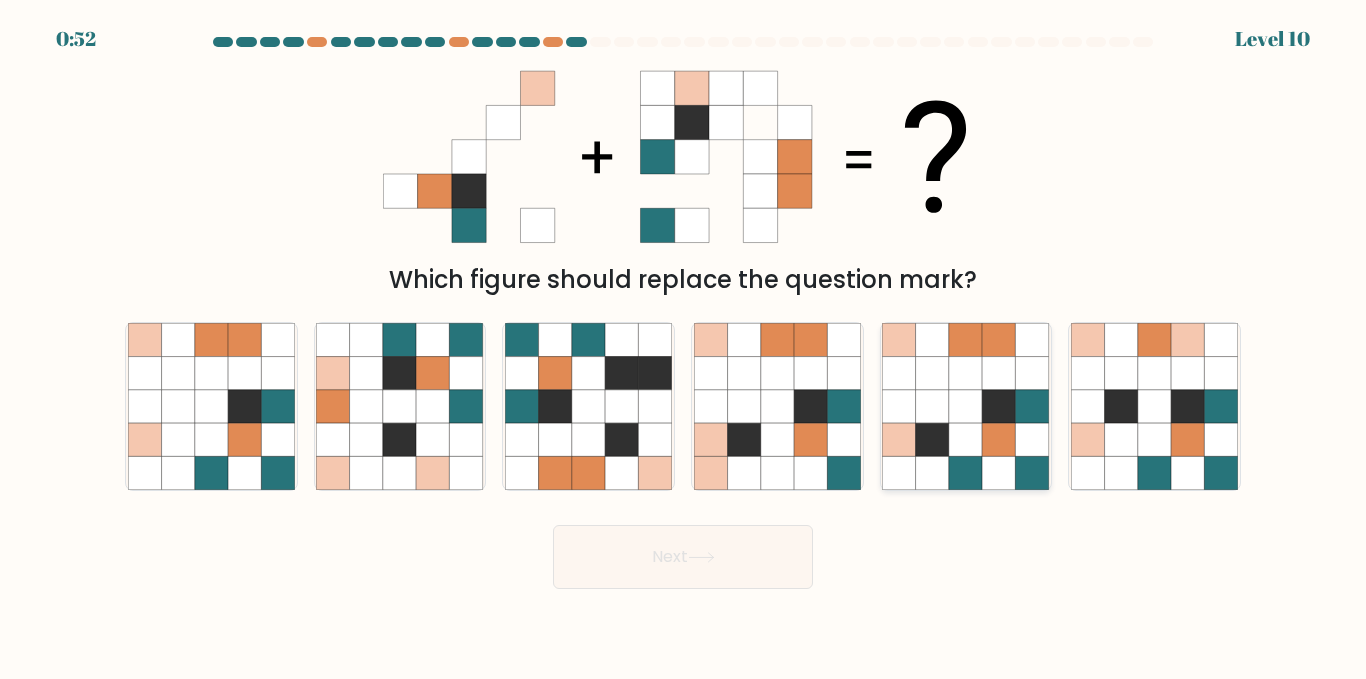 click 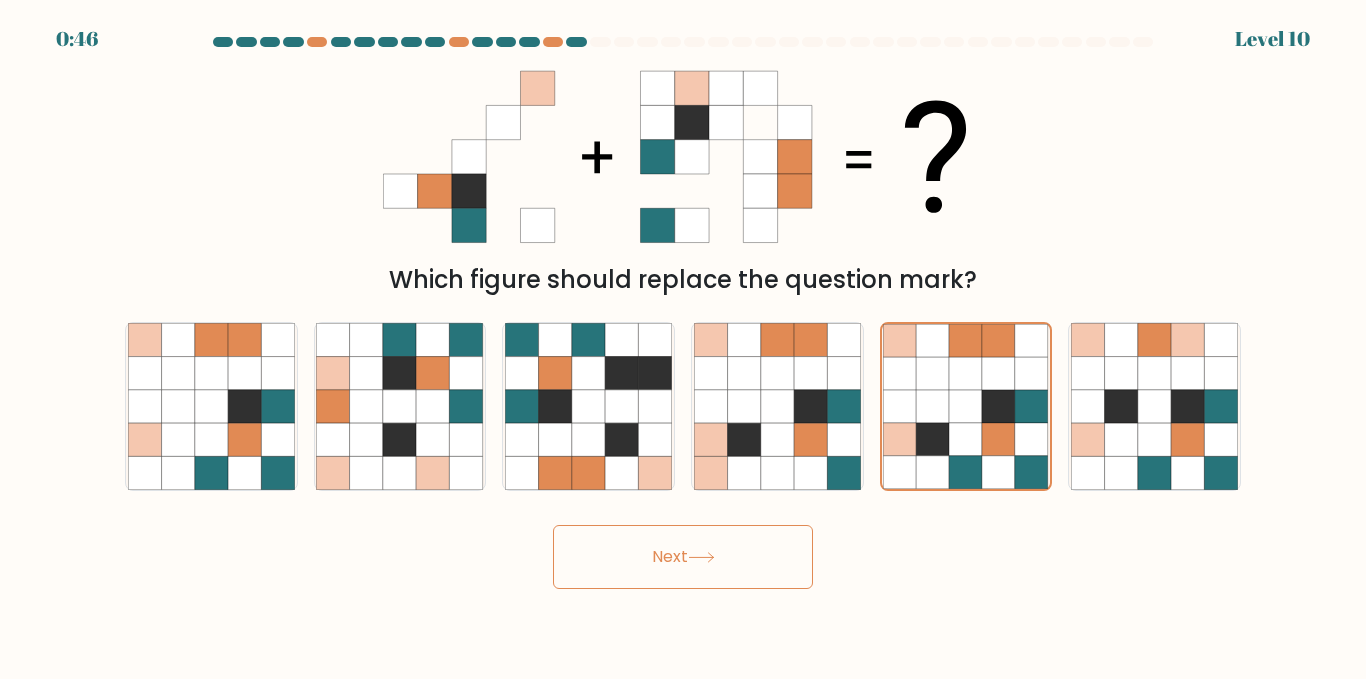 click on "Next" at bounding box center [683, 557] 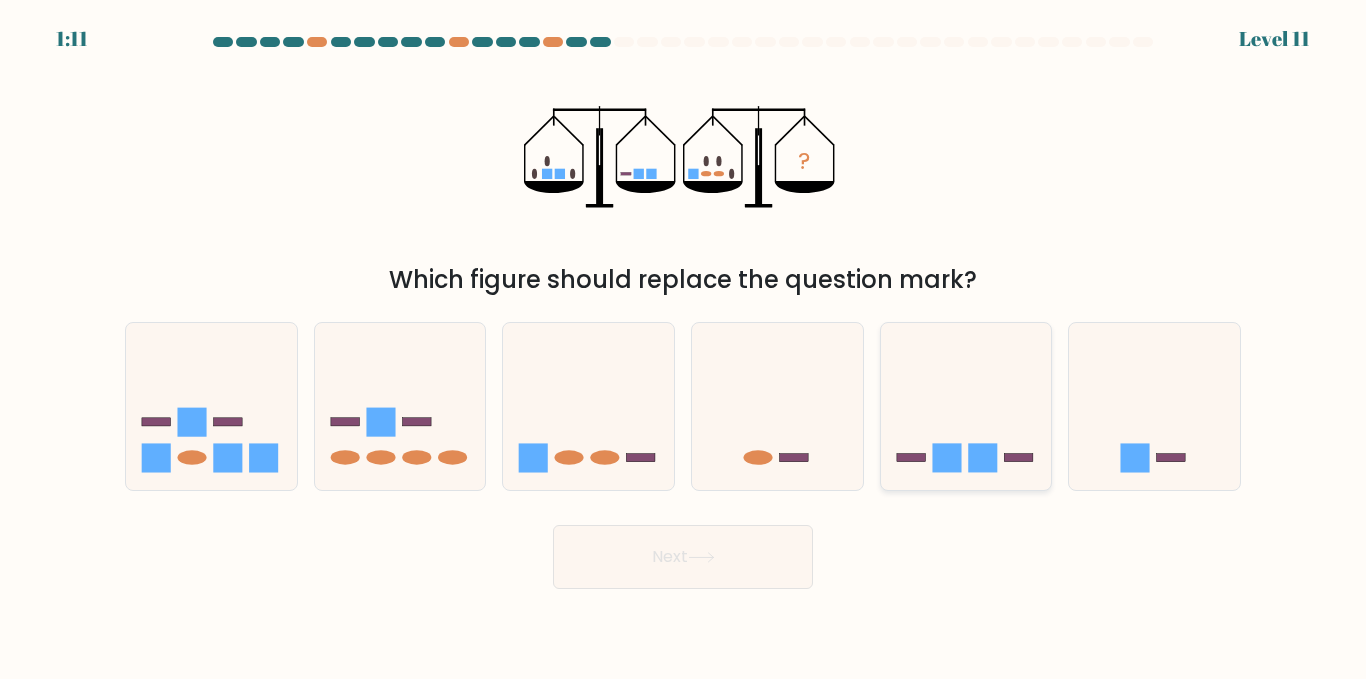click 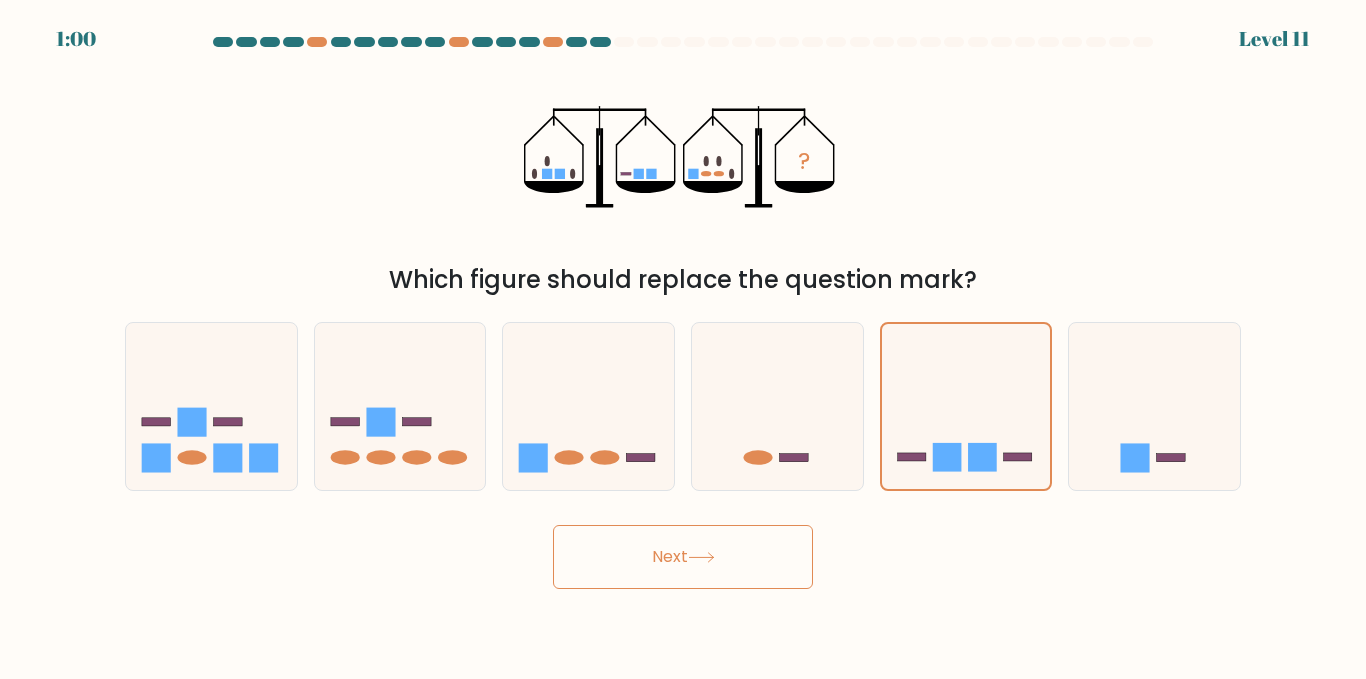 click on "Next" at bounding box center [683, 557] 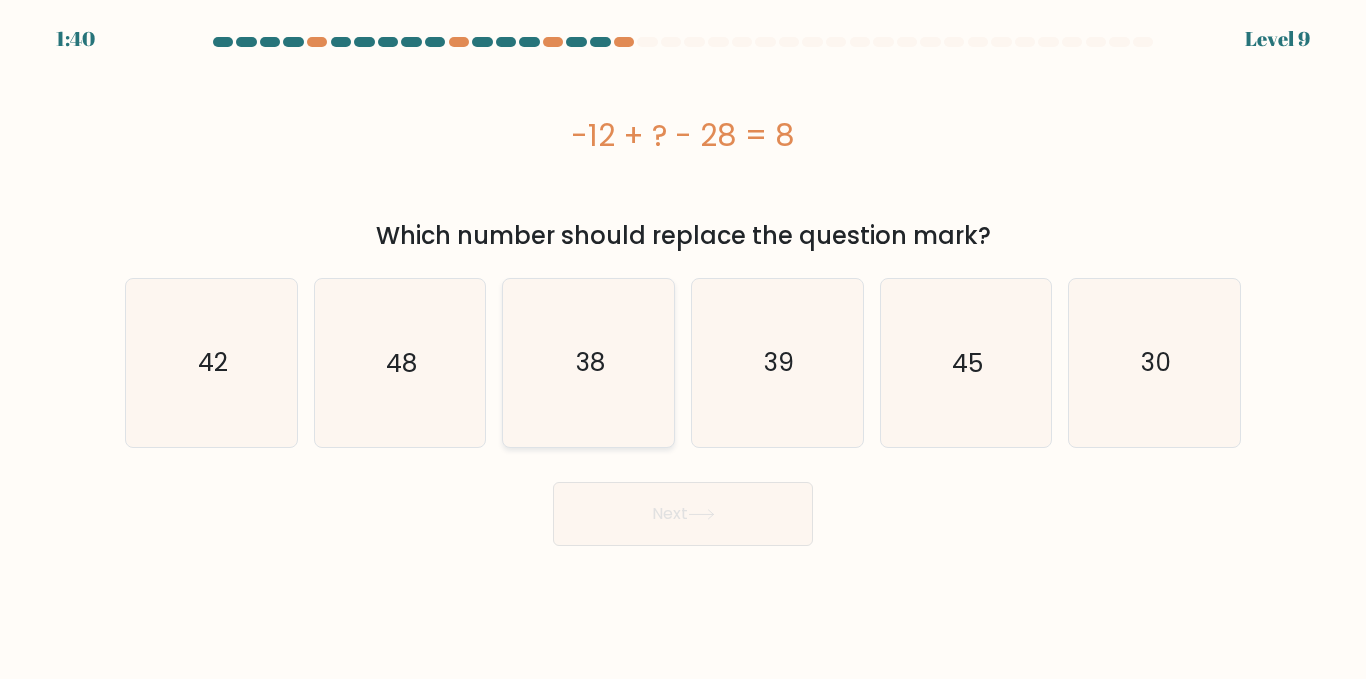 type 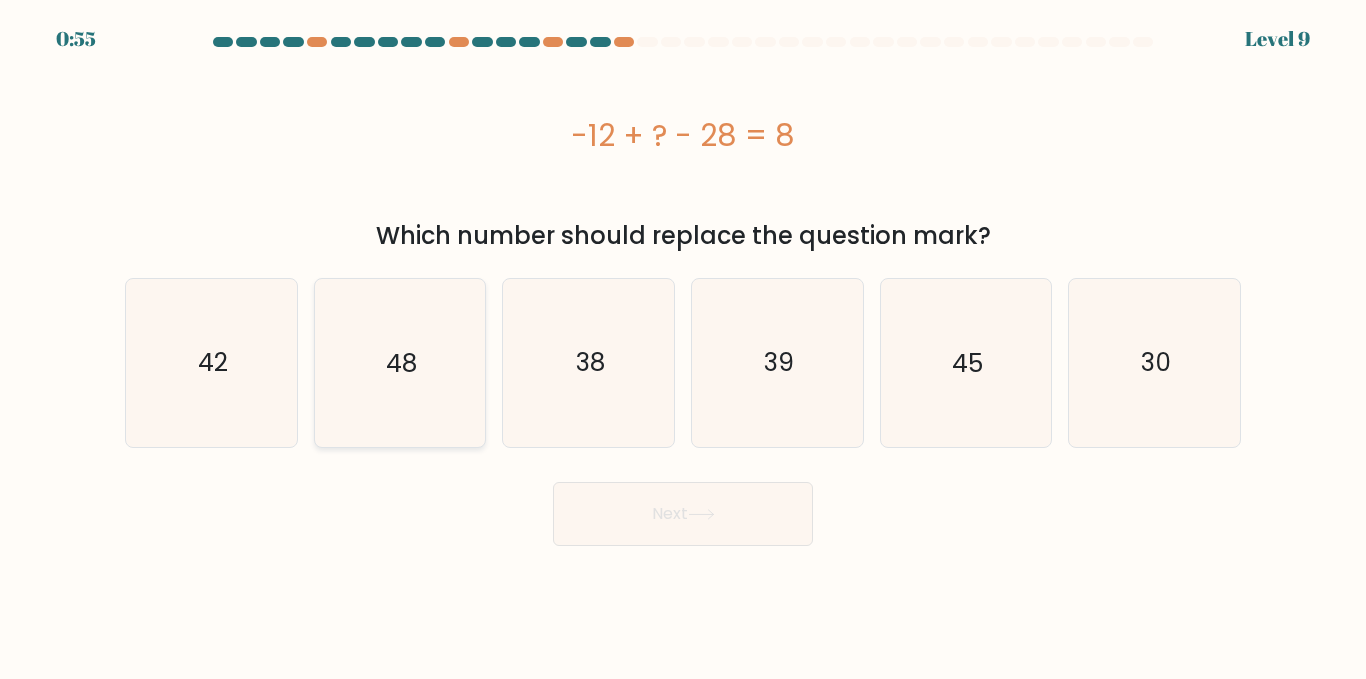 click on "48" 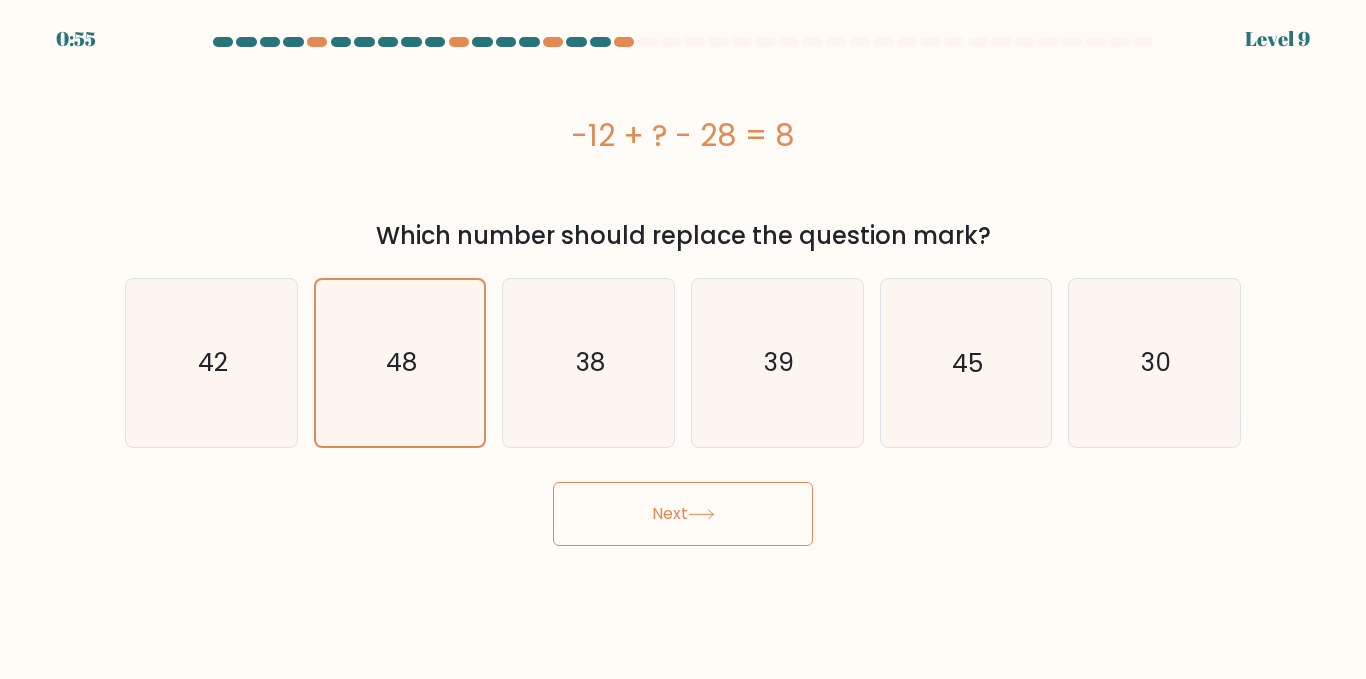 click on "Next" at bounding box center (683, 514) 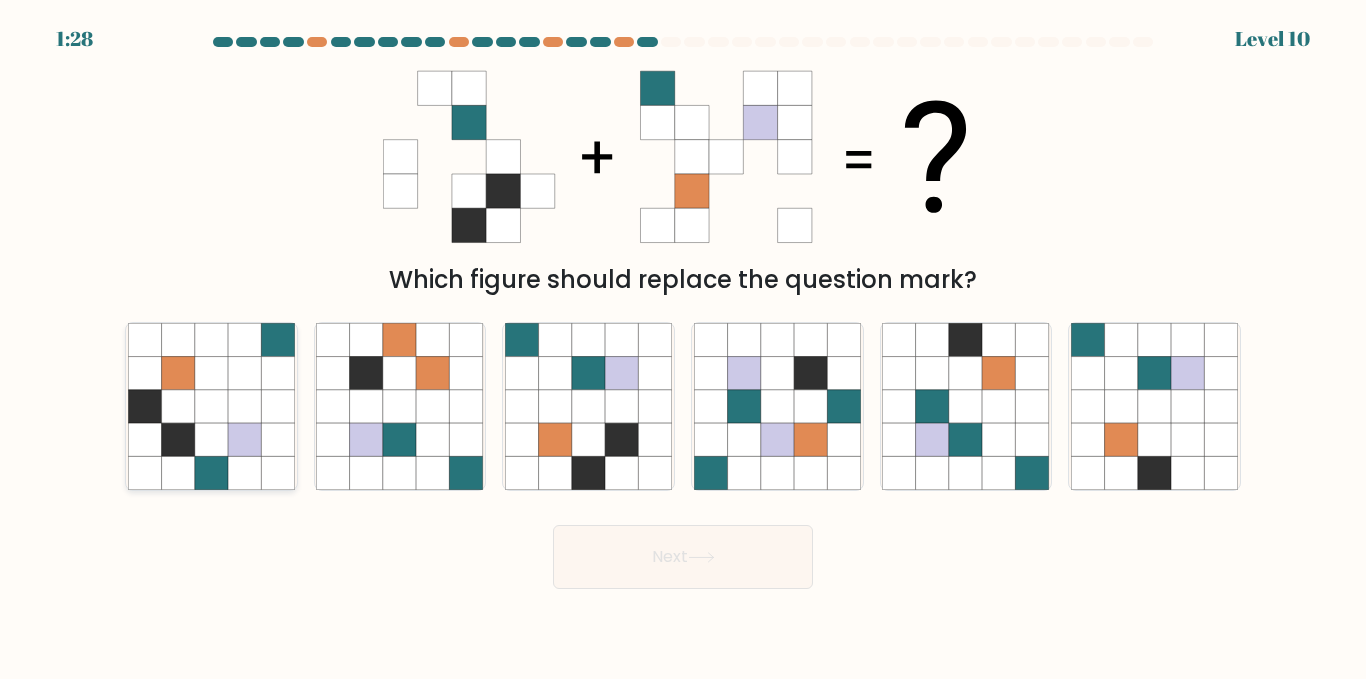 click 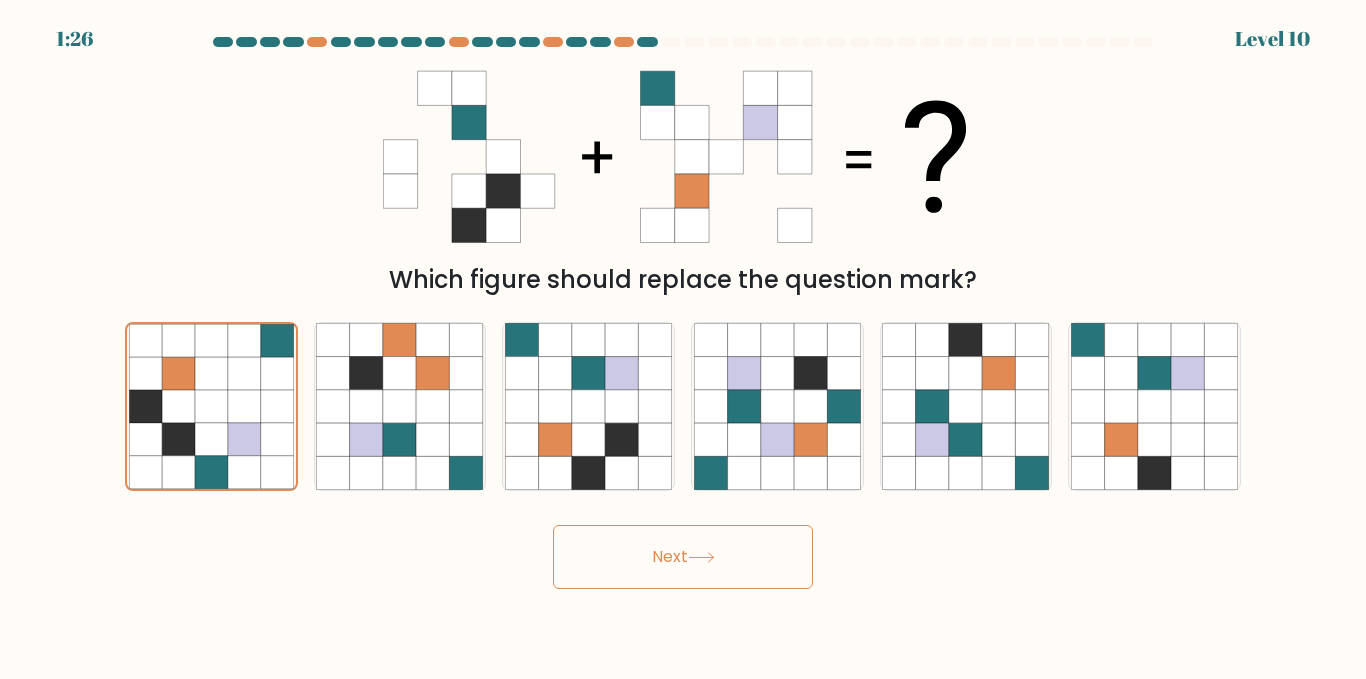 click on "Next" at bounding box center (683, 557) 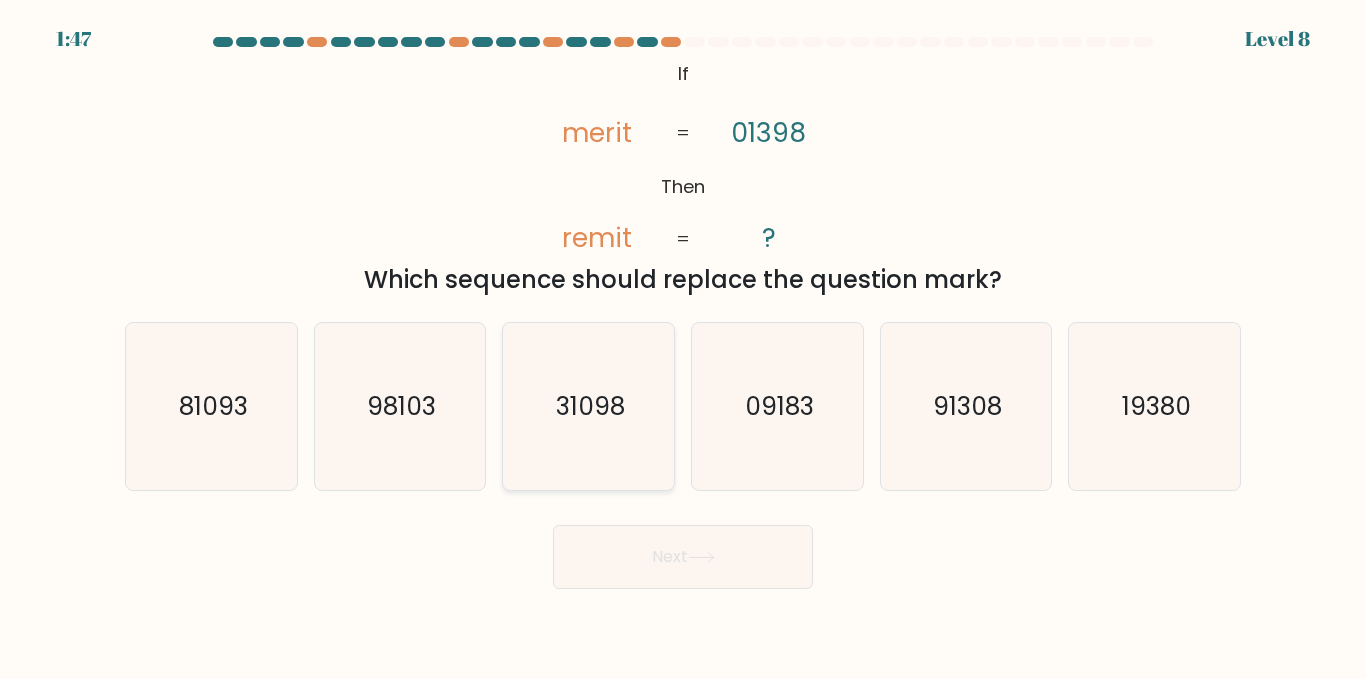 click on "31098" 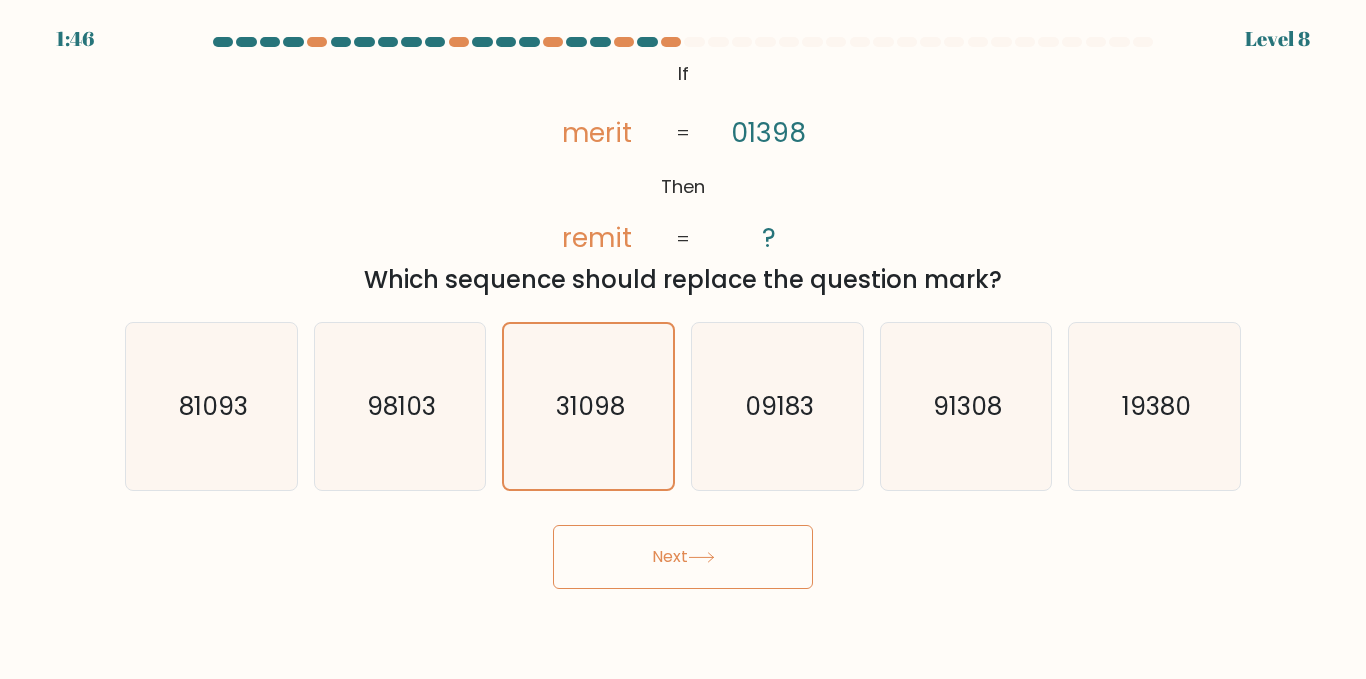 click on "Next" at bounding box center (683, 557) 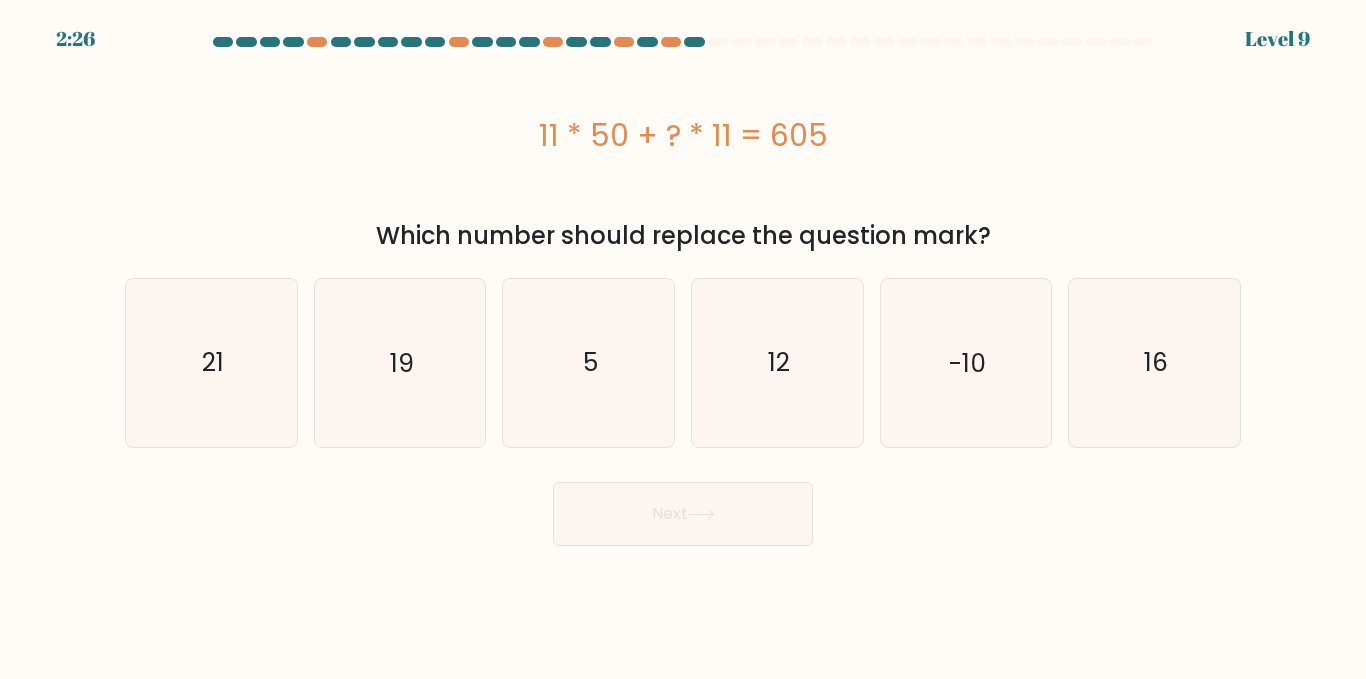type 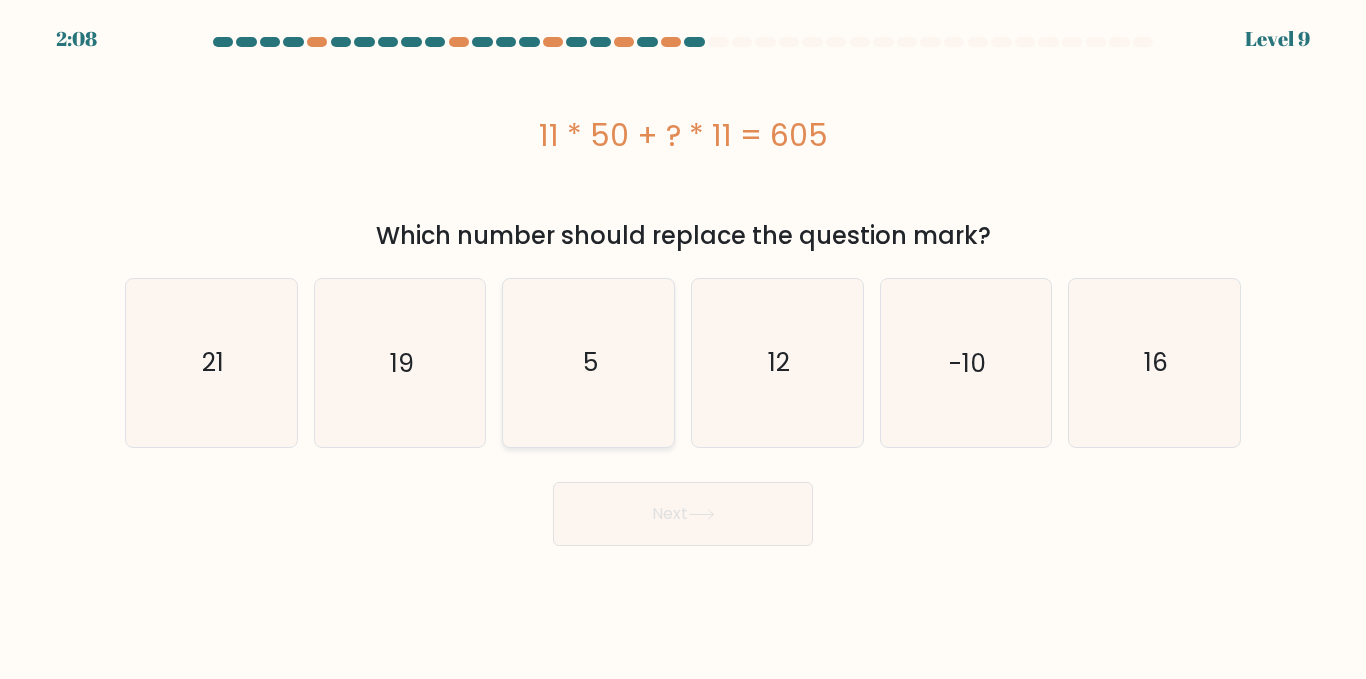 click on "5" 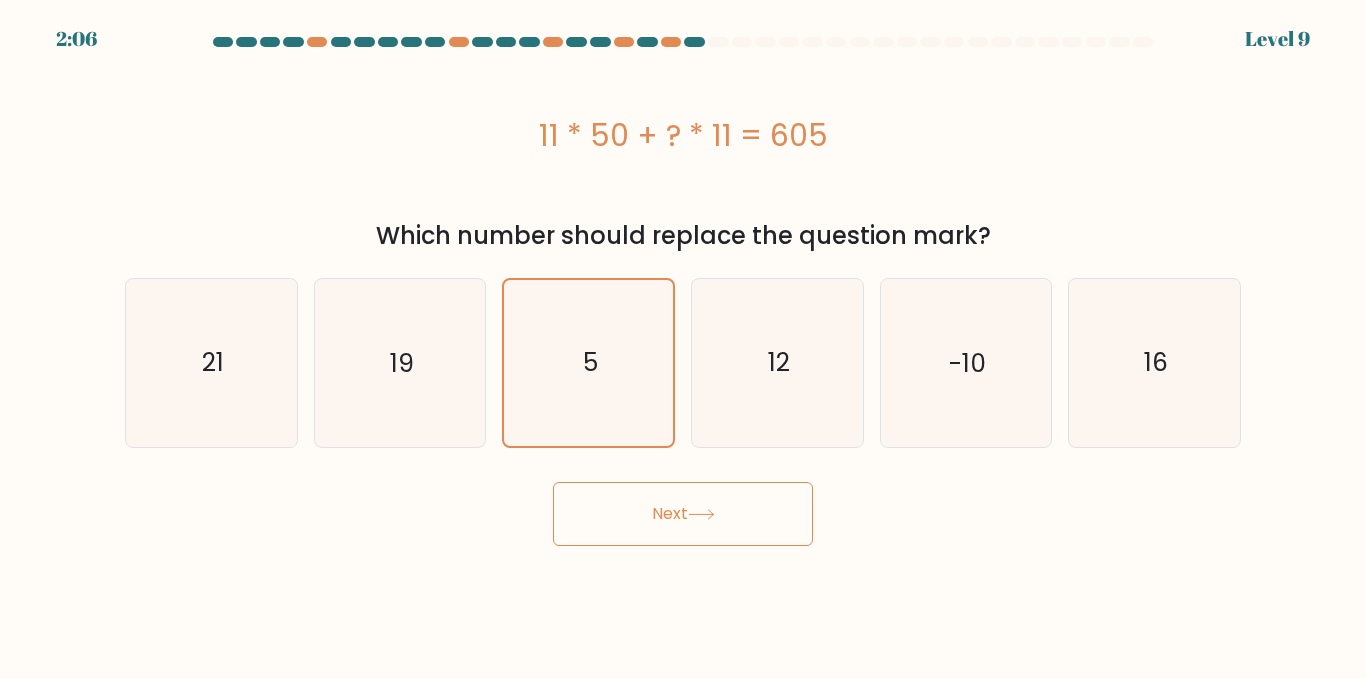 click on "Next" at bounding box center [683, 514] 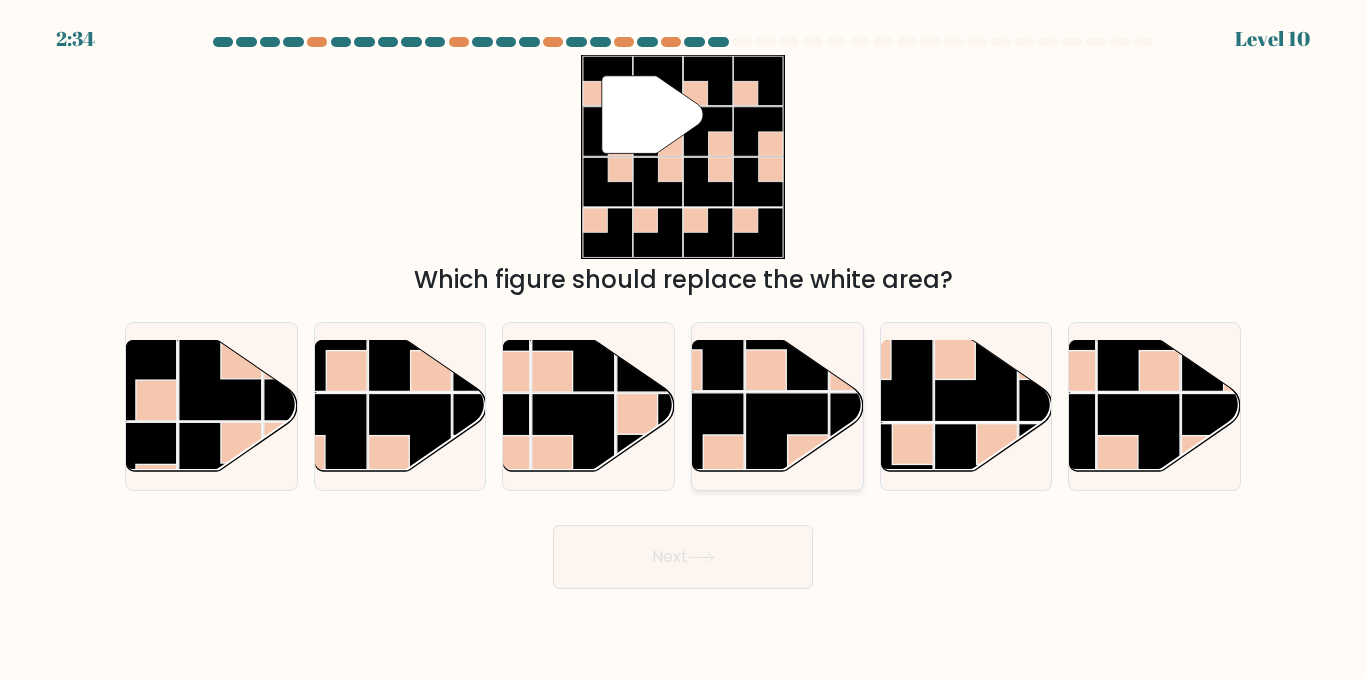 click 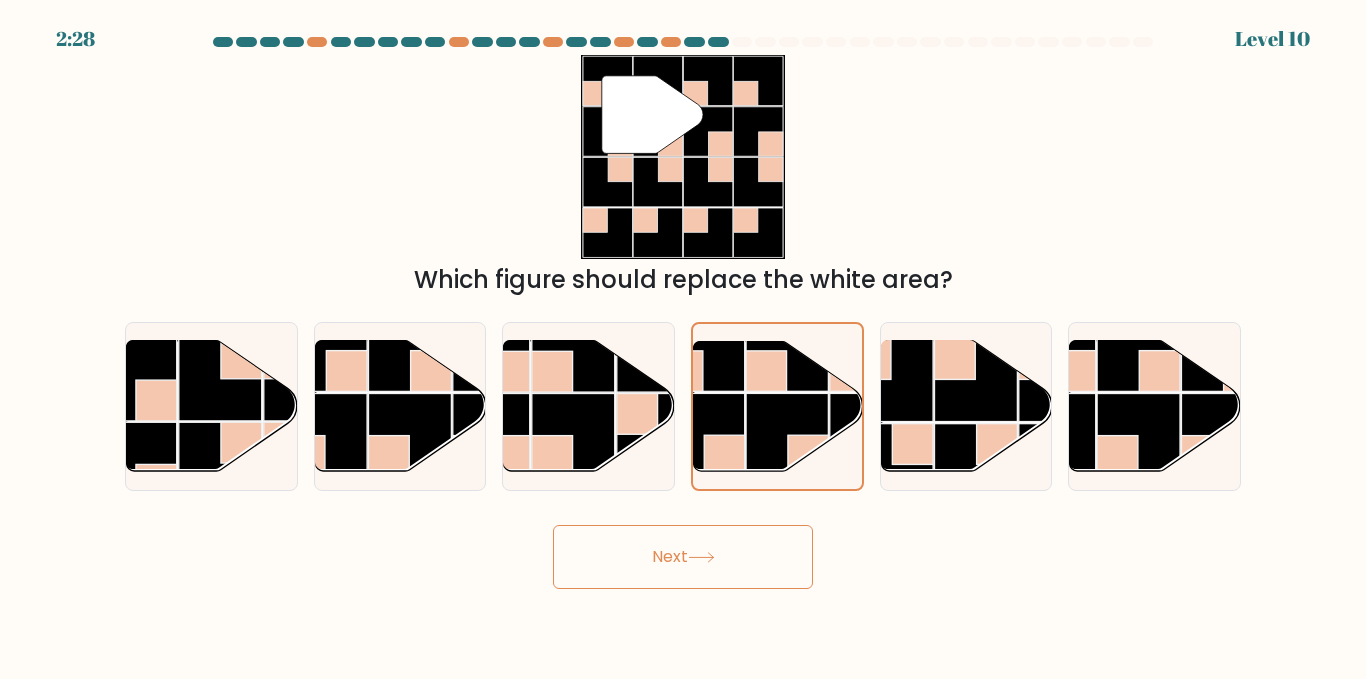 click on "Next" at bounding box center [683, 557] 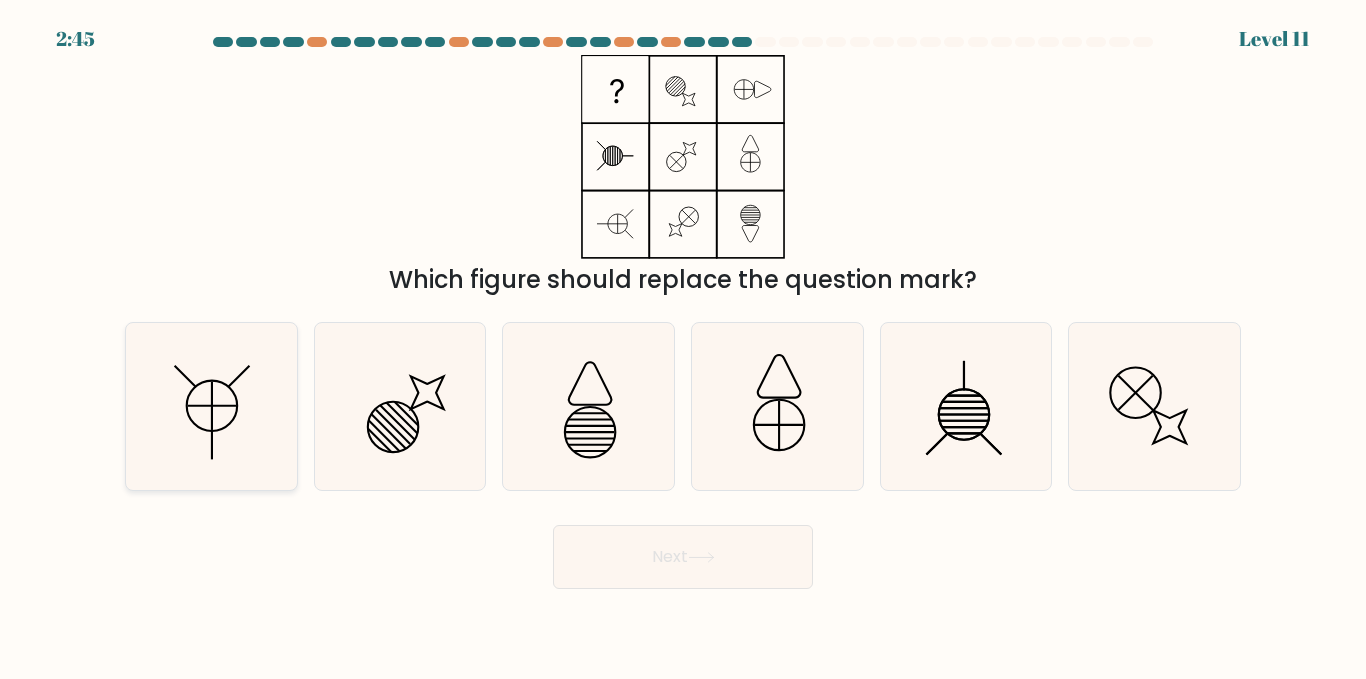 click 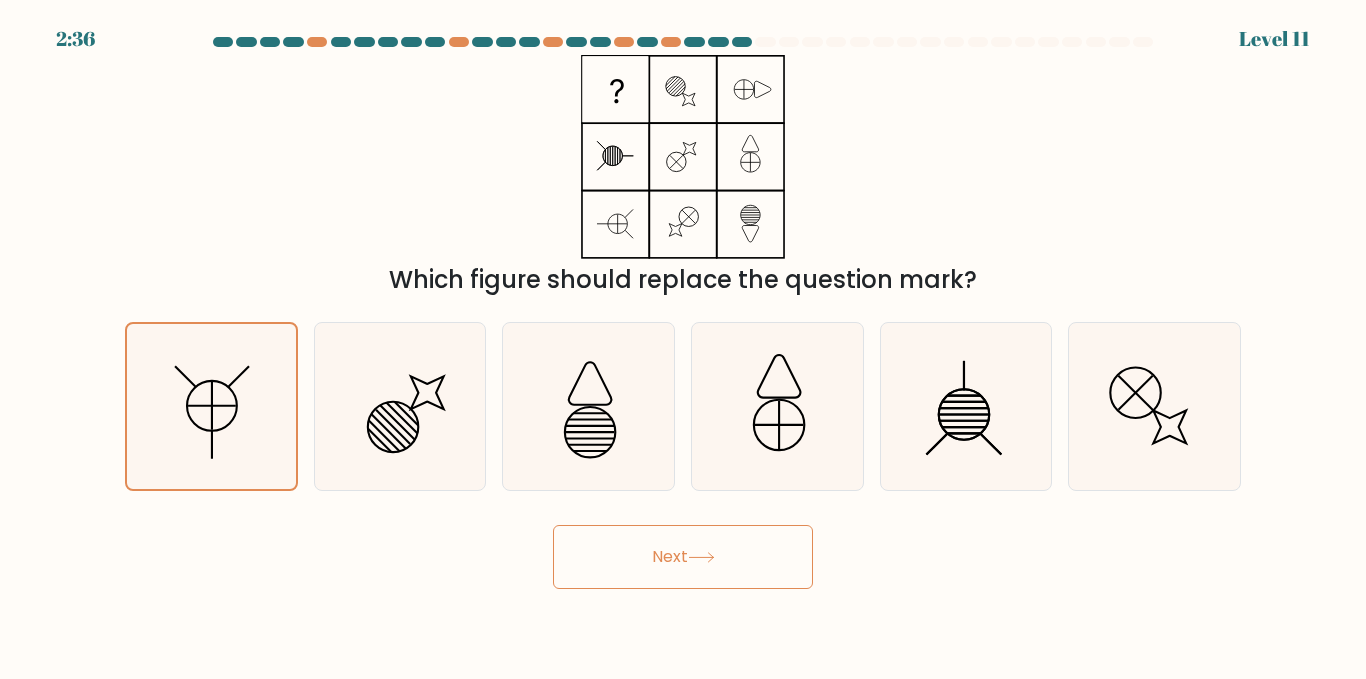 click on "Next" at bounding box center [683, 557] 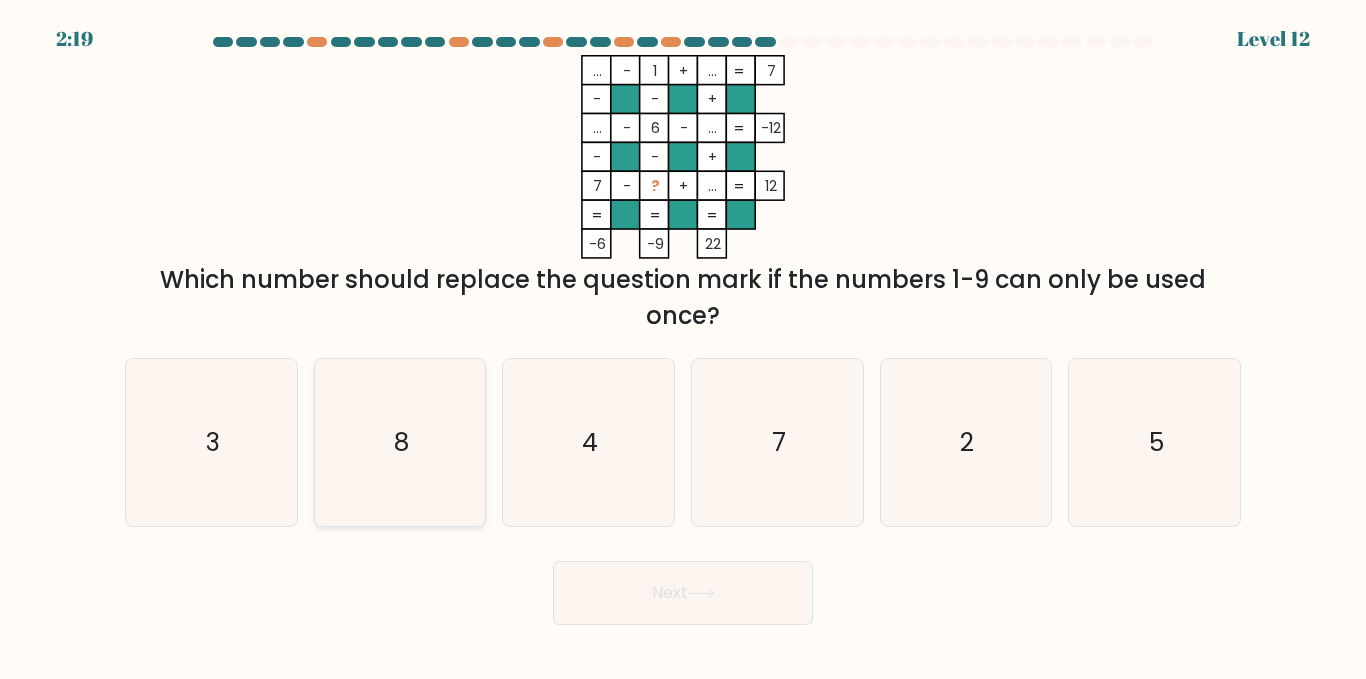 click on "8" 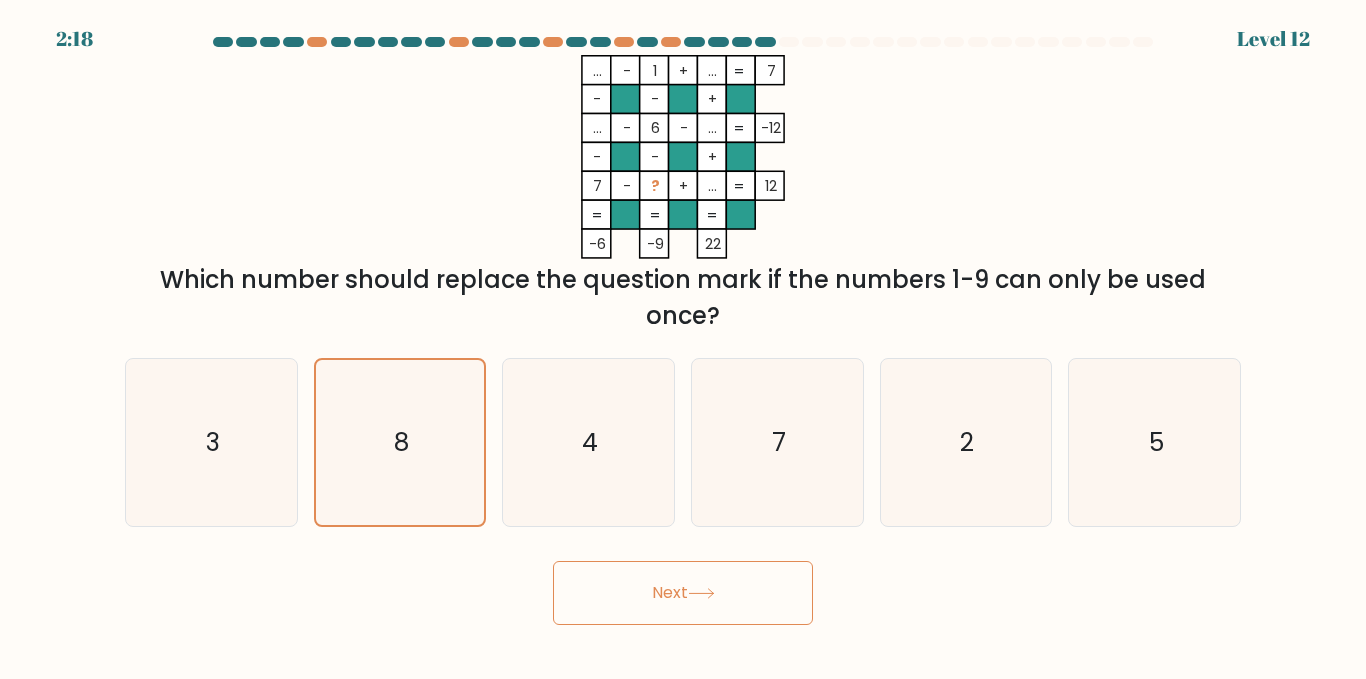 click on "Next" at bounding box center (683, 593) 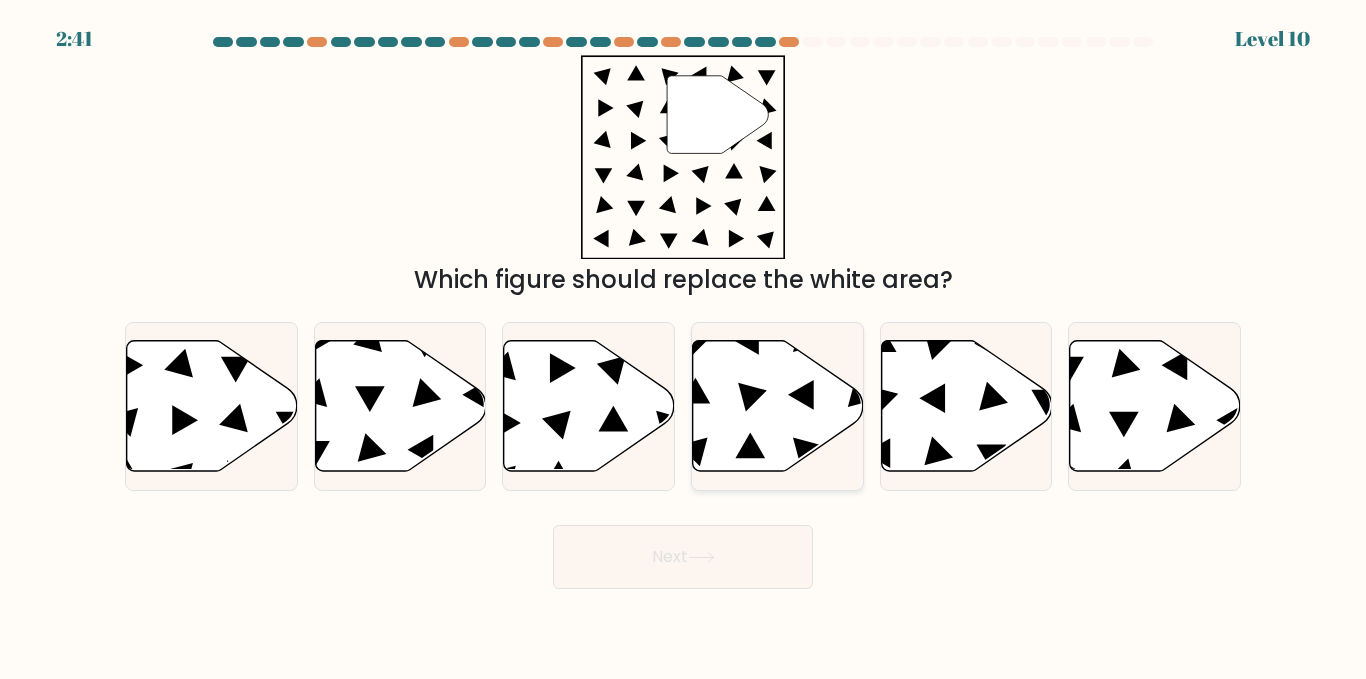 click 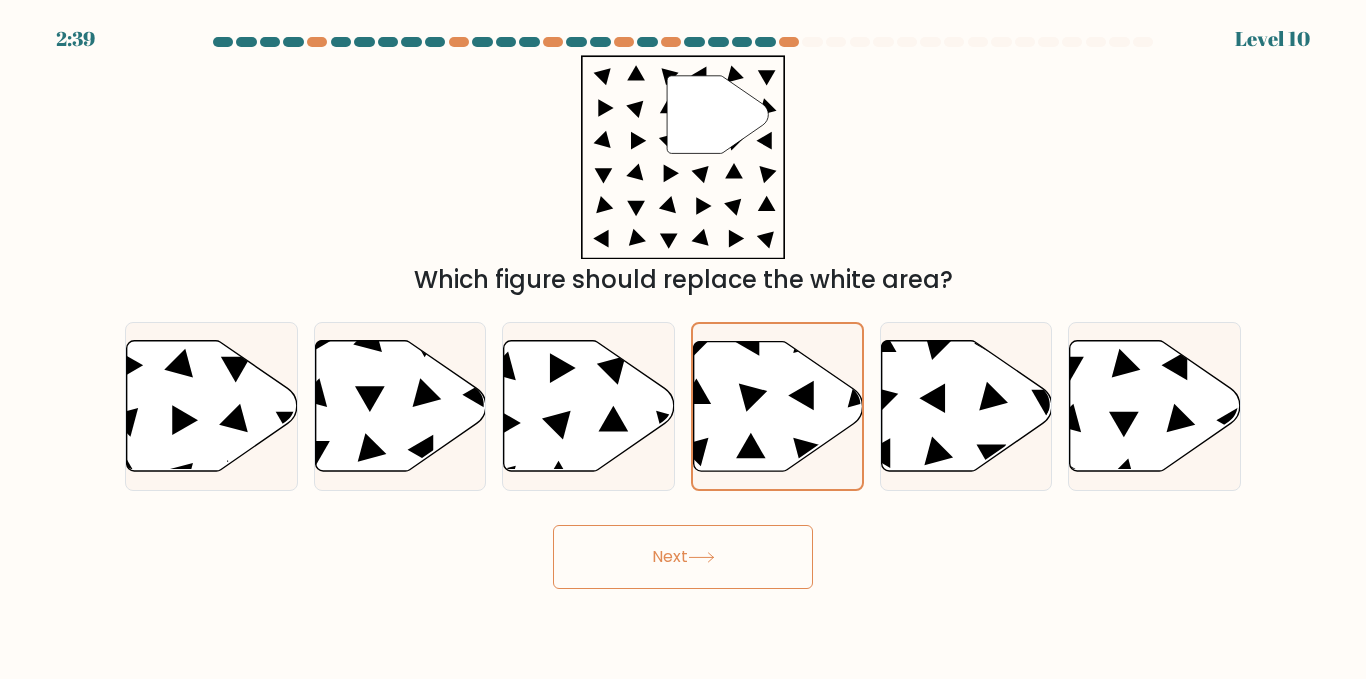click on "Next" at bounding box center [683, 557] 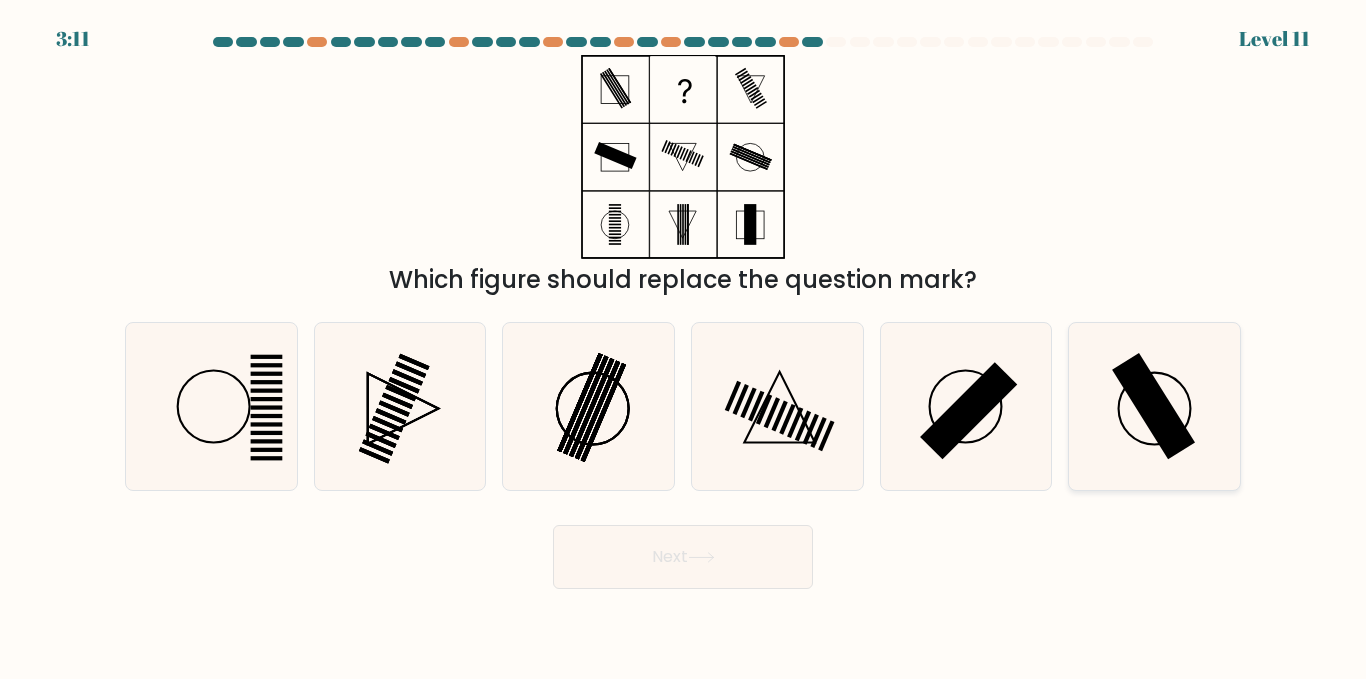 click 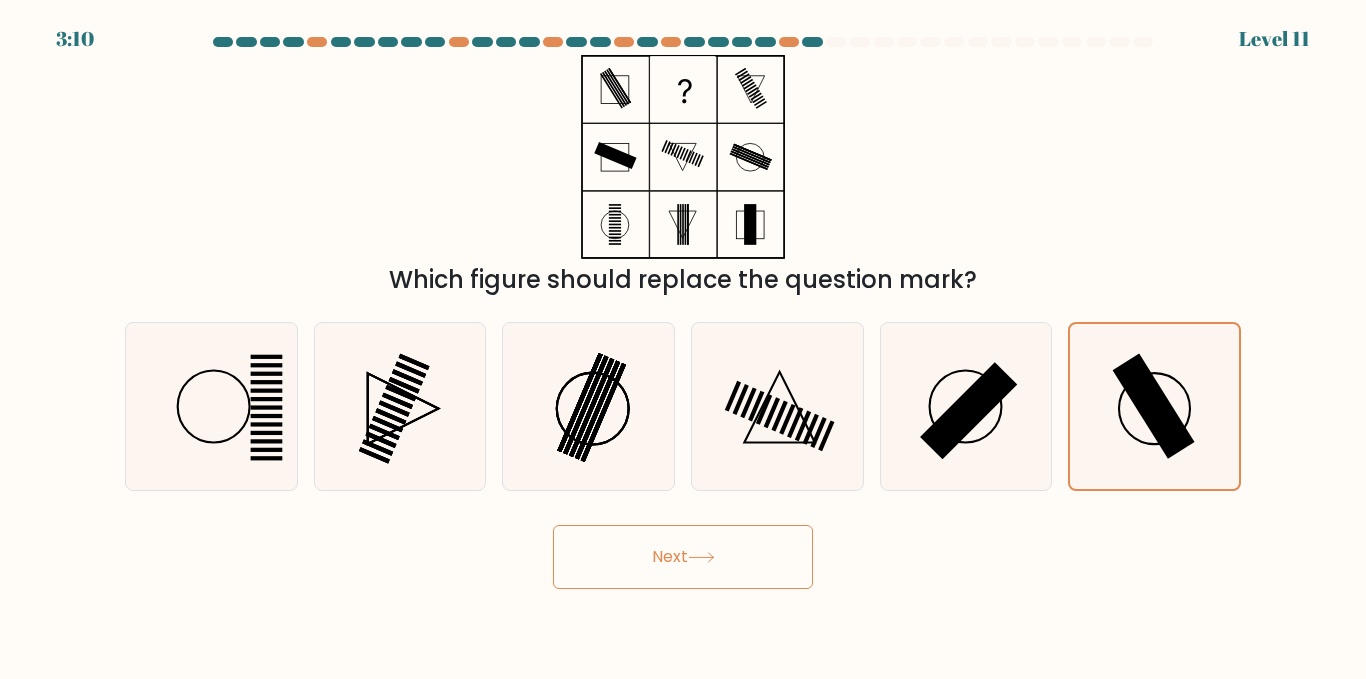 click on "Next" at bounding box center [683, 557] 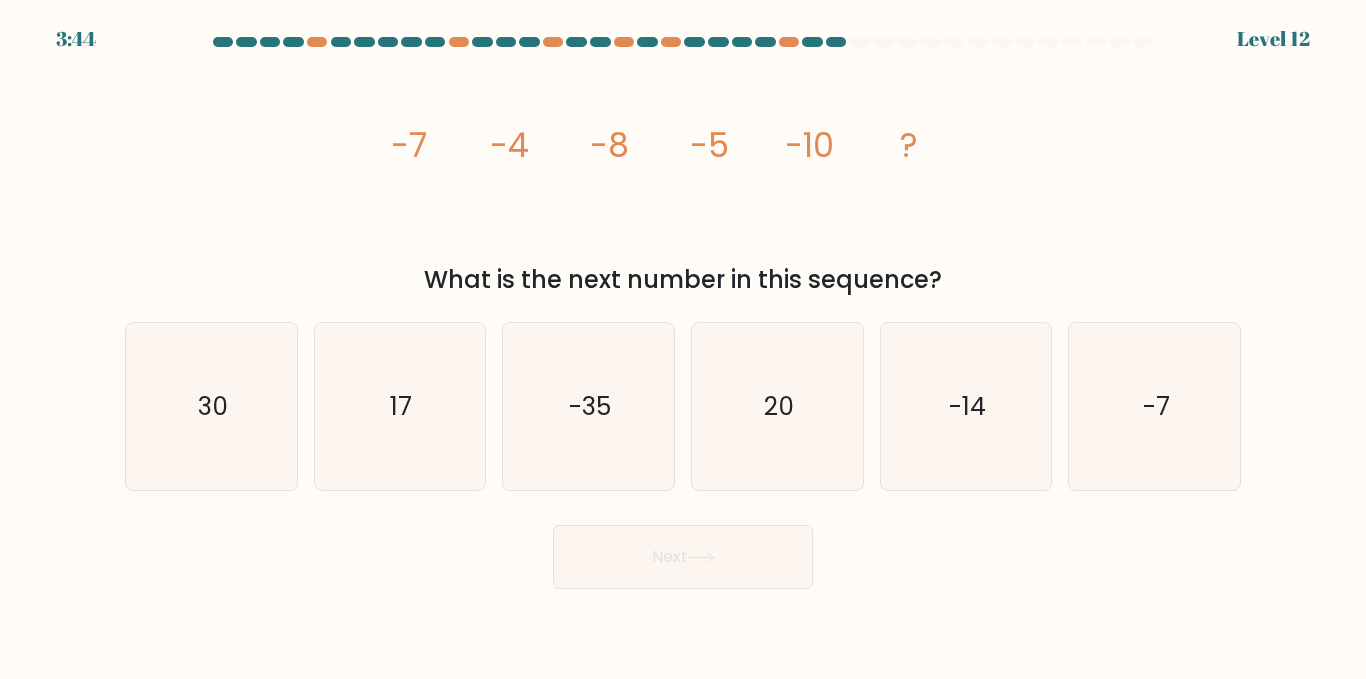type 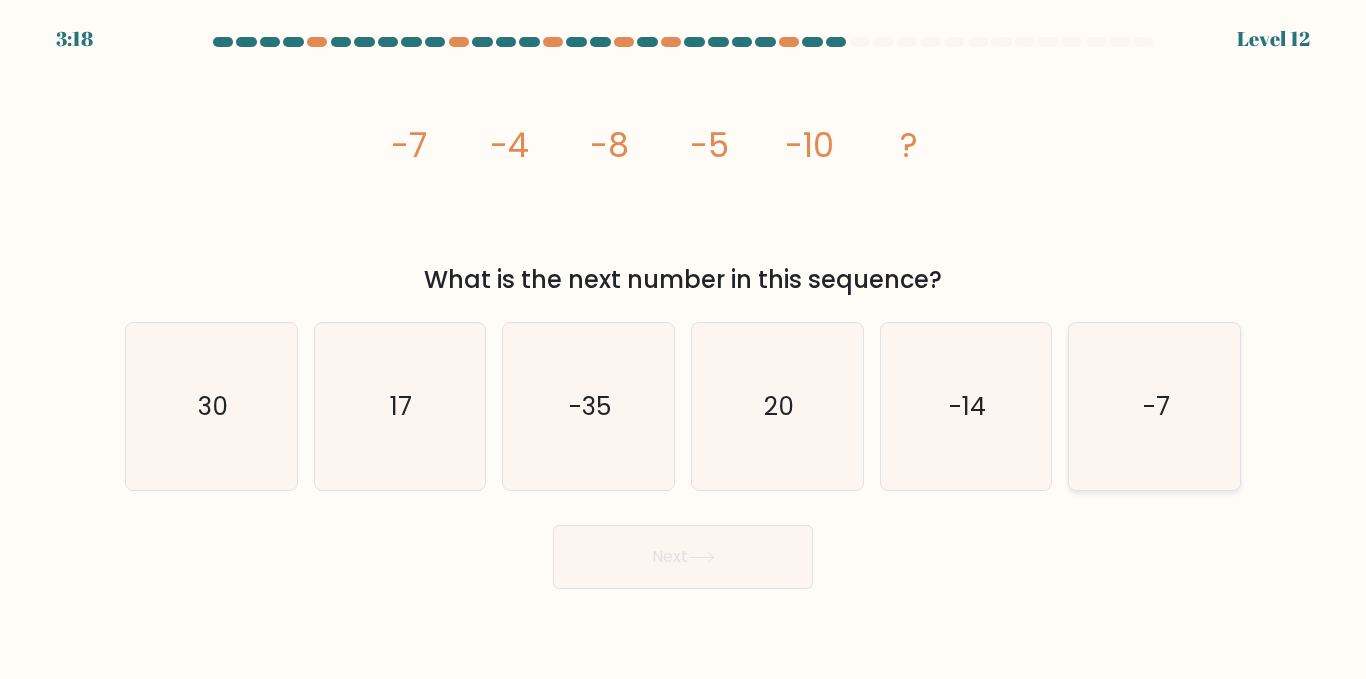 click on "-7" 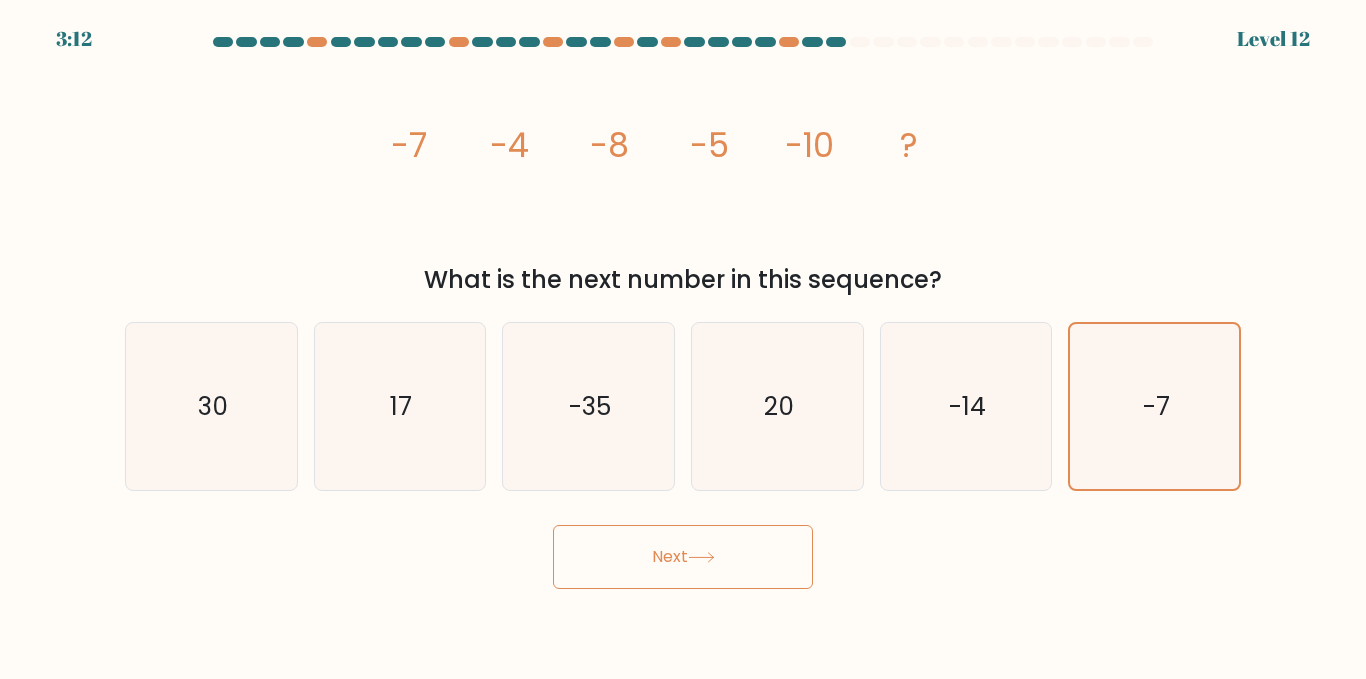 click on "Next" at bounding box center [683, 557] 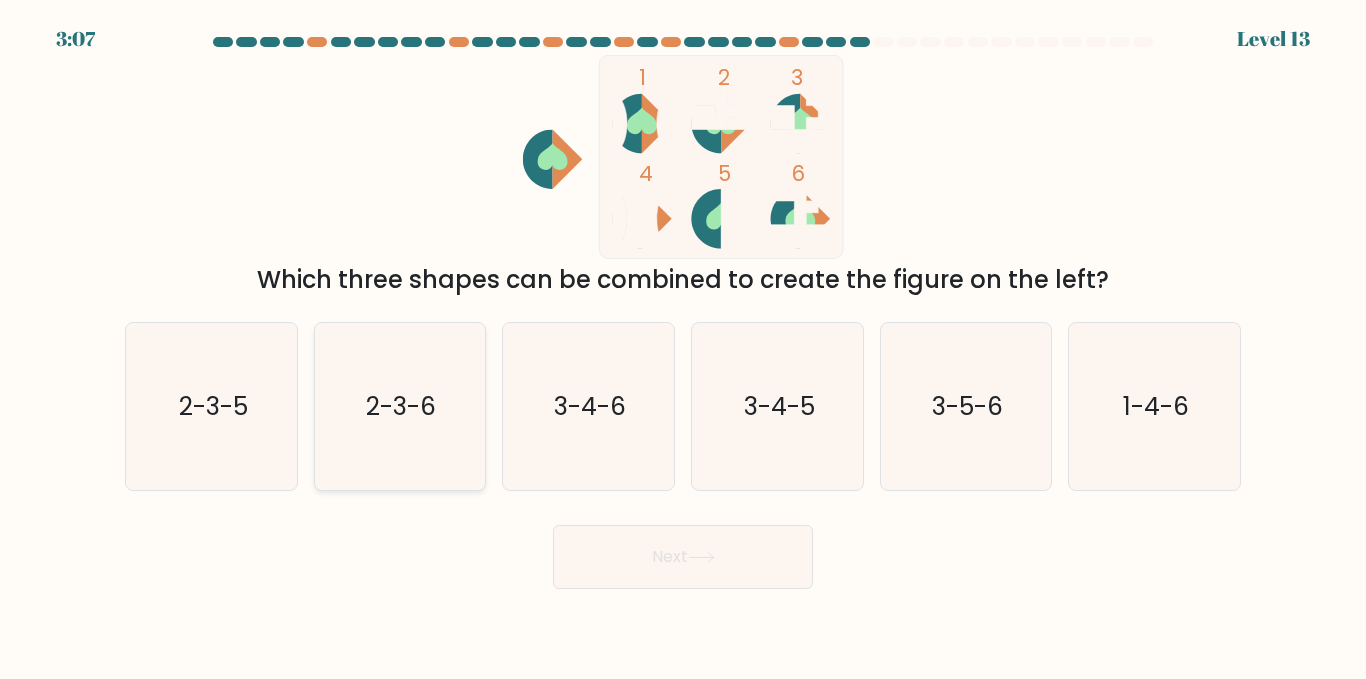 click on "2-3-6" 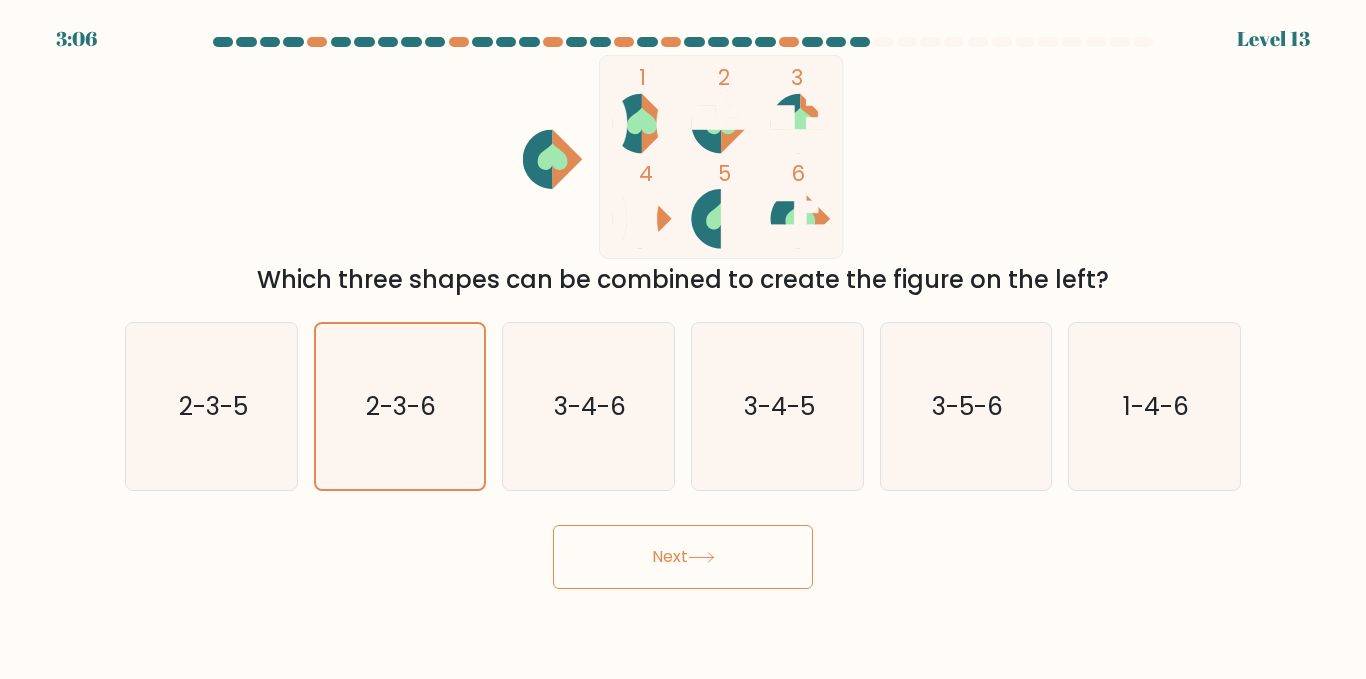 click on "Next" at bounding box center (683, 557) 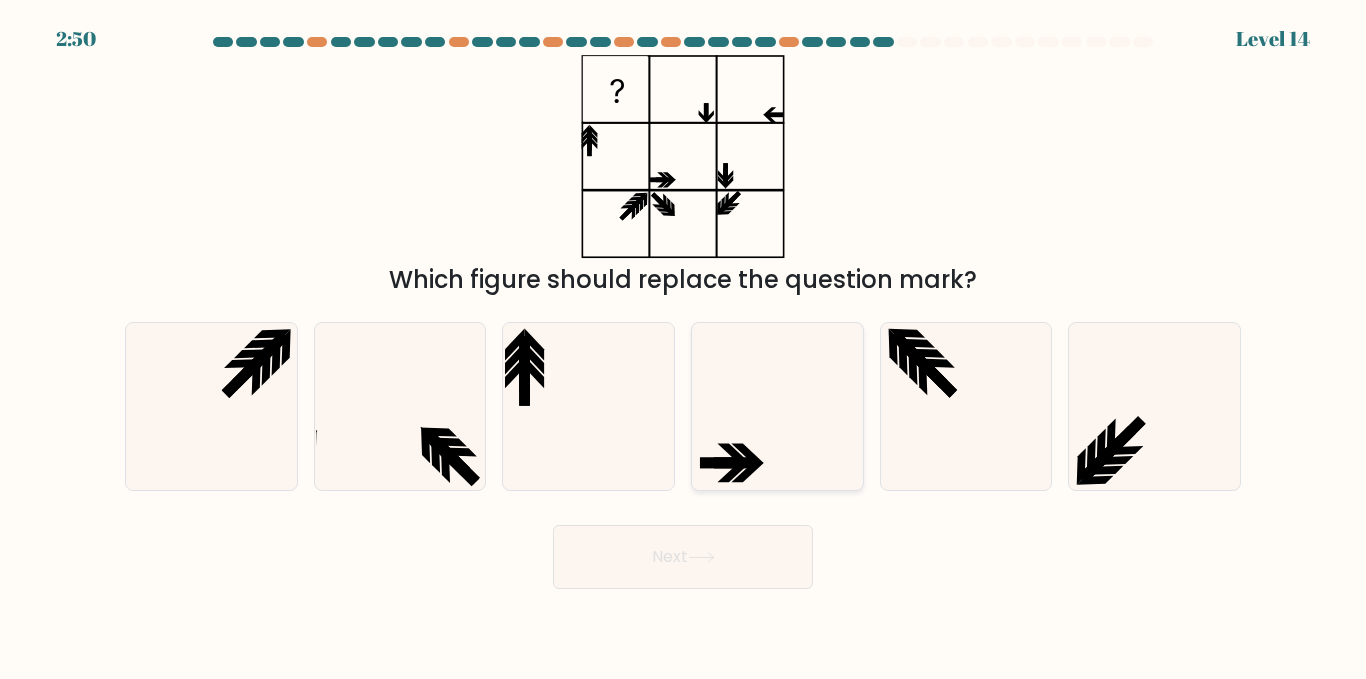 click 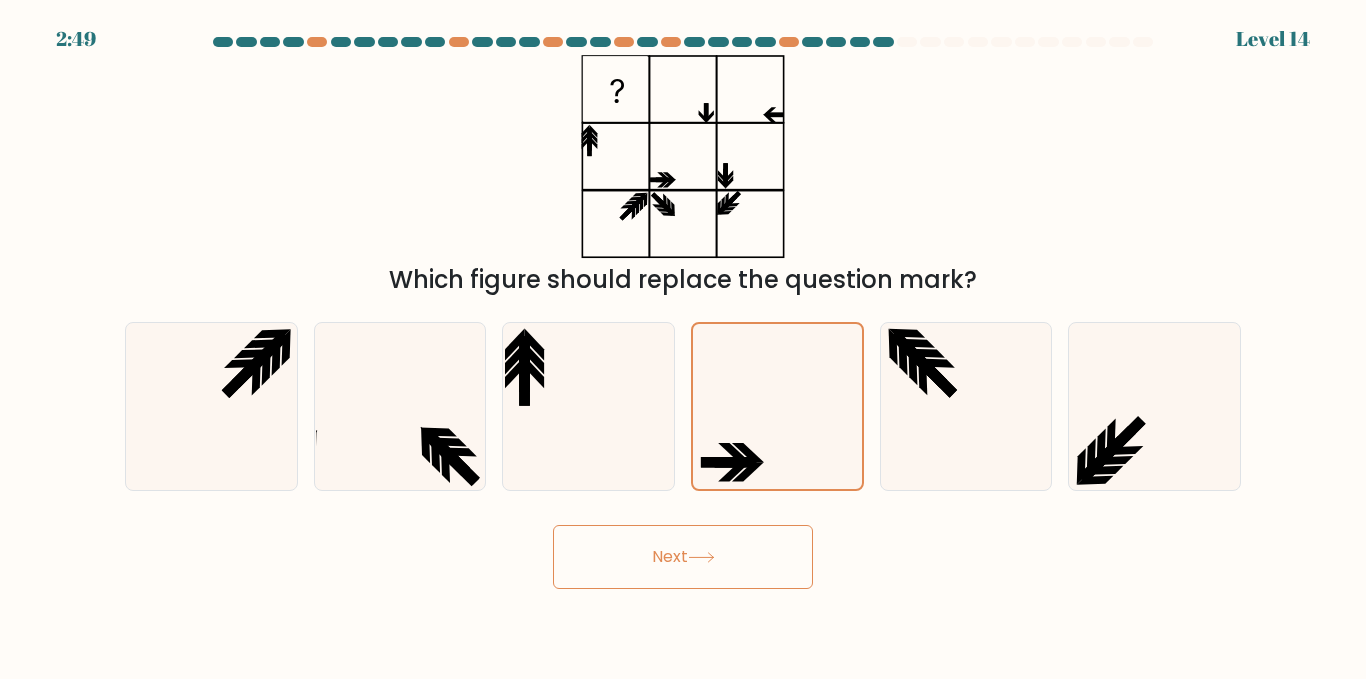 click 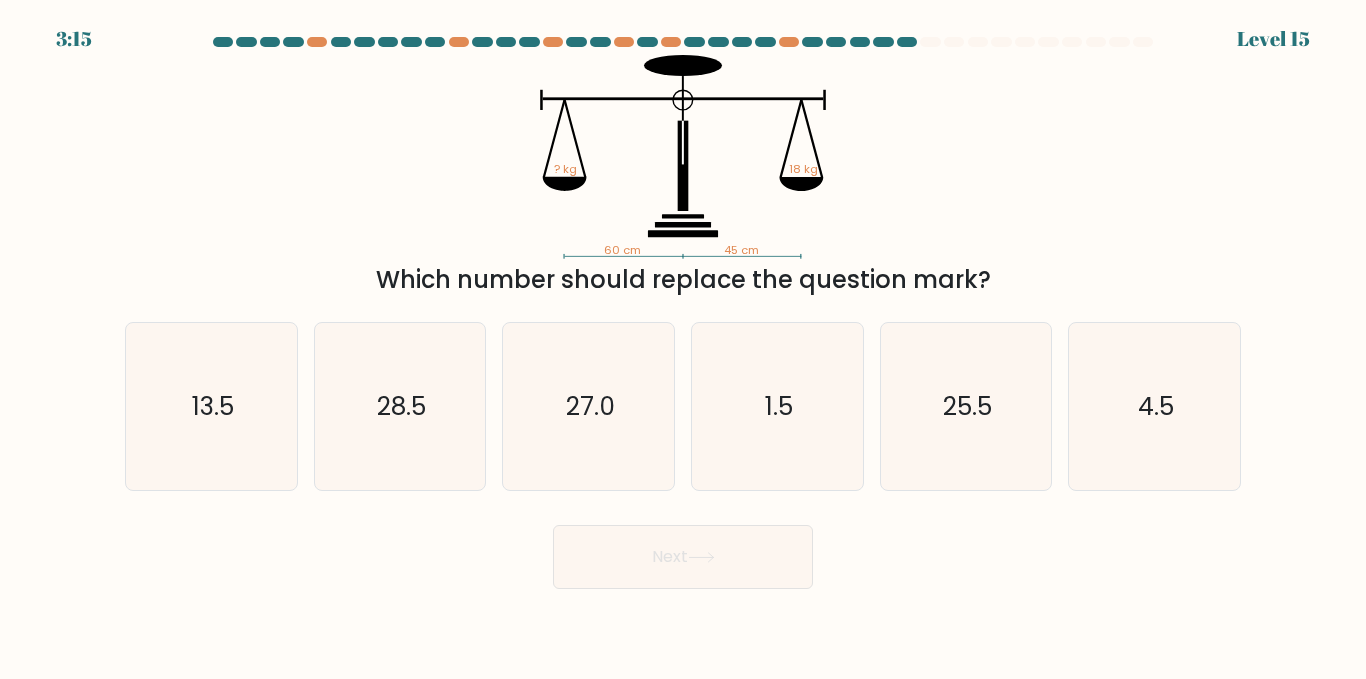 type 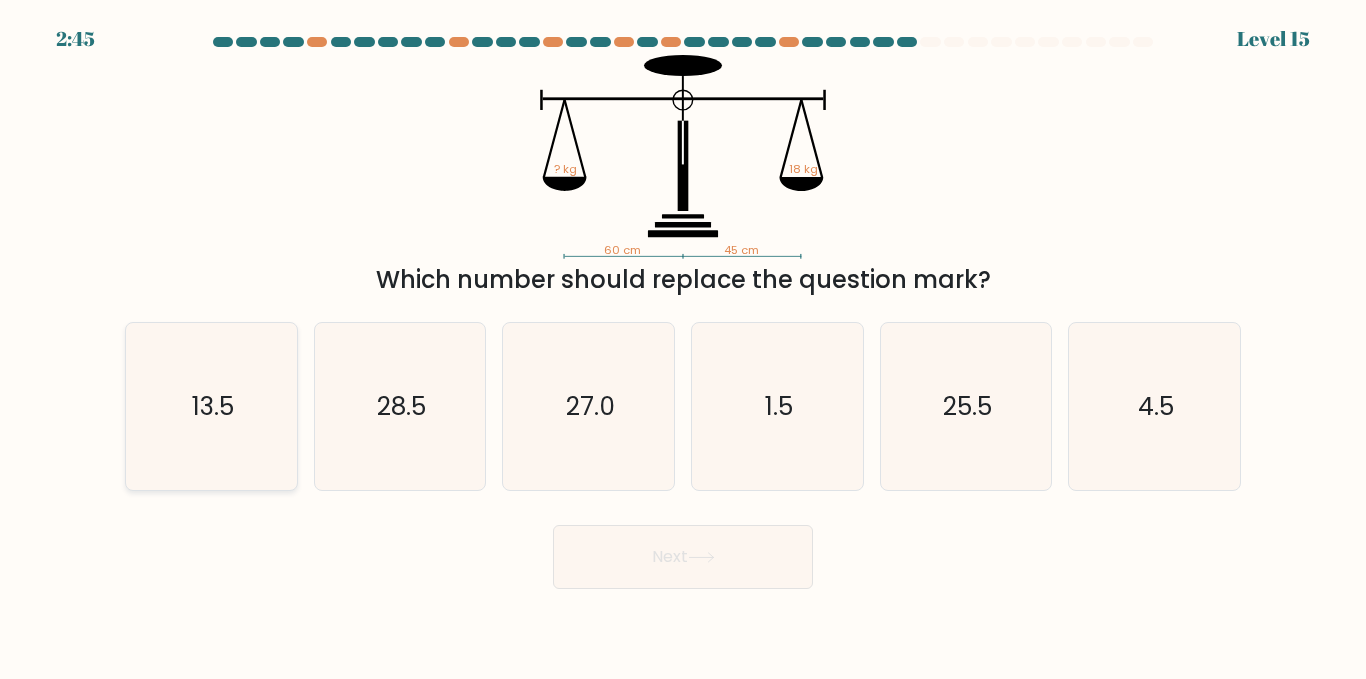 click on "13.5" 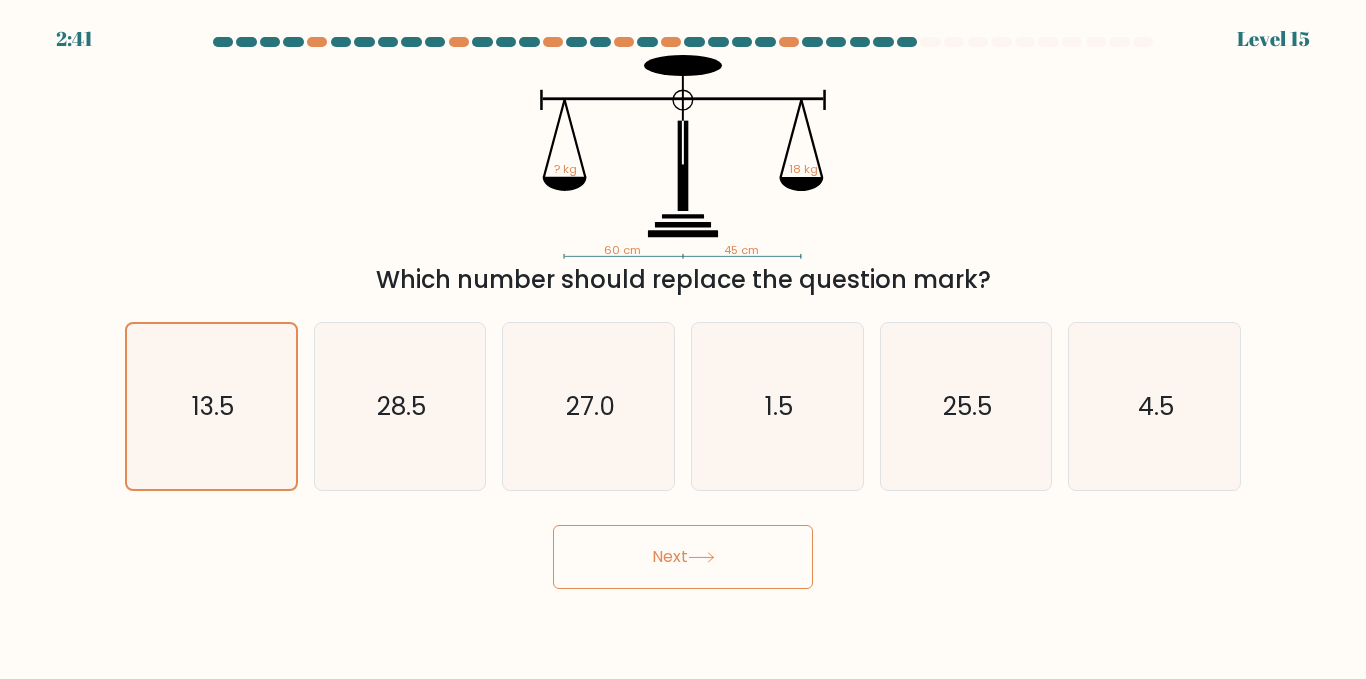 click 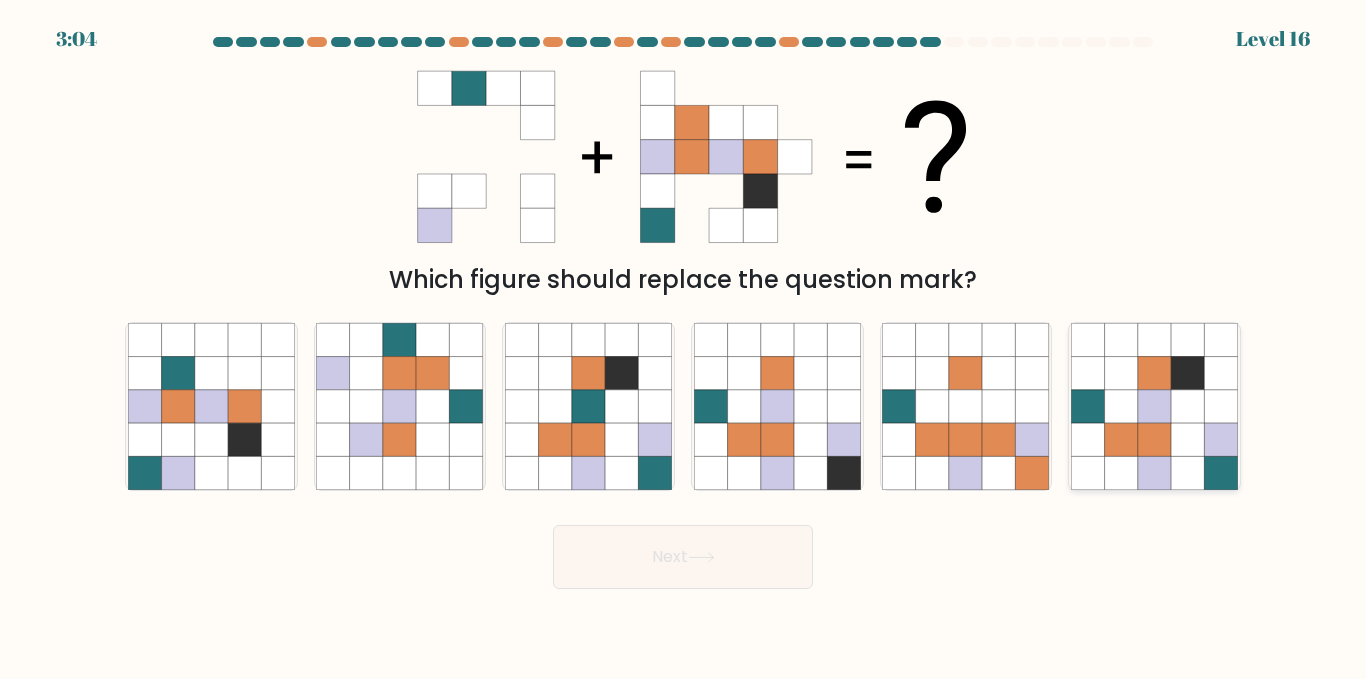 click 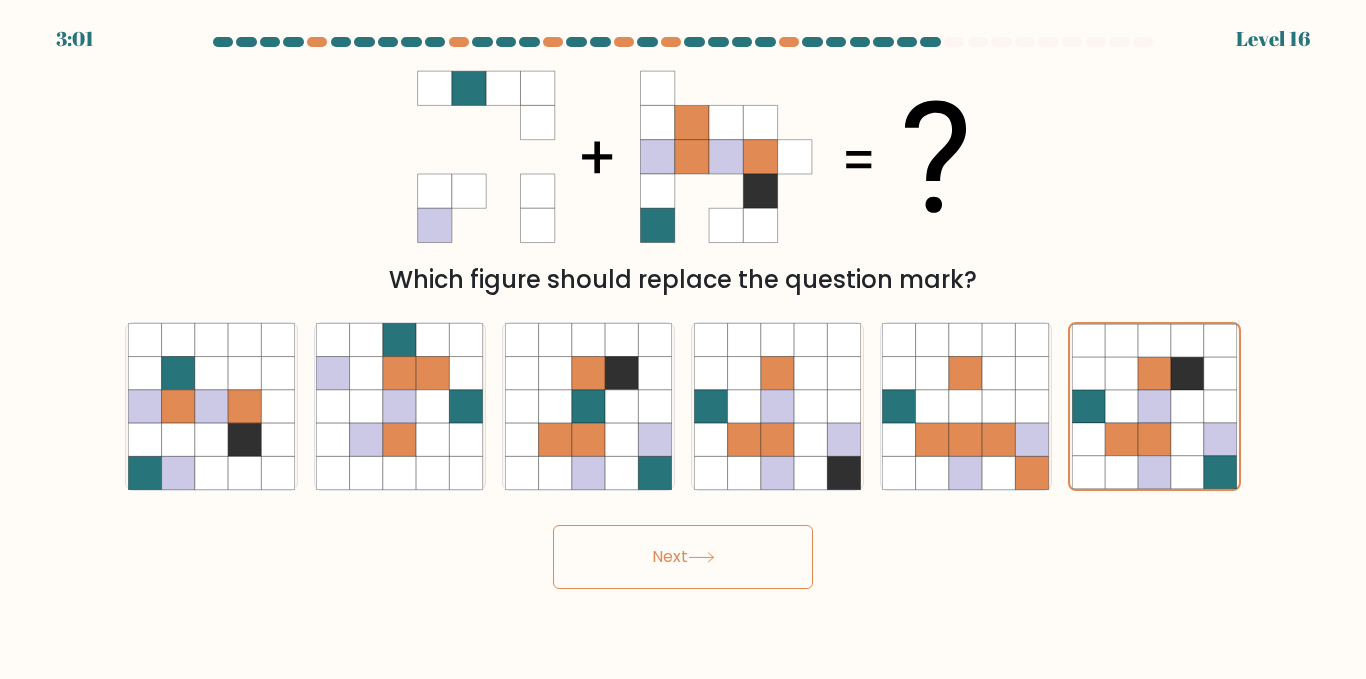 click on "Next" at bounding box center [683, 557] 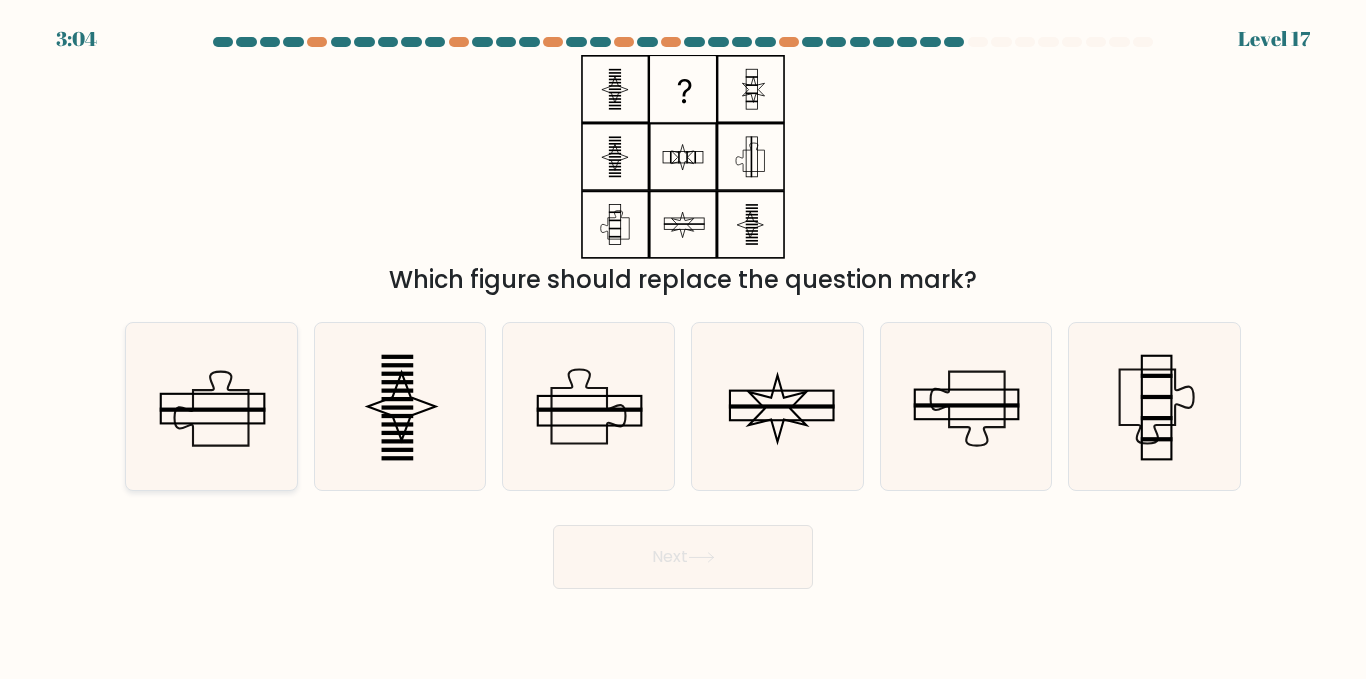 click 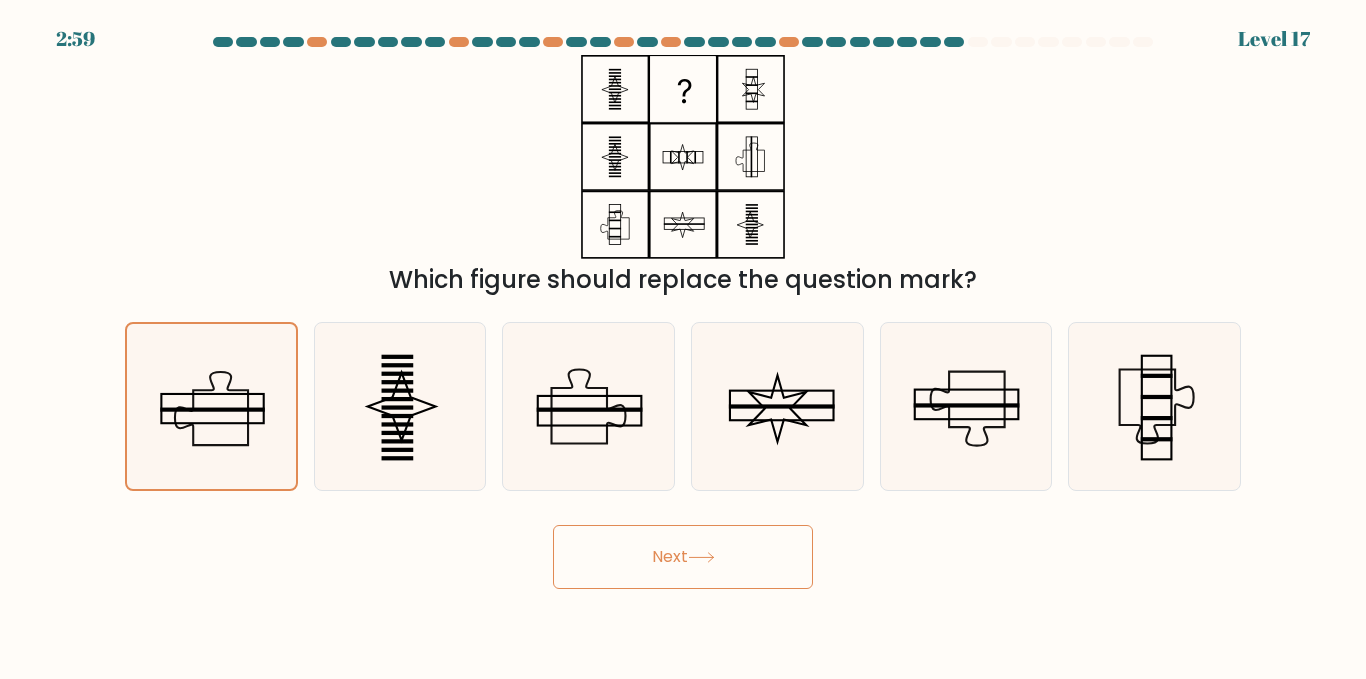 click on "Next" at bounding box center (683, 557) 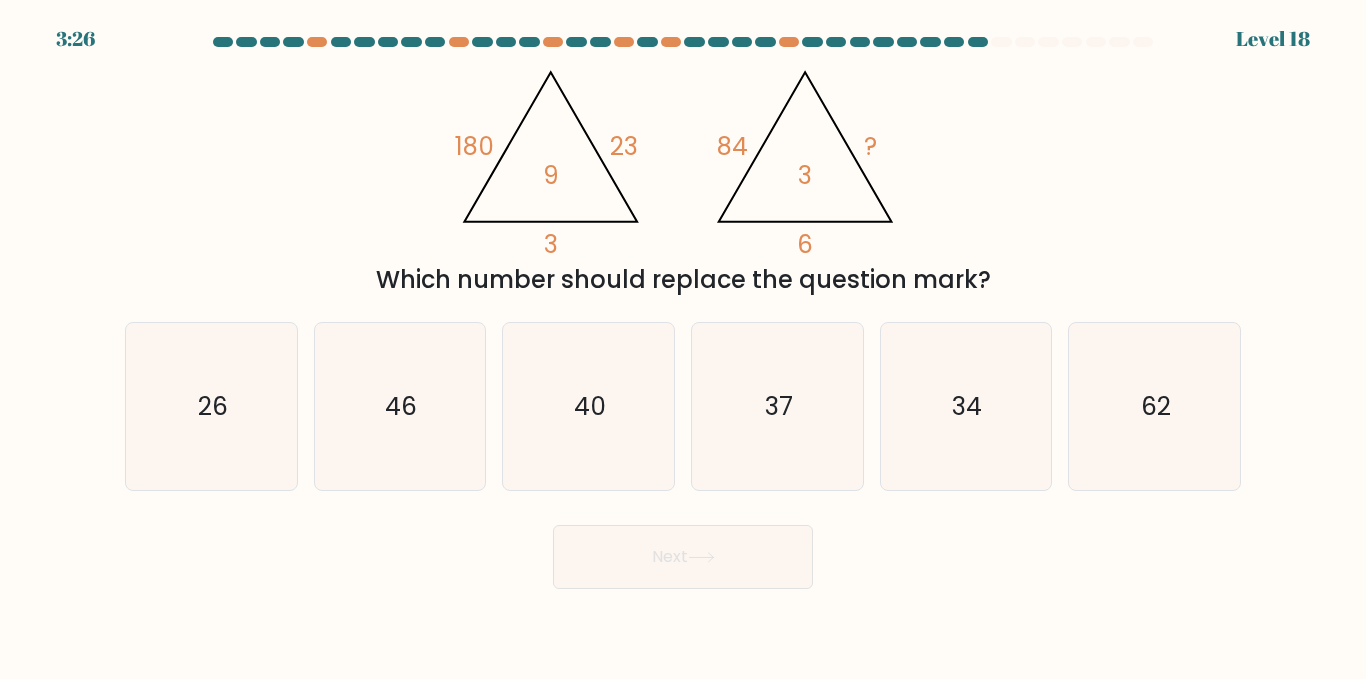 type 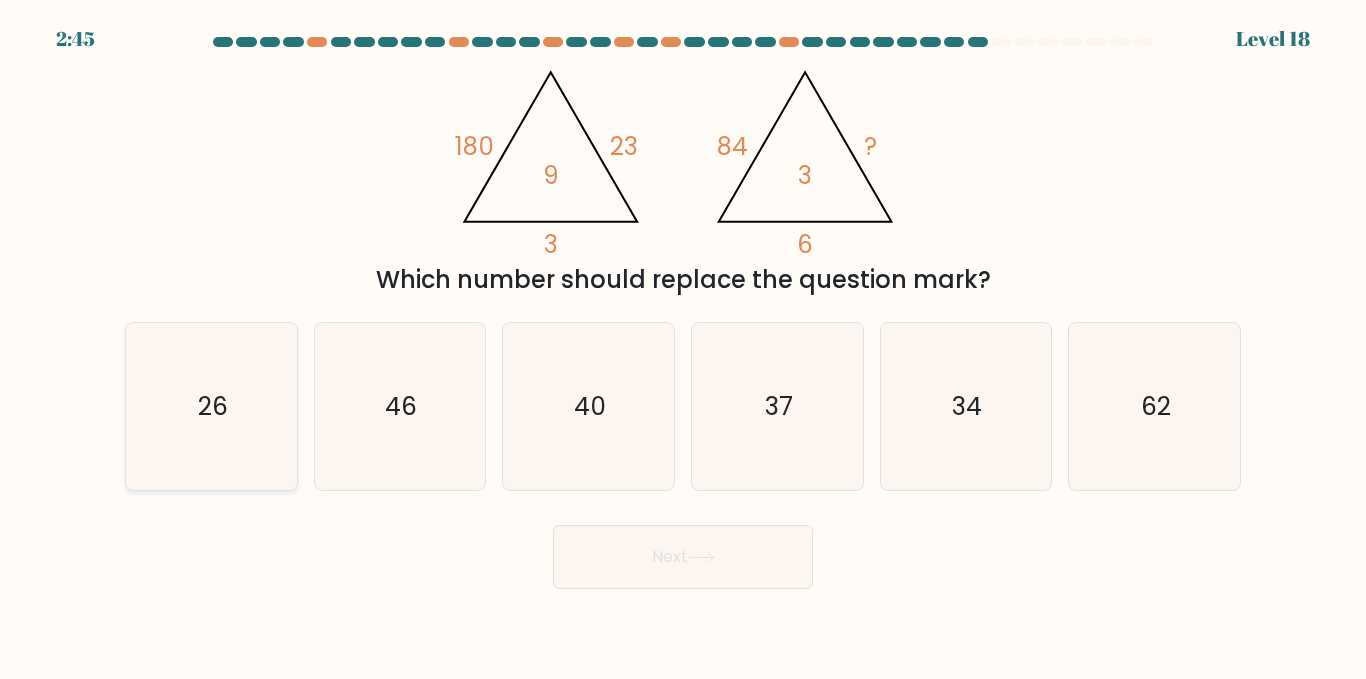 click on "26" 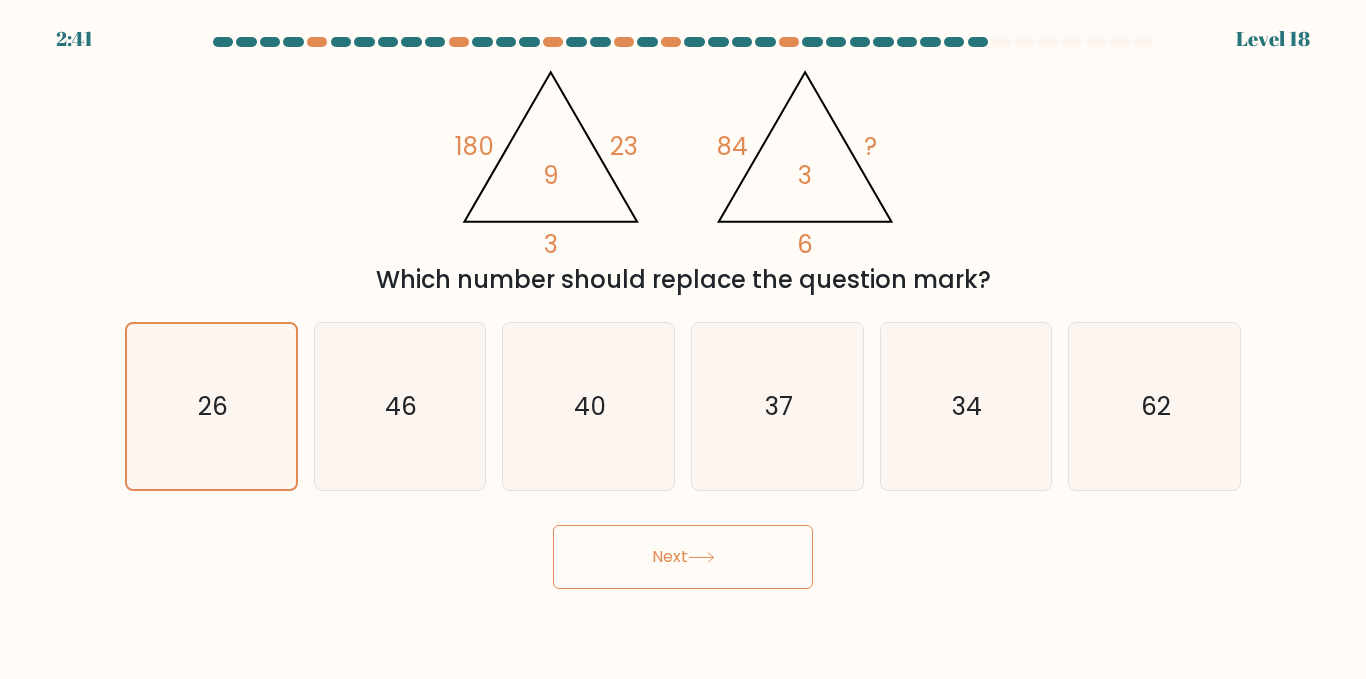 click on "Next" at bounding box center (683, 557) 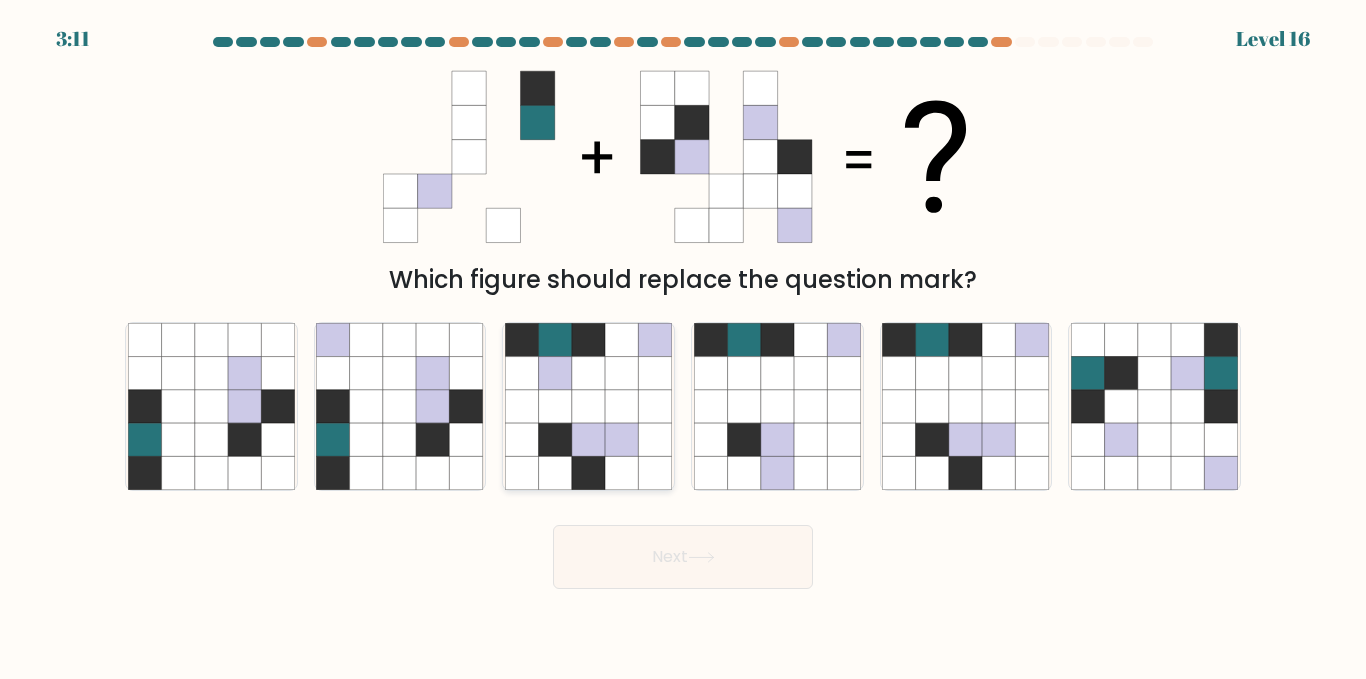 click 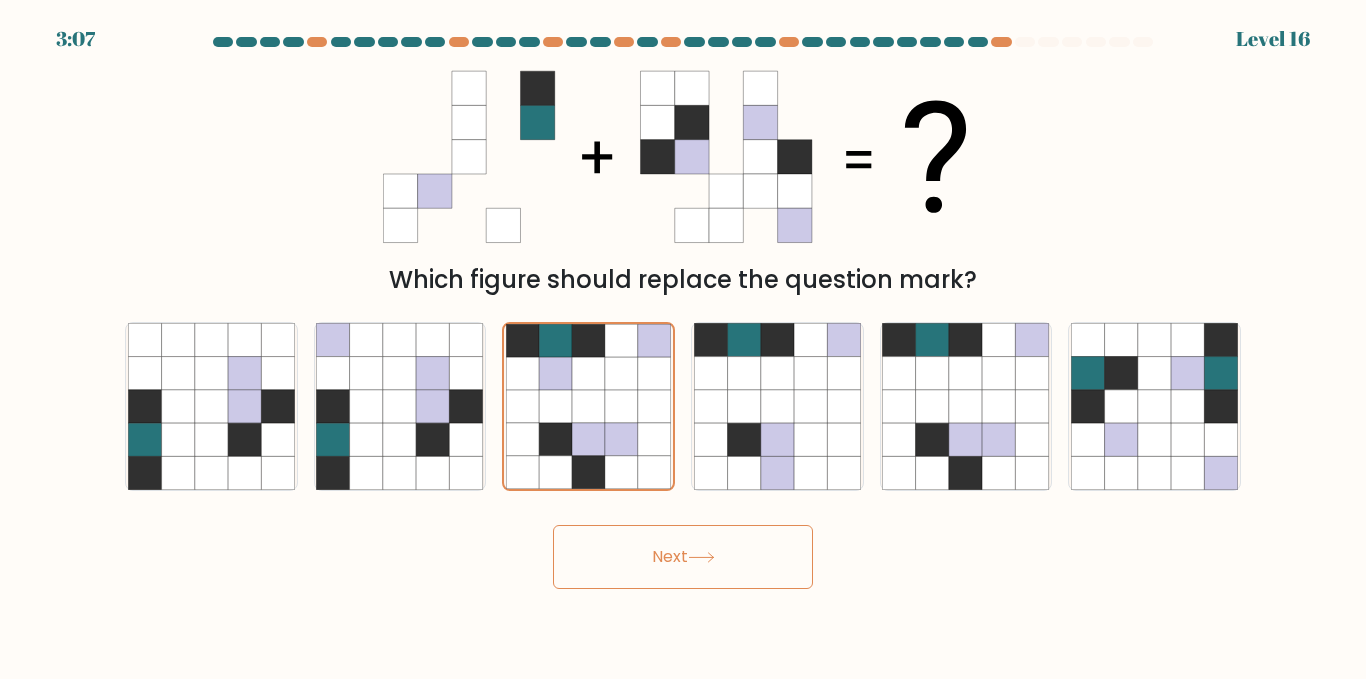 click on "Next" at bounding box center (683, 557) 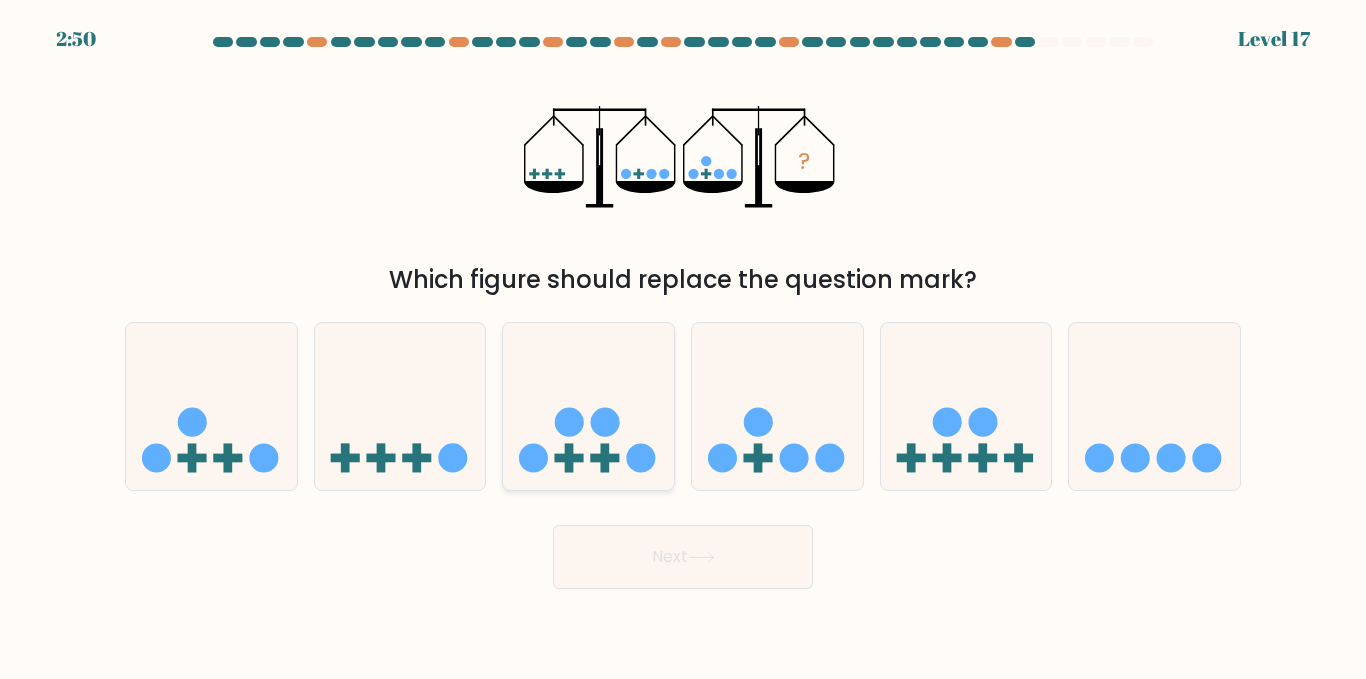 click 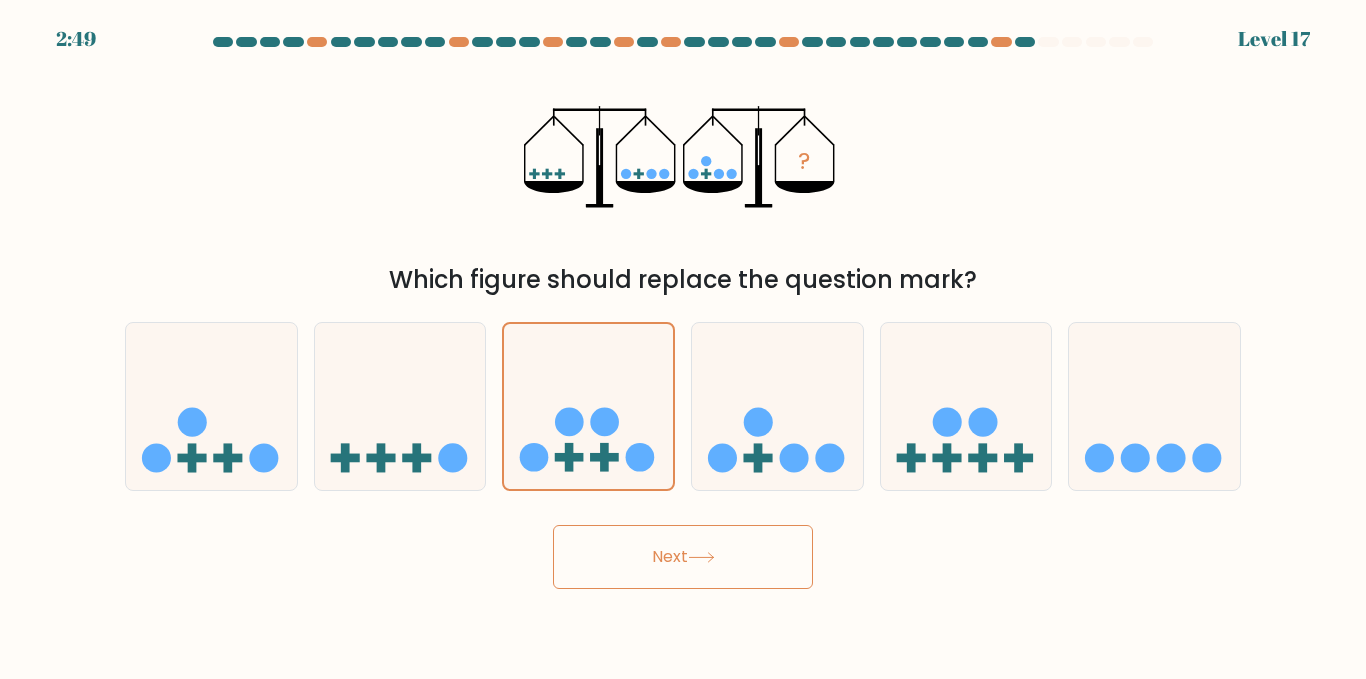 click on "Next" at bounding box center [683, 557] 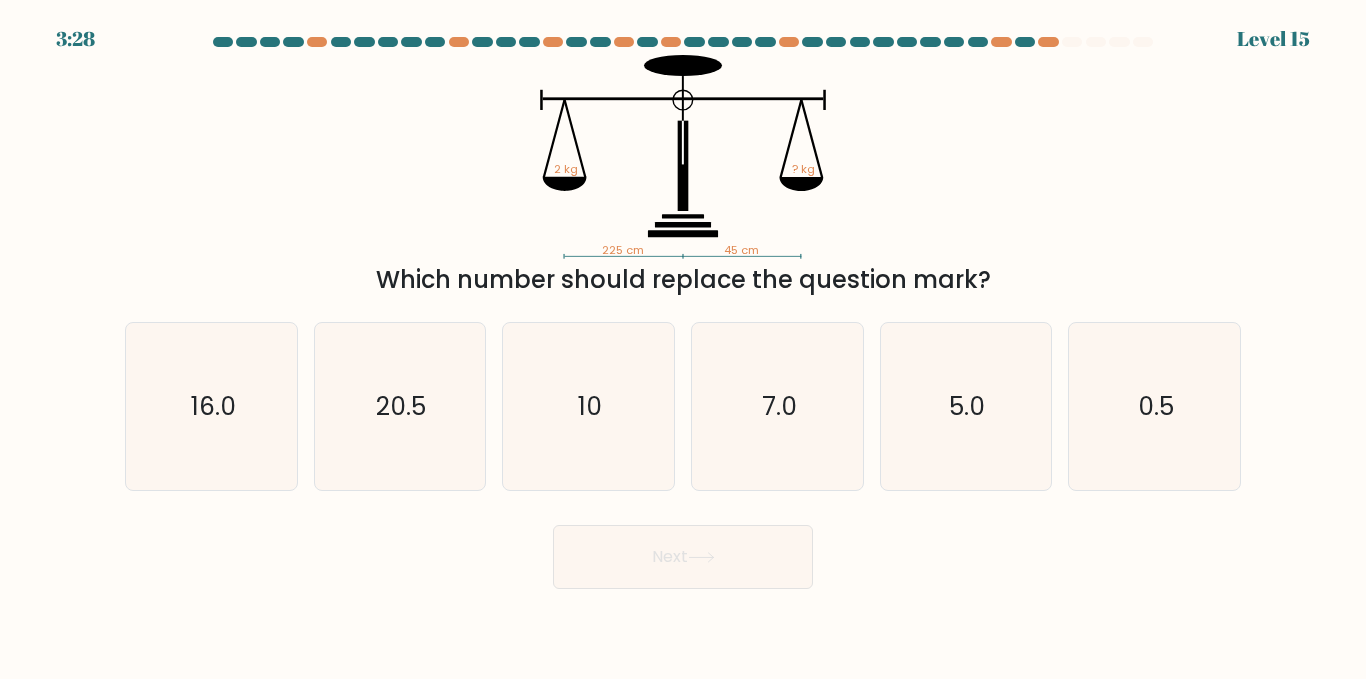 type 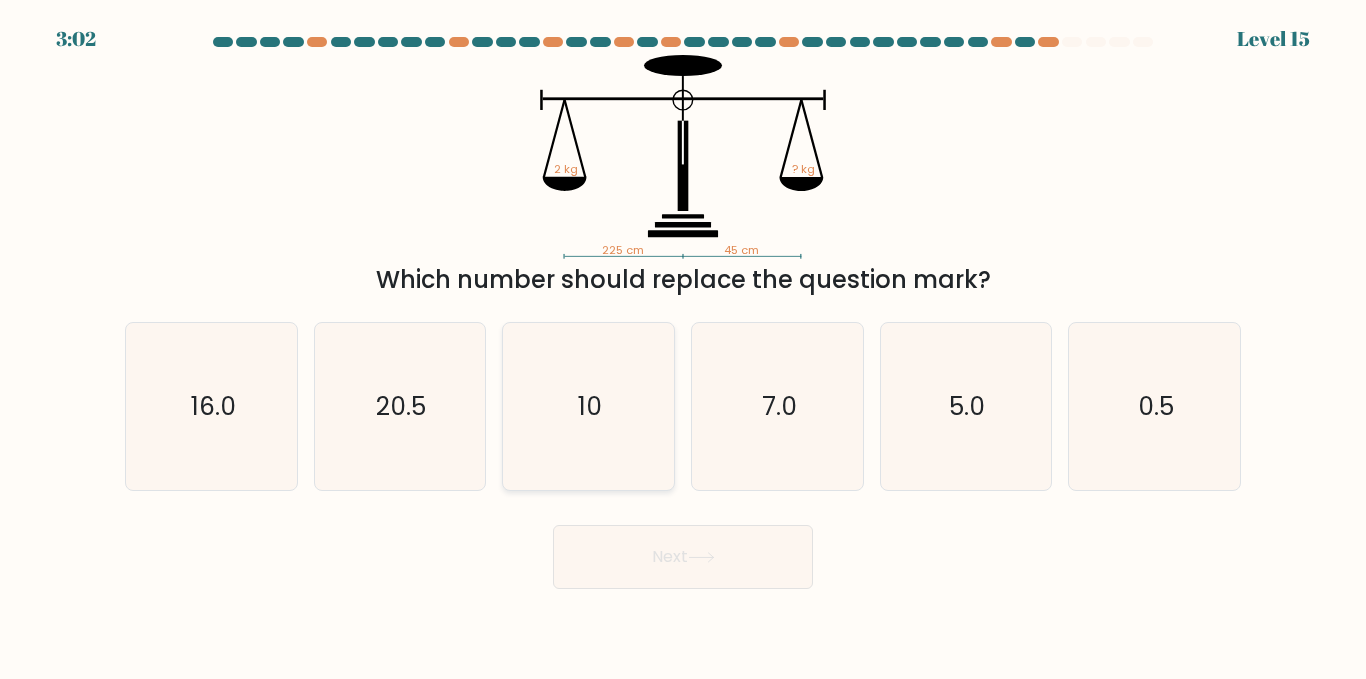 click on "10" 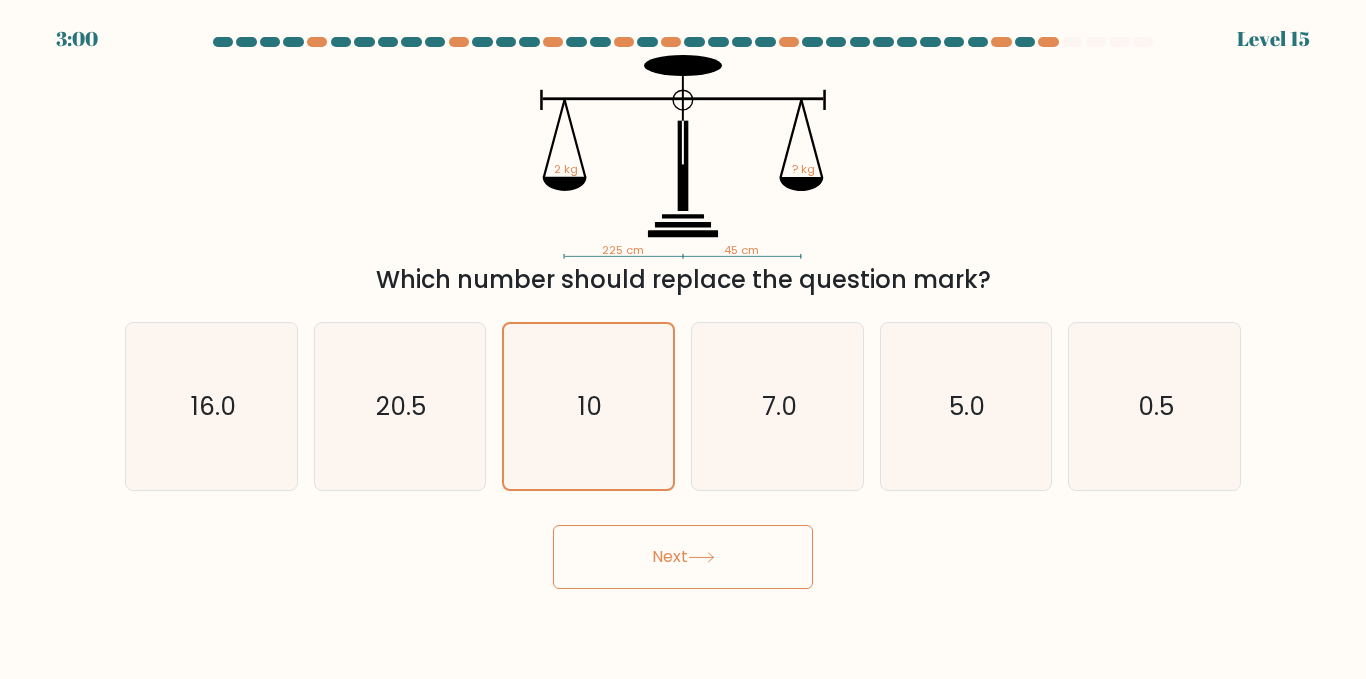 click on "Next" at bounding box center [683, 557] 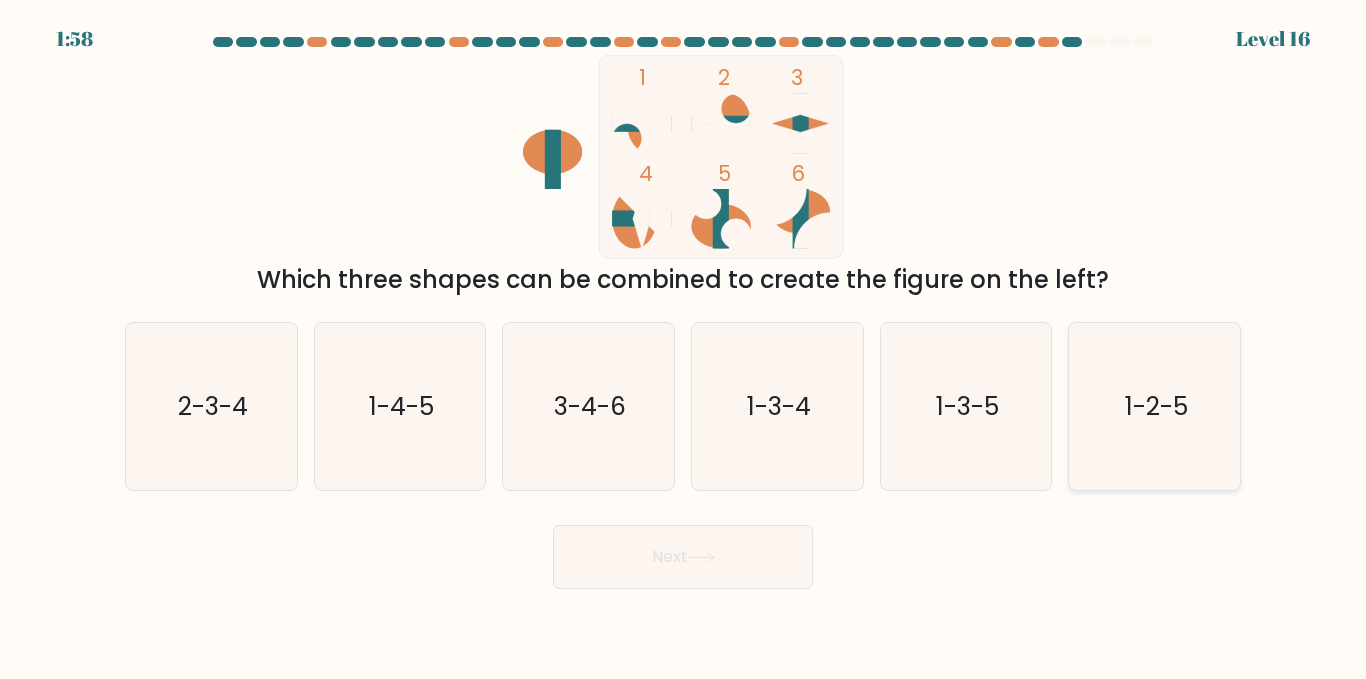 click on "1-2-5" 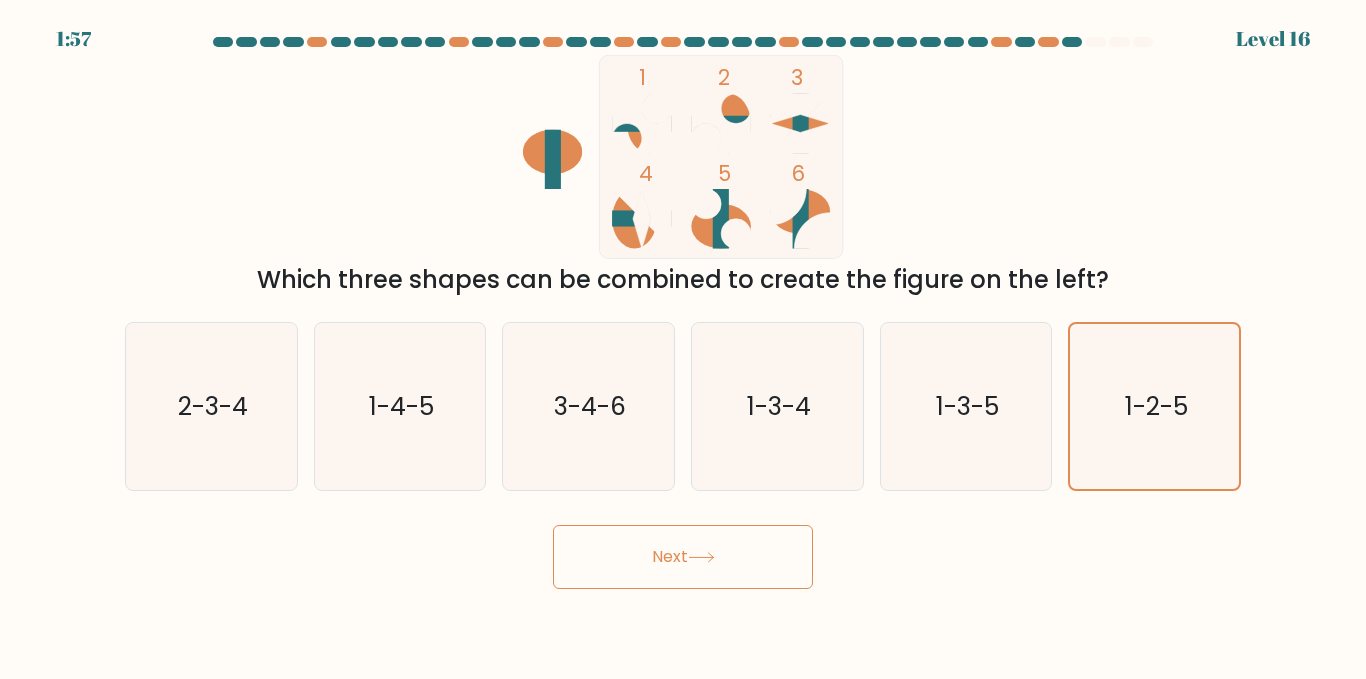 click on "Next" at bounding box center [683, 557] 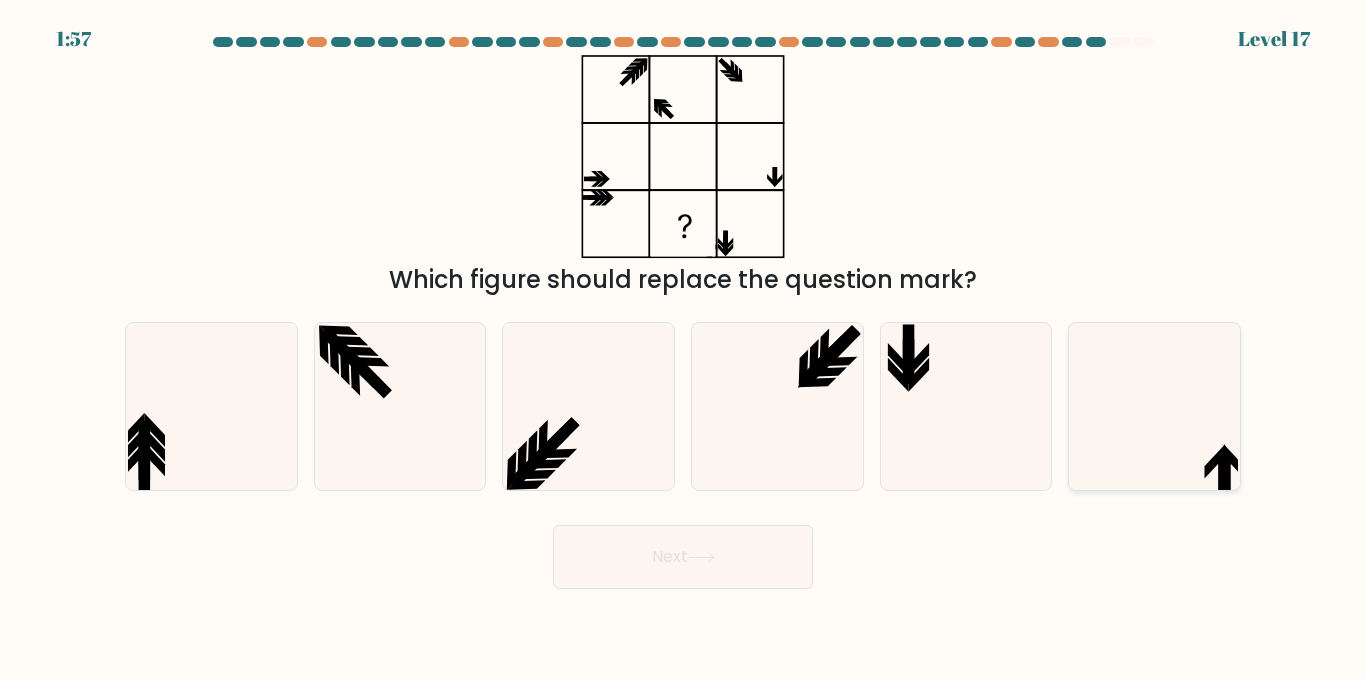 click 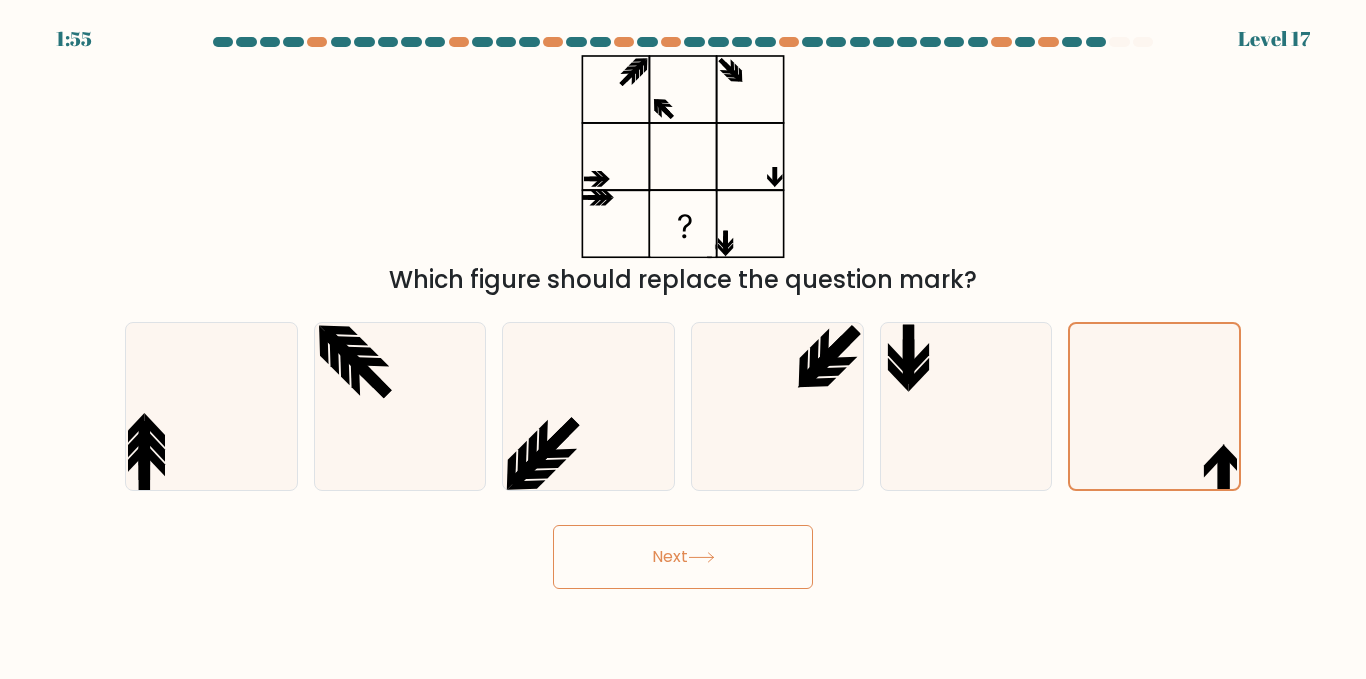 click 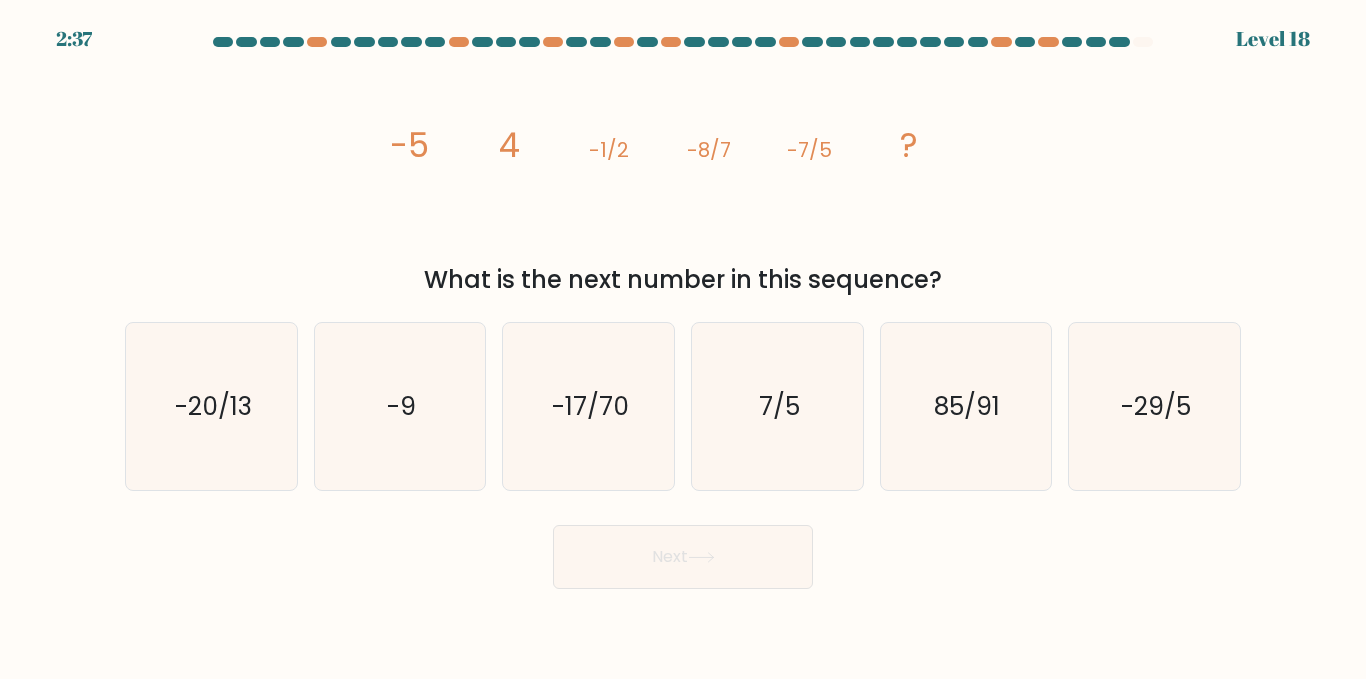 type 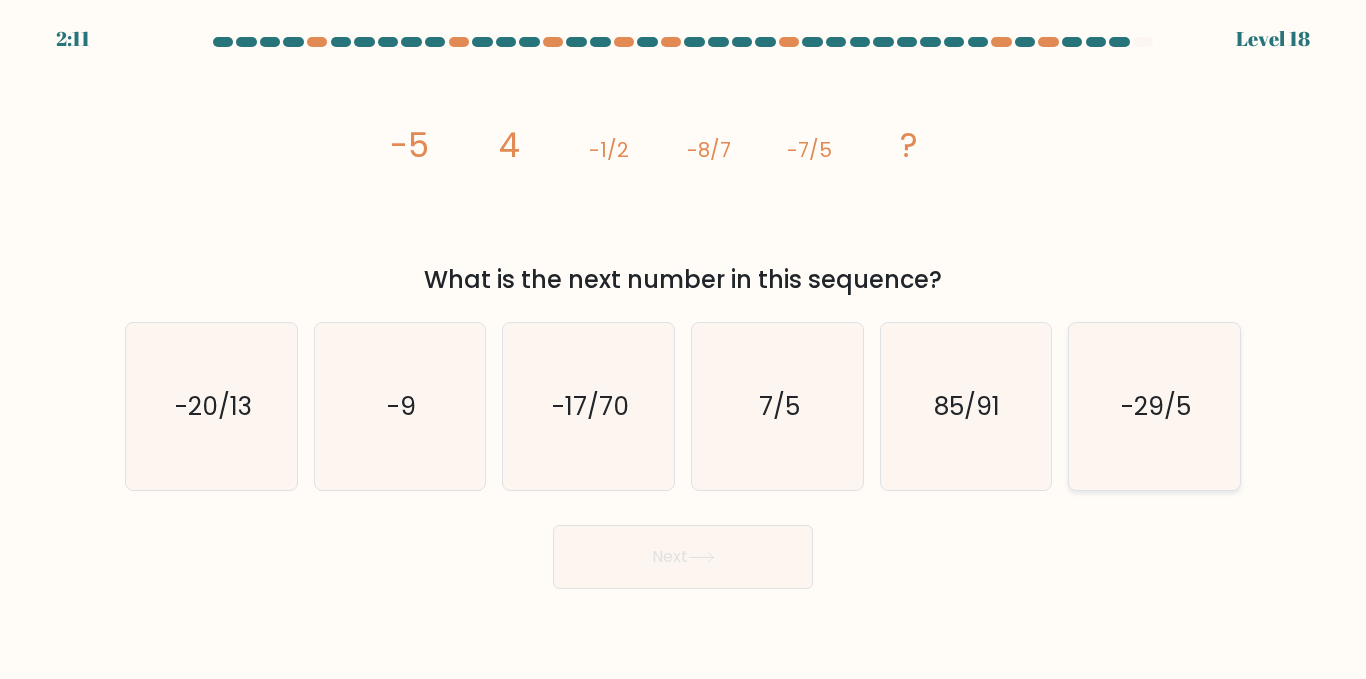 click on "-29/5" 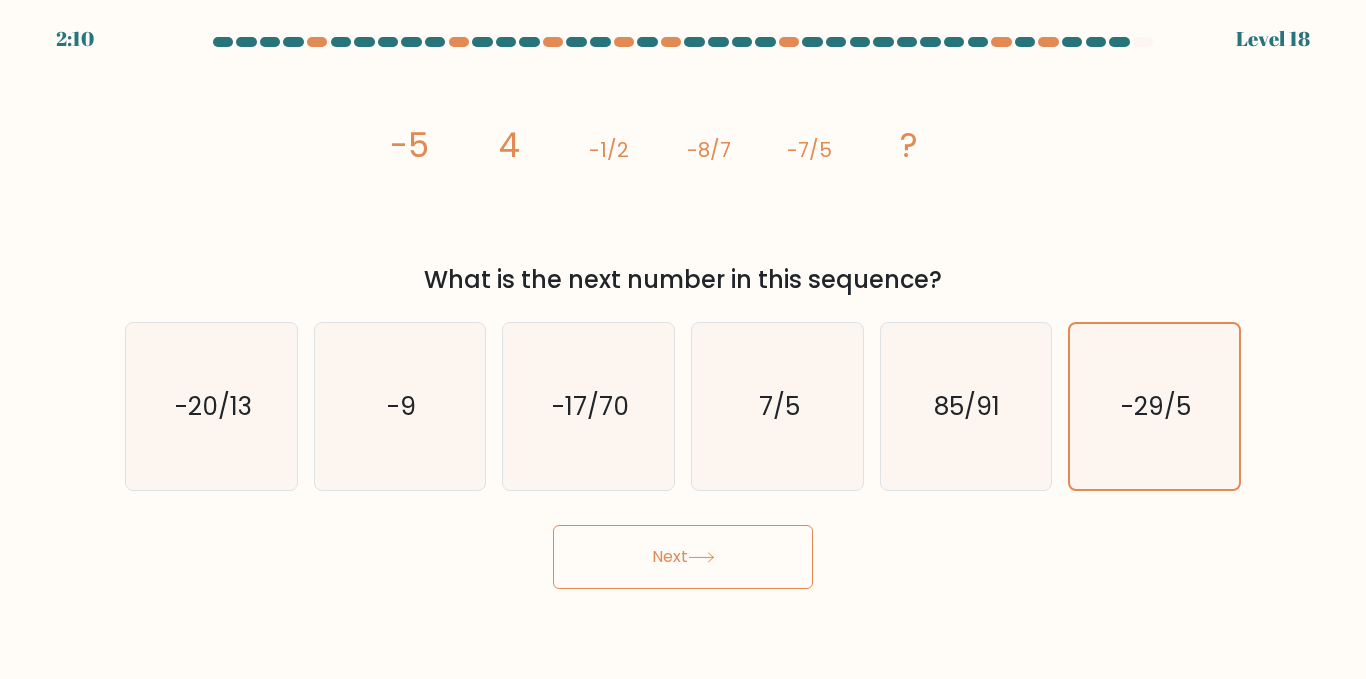 click on "Next" at bounding box center [683, 557] 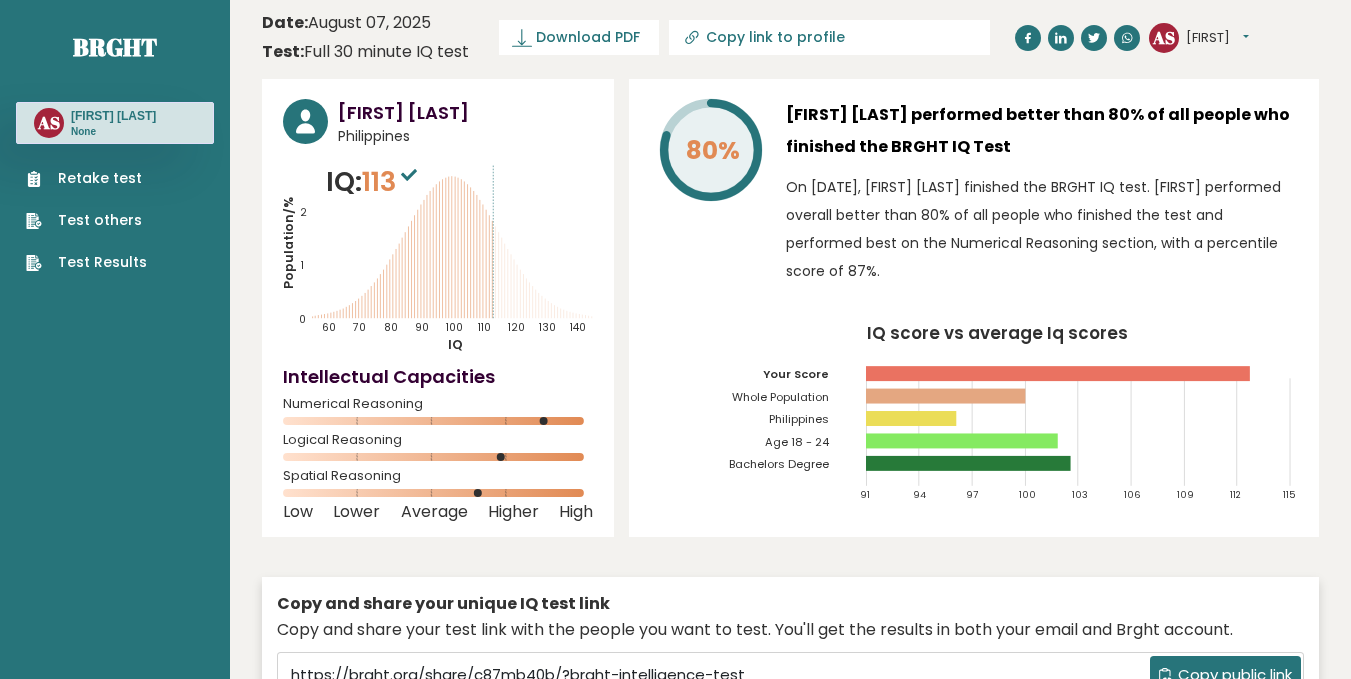 scroll, scrollTop: 0, scrollLeft: 0, axis: both 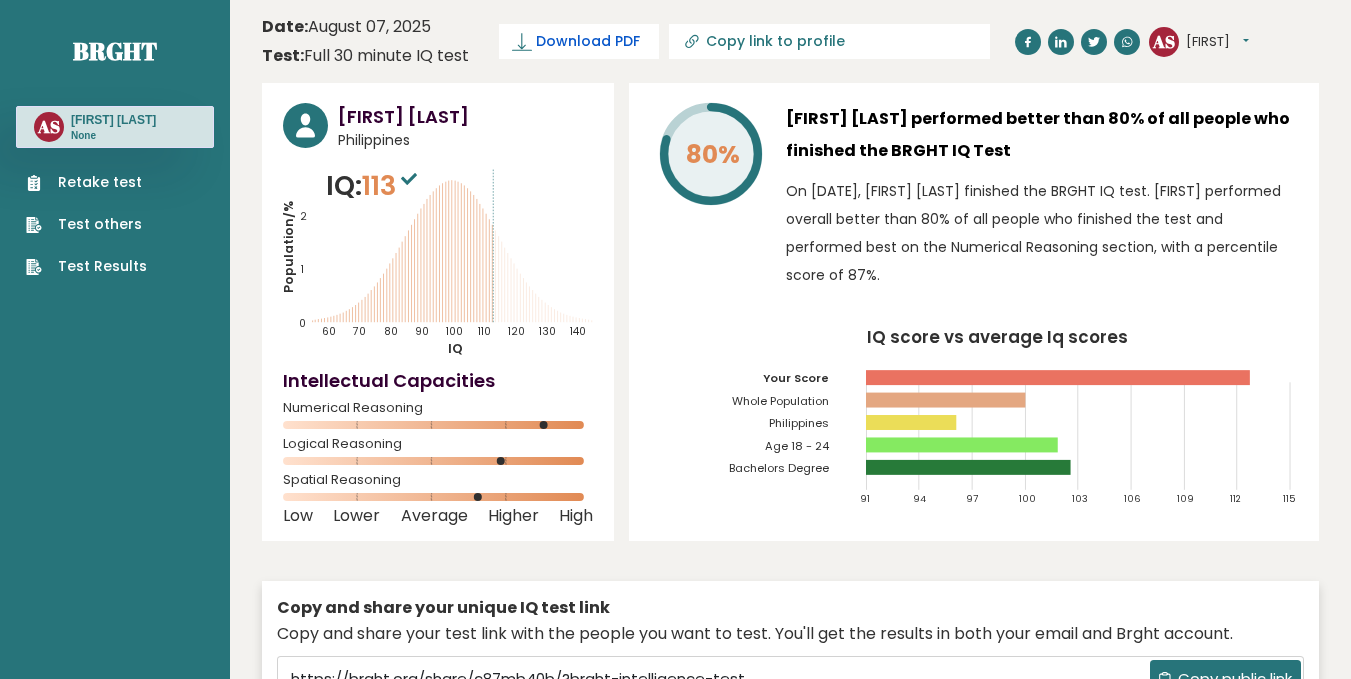 click on "Download PDF" at bounding box center [588, 41] 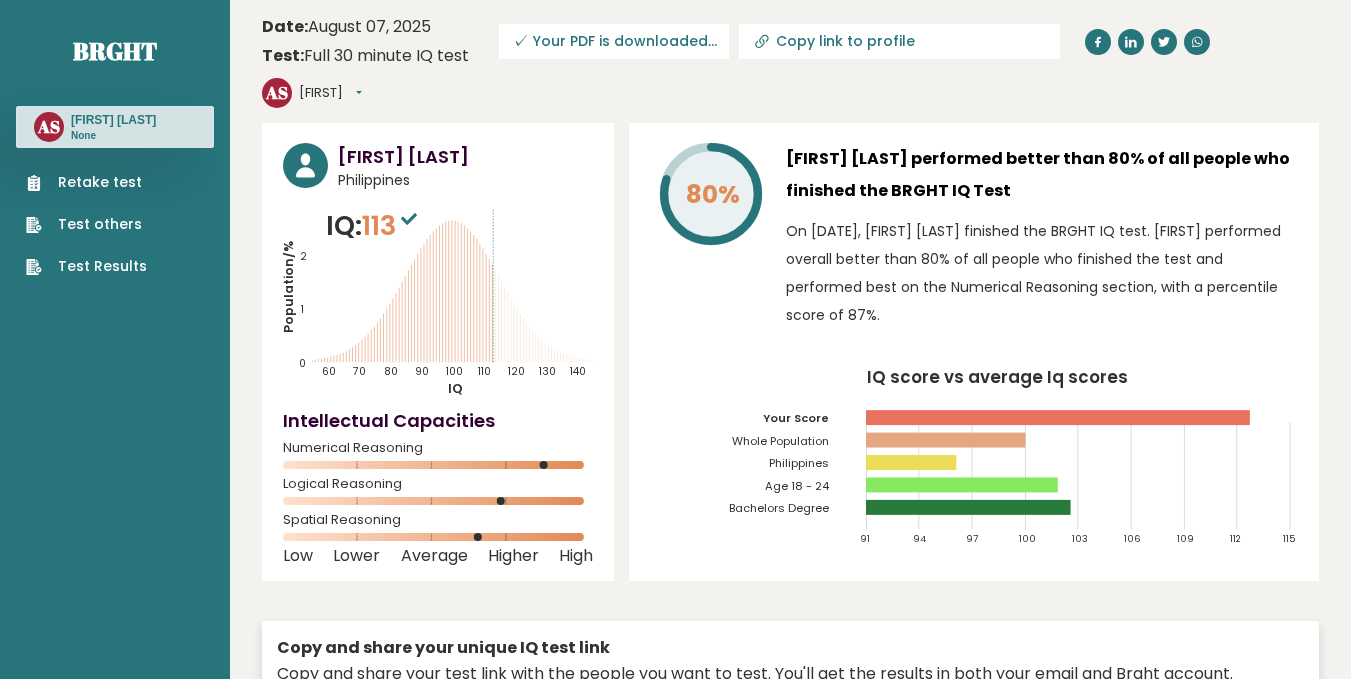 click on "[INITIALS]
[FIRST]
Dashboard
Profile
Settings
Logout" at bounding box center [347, 93] 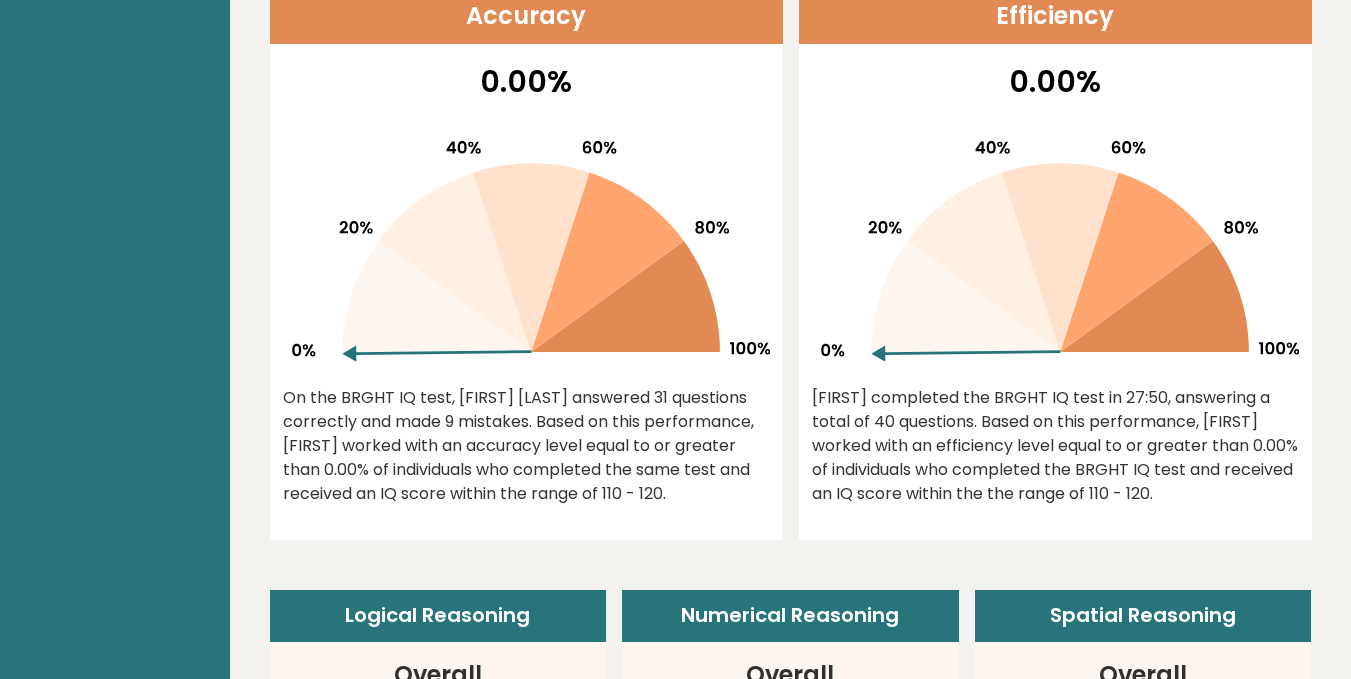 scroll, scrollTop: 0, scrollLeft: 0, axis: both 